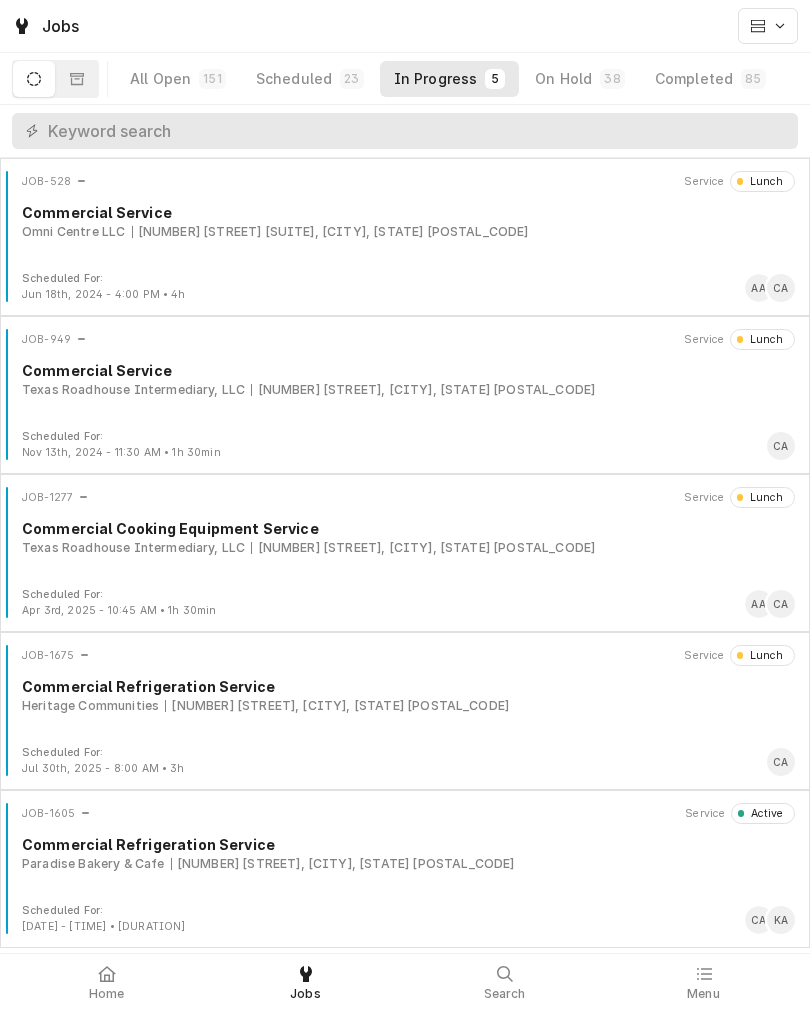 scroll, scrollTop: 4, scrollLeft: 0, axis: vertical 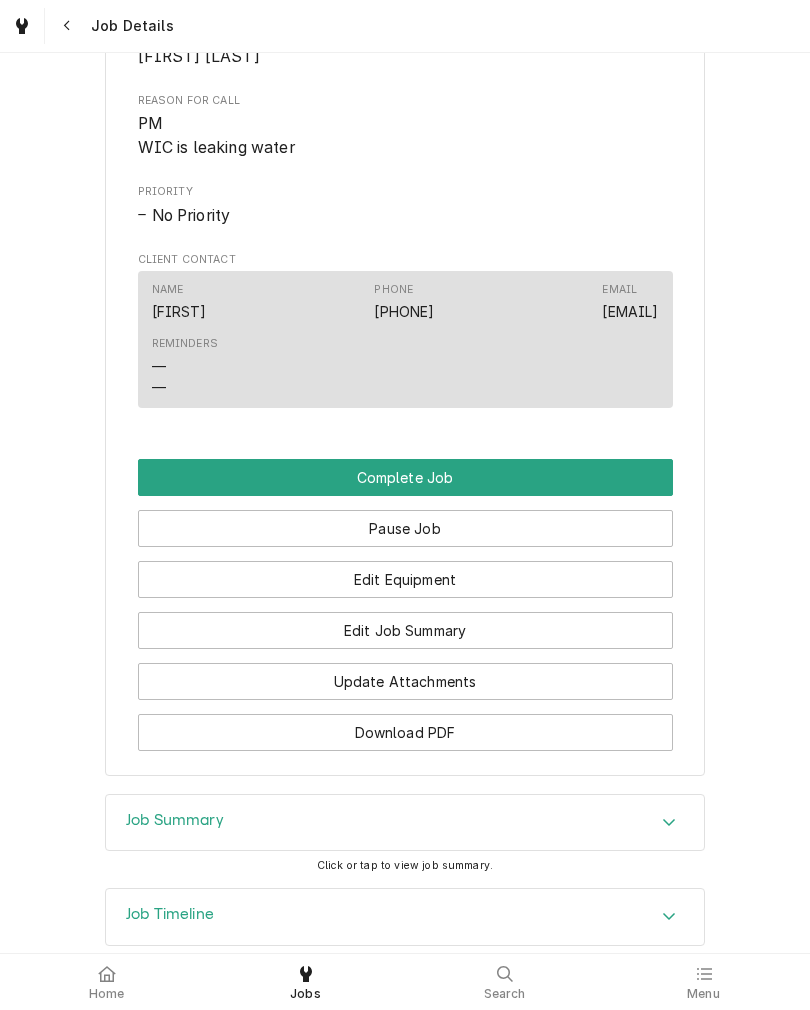 click on "Edit Job Summary" at bounding box center (405, 630) 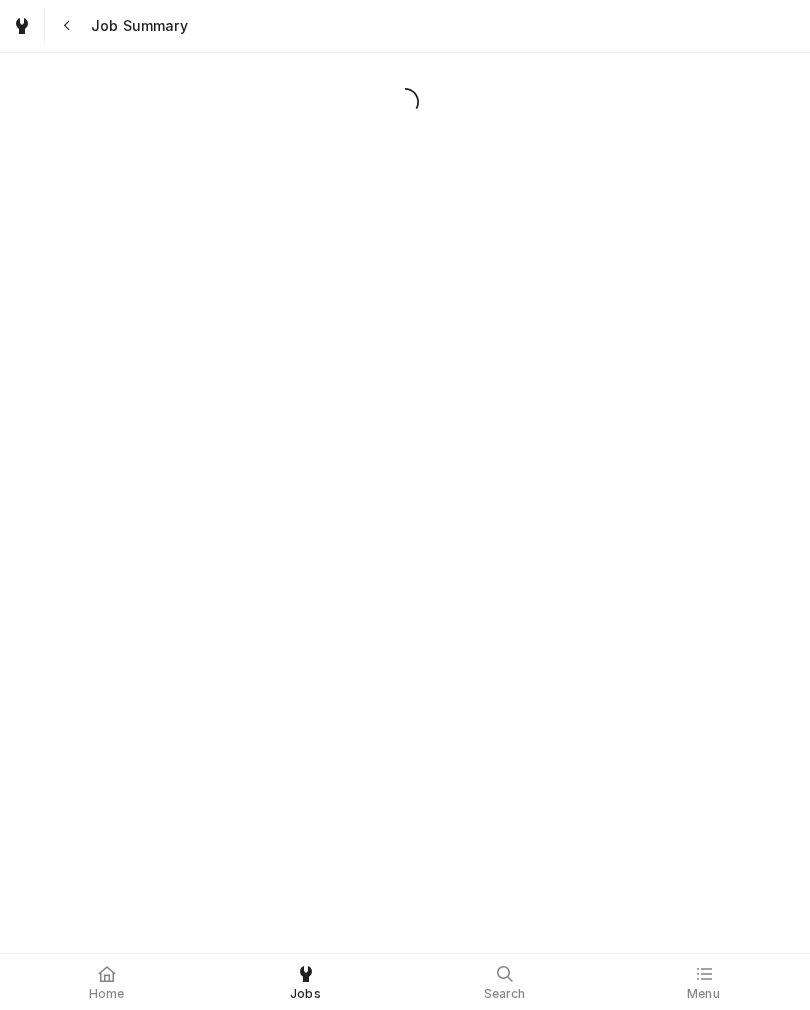 scroll, scrollTop: 0, scrollLeft: 0, axis: both 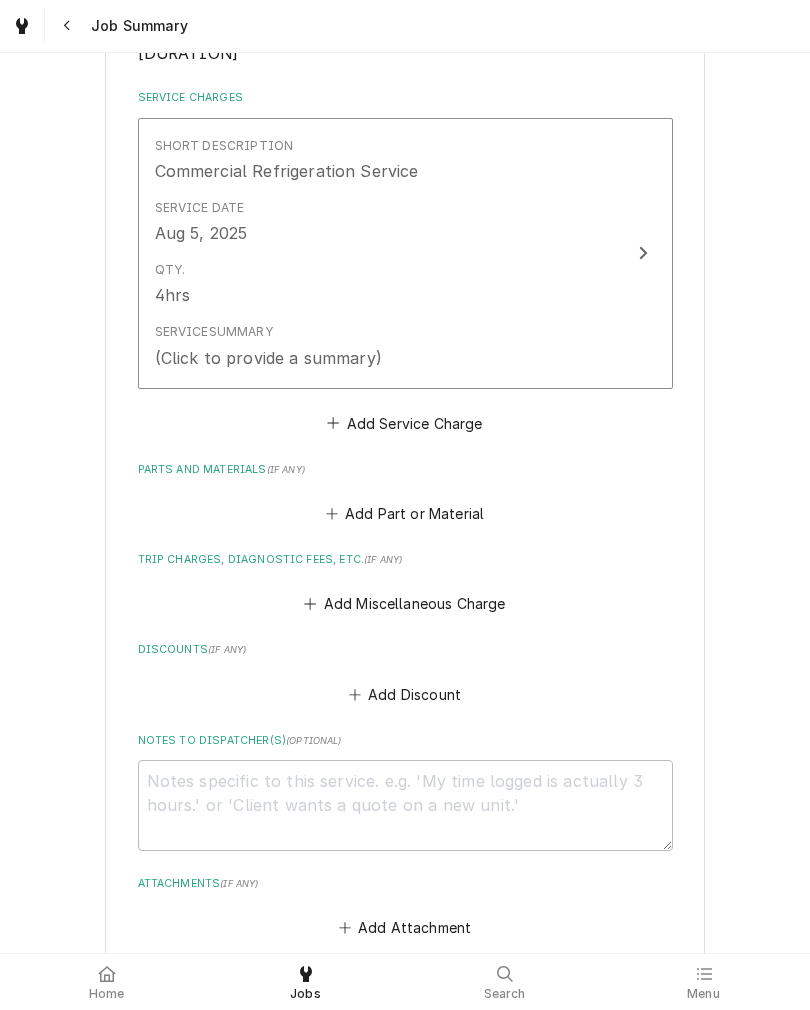 click on "Add Service Charge" at bounding box center (405, 423) 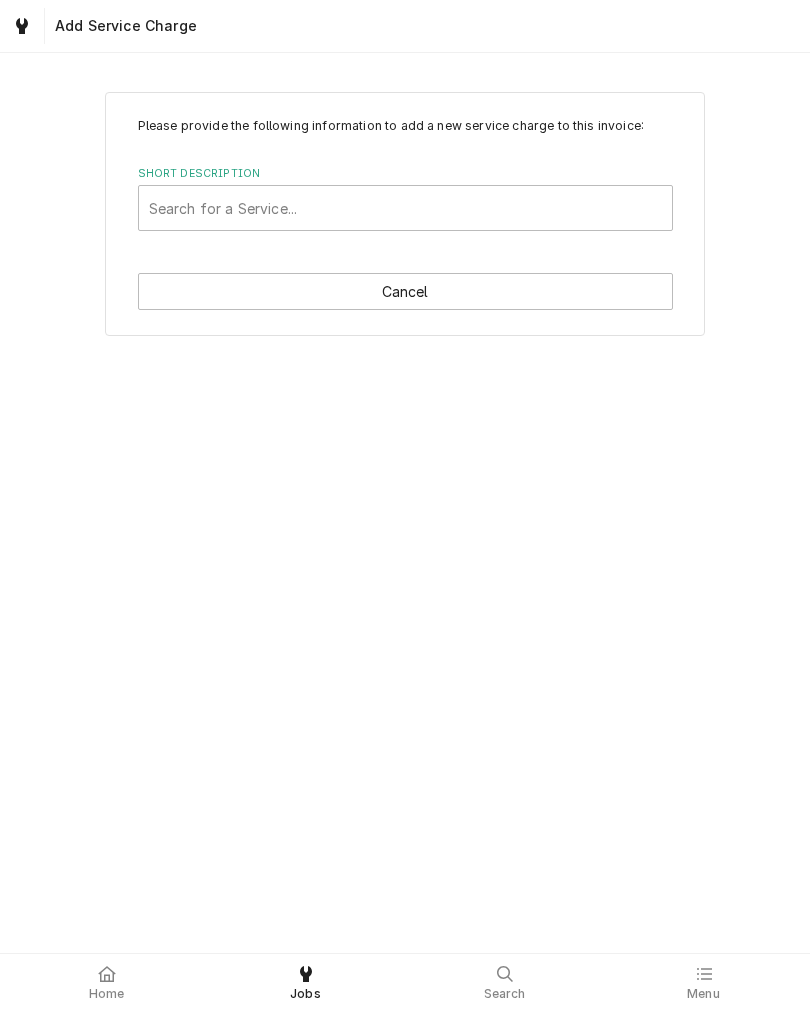 click on "Cancel" at bounding box center [405, 291] 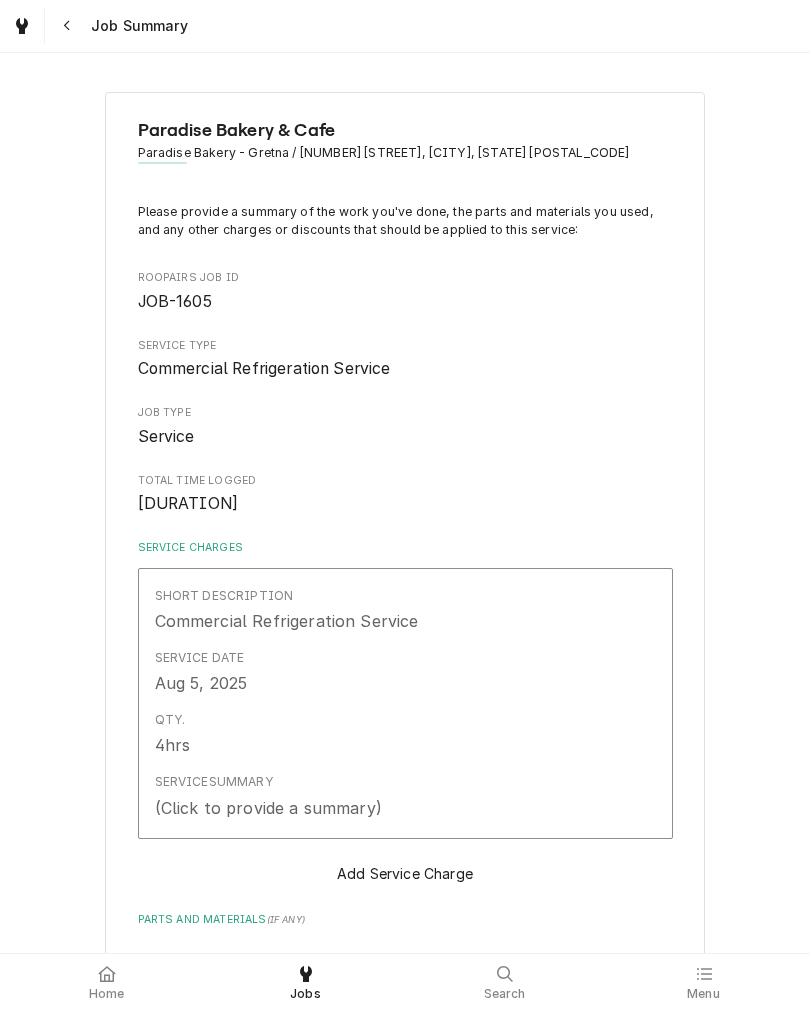 scroll, scrollTop: 450, scrollLeft: 0, axis: vertical 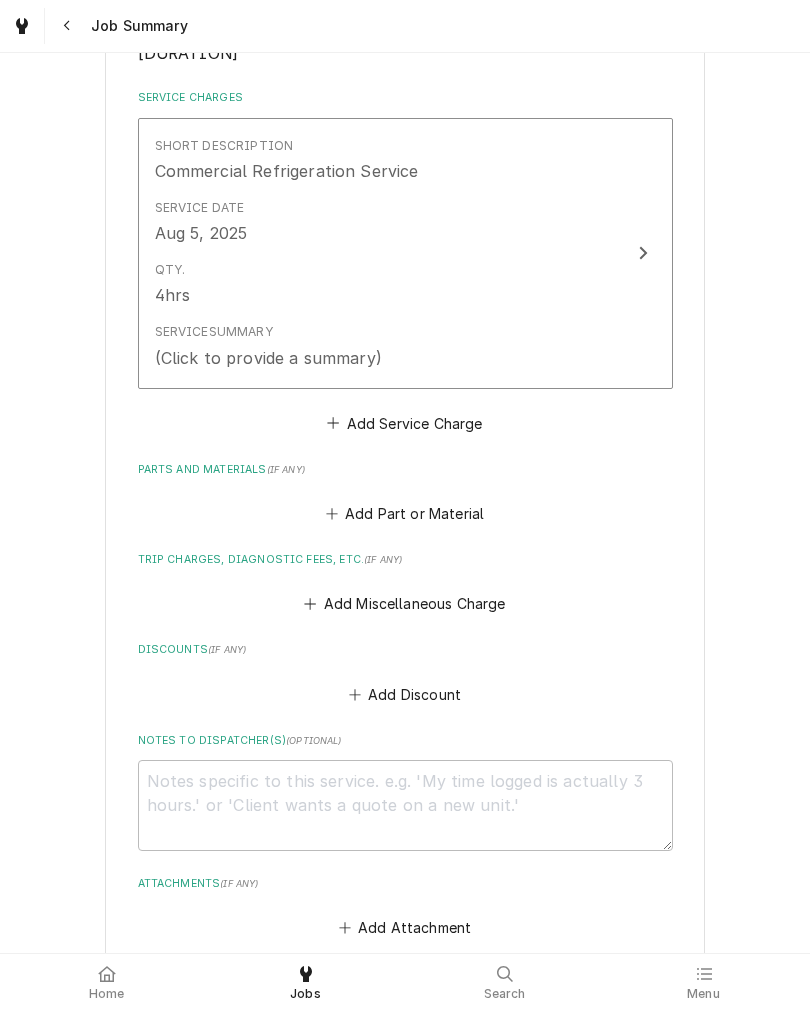 click on "Service  Summary (Click to provide a summary)" at bounding box center [384, 346] 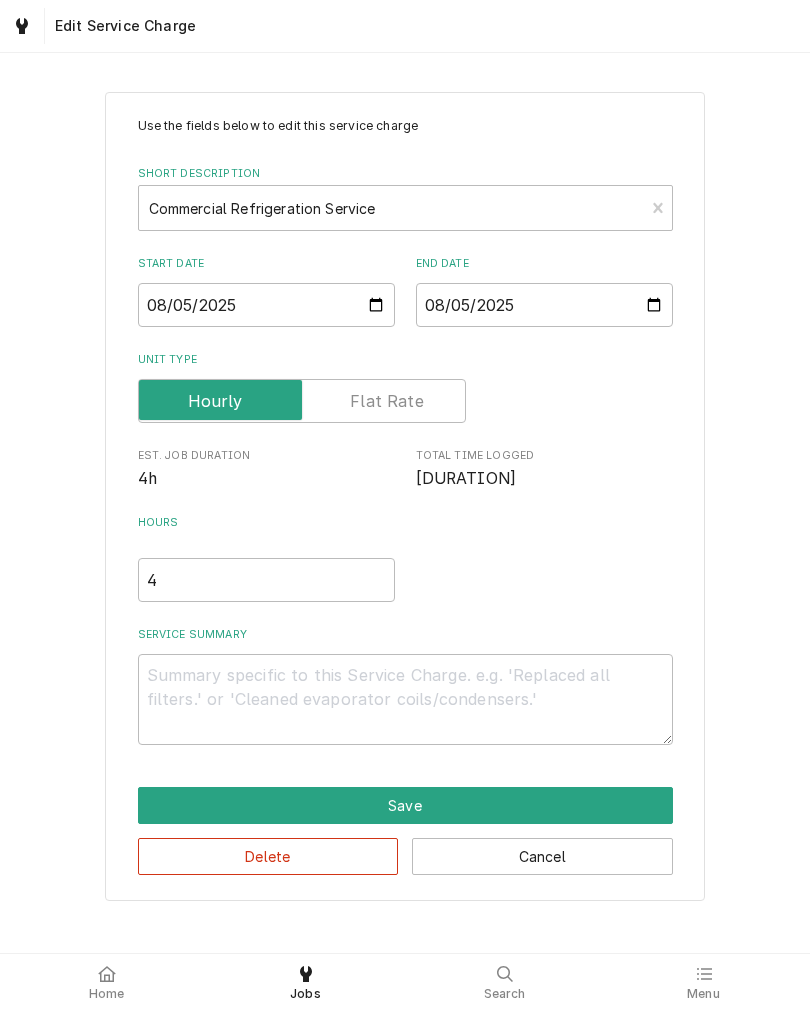 type on "x" 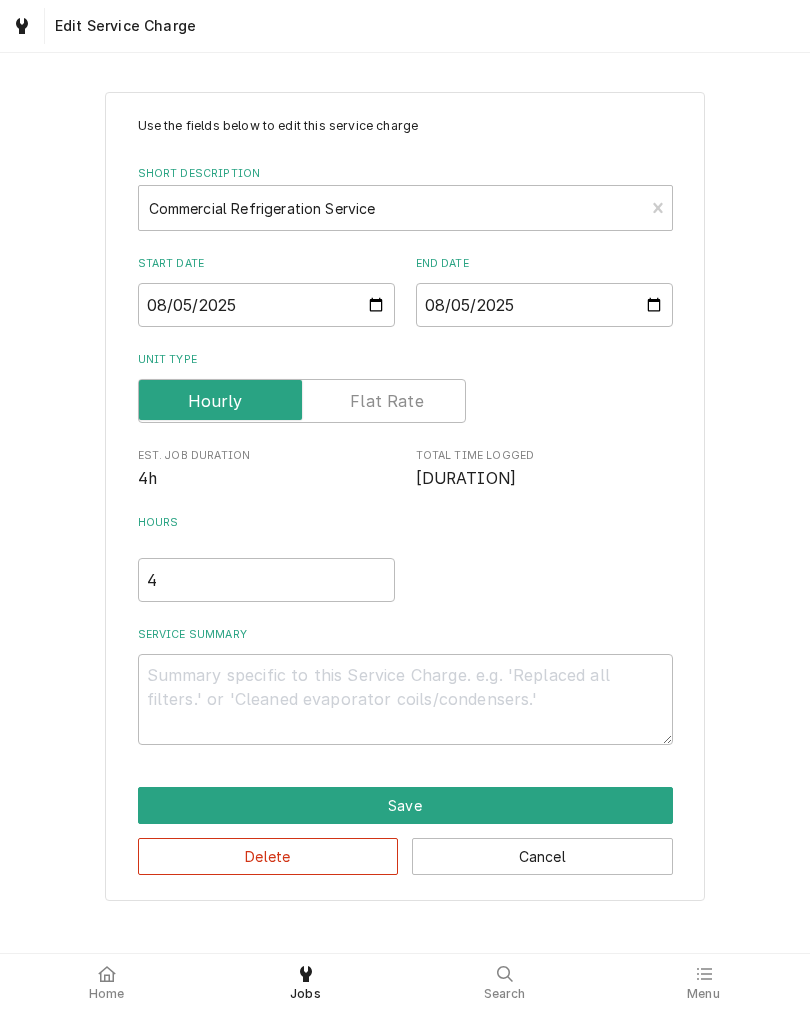click at bounding box center [302, 401] 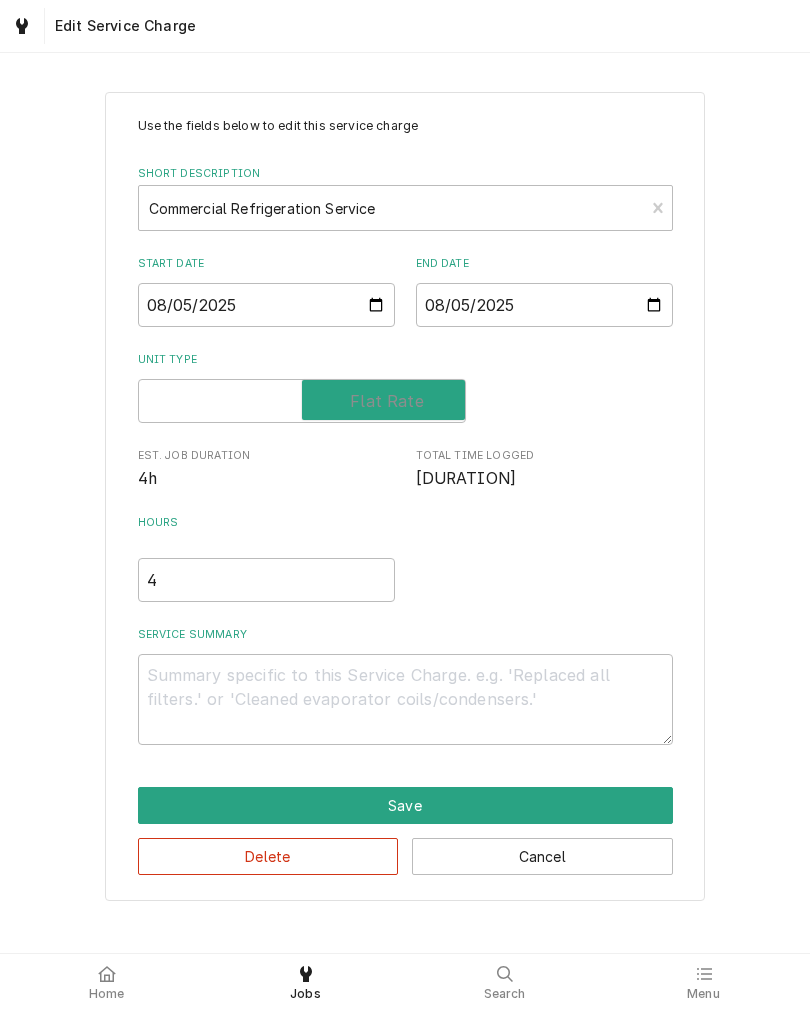 checkbox on "true" 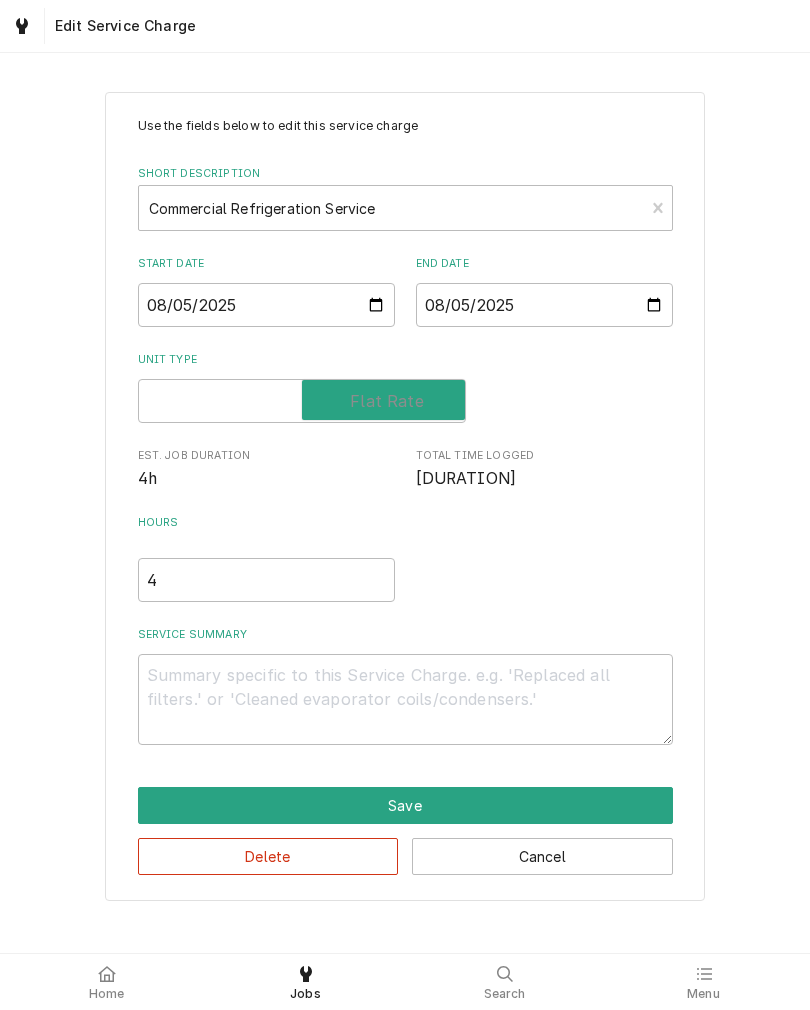 type on "x" 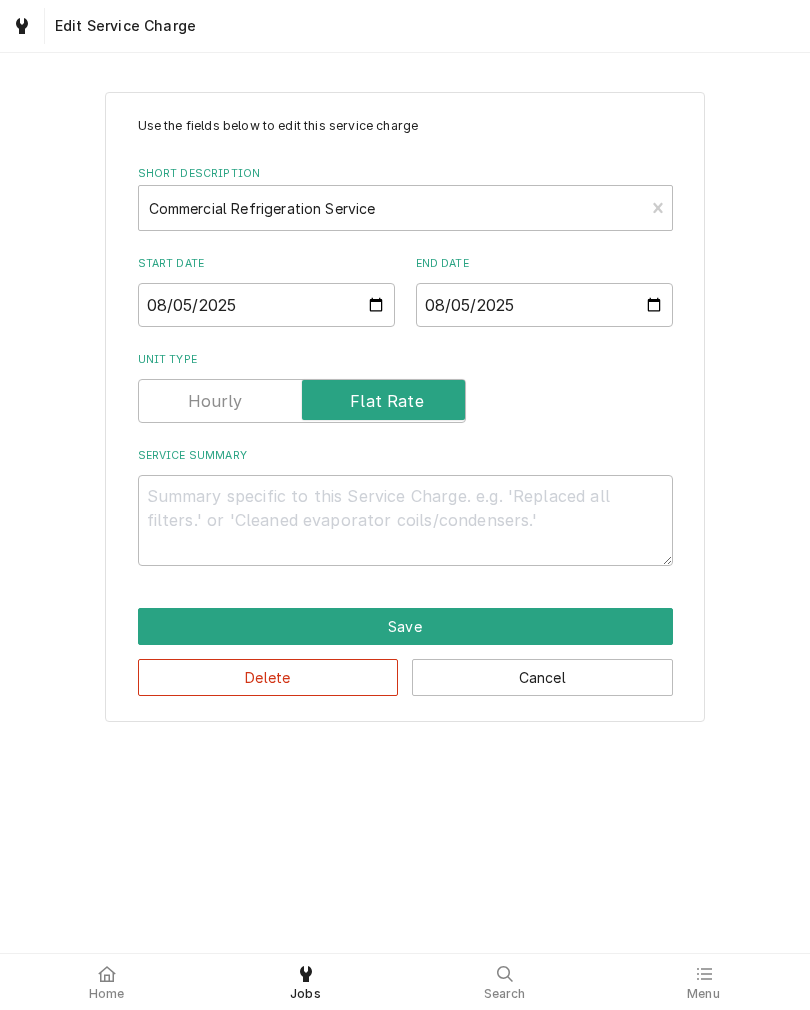 click at bounding box center (302, 401) 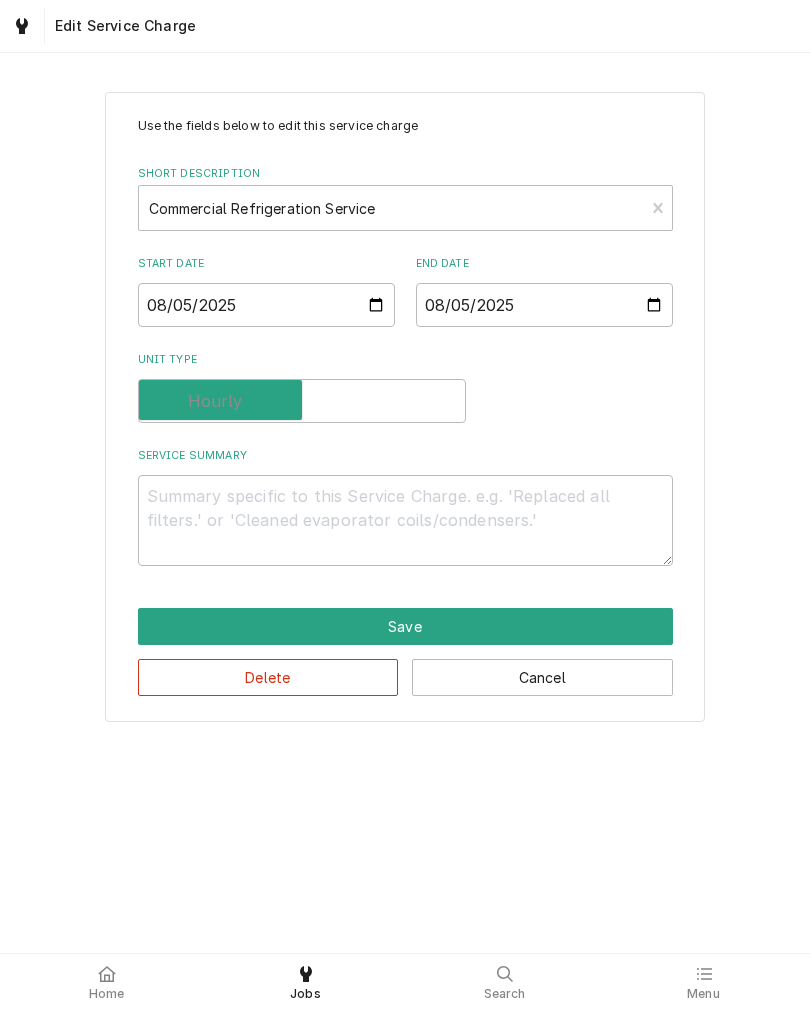 checkbox on "false" 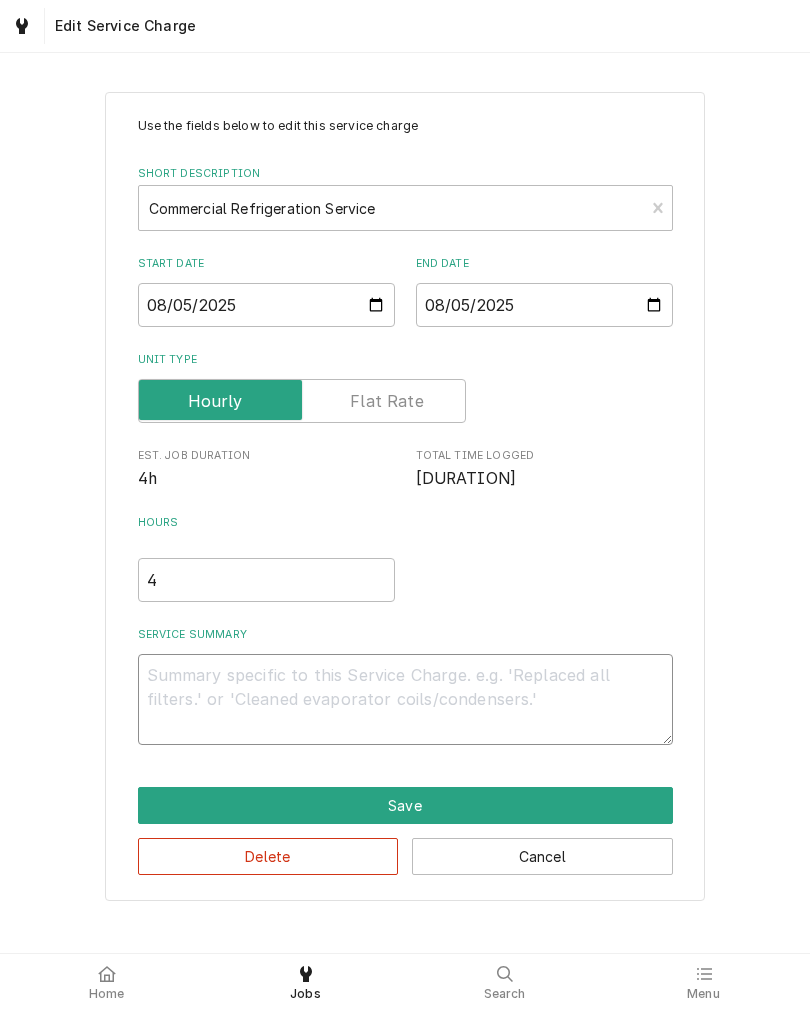 click on "Service Summary" at bounding box center [405, 699] 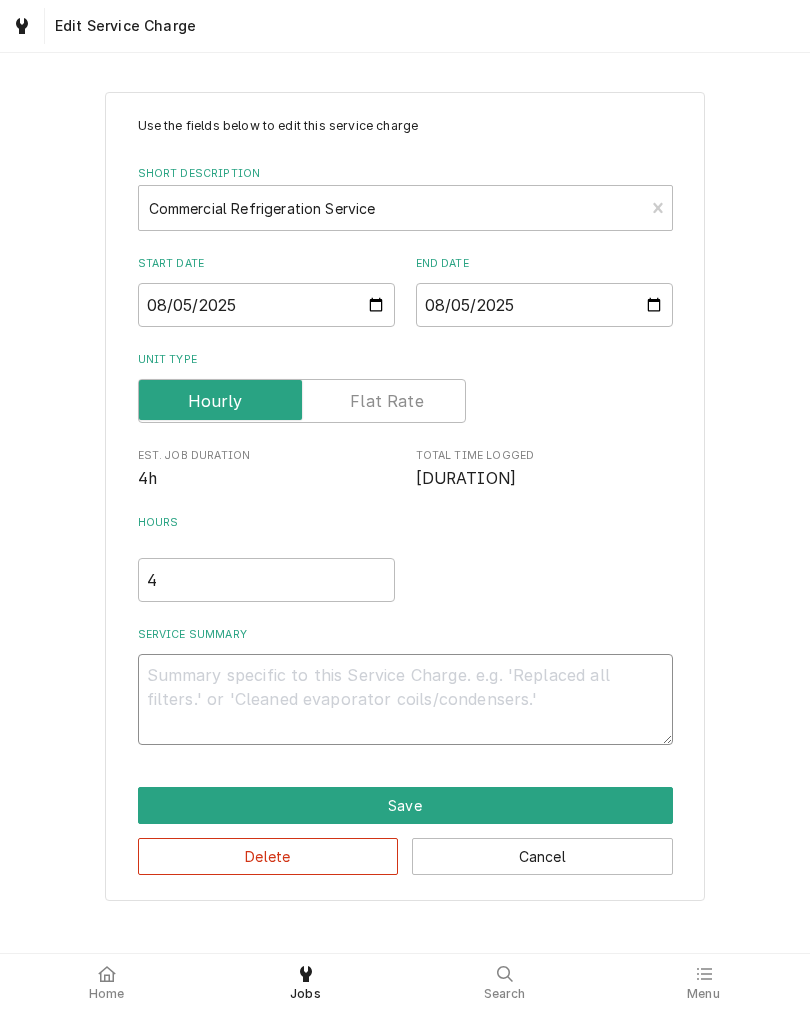 type on "x" 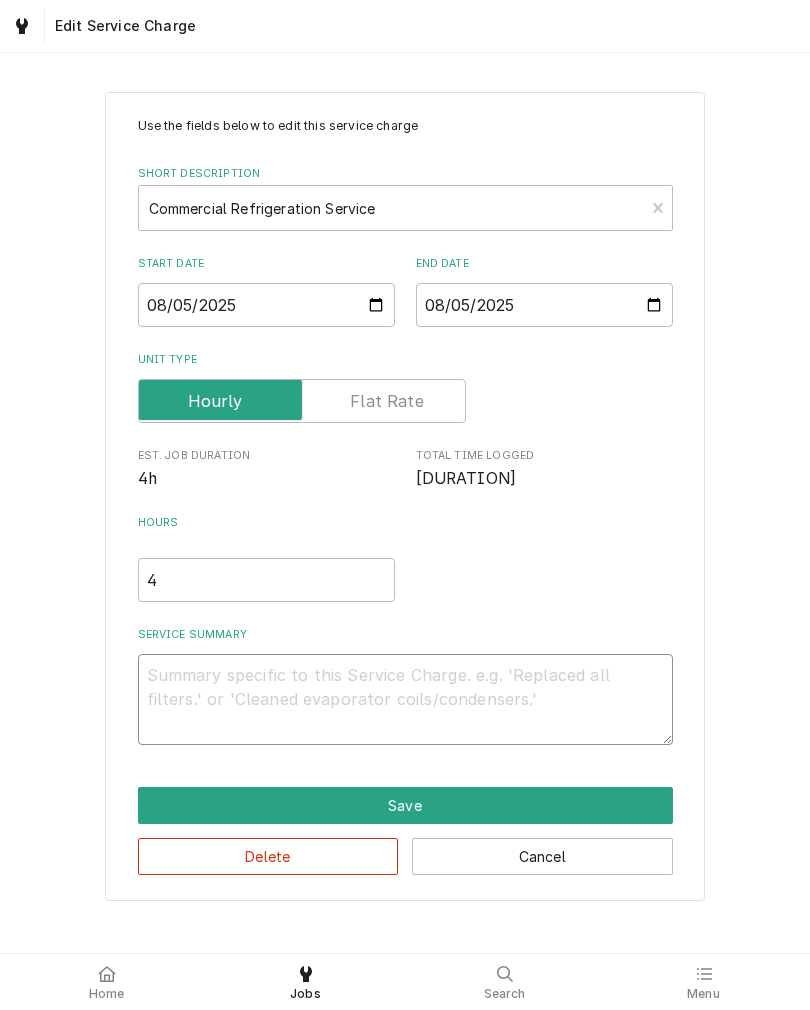 type on "C" 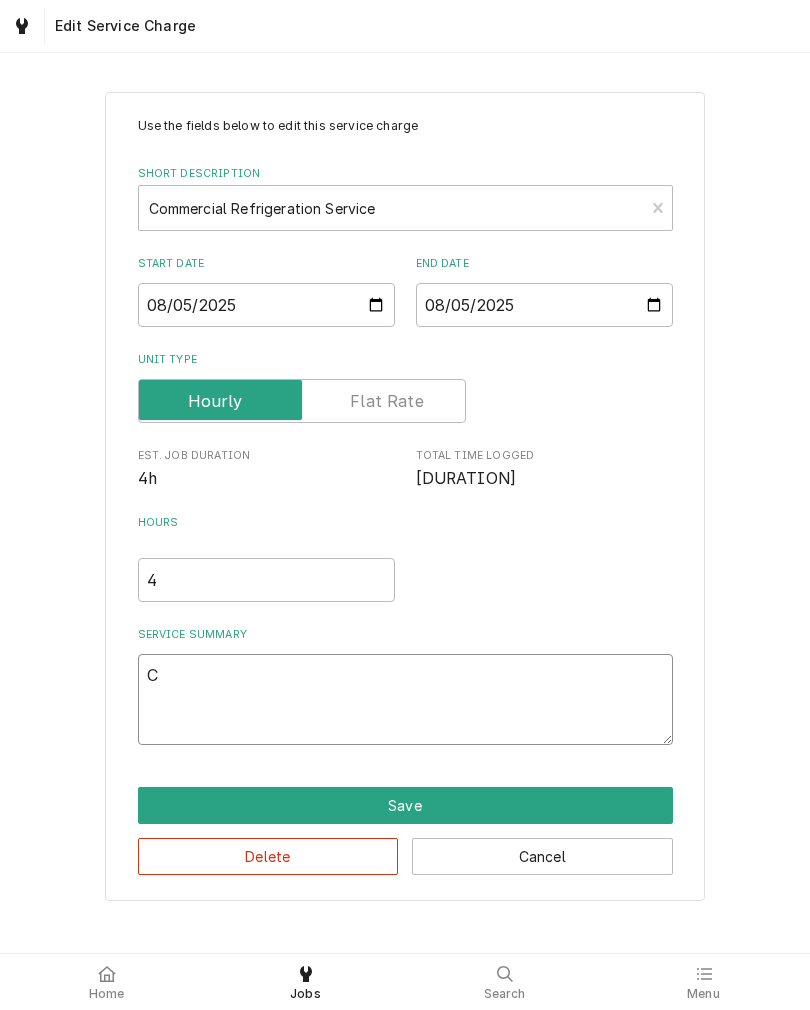type on "x" 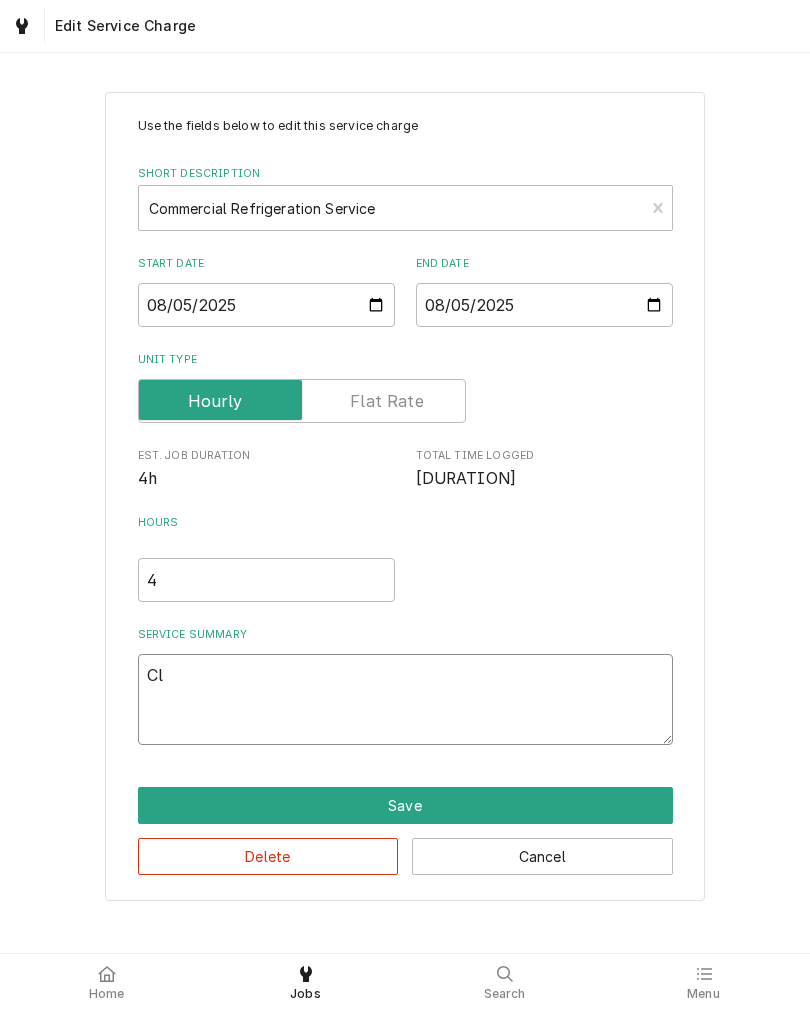 type on "x" 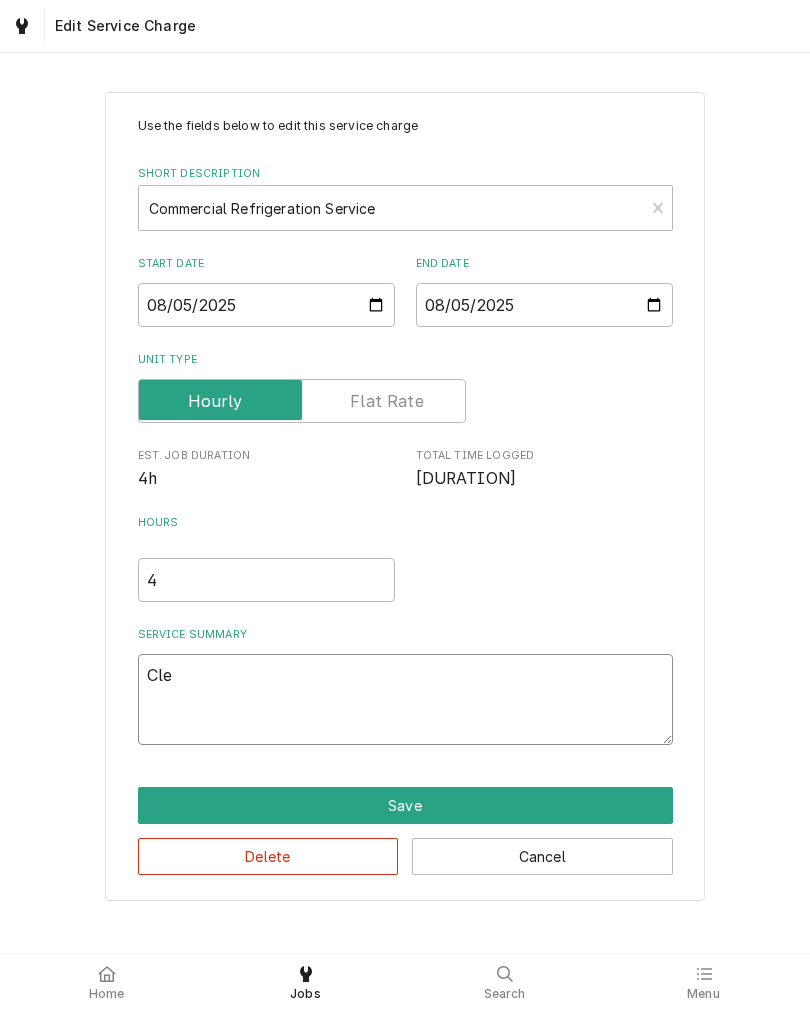 type on "x" 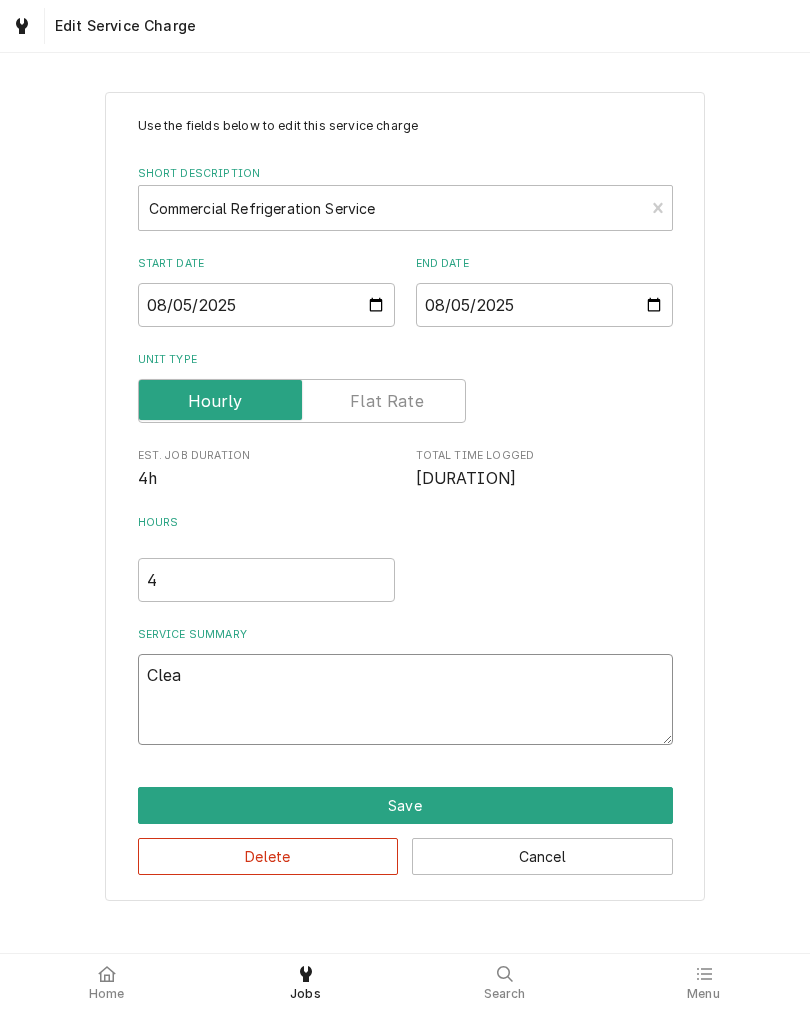 type on "x" 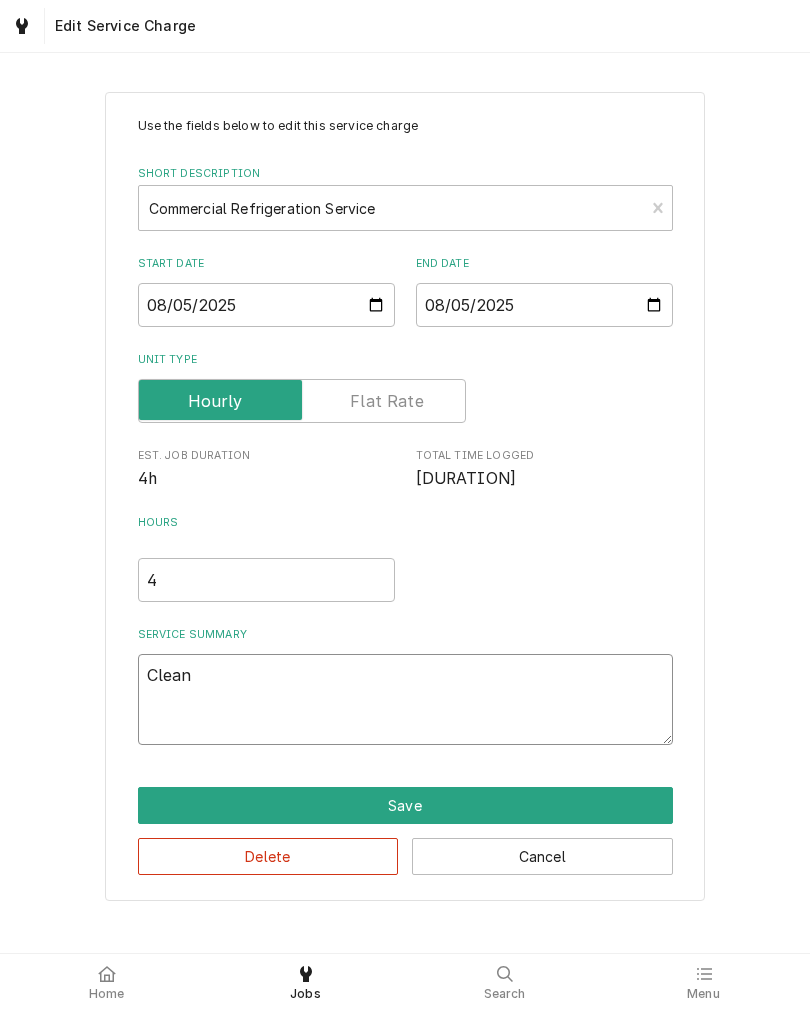type on "x" 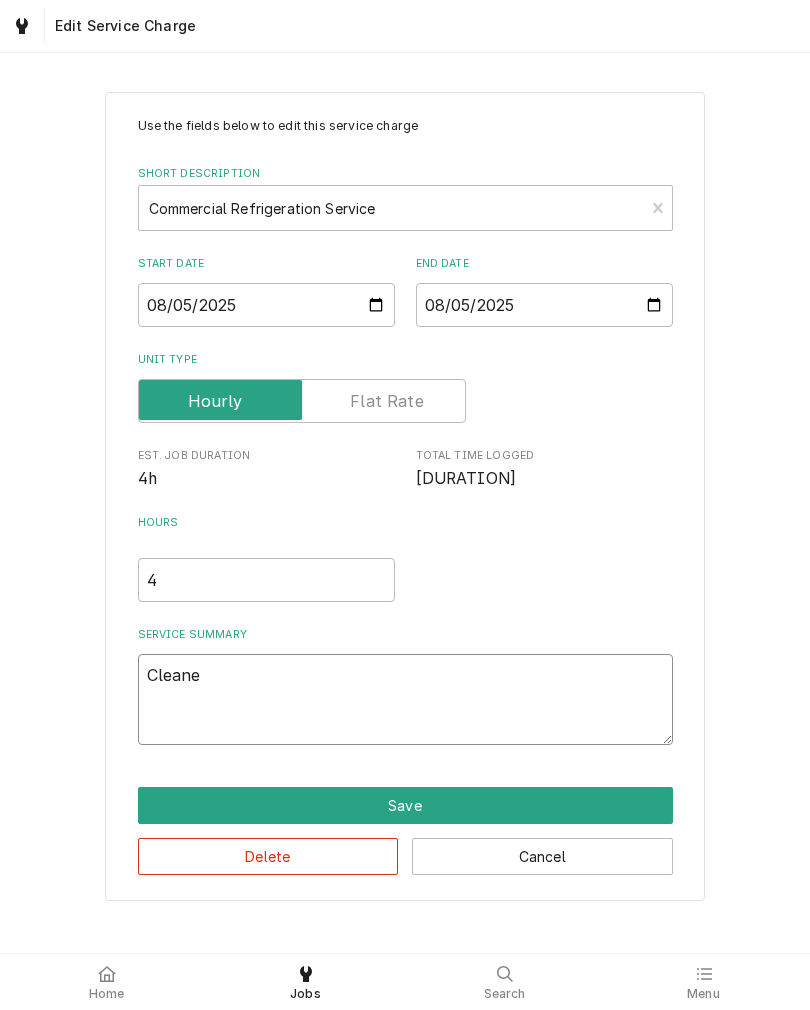 type on "x" 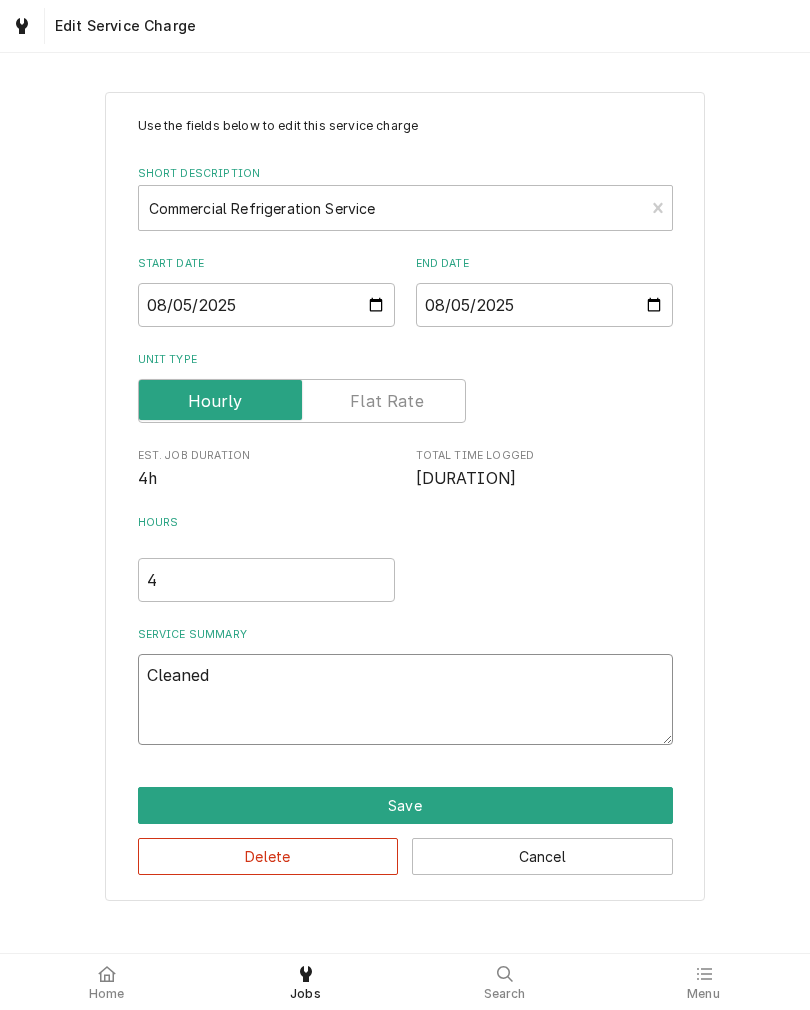 type on "x" 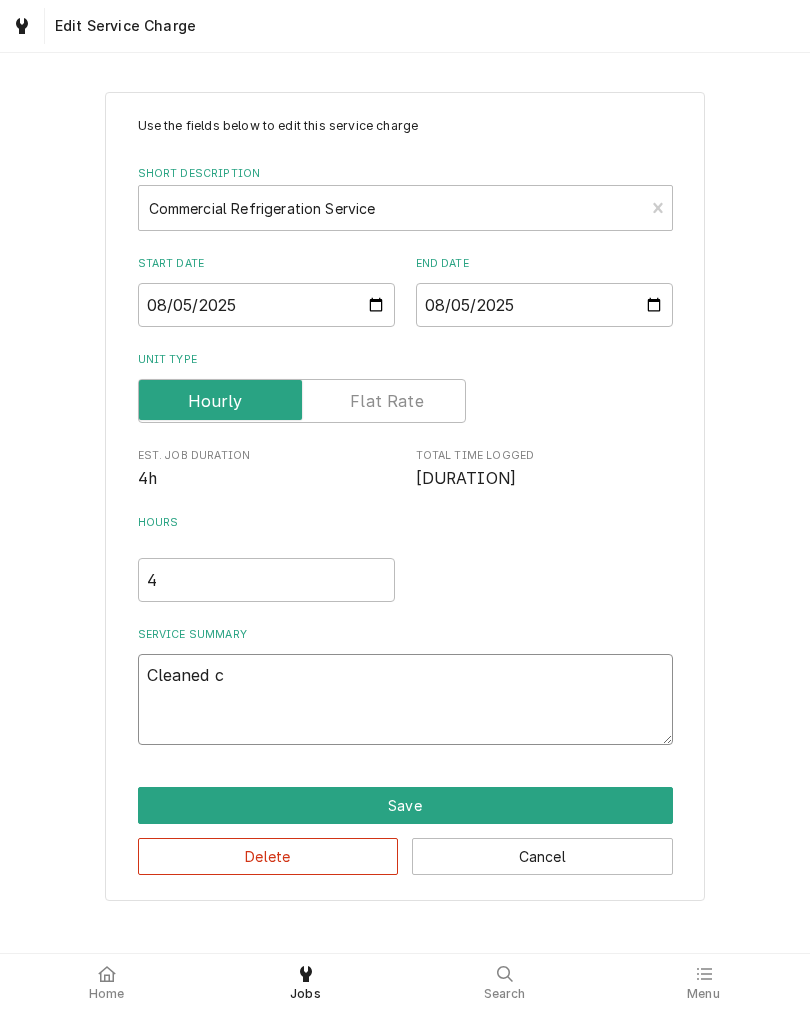 type on "x" 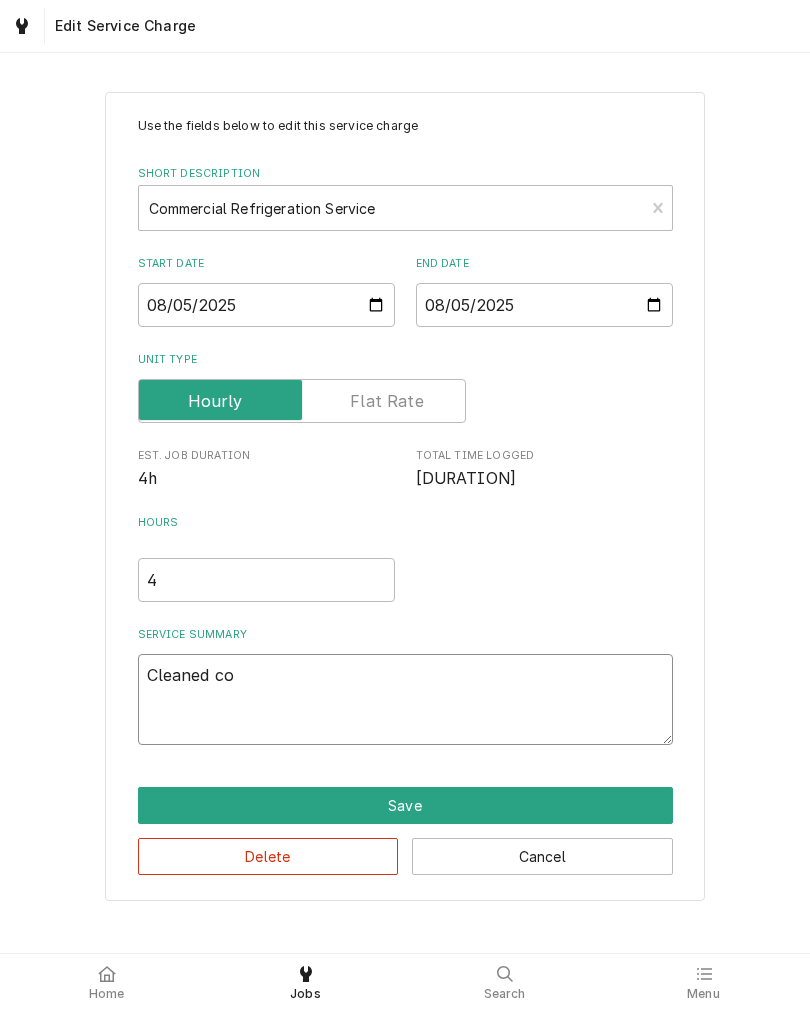 type on "x" 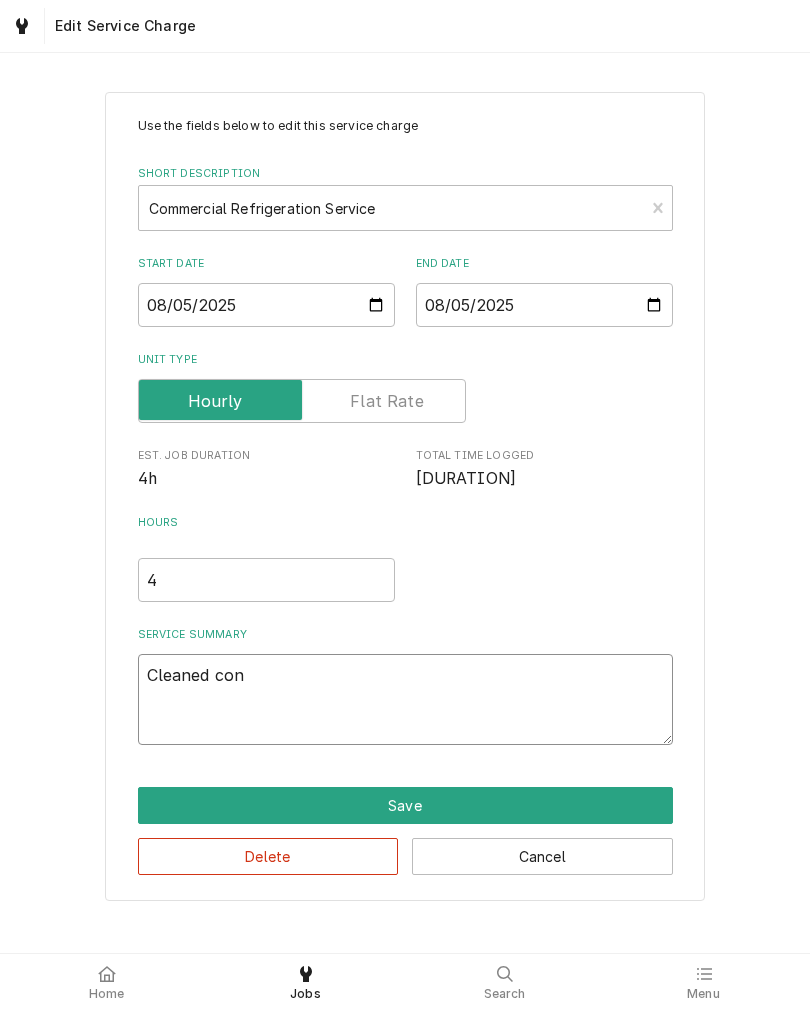 type on "x" 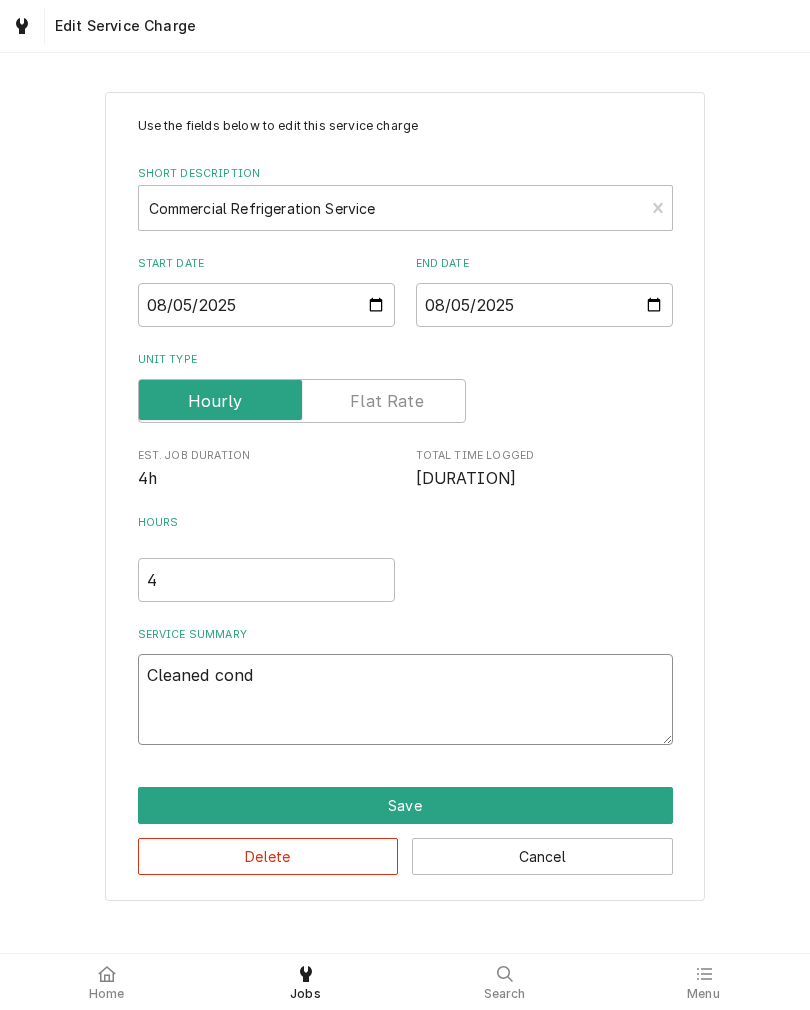 type on "x" 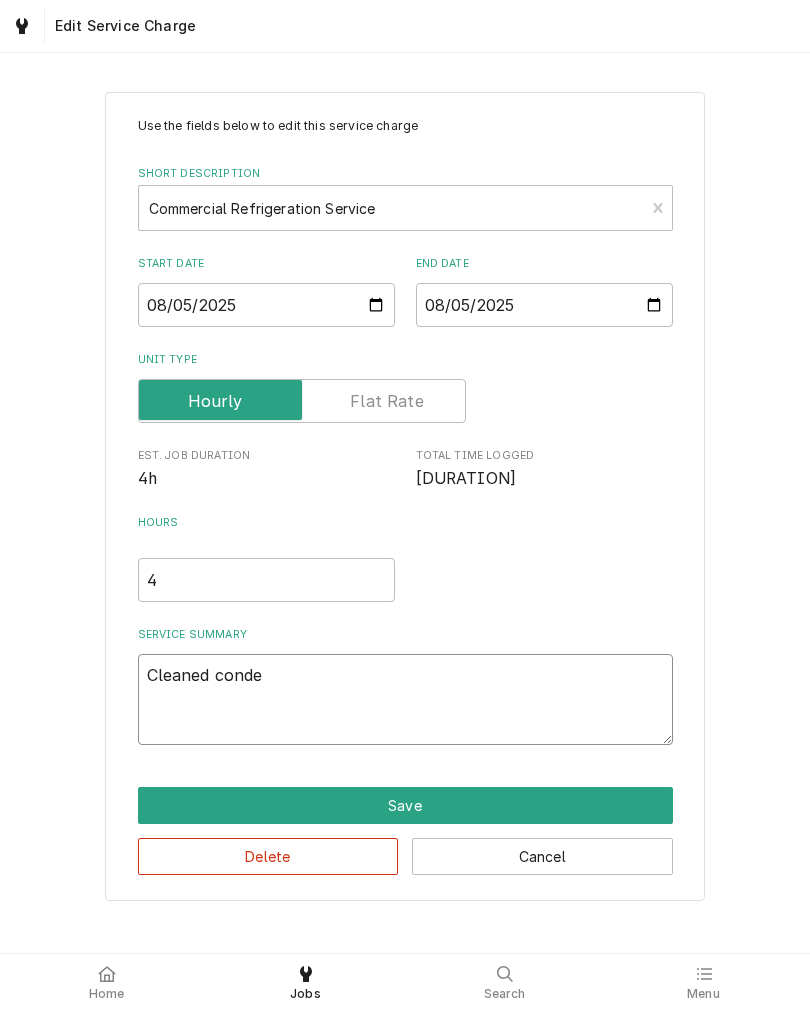 type on "x" 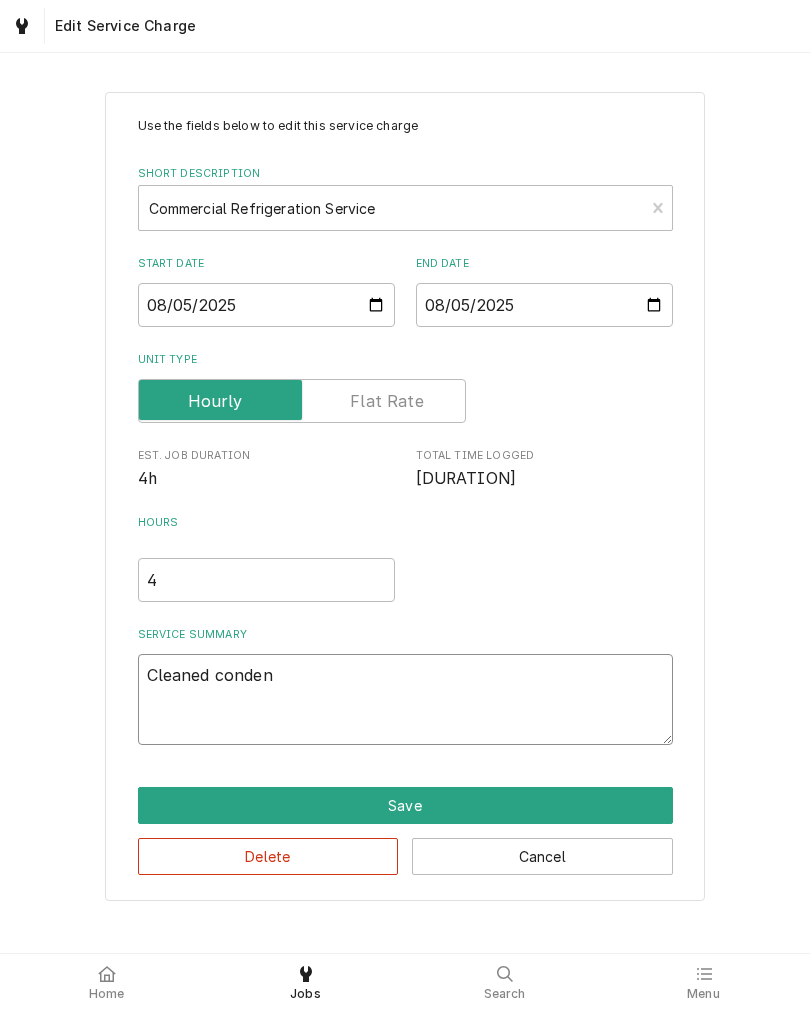 type on "x" 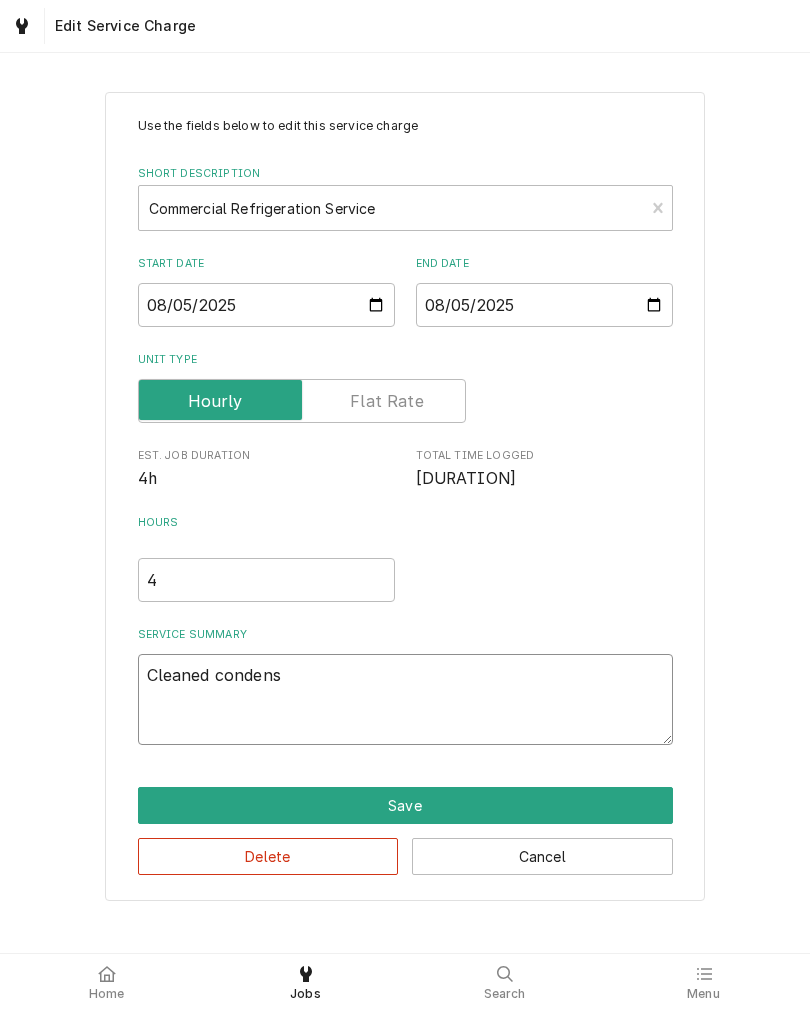type on "x" 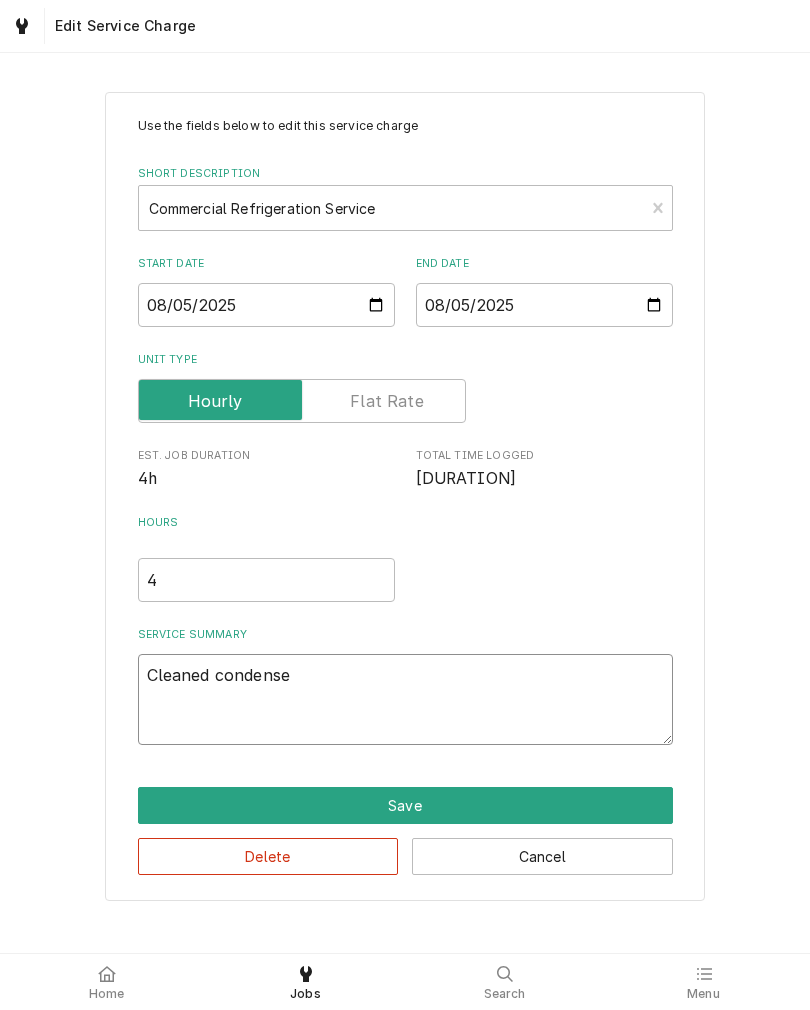 type on "x" 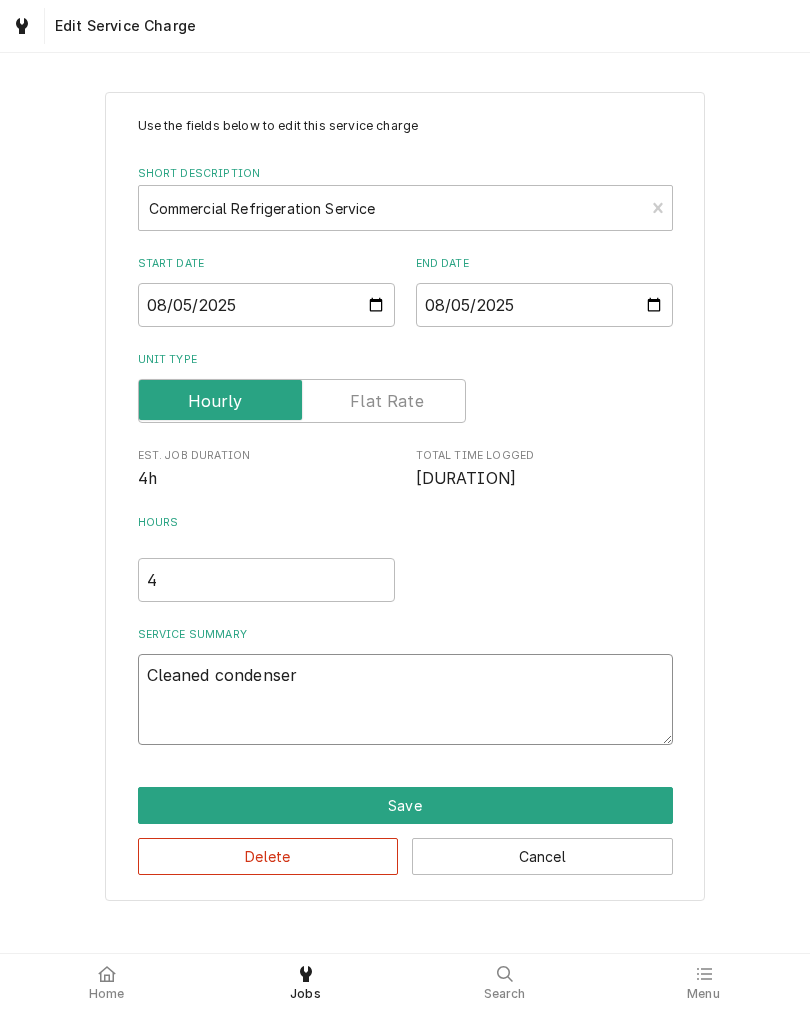type on "x" 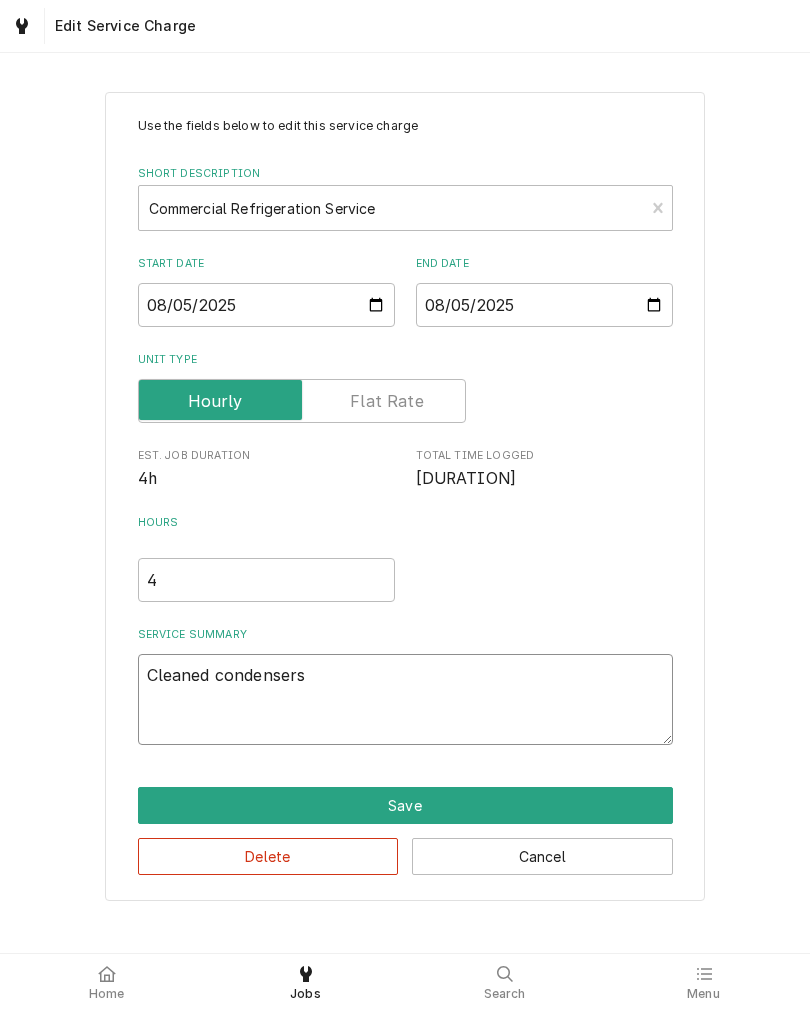 type on "x" 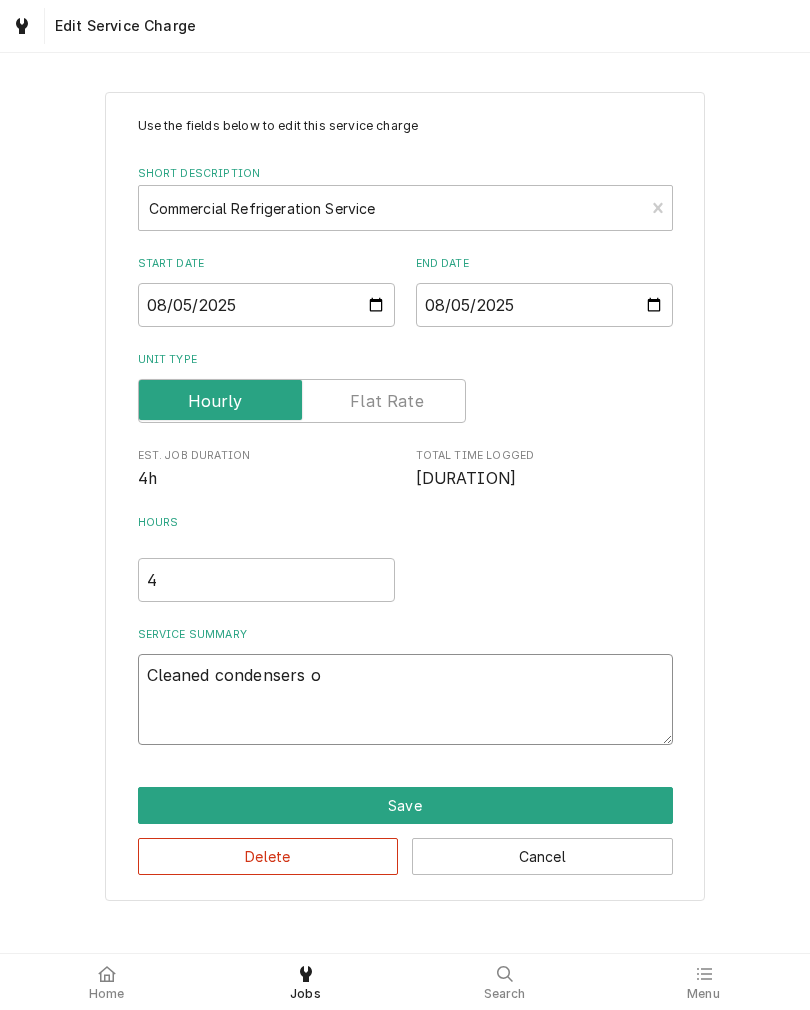 type on "x" 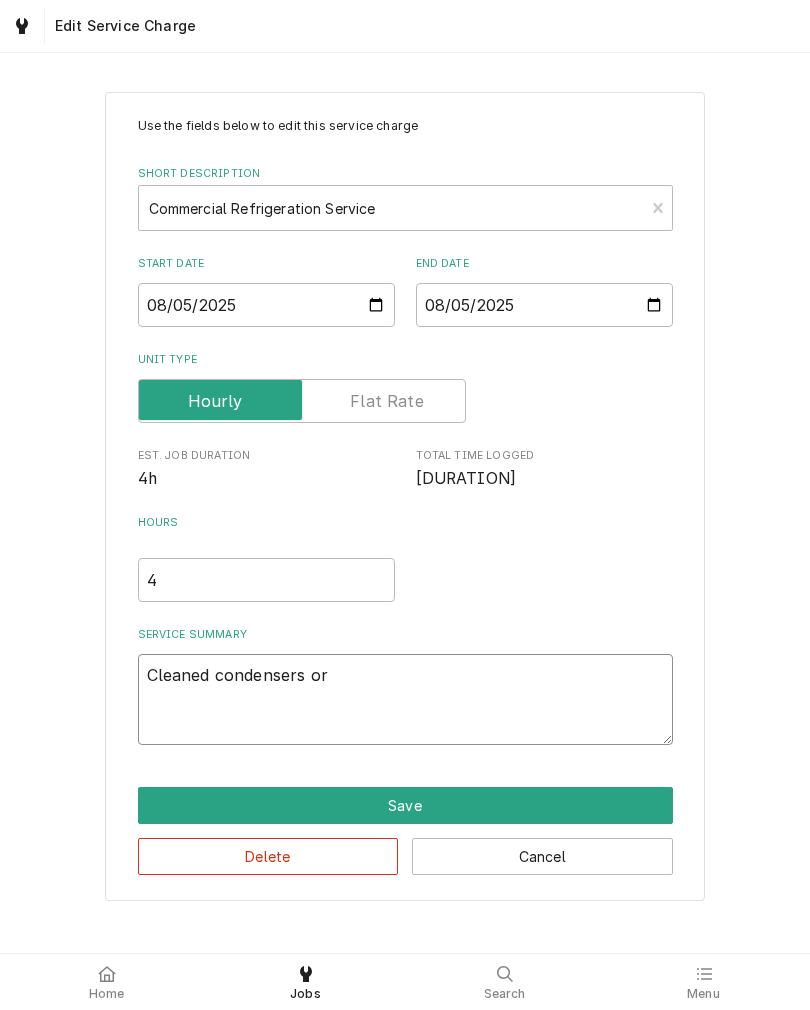 type on "x" 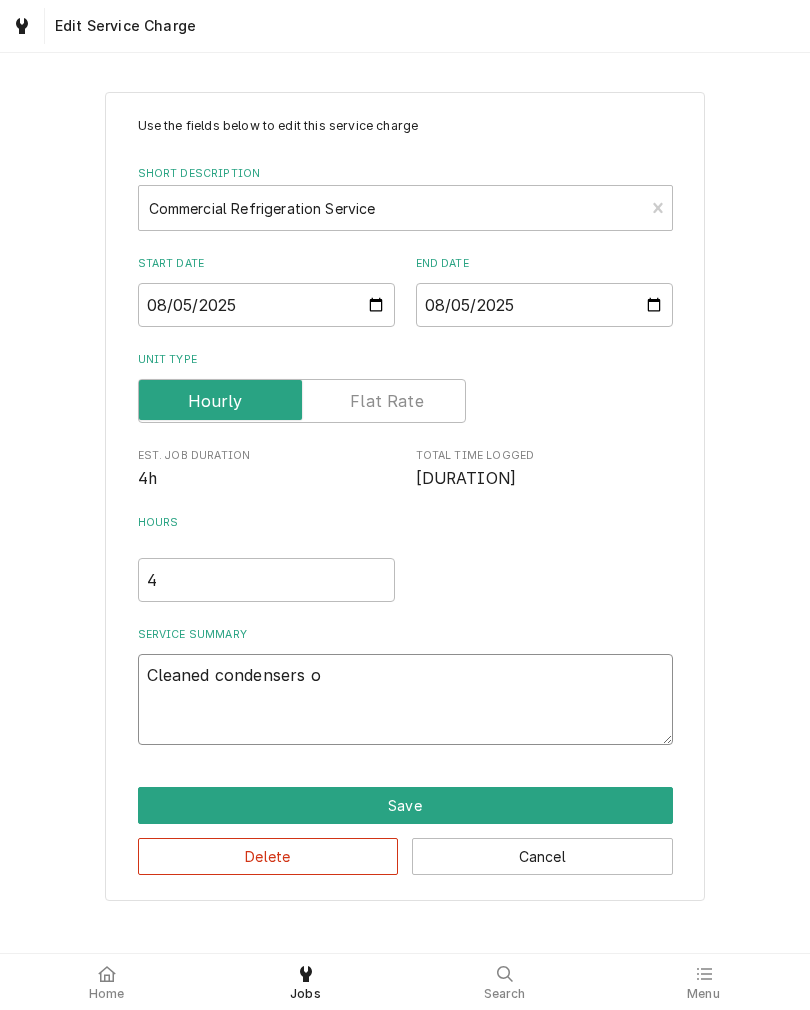 type on "x" 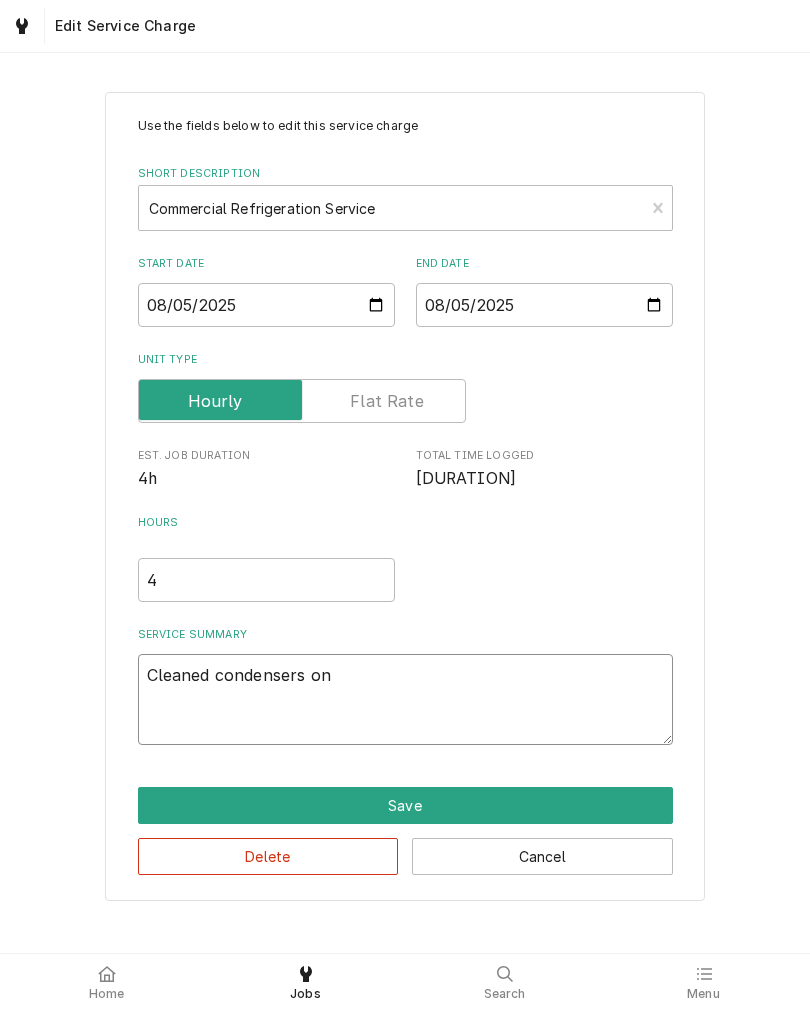 type on "x" 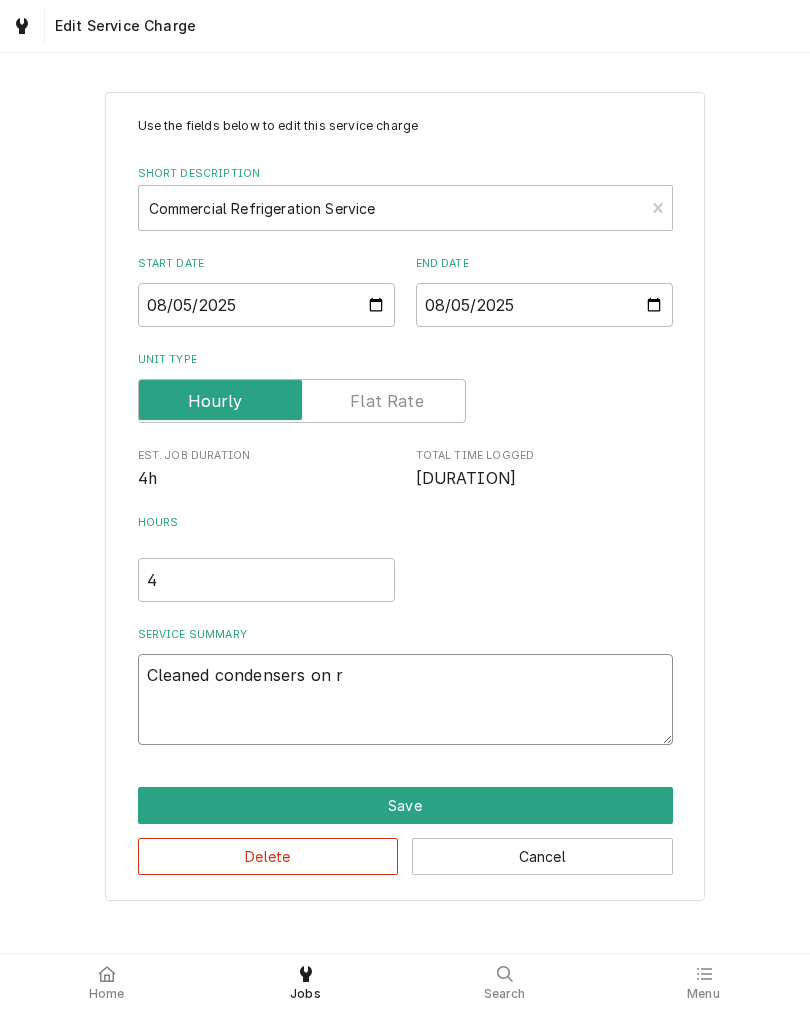type on "x" 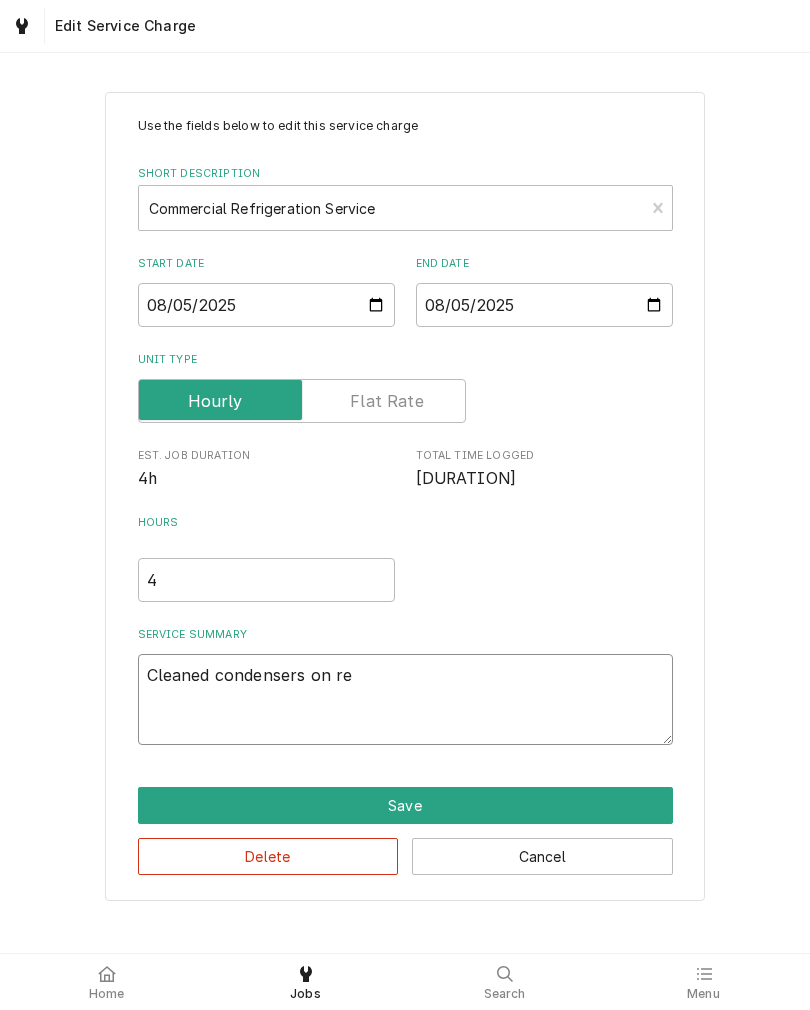 type on "x" 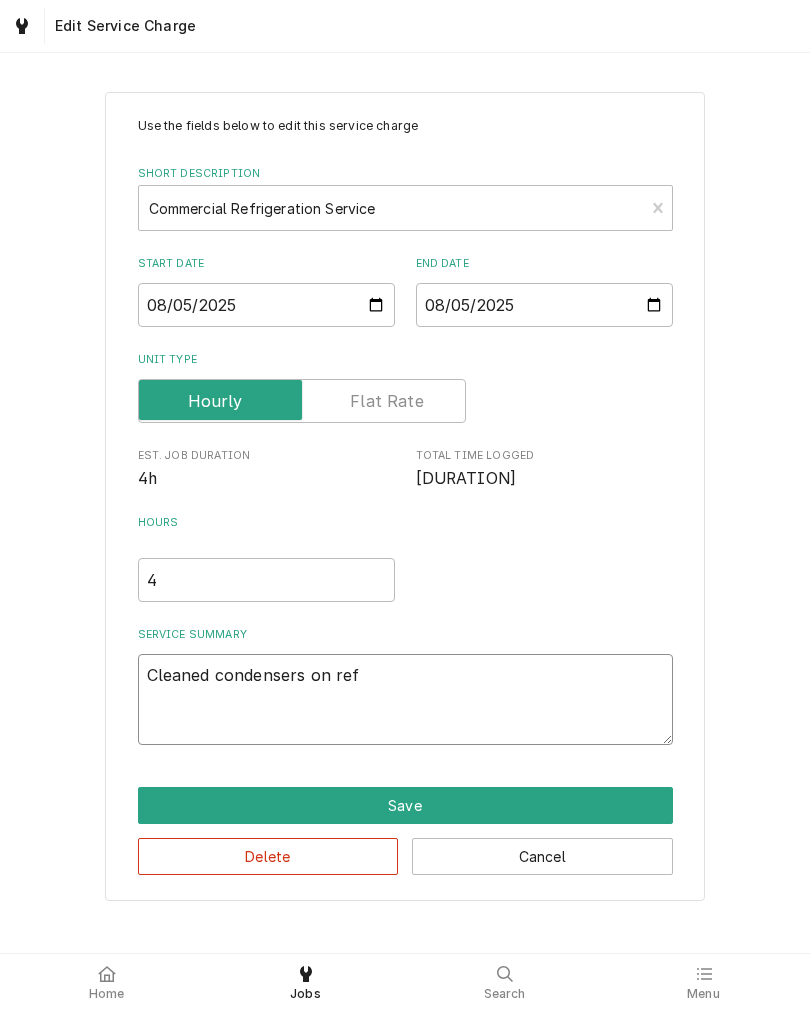 type on "x" 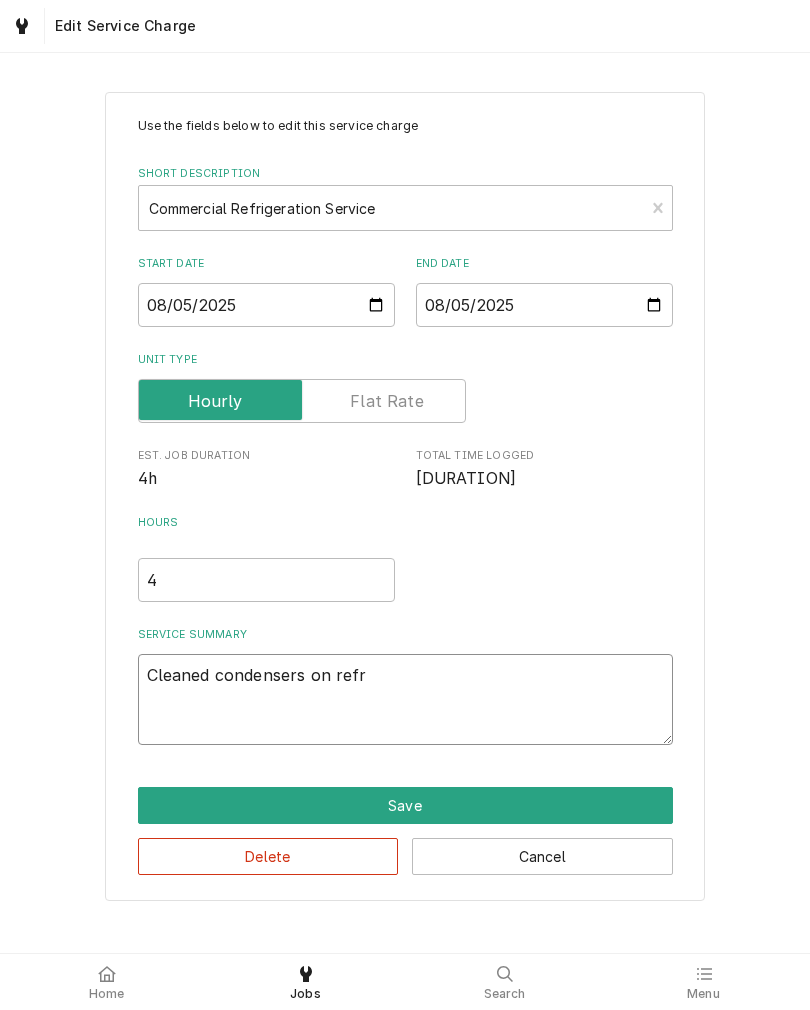 type on "x" 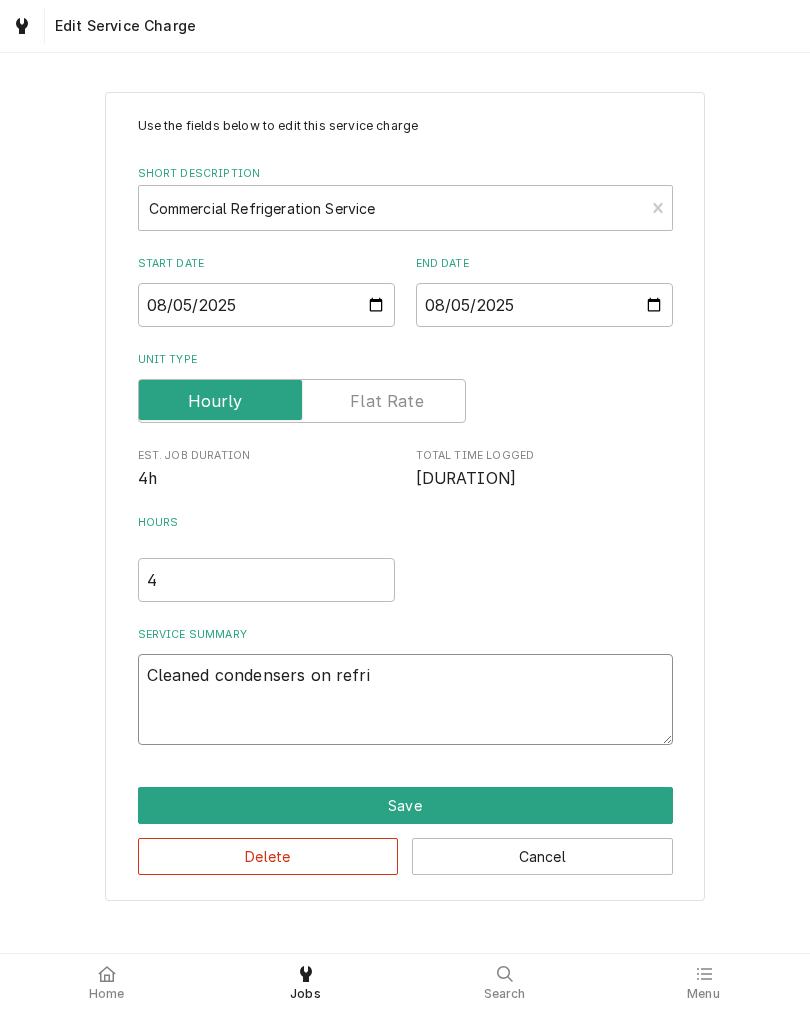 type on "x" 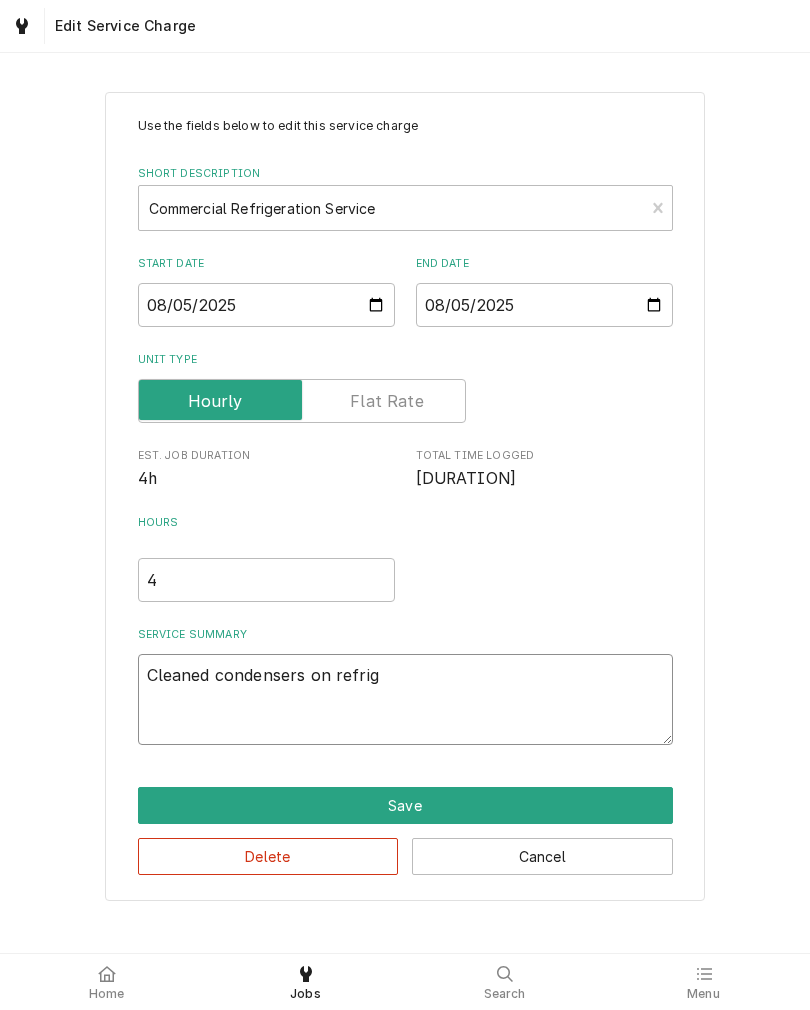 type on "x" 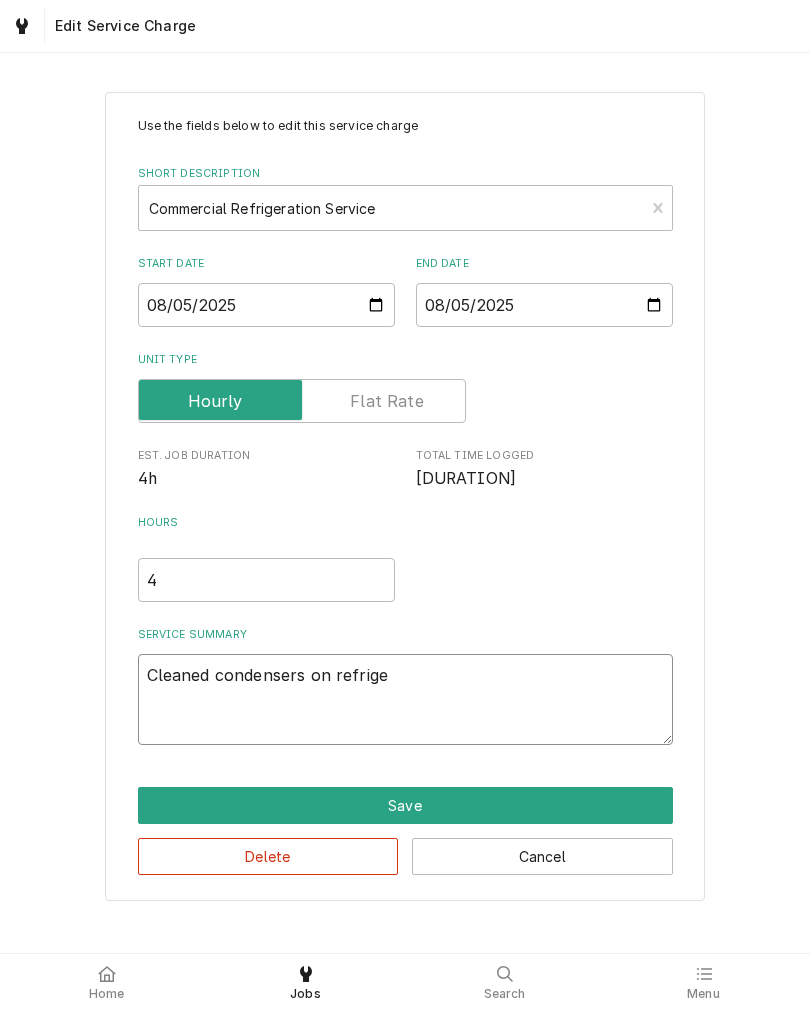 type on "x" 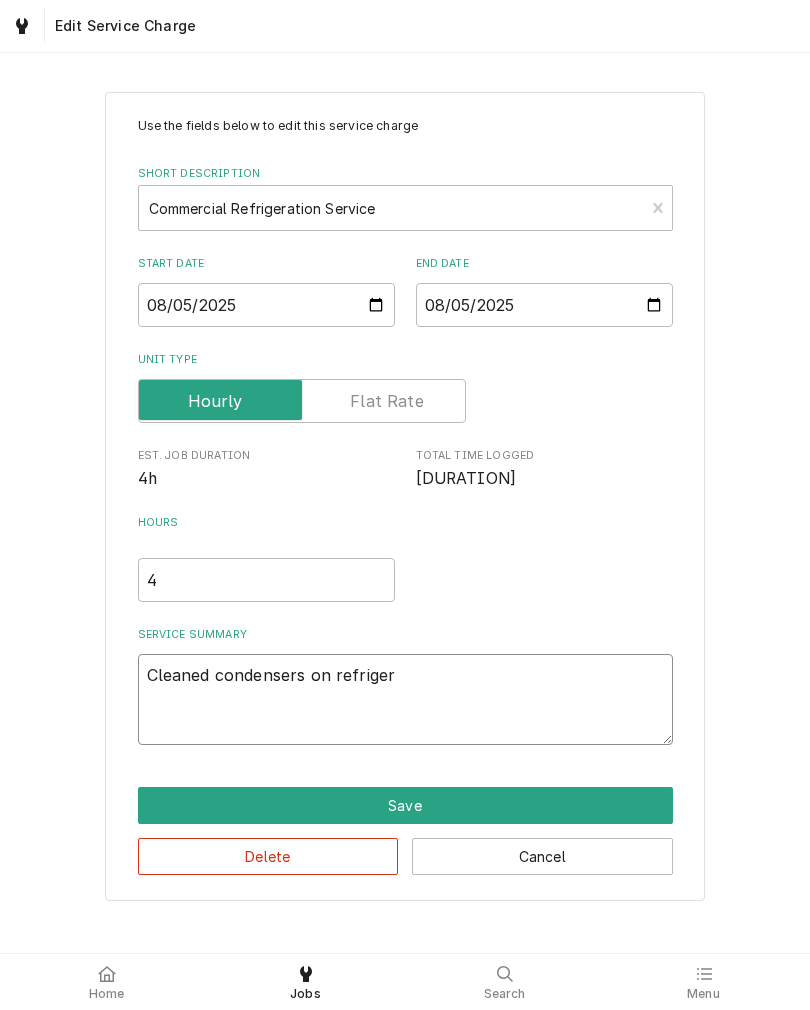 type on "x" 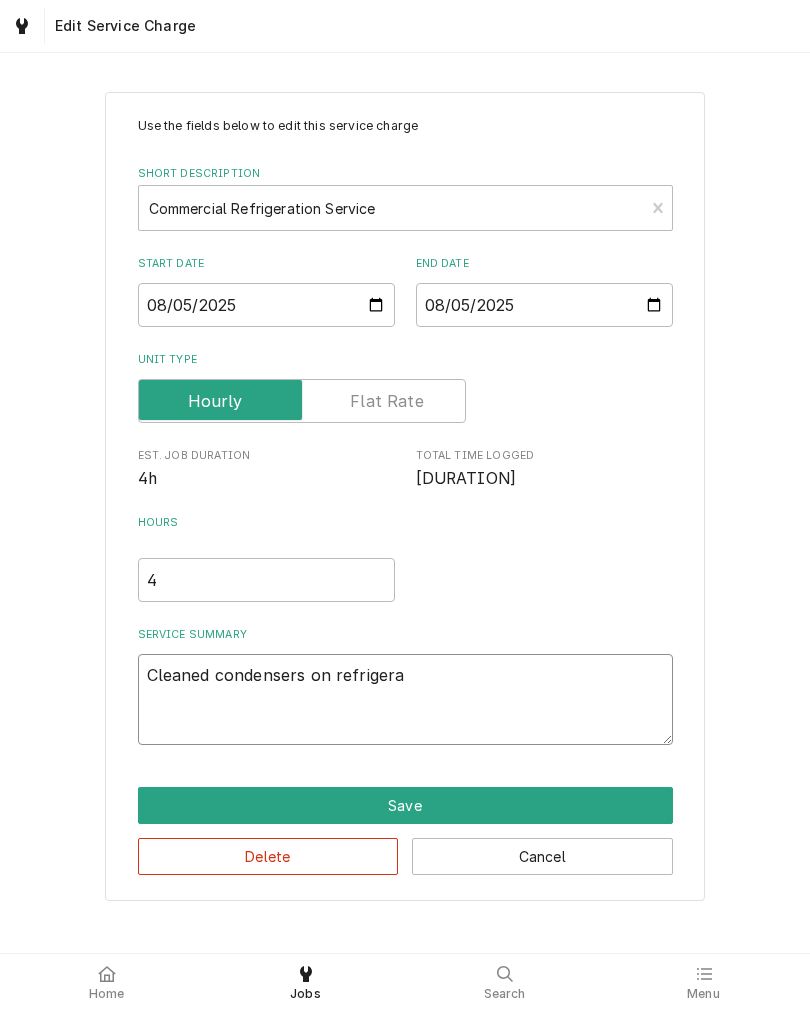 type on "x" 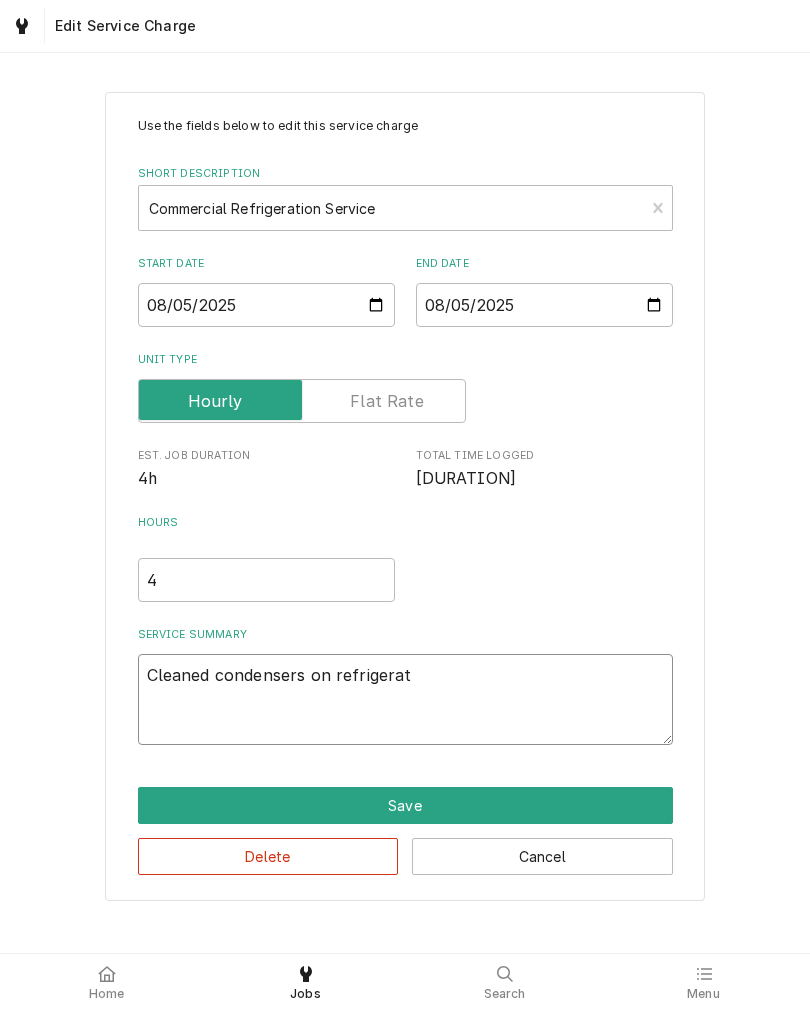 type on "x" 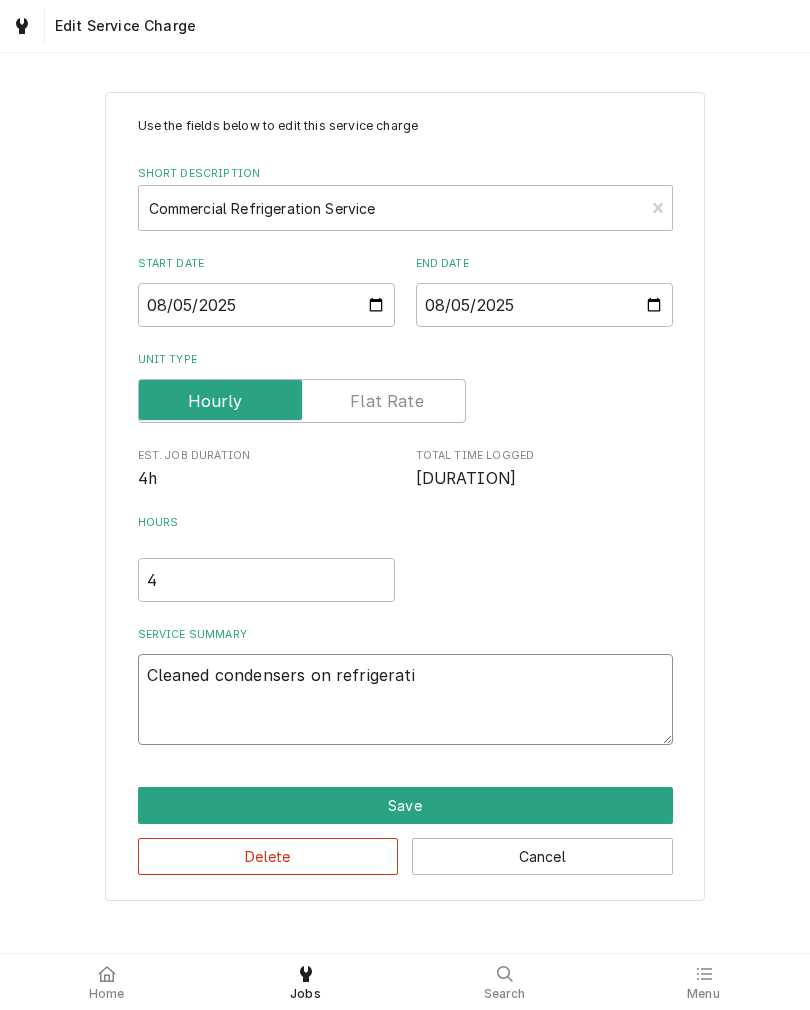 type on "x" 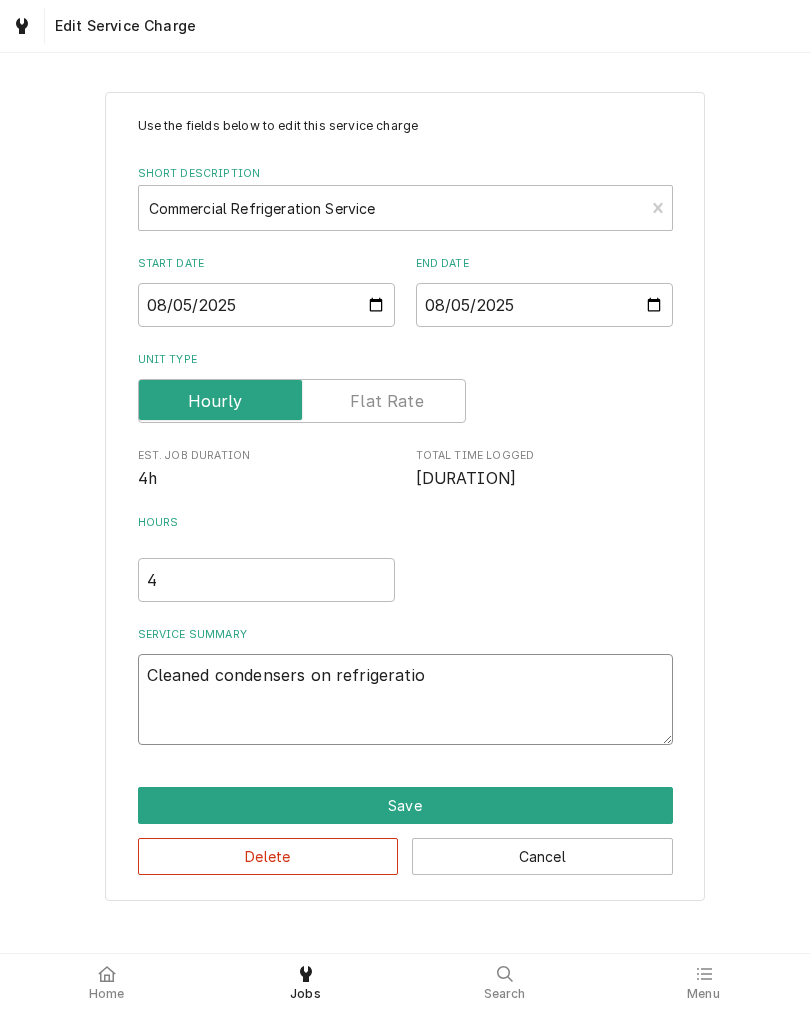 type on "x" 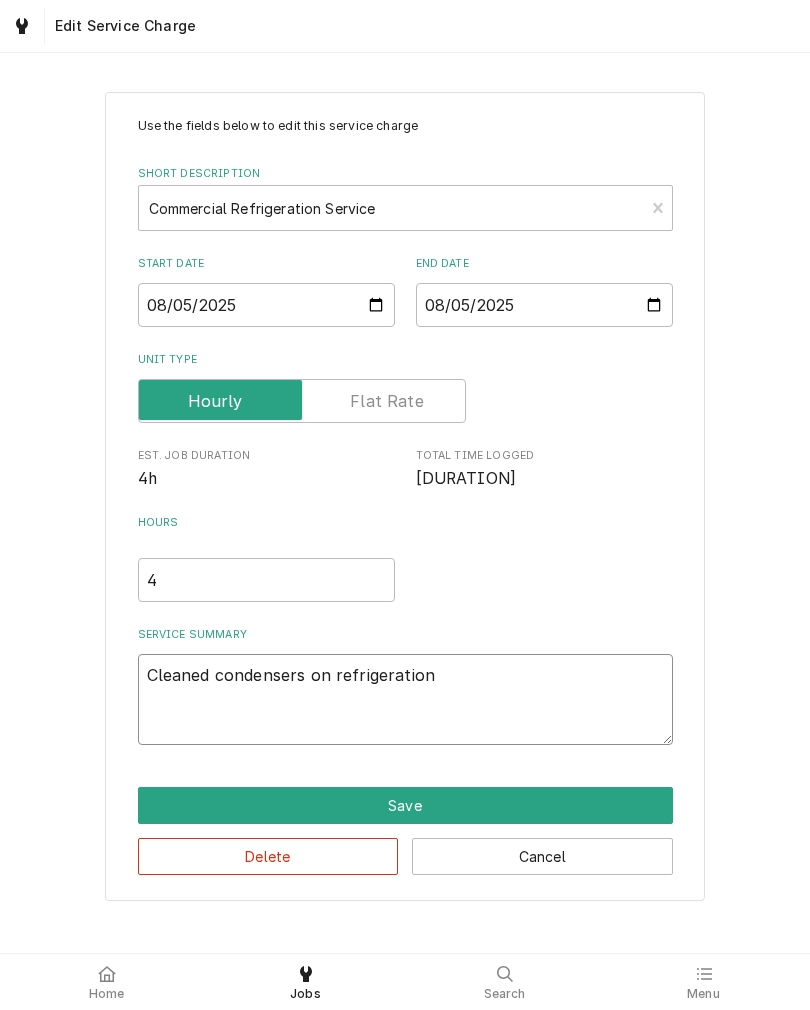 type on "x" 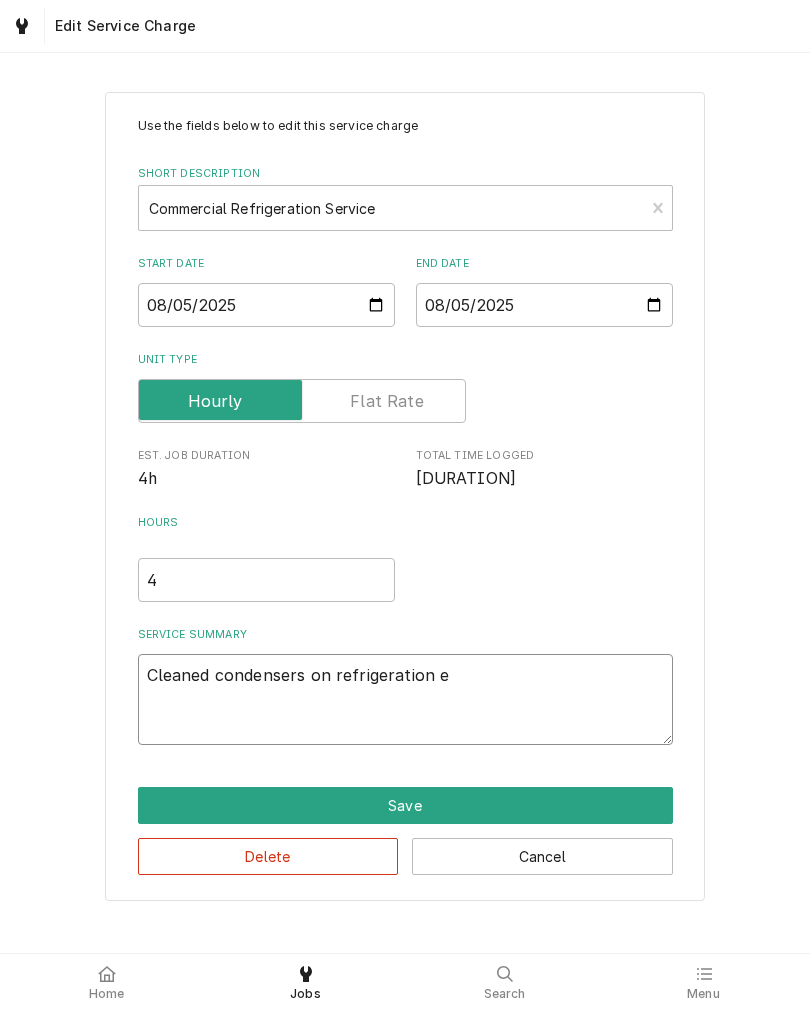 type on "x" 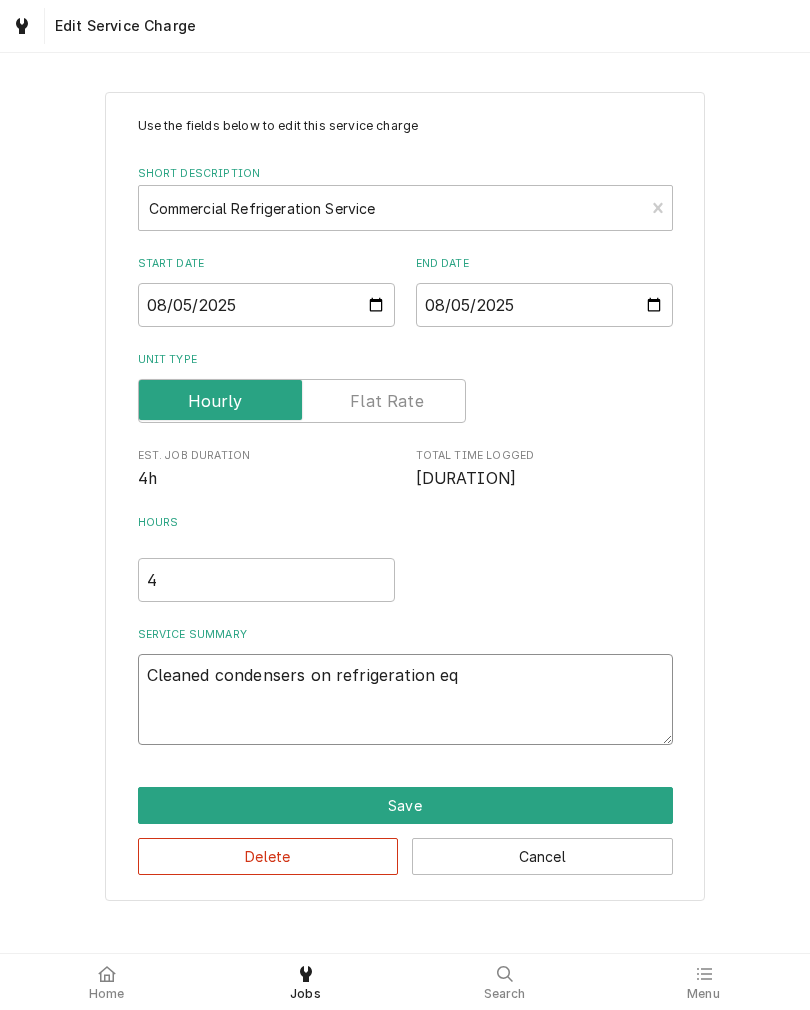 type on "x" 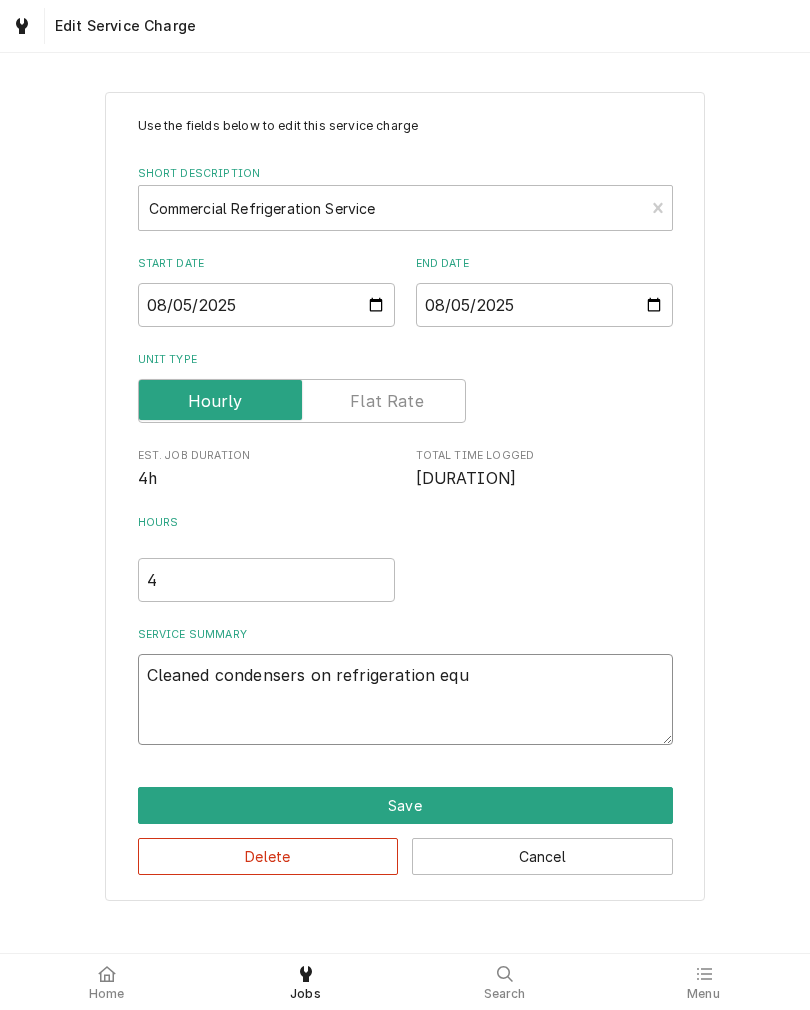 type on "x" 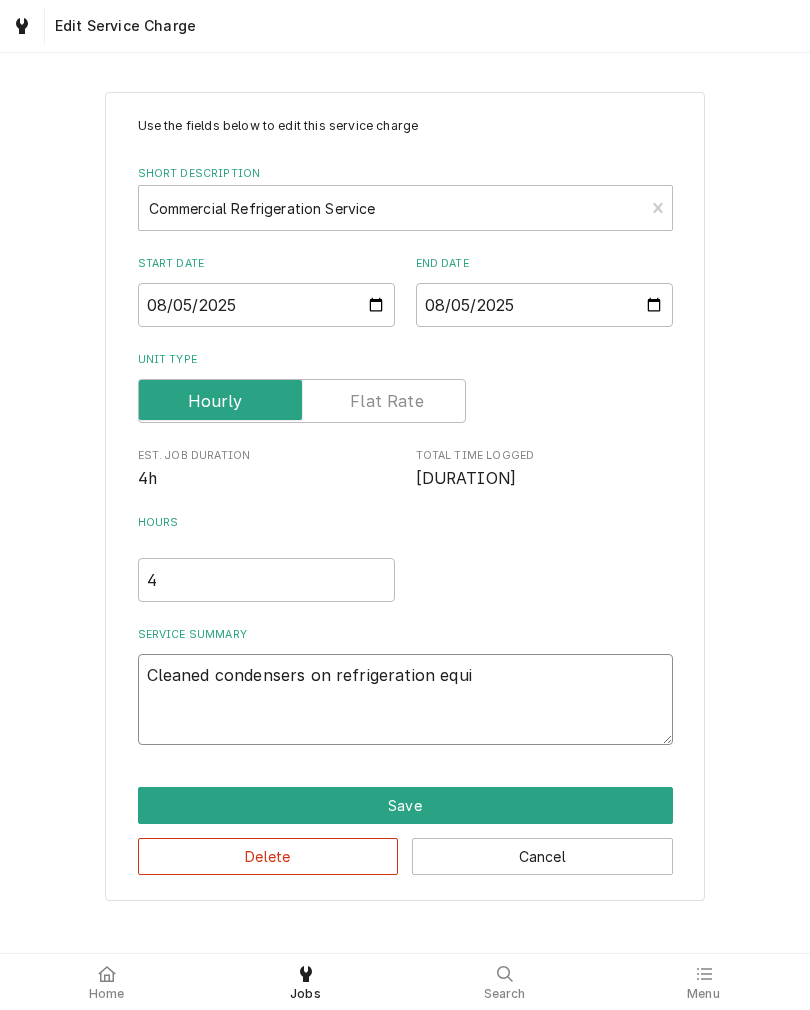 type on "x" 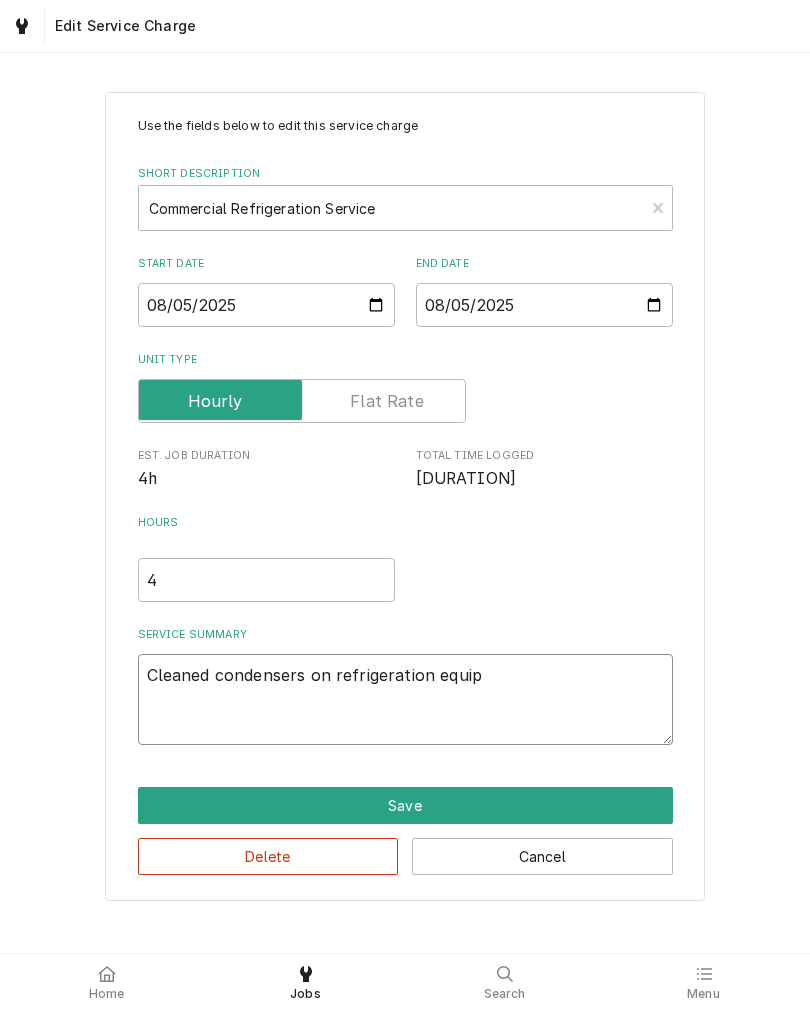 type on "x" 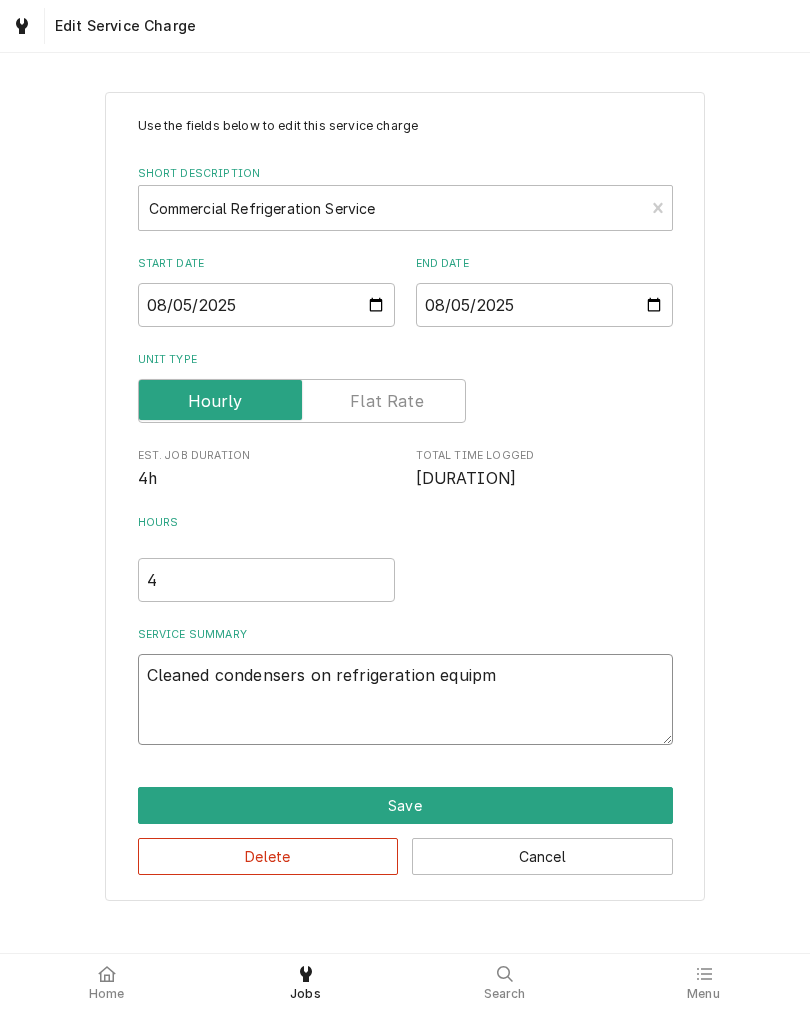 type on "x" 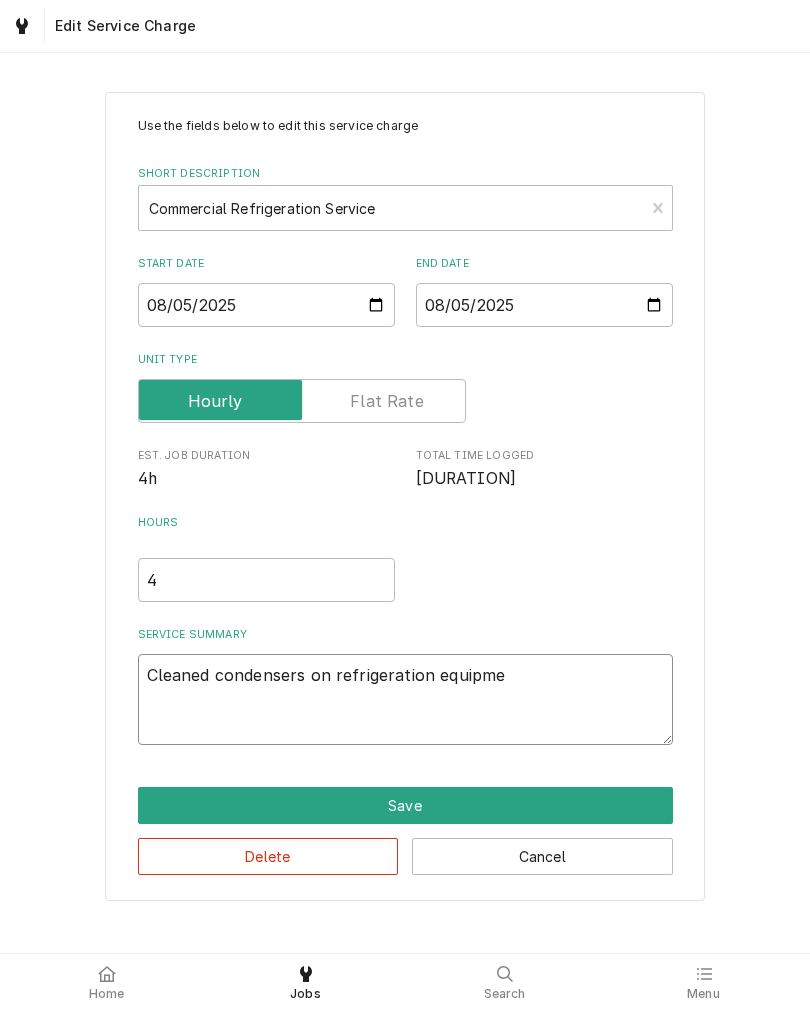 type on "x" 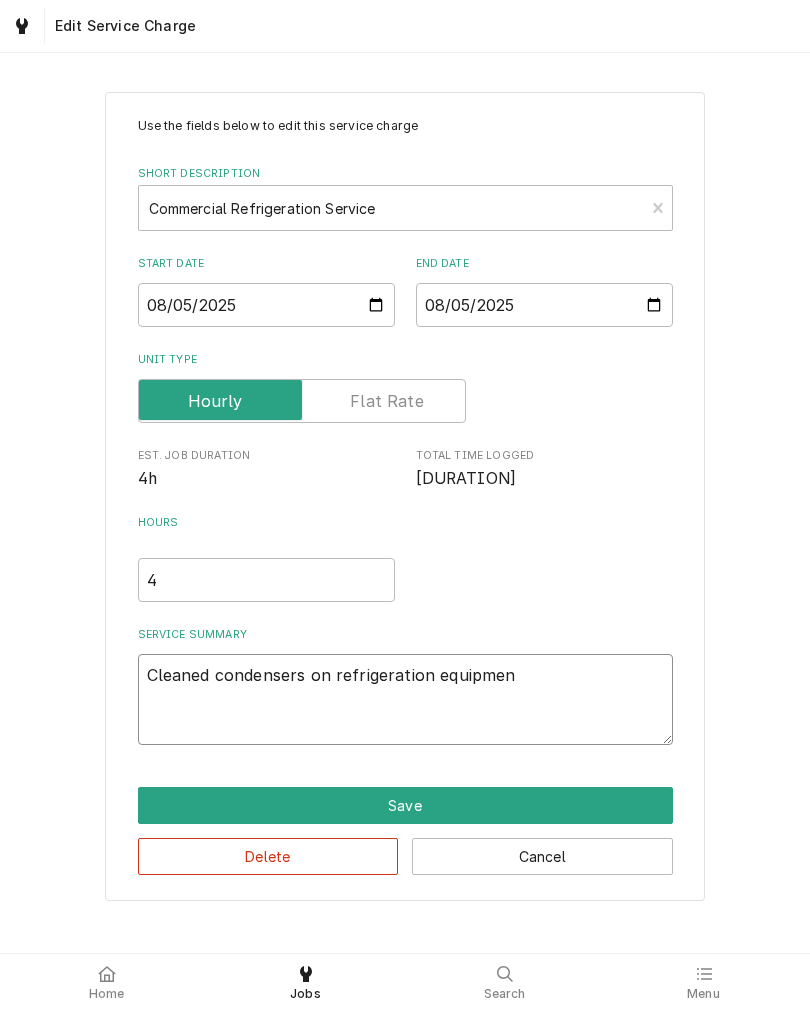 type on "x" 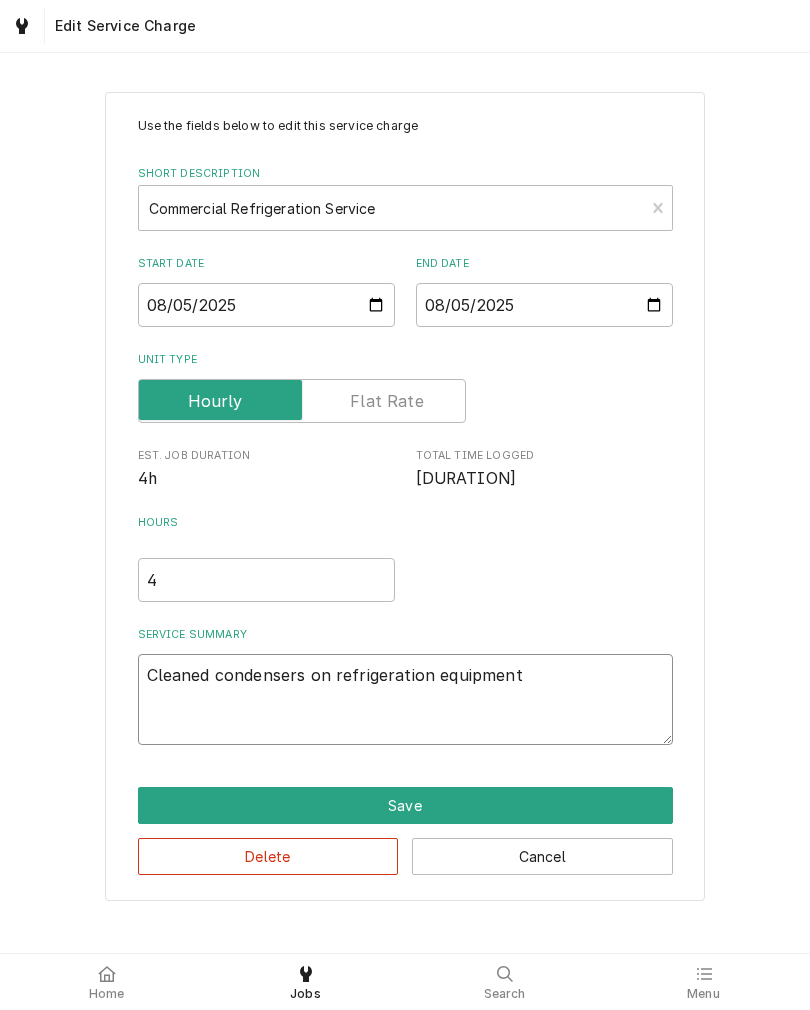 type on "x" 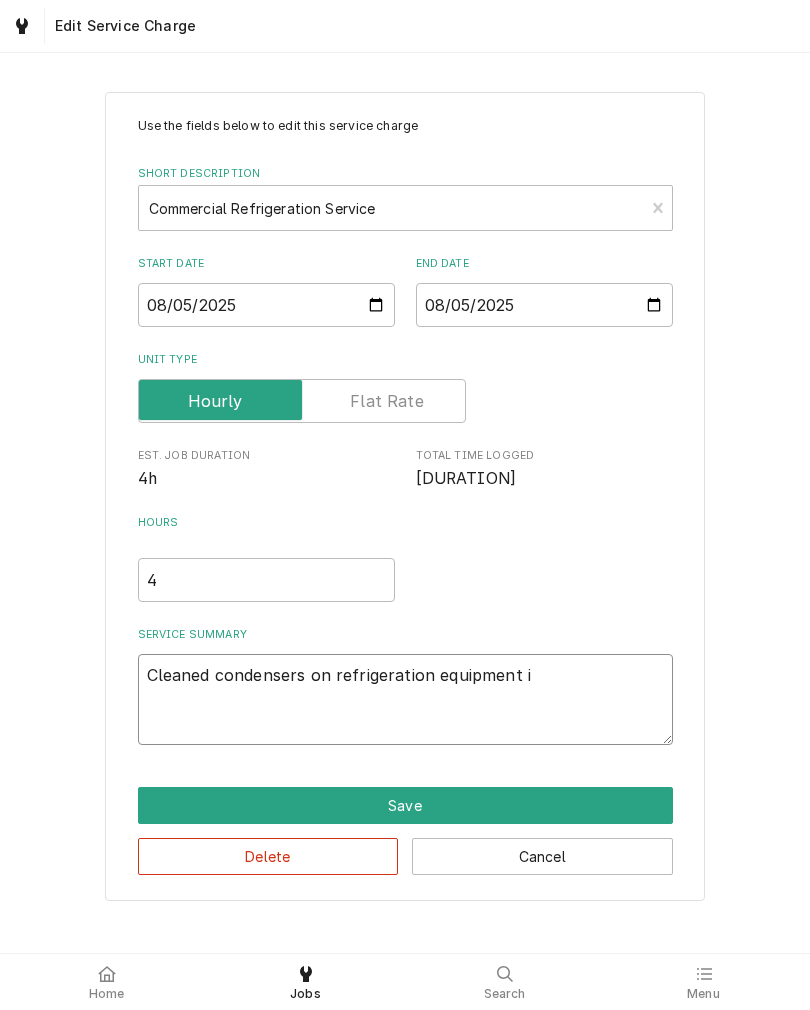 type on "x" 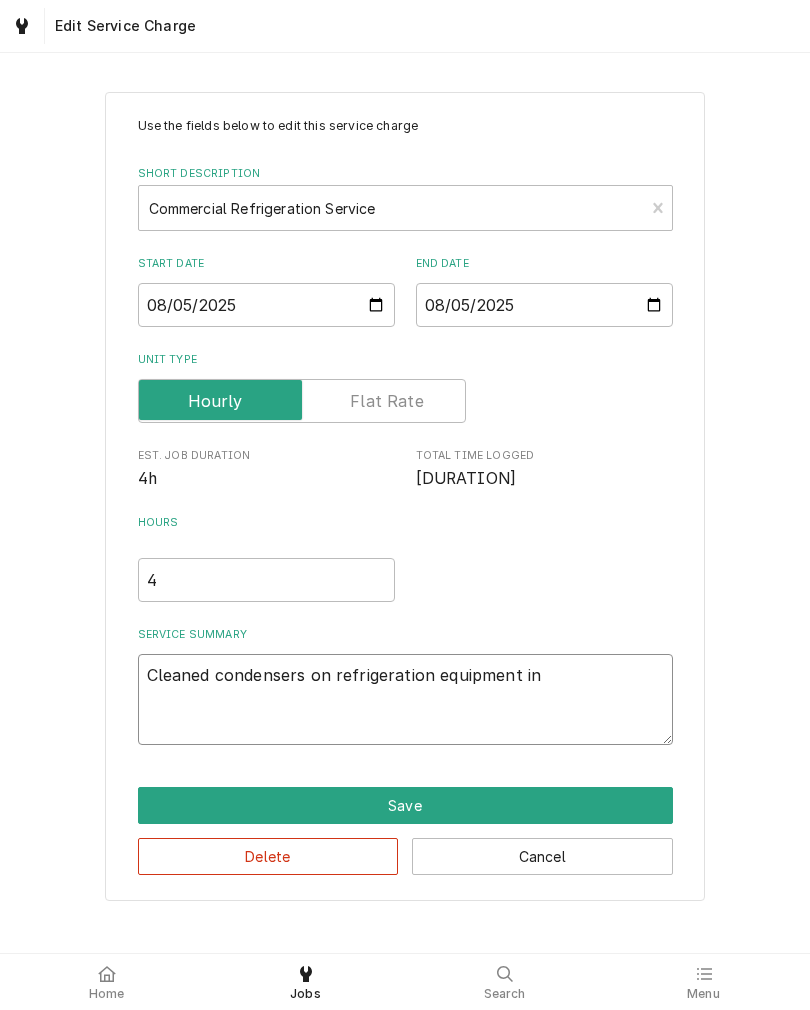 type on "x" 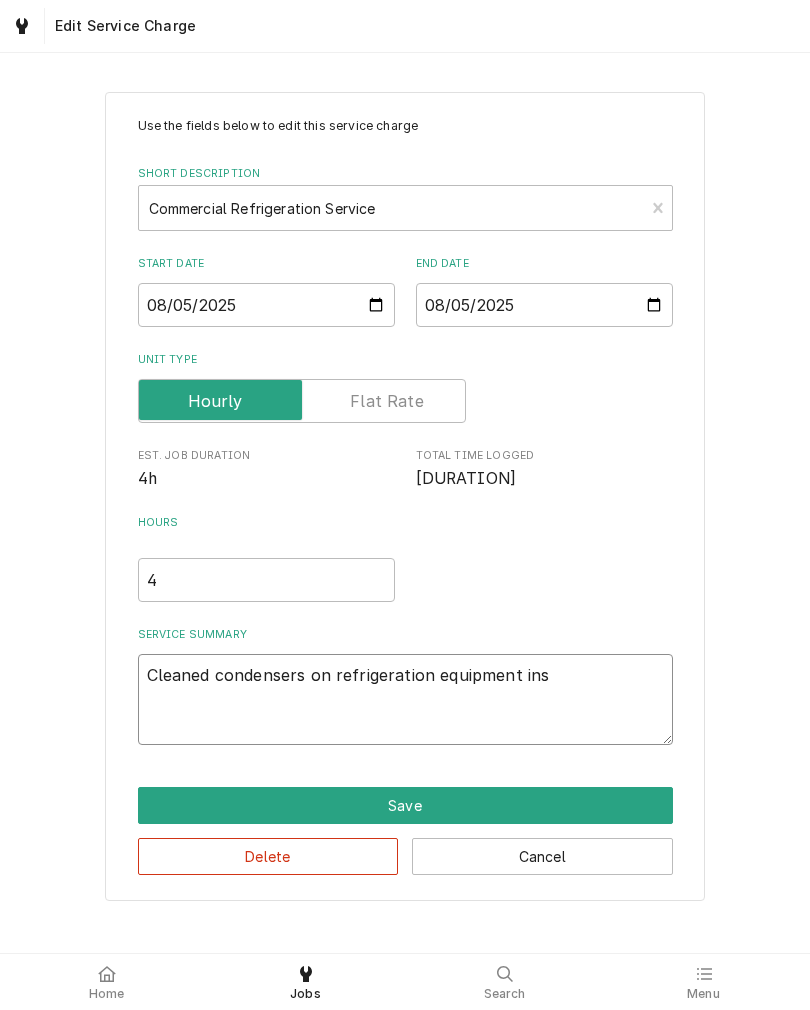type on "x" 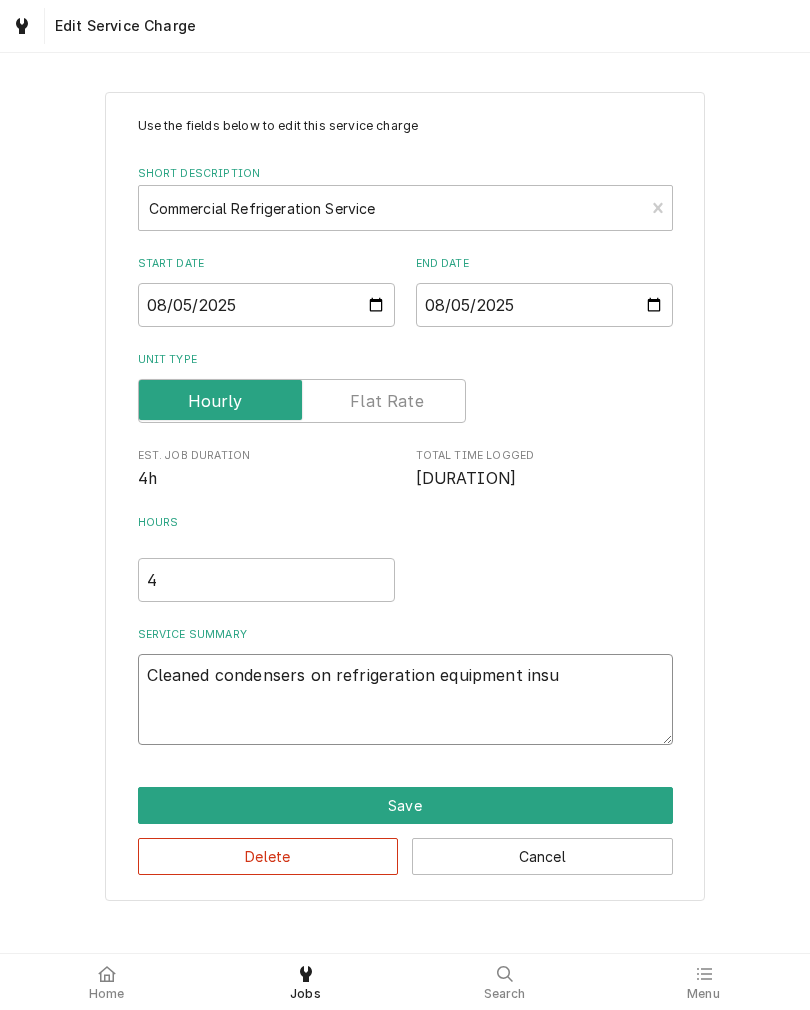 type on "x" 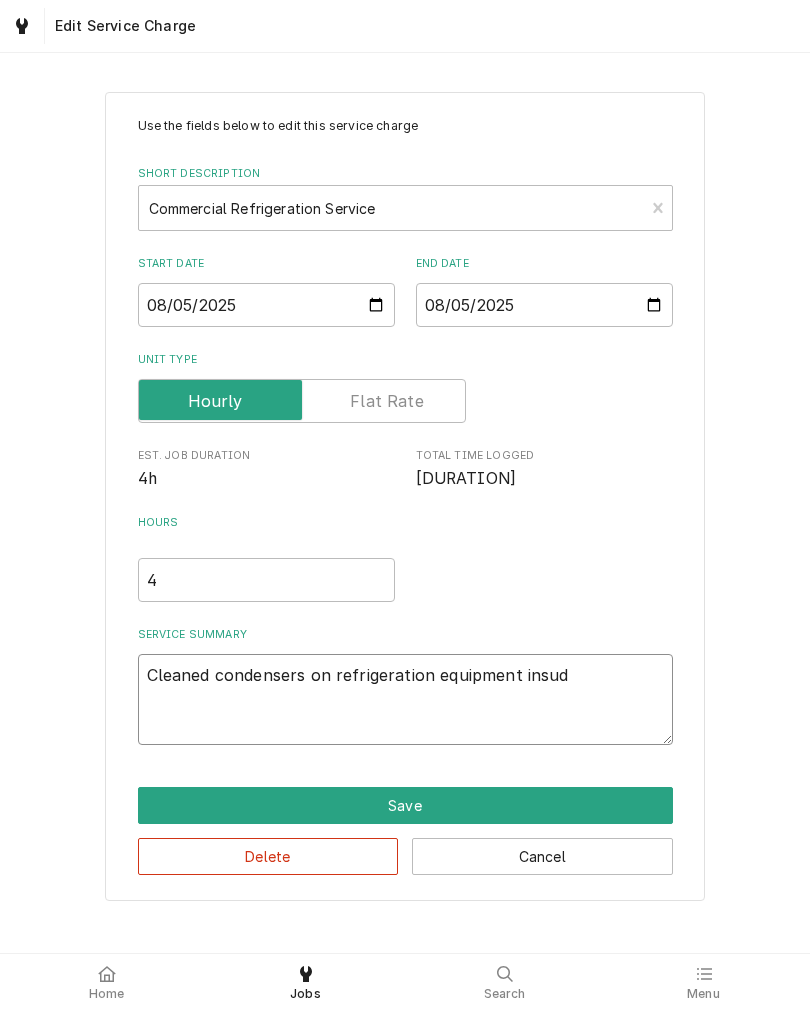 type on "x" 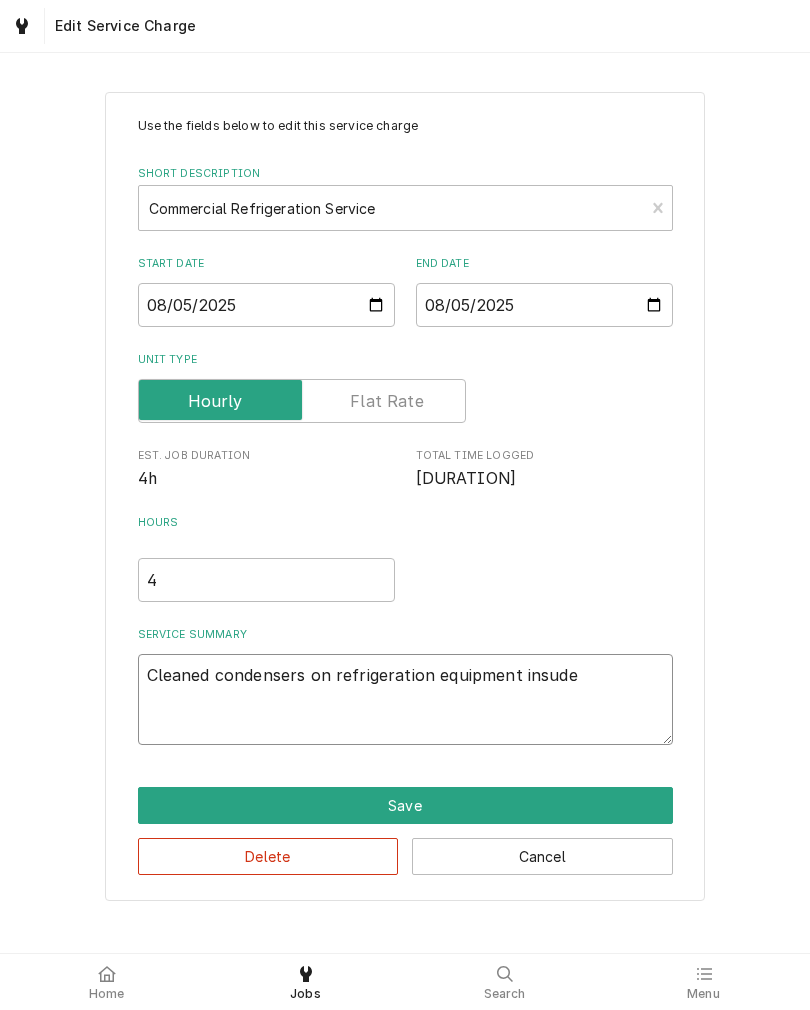 type on "x" 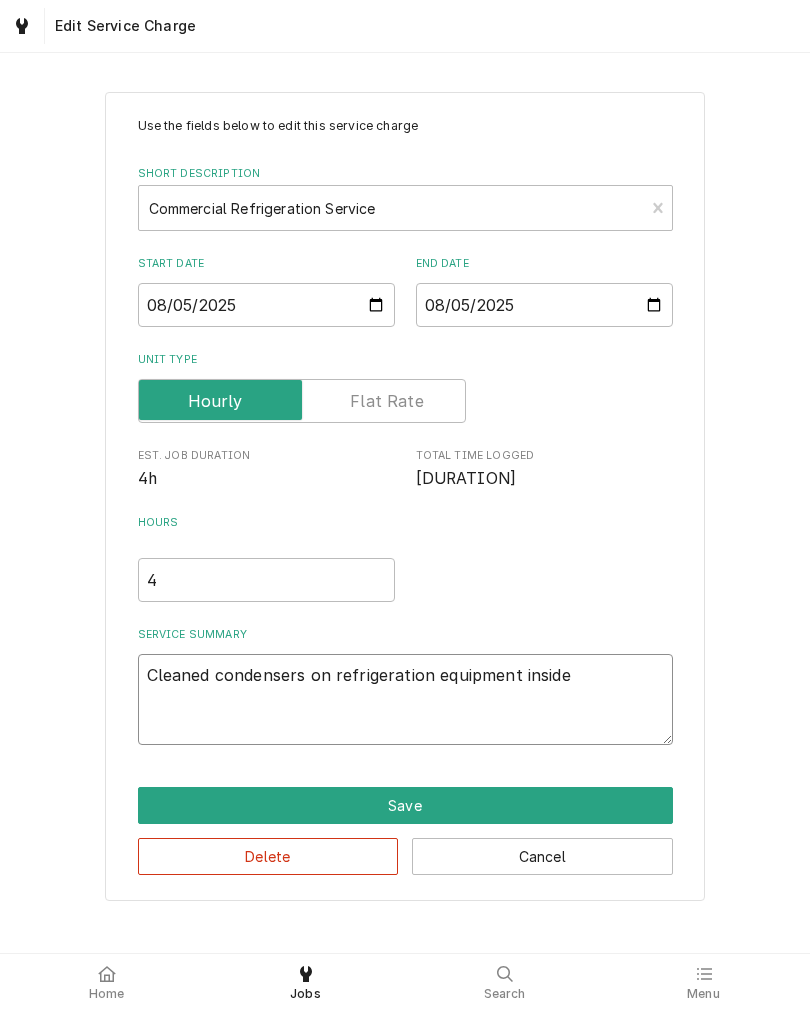type on "x" 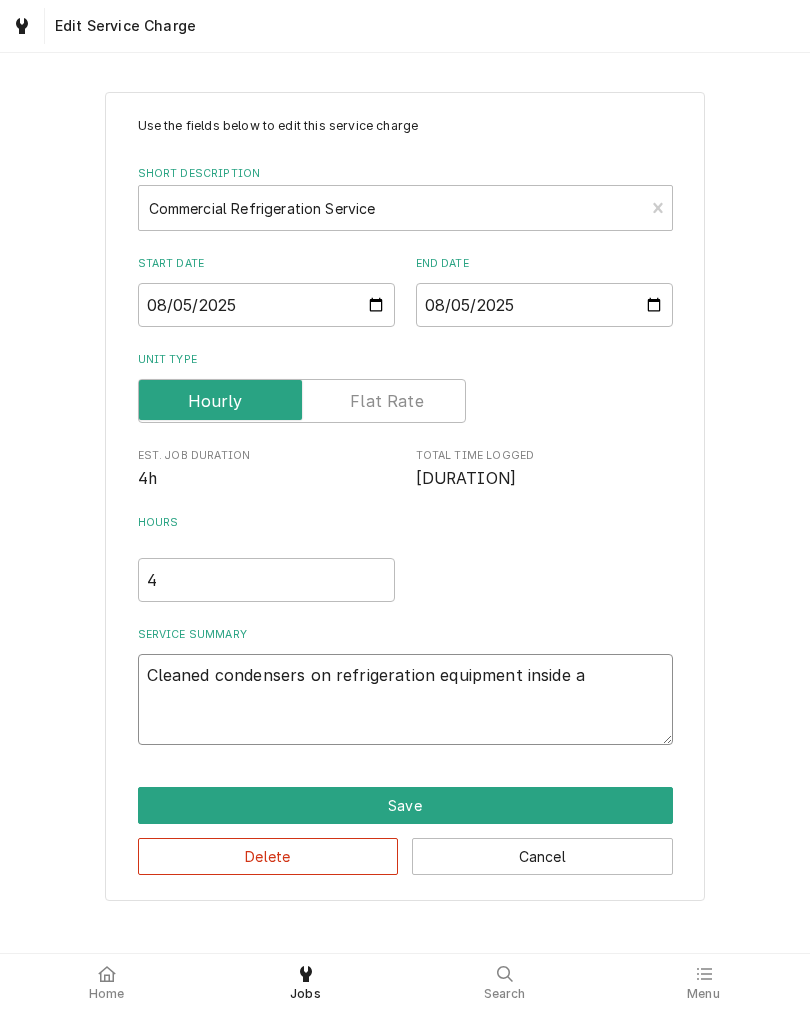 type on "x" 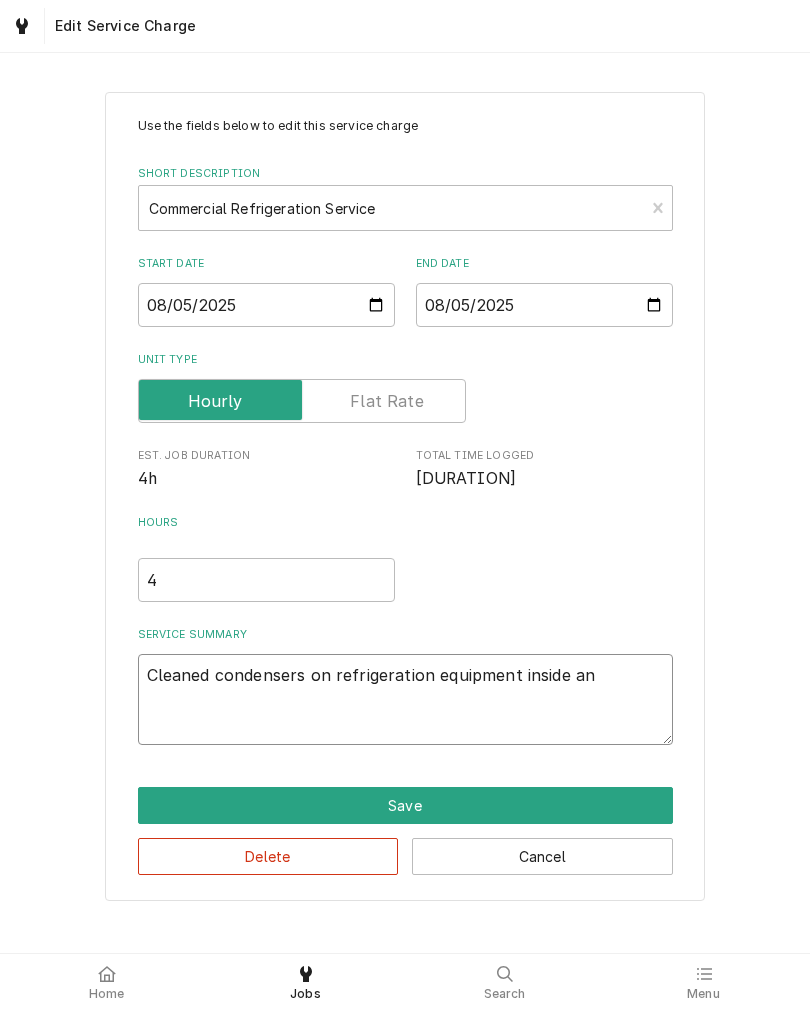 type on "x" 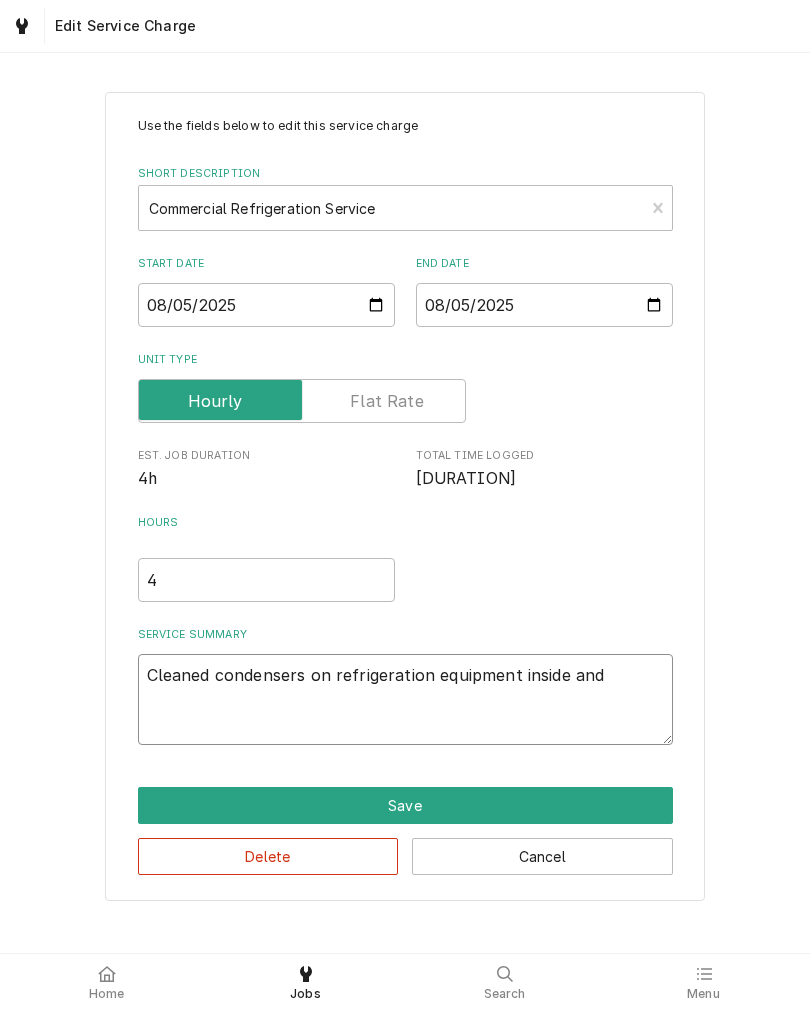 type on "x" 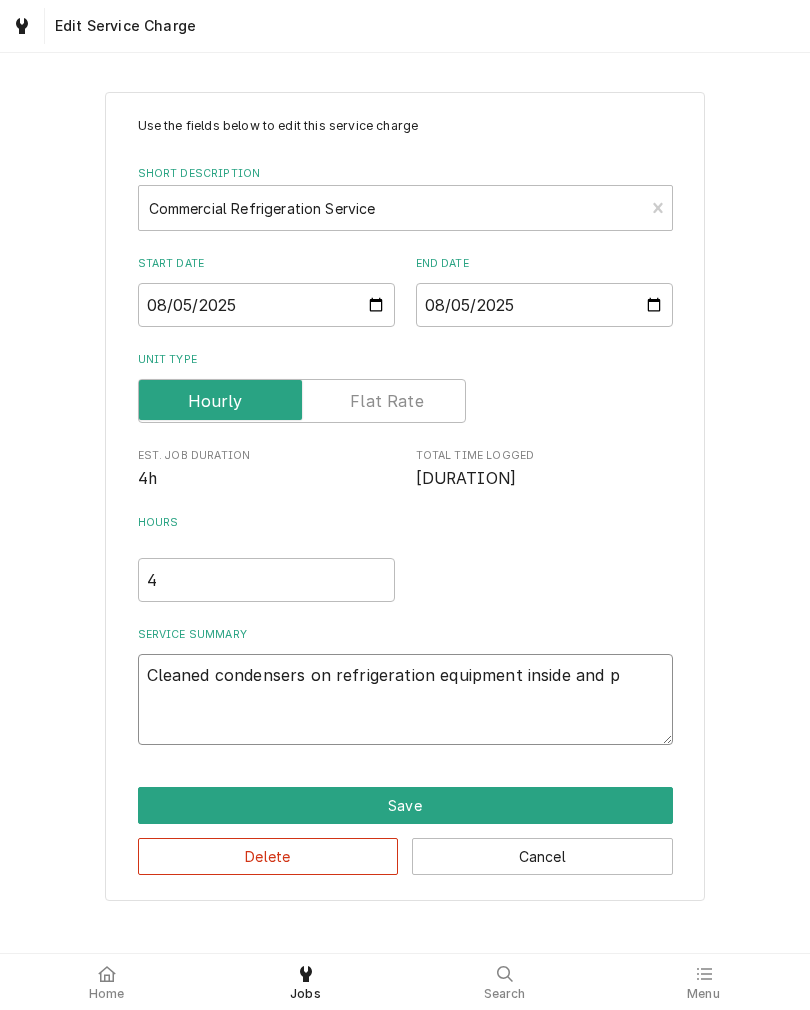 type on "x" 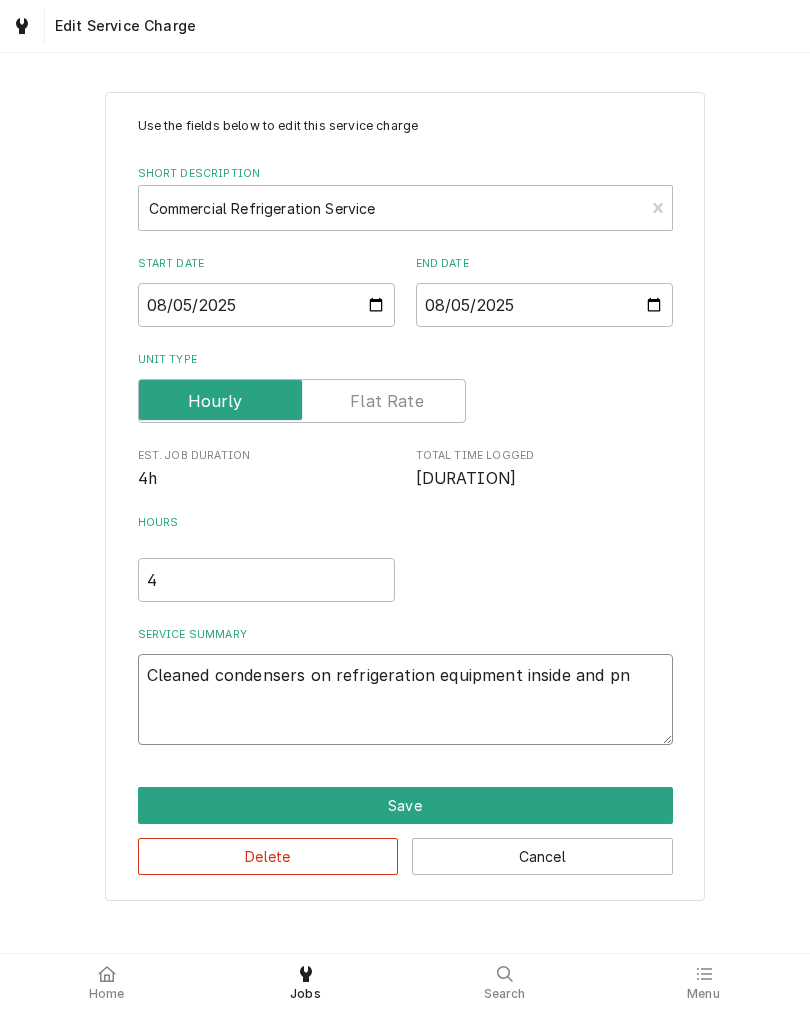 type on "x" 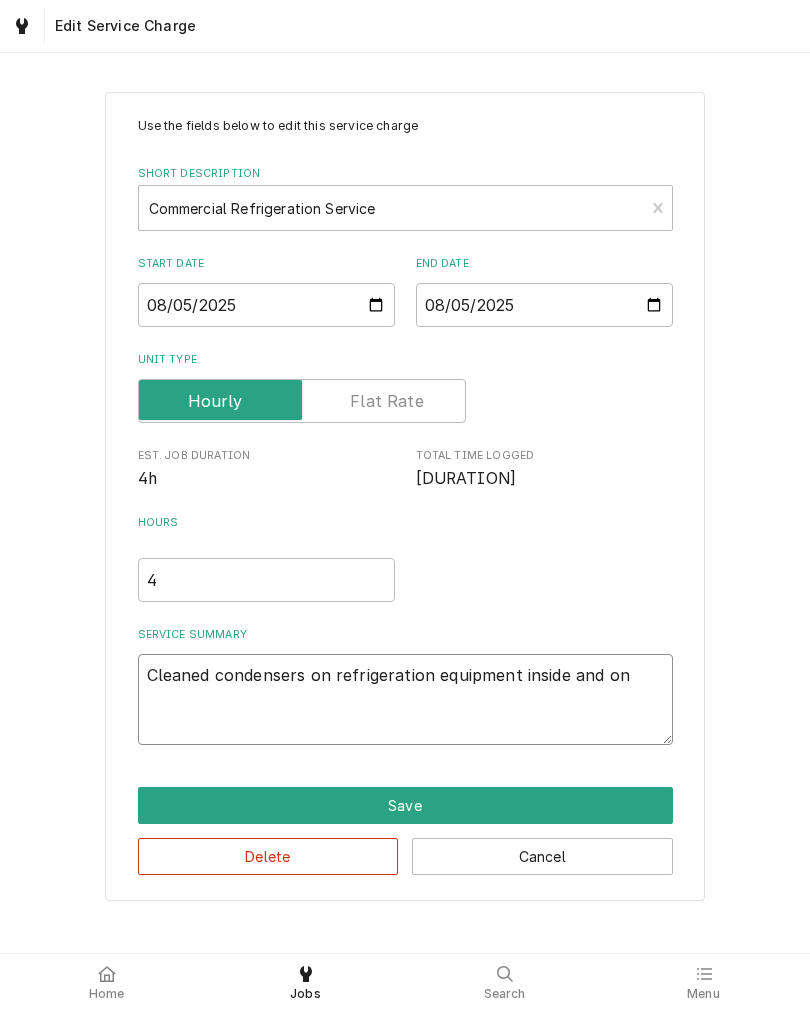 type on "x" 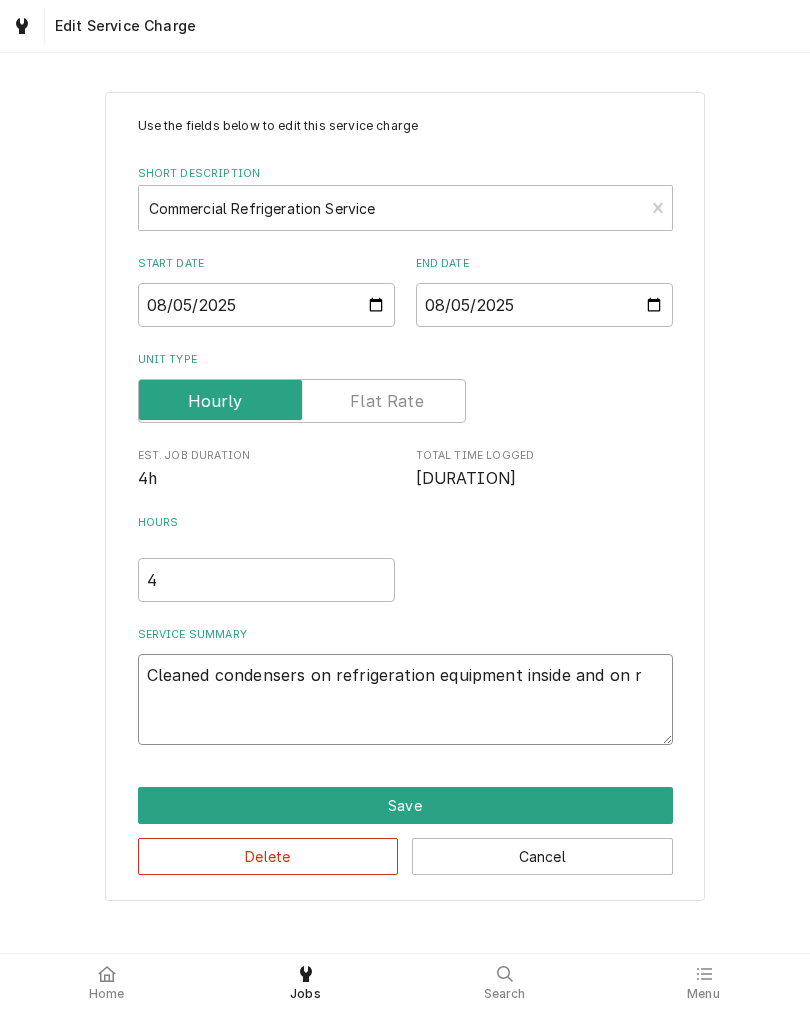 type on "x" 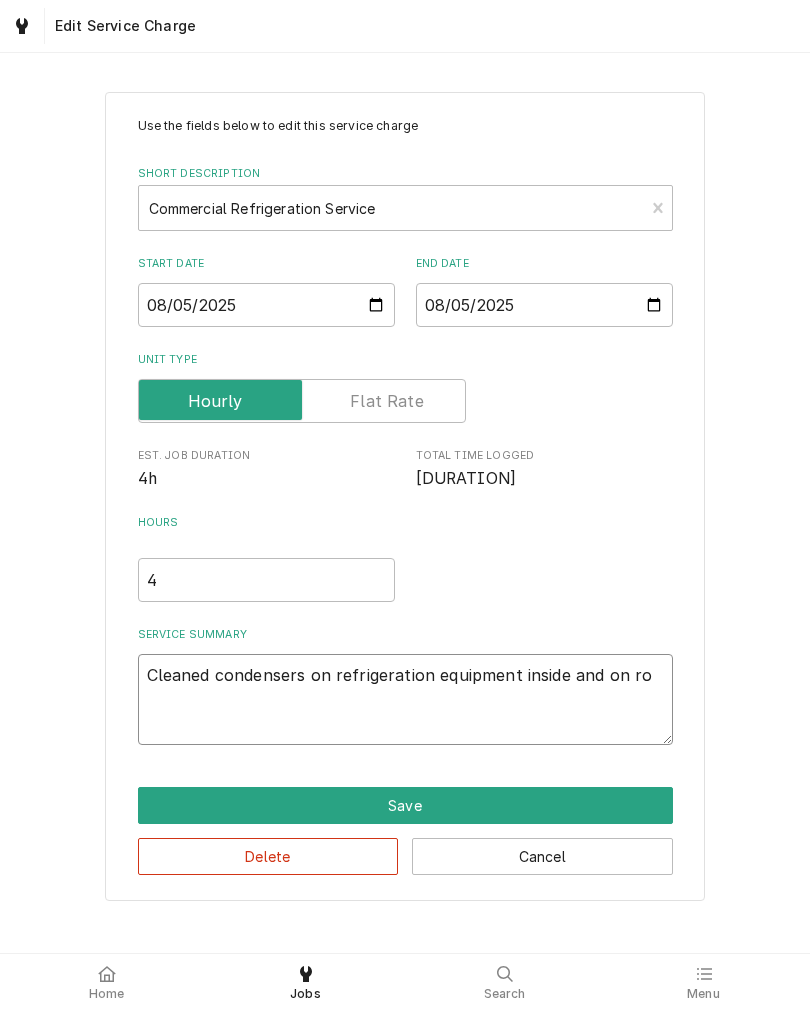 type on "x" 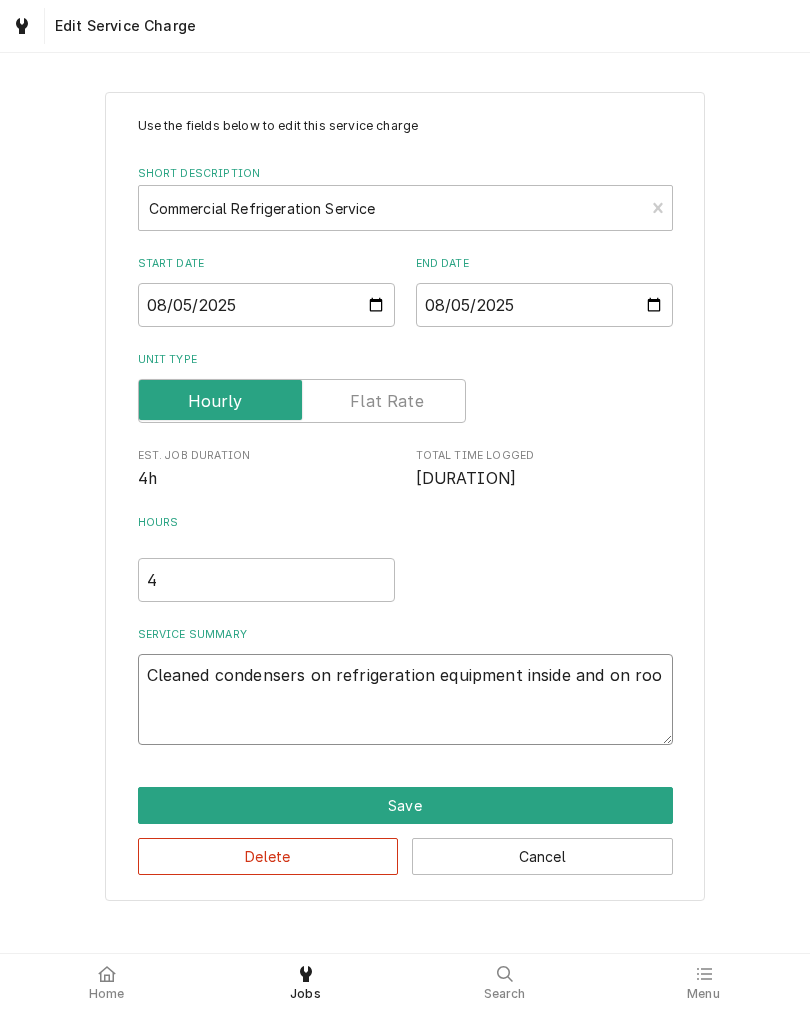 type on "x" 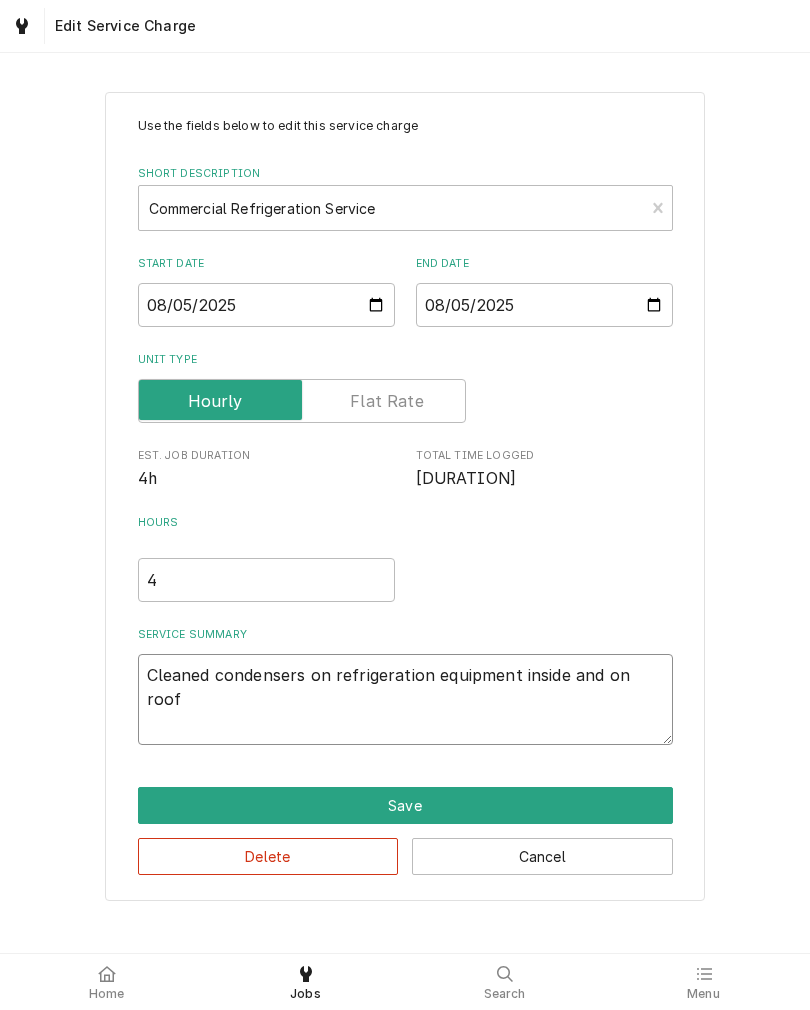 type on "x" 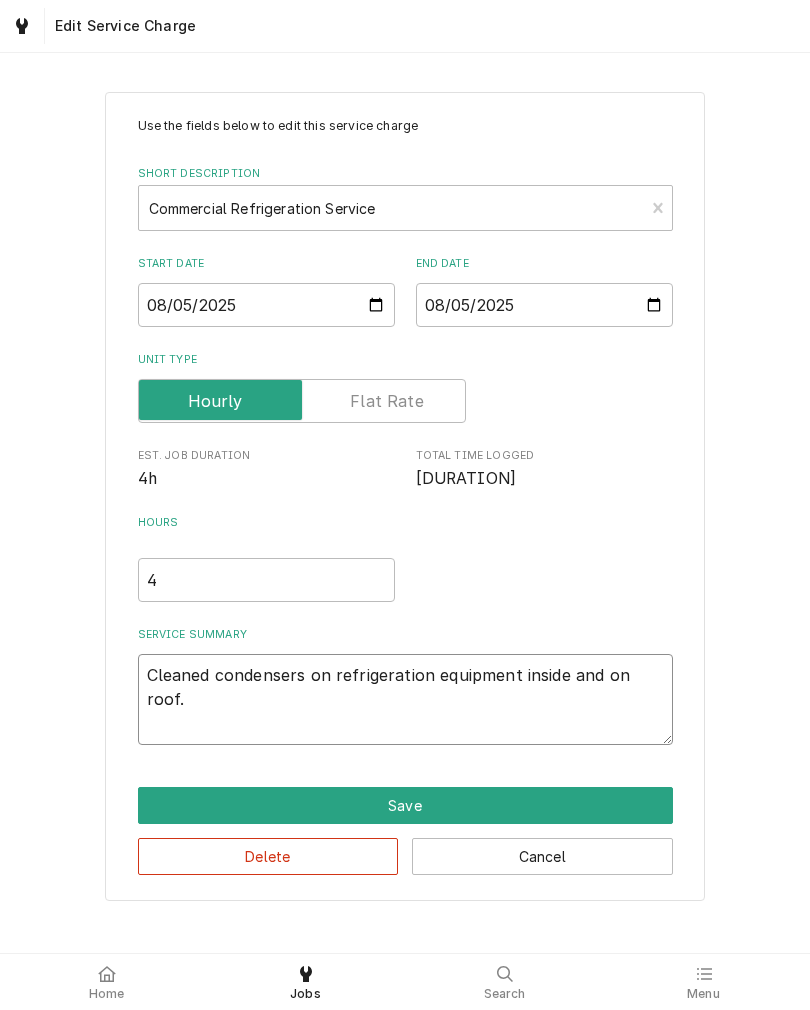 type on "Cleaned condensers on refrigeration equipment inside and on roof." 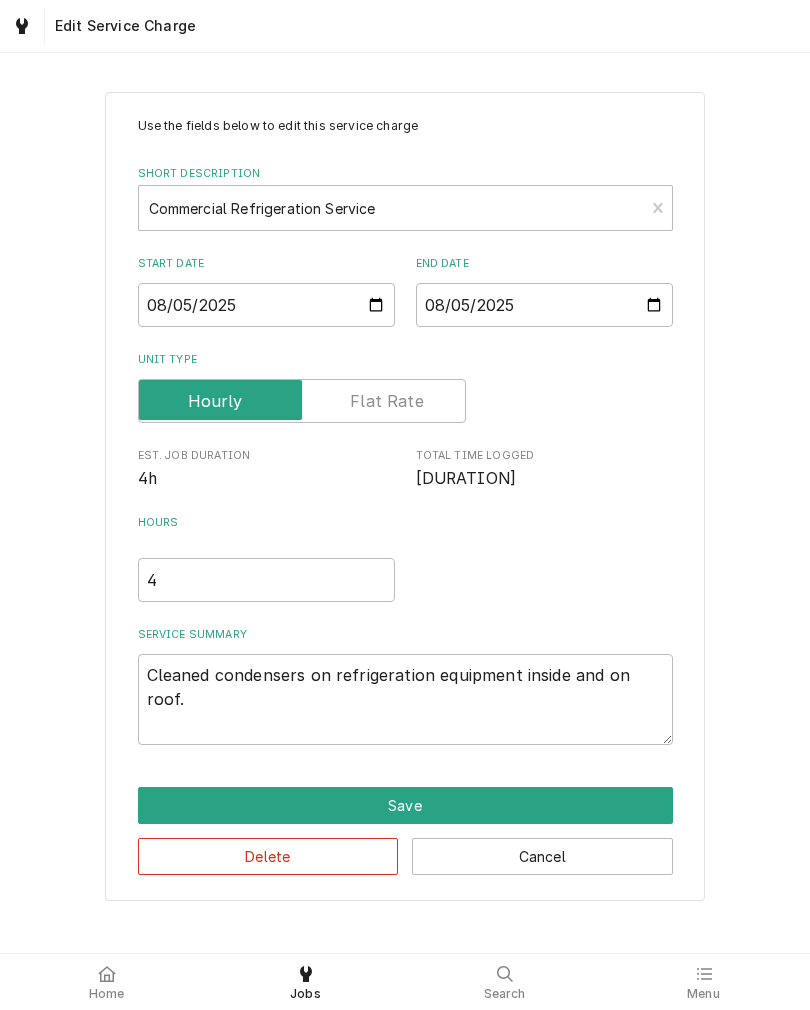 click on "Use the fields below to edit this service charge Short Description Commercial Refrigeration Service Start Date 2025-08-05 End Date 2025-08-05 Unit Type Est. Job Duration 4h Total Time Logged 2h 48min Hours 4 Service Summary Cleaned condensers on refrigeration equipment inside and on roof." at bounding box center [405, 431] 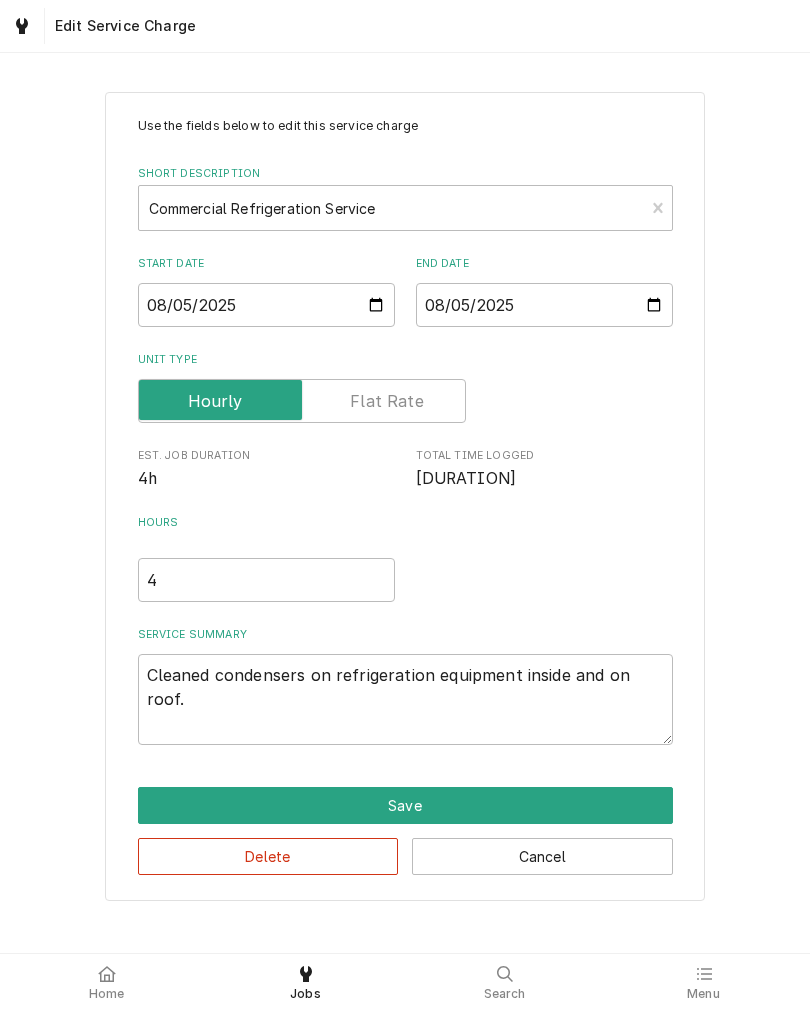 click on "Save" at bounding box center (405, 805) 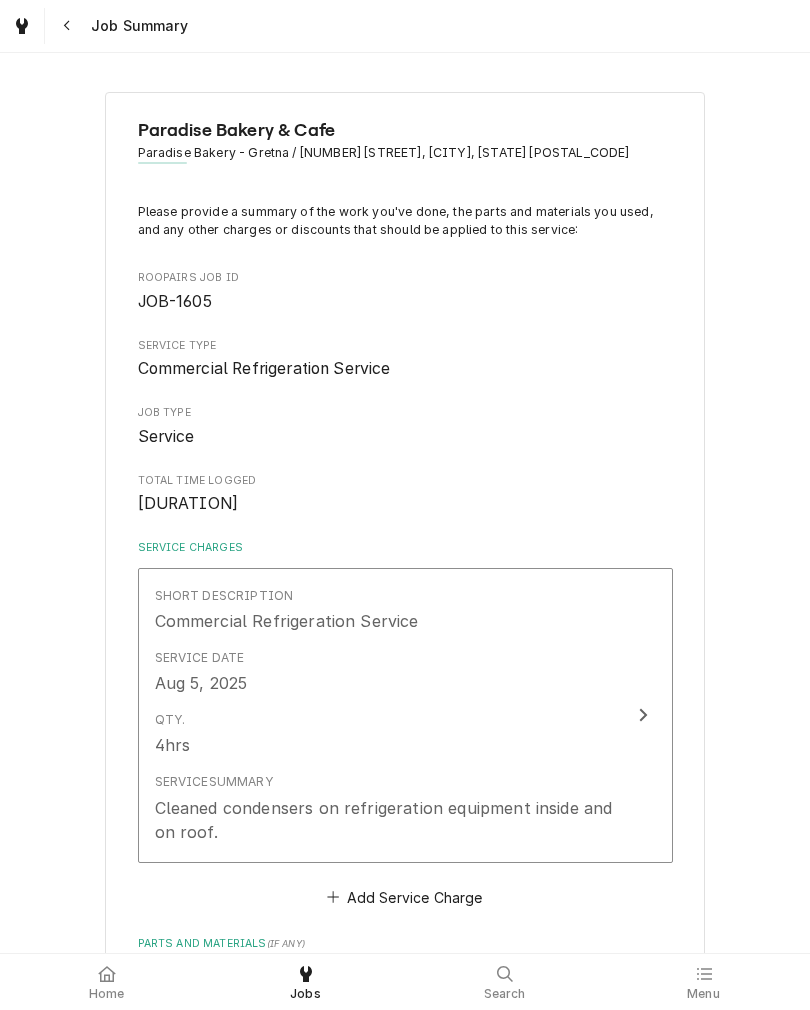 scroll, scrollTop: 450, scrollLeft: 0, axis: vertical 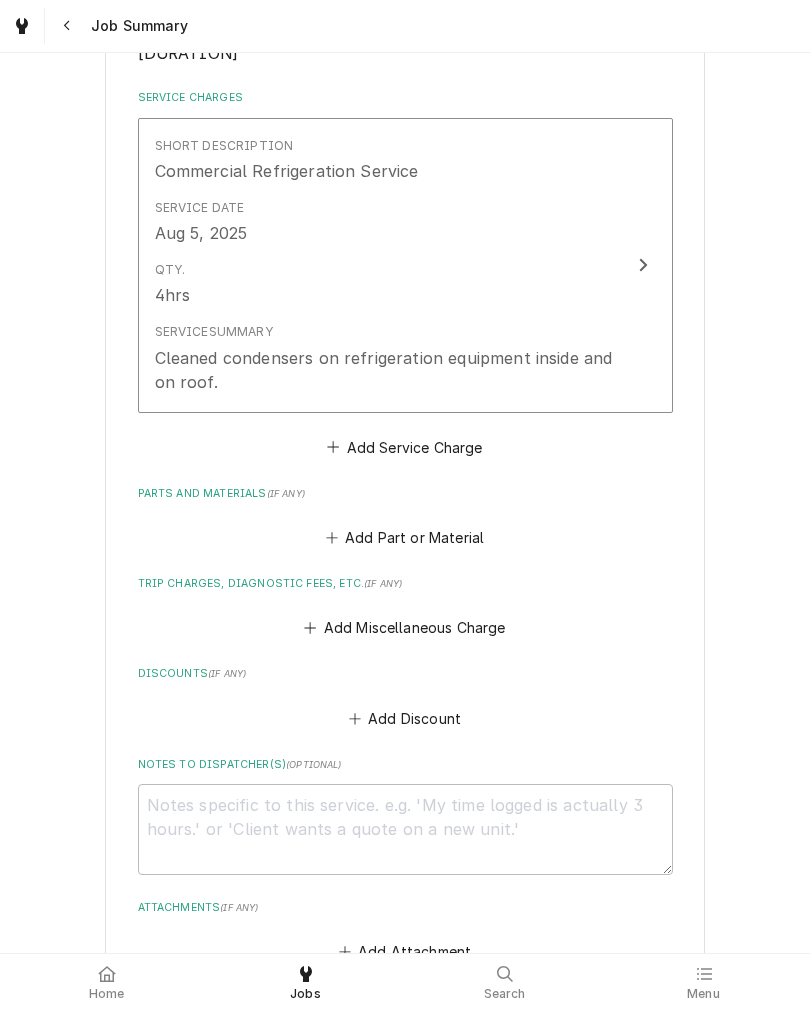 click on "Add Miscellaneous Charge" at bounding box center [405, 628] 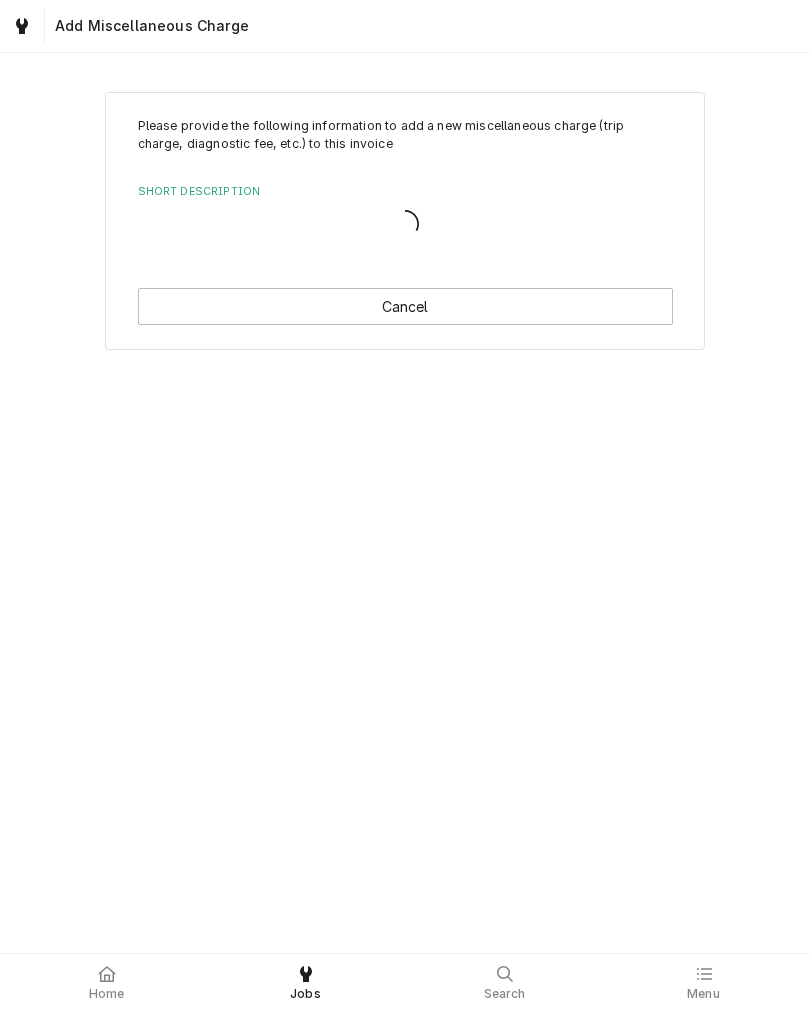 scroll, scrollTop: 0, scrollLeft: 0, axis: both 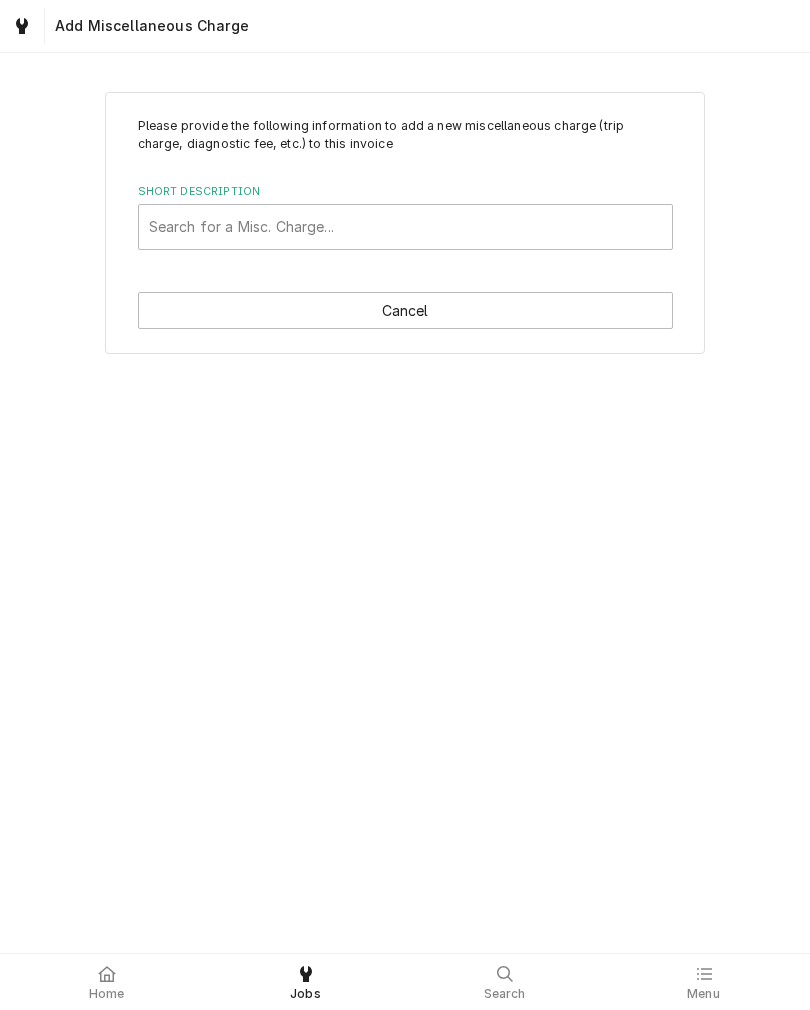 click on "Please provide the following information to add a new miscellaneous charge (trip charge, diagnostic fee, etc.) to this invoice Short Description Search for a Misc. Charge... Cancel" at bounding box center [405, 223] 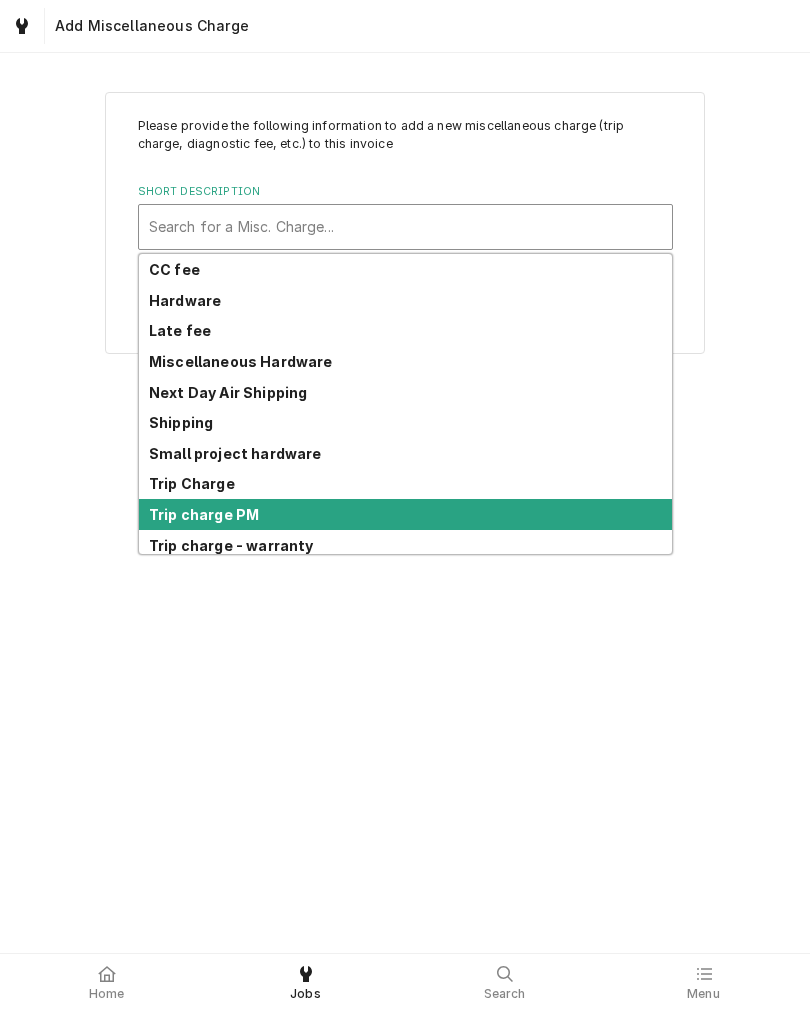 click on "Trip charge PM" at bounding box center [204, 514] 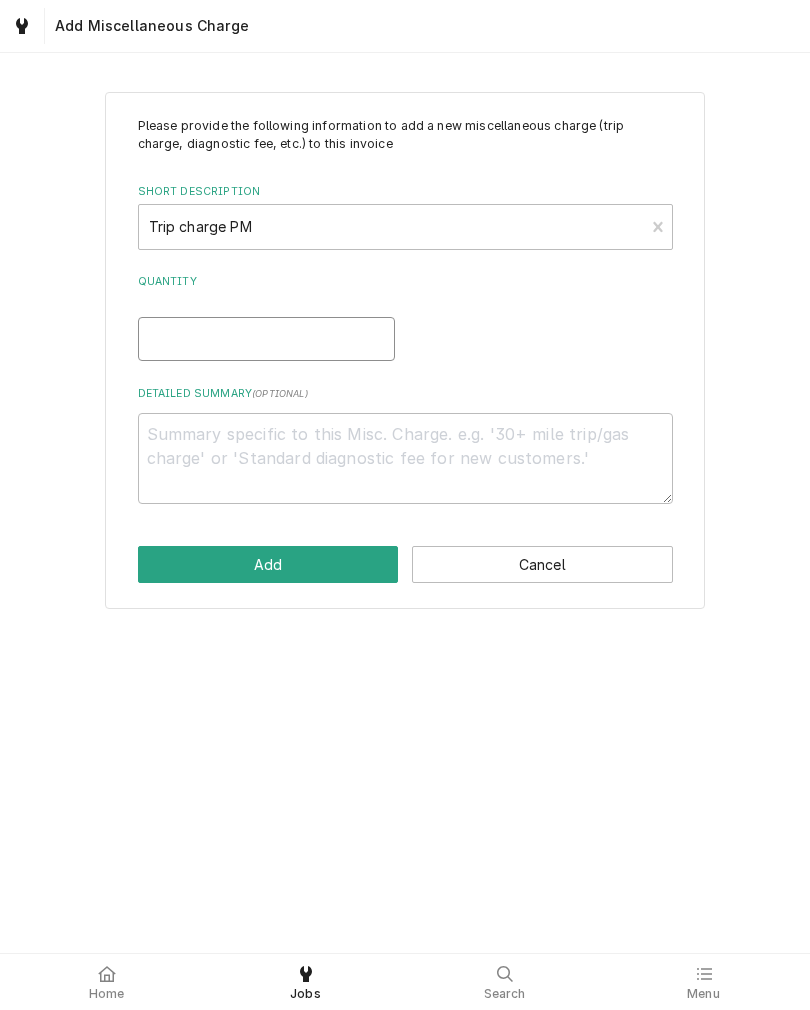 click on "Quantity" at bounding box center [266, 339] 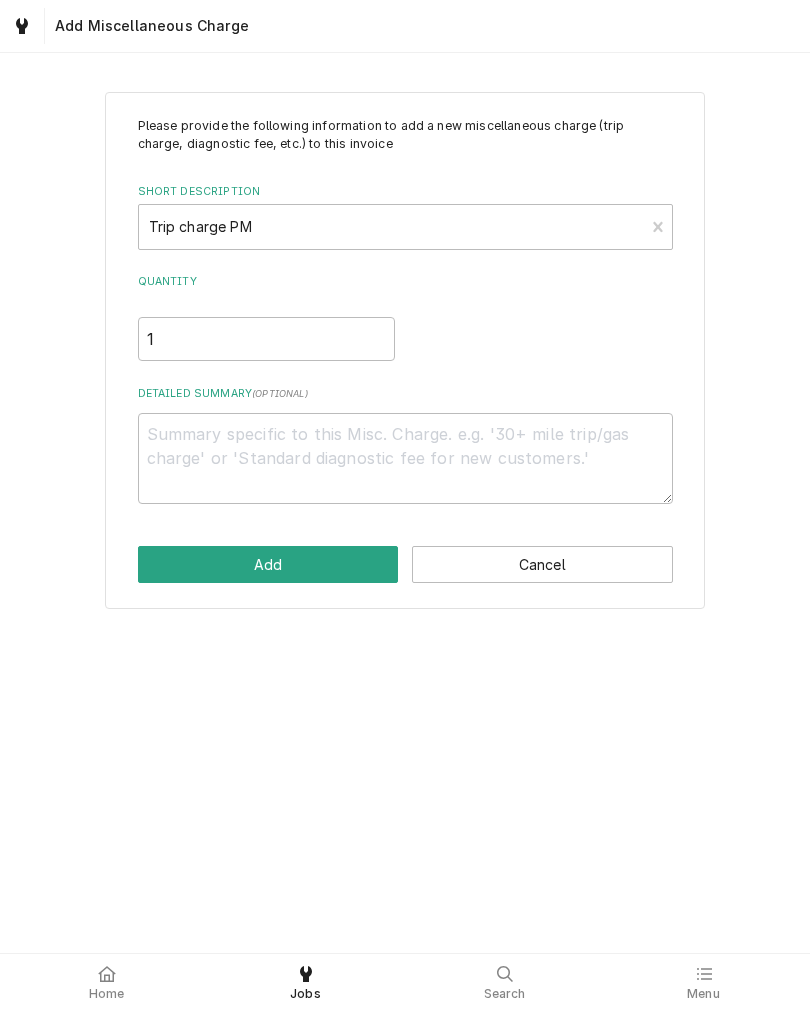 click on "Add" at bounding box center [268, 564] 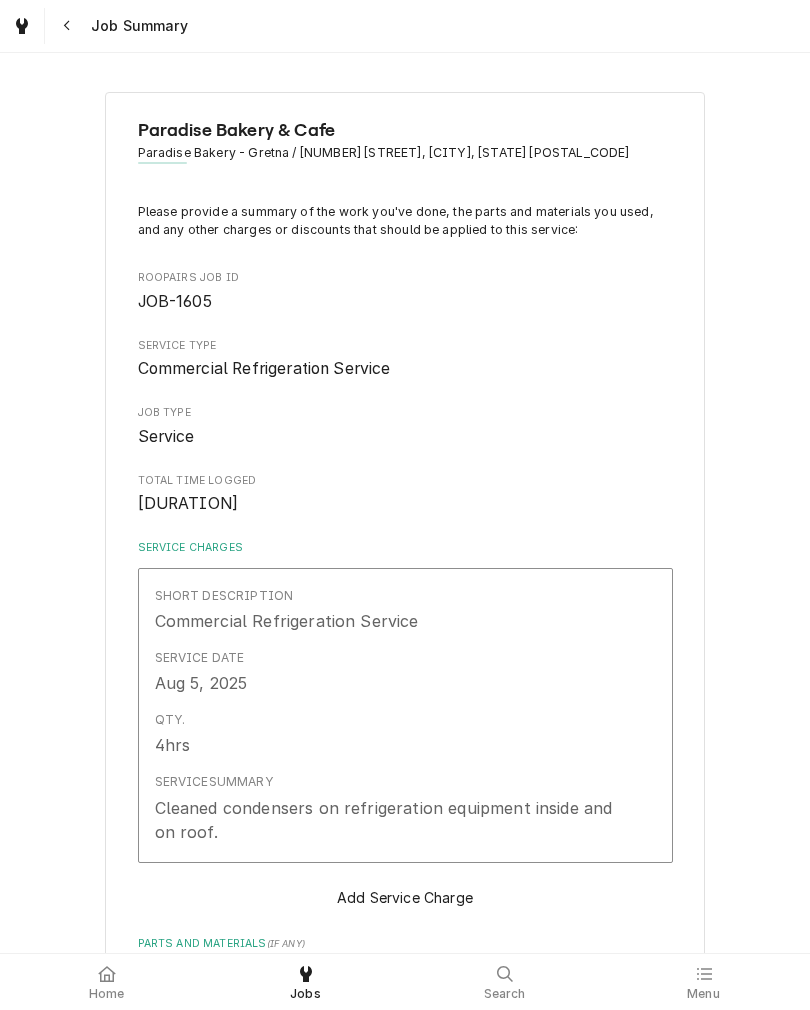 scroll, scrollTop: 450, scrollLeft: 0, axis: vertical 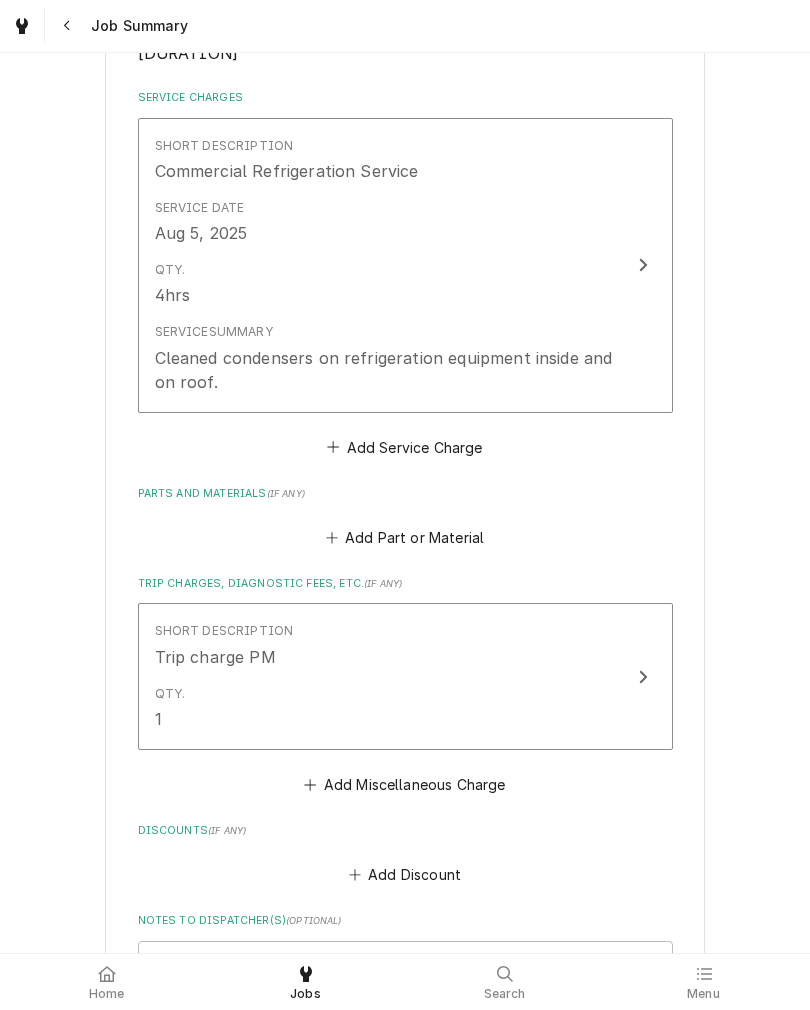 click on "Add Part or Material" at bounding box center [404, 538] 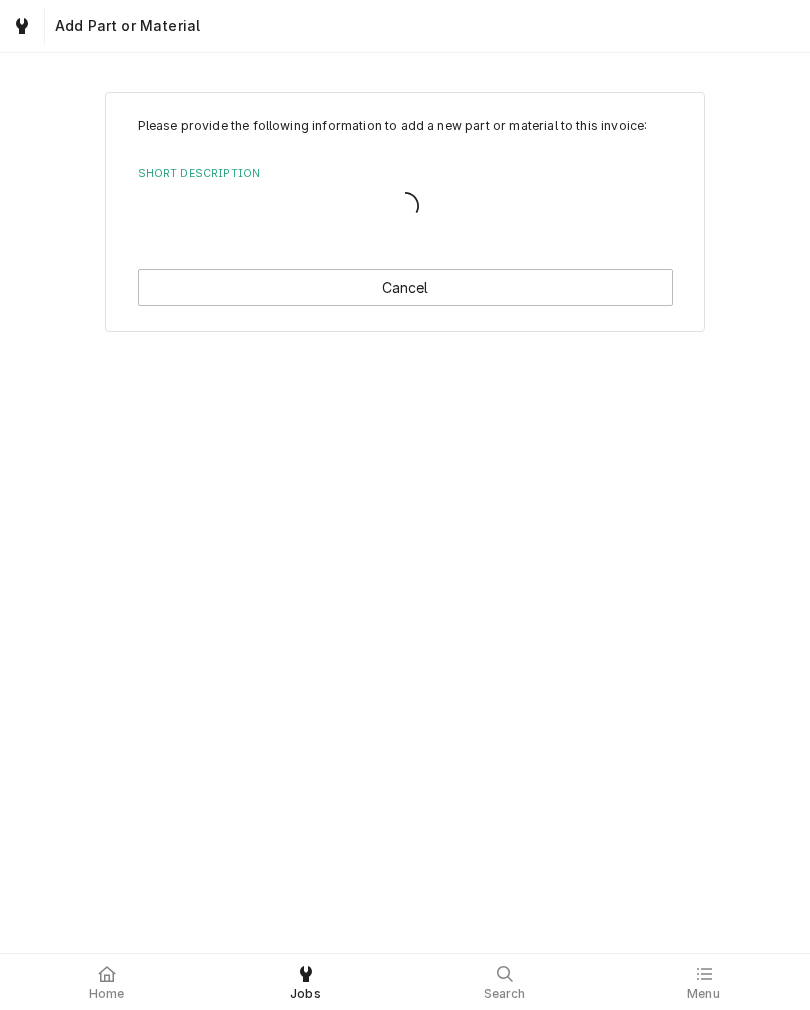 scroll, scrollTop: 0, scrollLeft: 0, axis: both 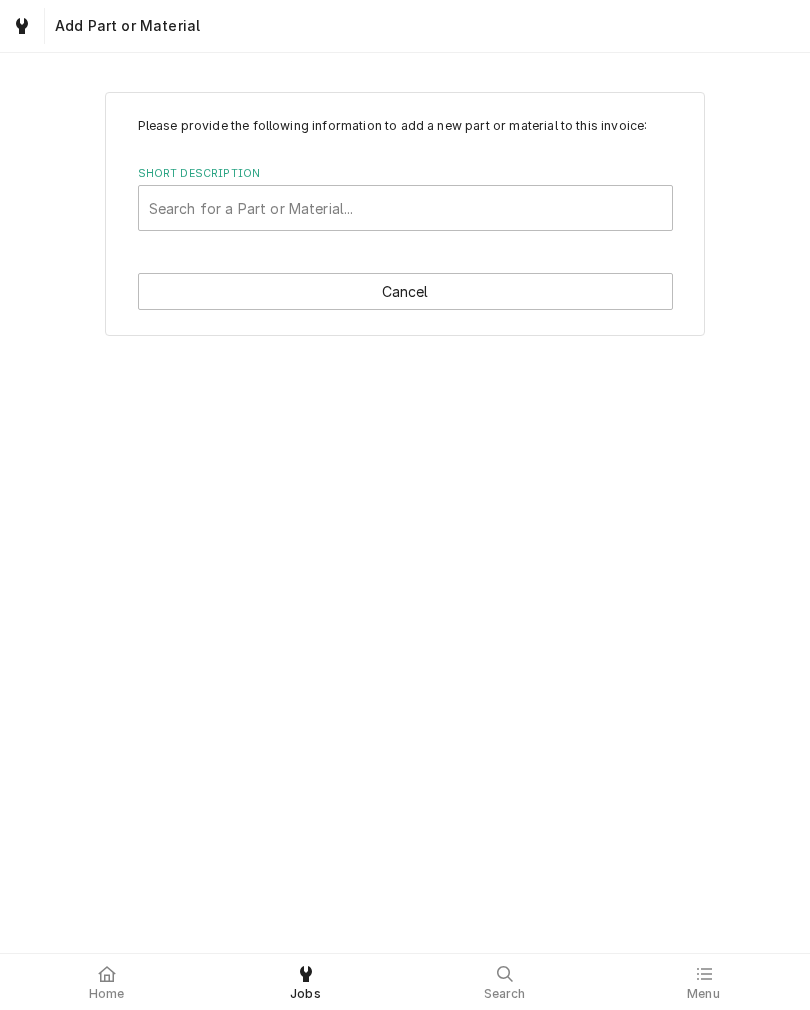 click on "Cancel" at bounding box center [405, 291] 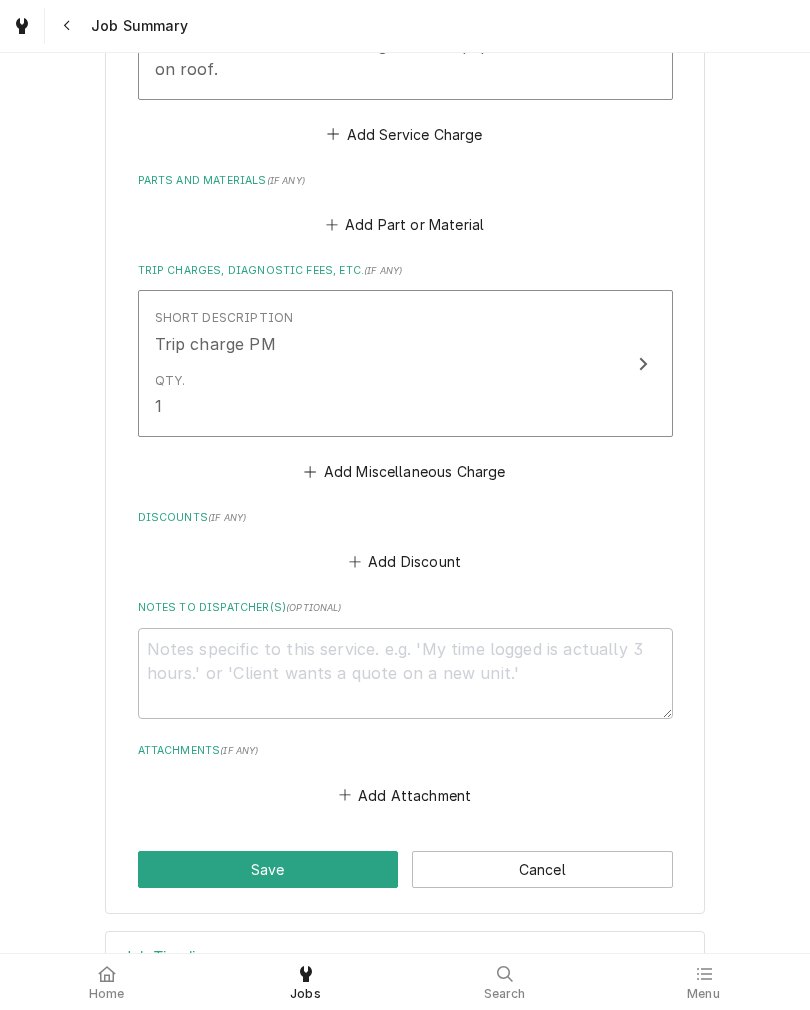 scroll, scrollTop: 765, scrollLeft: 0, axis: vertical 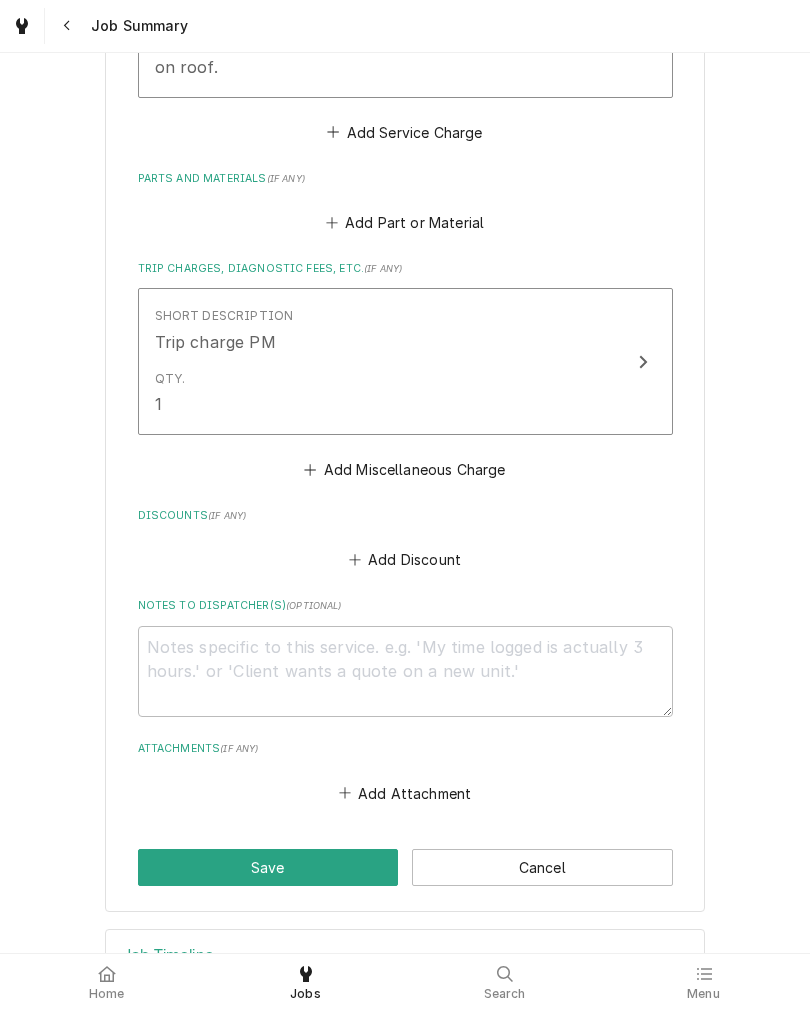 click on "Save" at bounding box center [268, 867] 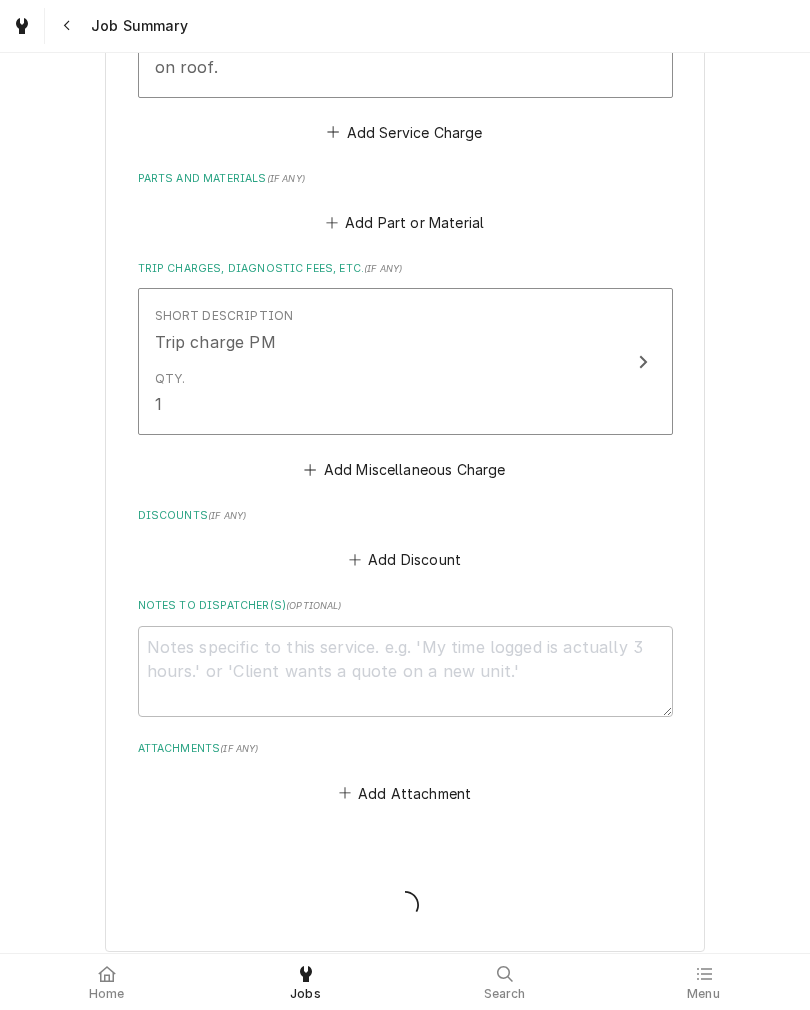 type on "x" 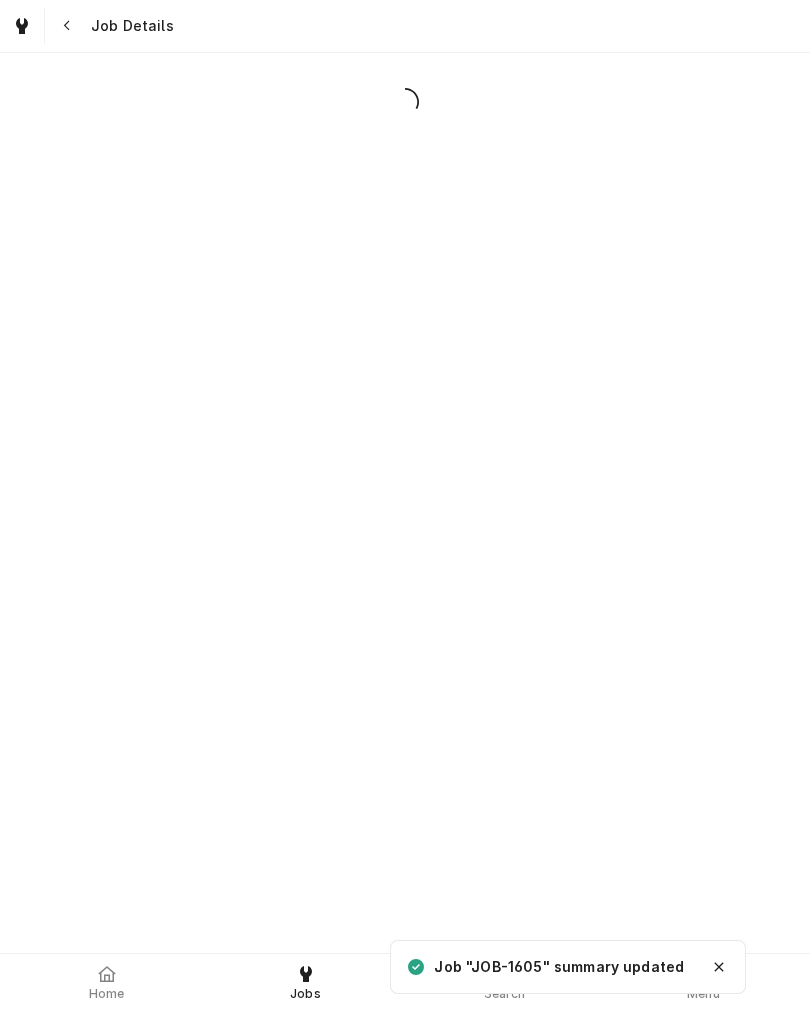 scroll, scrollTop: 0, scrollLeft: 0, axis: both 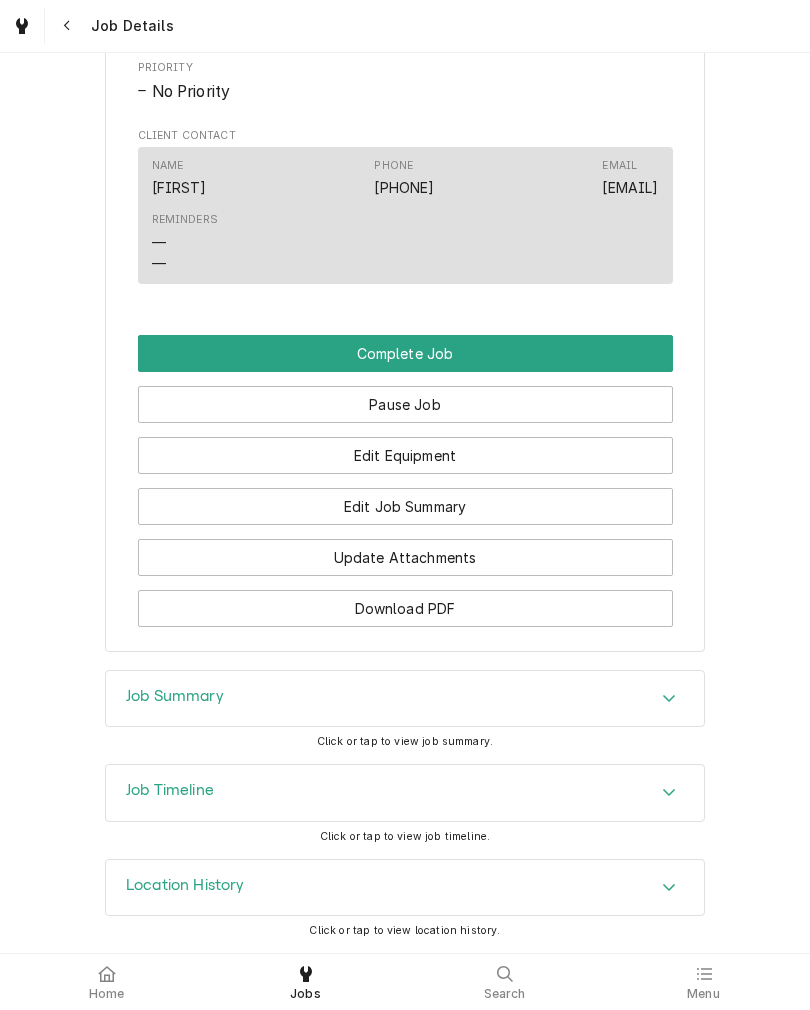 click on "Edit Equipment" at bounding box center (405, 455) 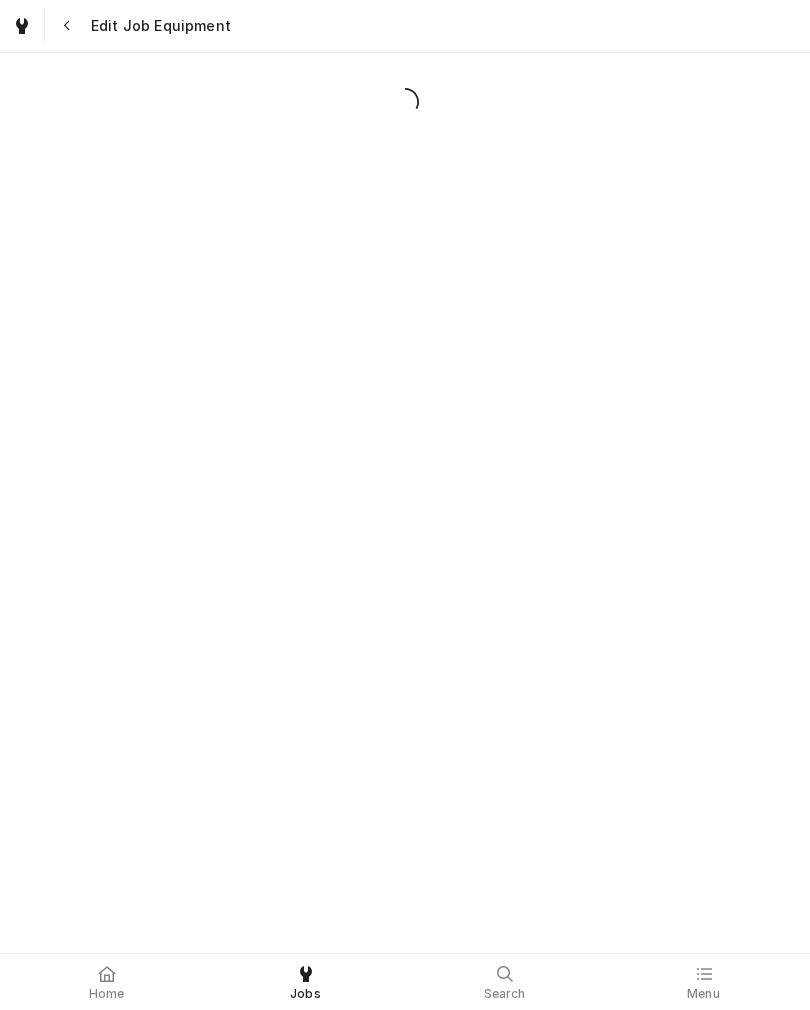scroll, scrollTop: 0, scrollLeft: 0, axis: both 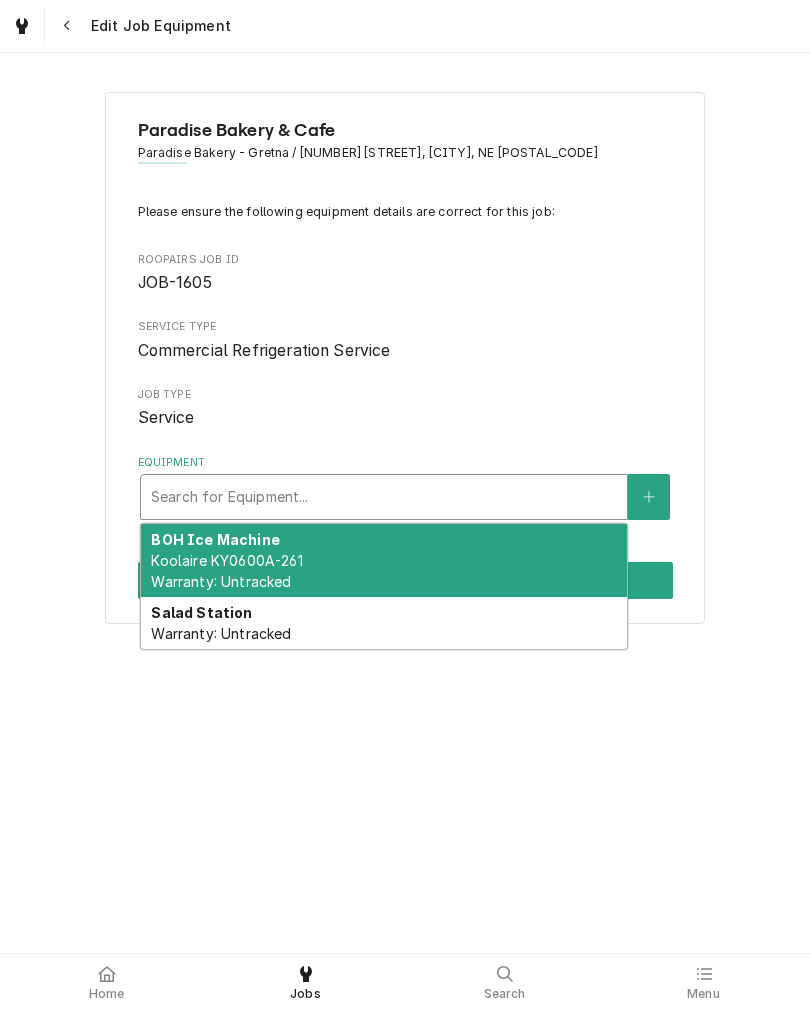 click at bounding box center [649, 497] 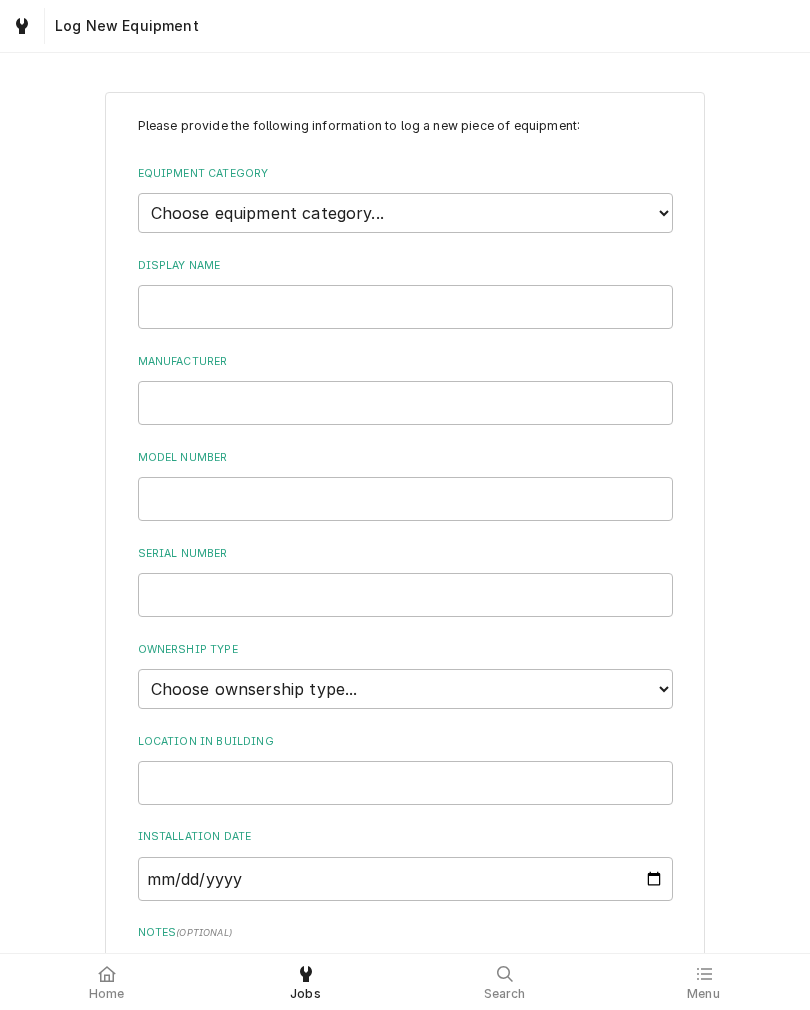 click on "Equipment Category" at bounding box center (405, 174) 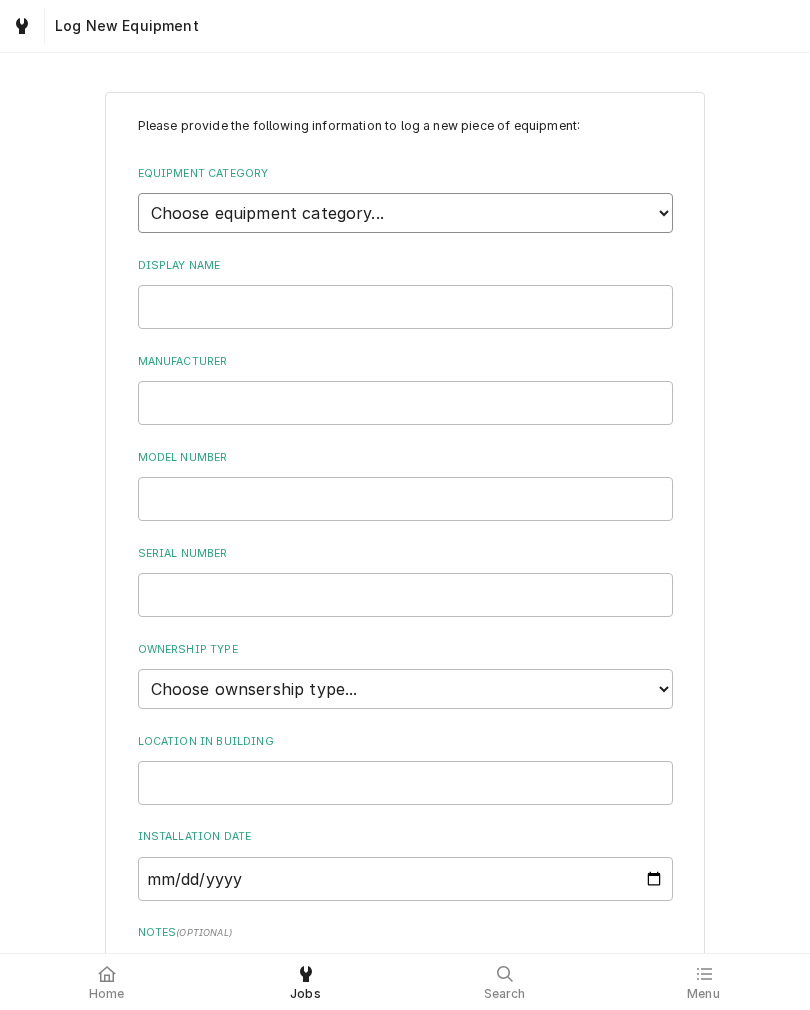 select on "8" 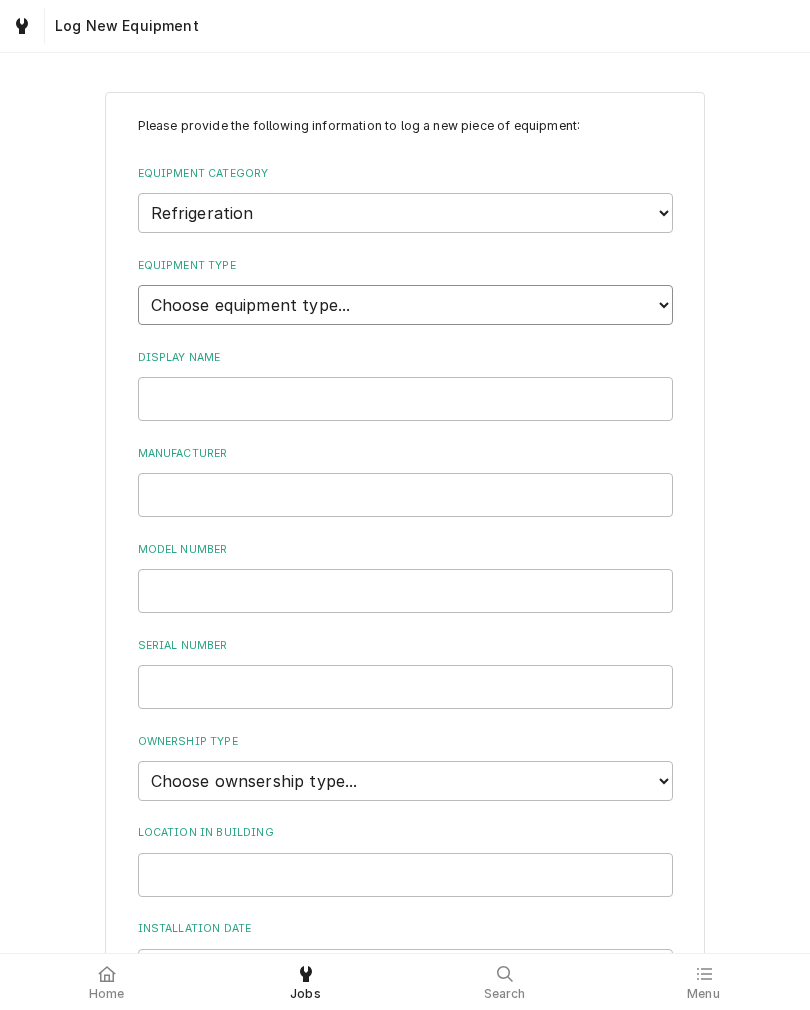 click on "Choose equipment type... Bar Refrigeration Blast Chiller Chef Base Freezer Chef Base Refrigerator Combination Refrigerator and Freezer Condensing Unit Ice Cream Equipment Prep Table Reach-In Freezer Reach-In Refrigerator Refrigerated Merchandiser Undercounter Freezer Undercounter Refrigerator Walk-In Cooler Walk-In Freezer" at bounding box center (405, 305) 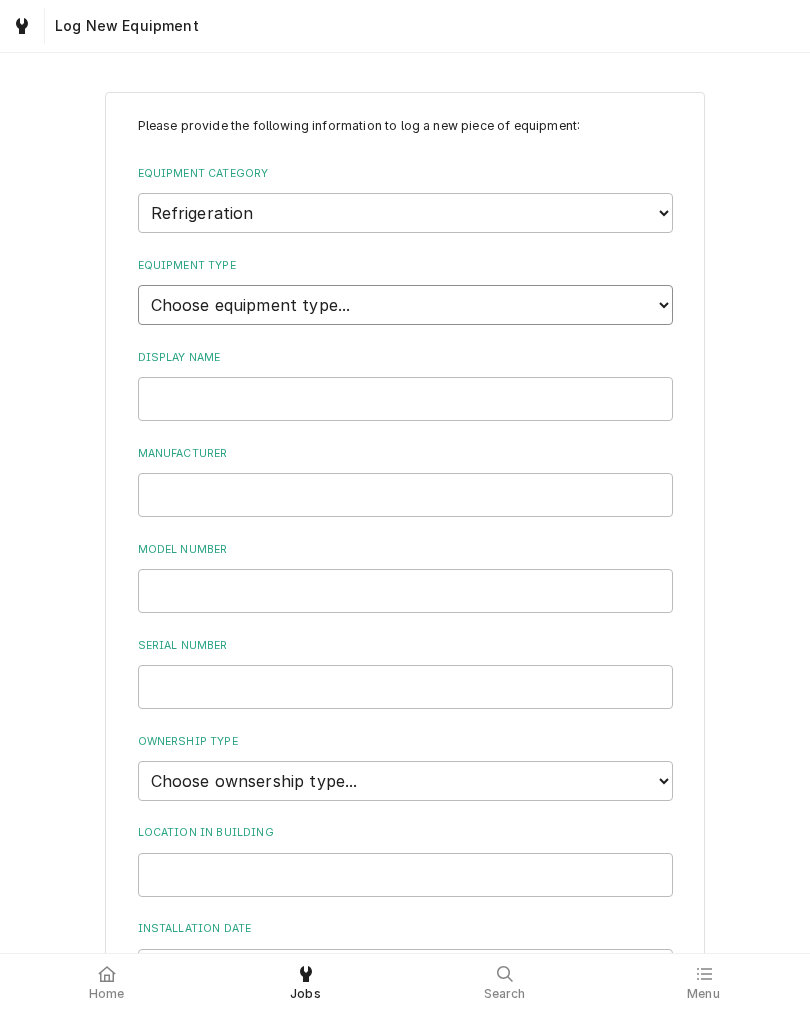 select on "71" 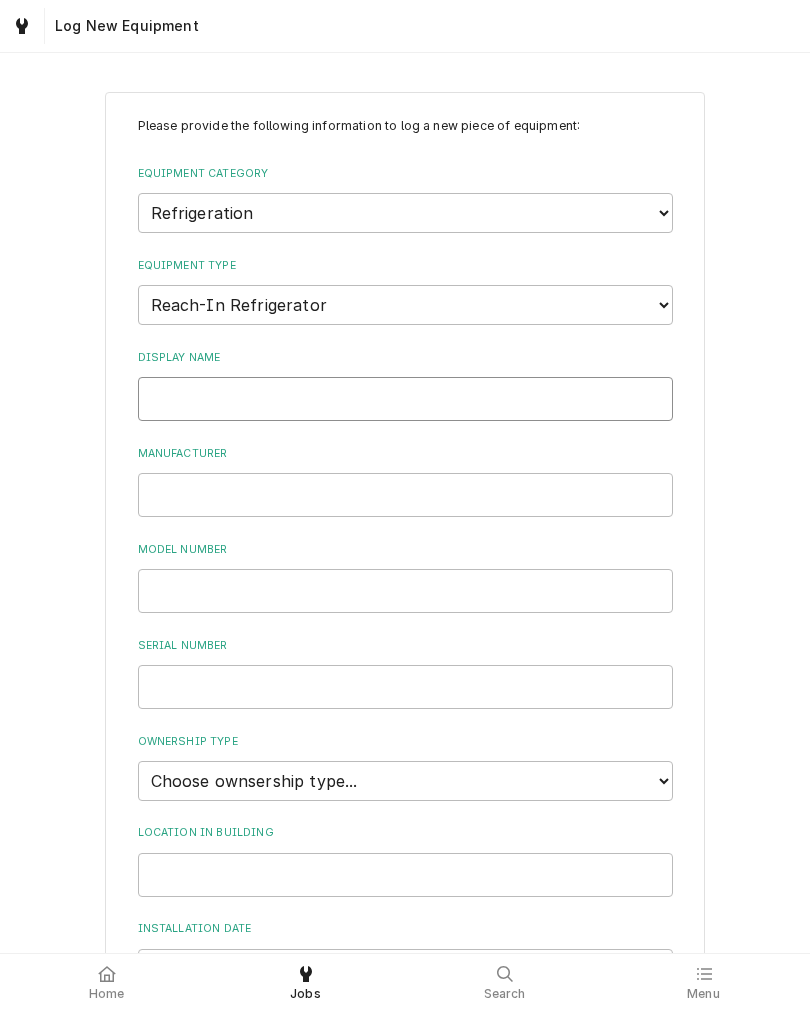 click on "Display Name" at bounding box center [405, 399] 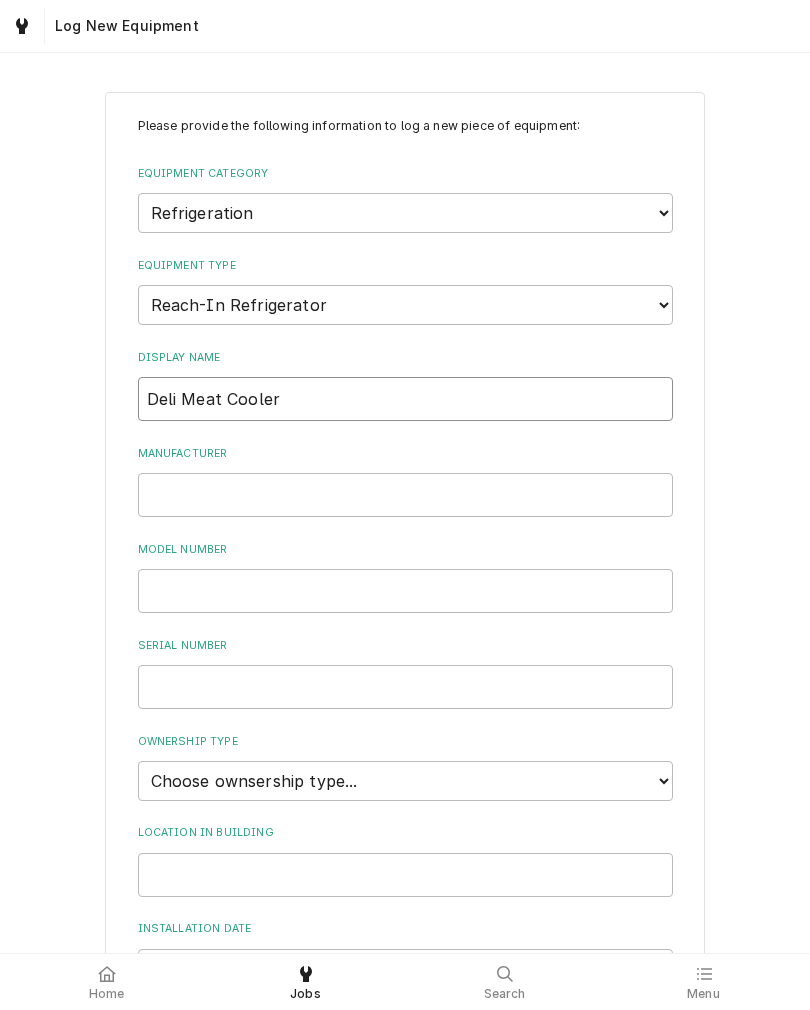 type on "Deli Meat Cooler" 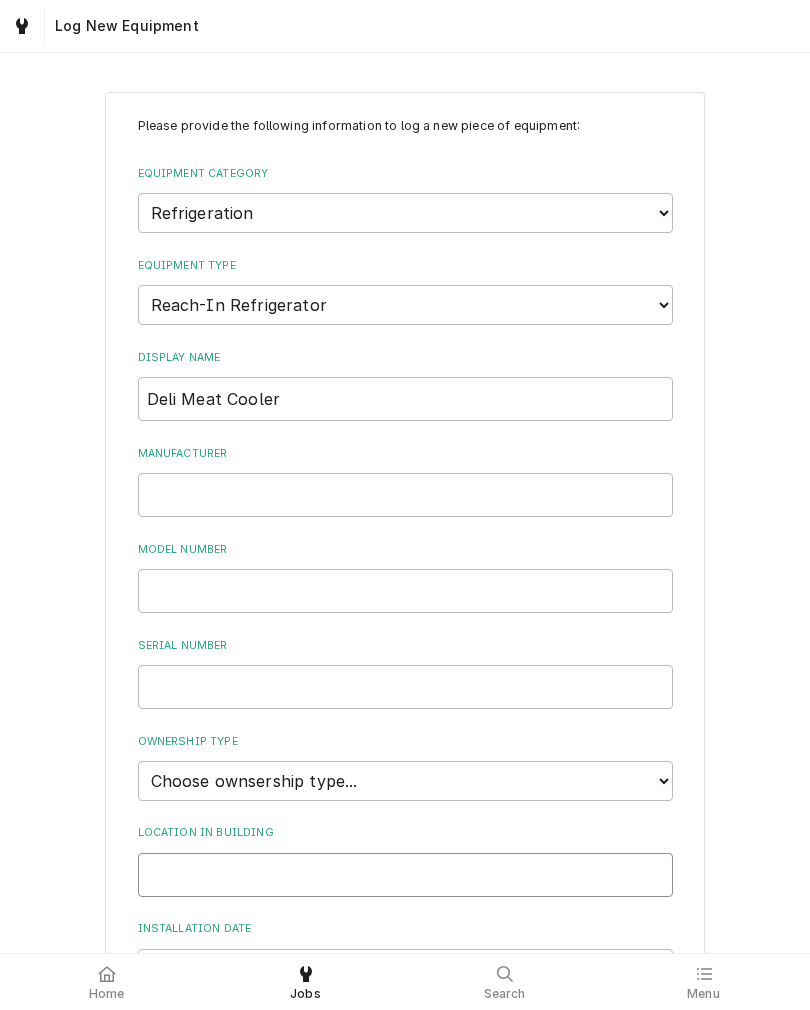 click on "Location in Building" at bounding box center (405, 875) 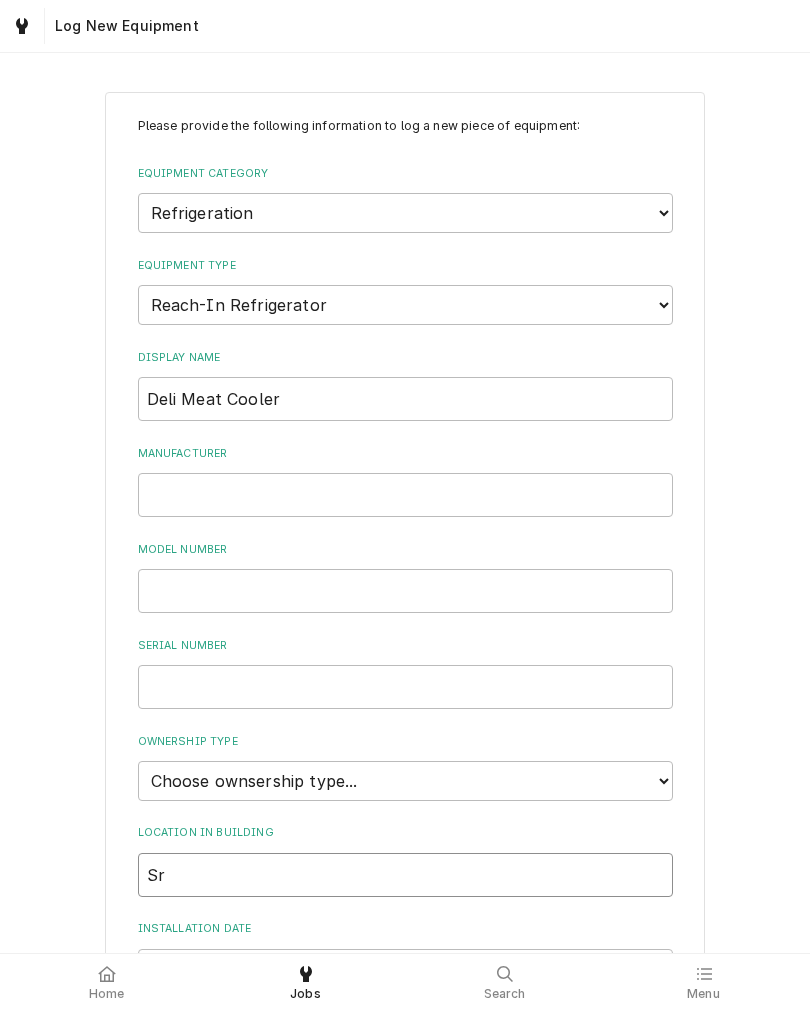 type on "S" 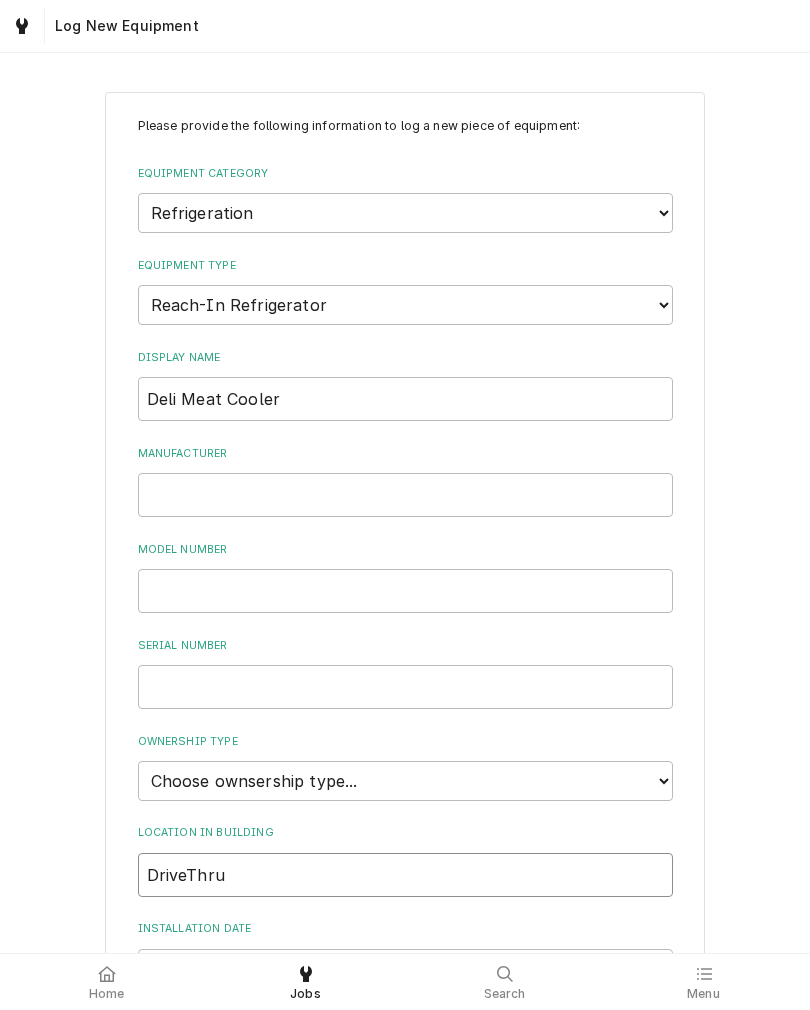 type on "DriveThru" 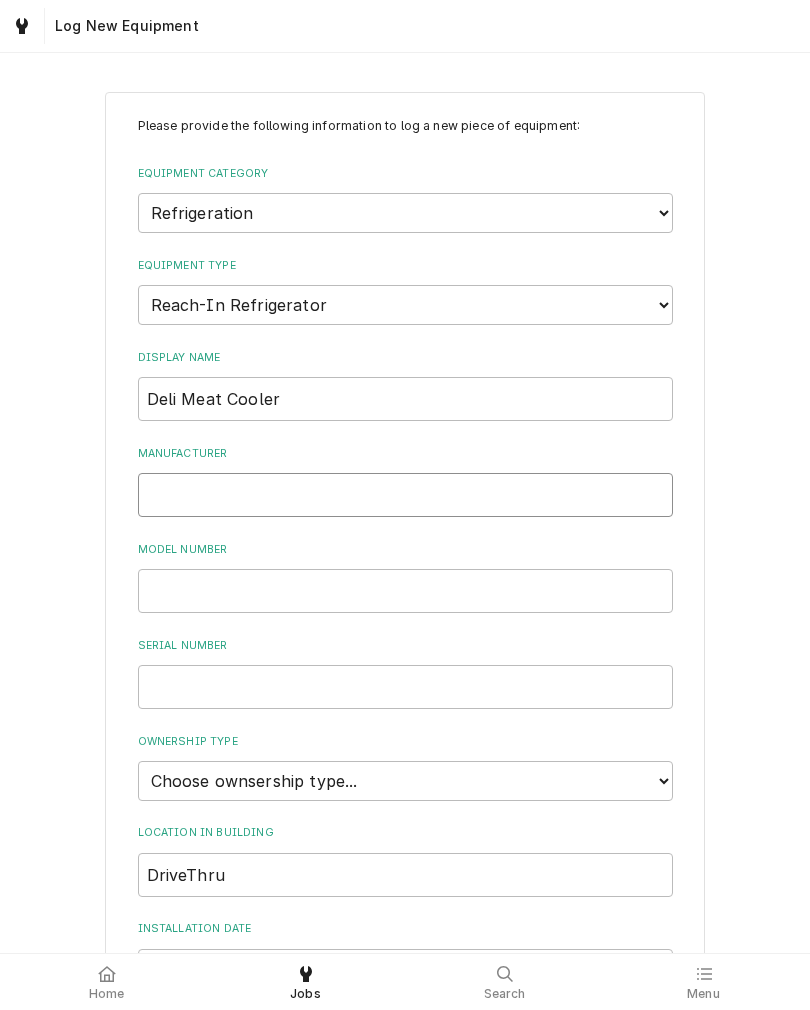 click on "Manufacturer" at bounding box center [405, 495] 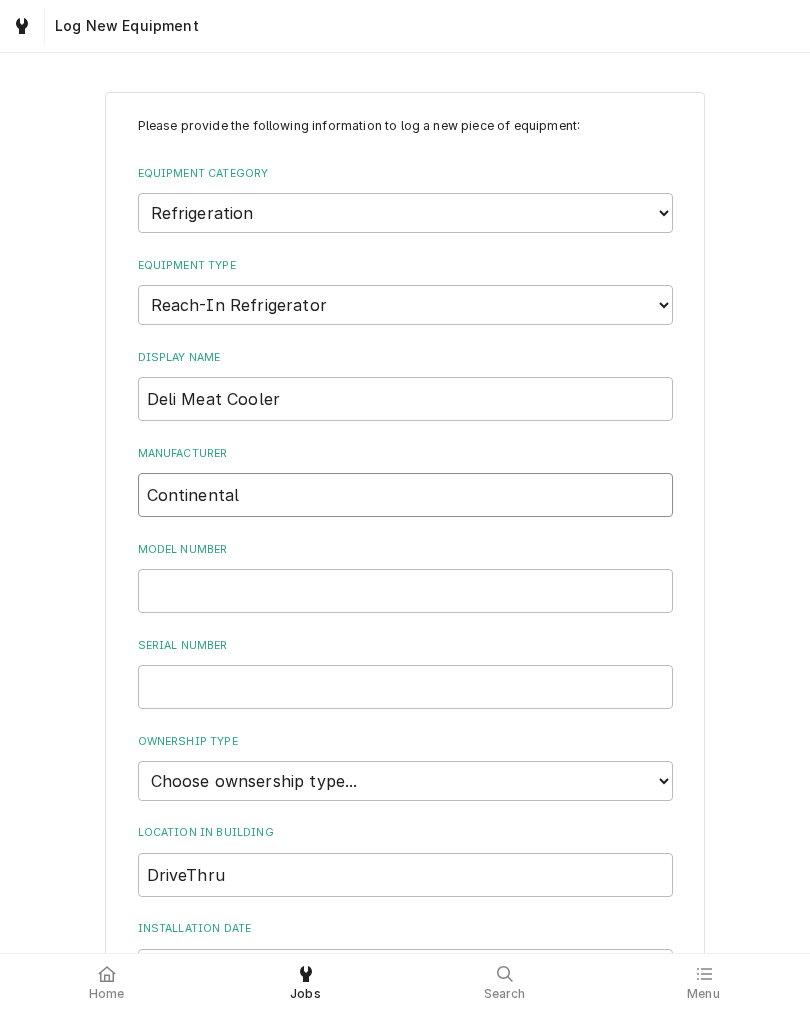 type on "Continental" 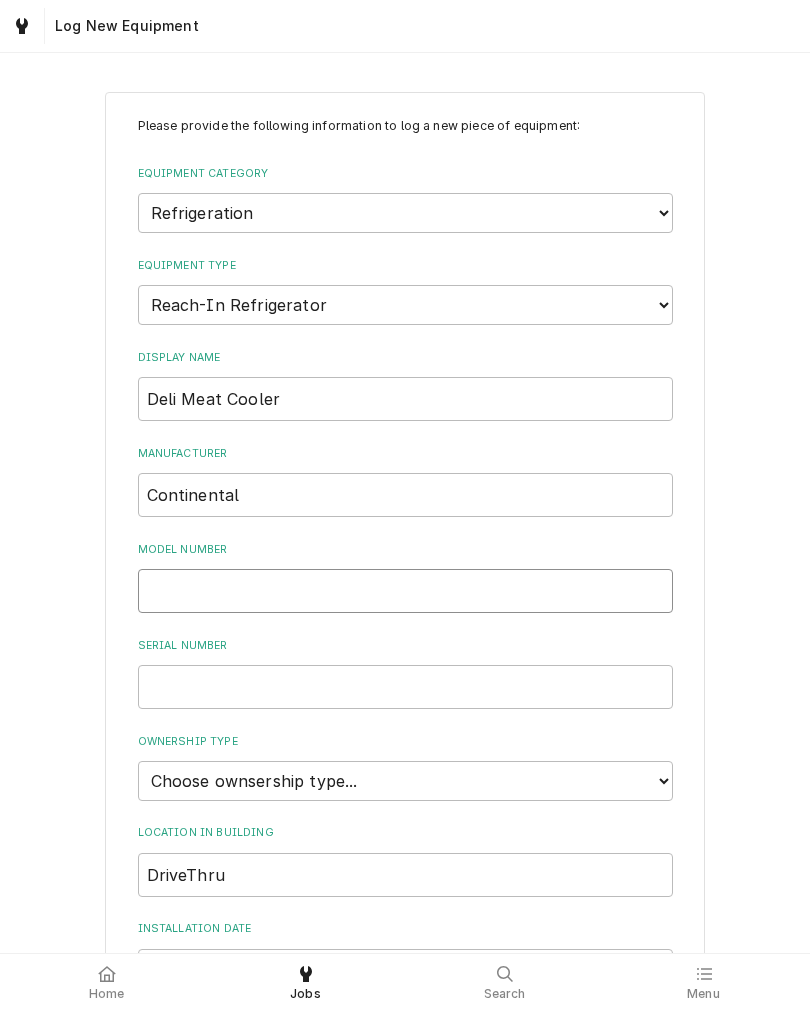 click on "Model Number" at bounding box center [405, 591] 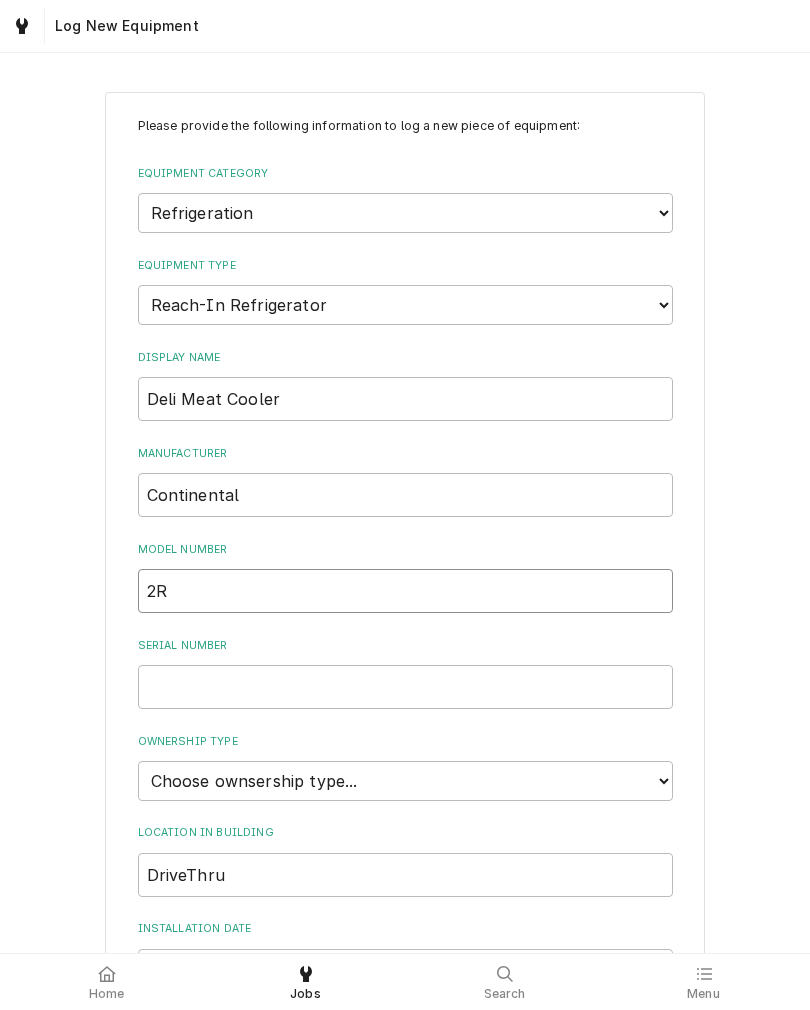 type on "2R" 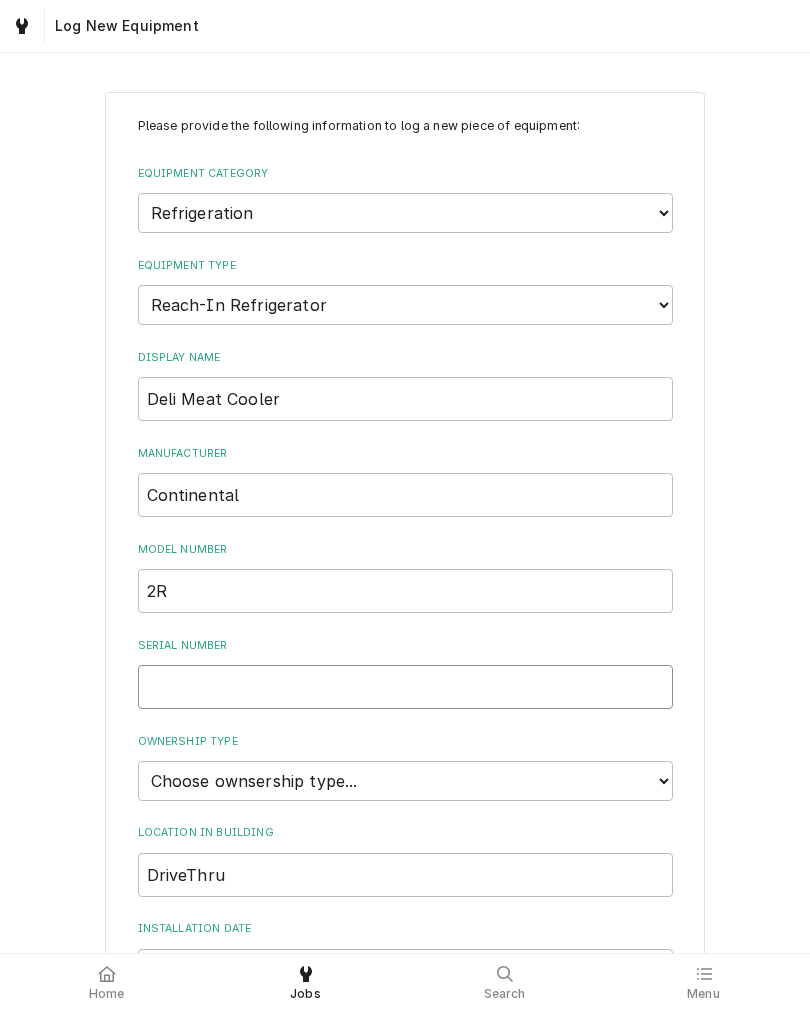 click on "Serial Number" at bounding box center [405, 687] 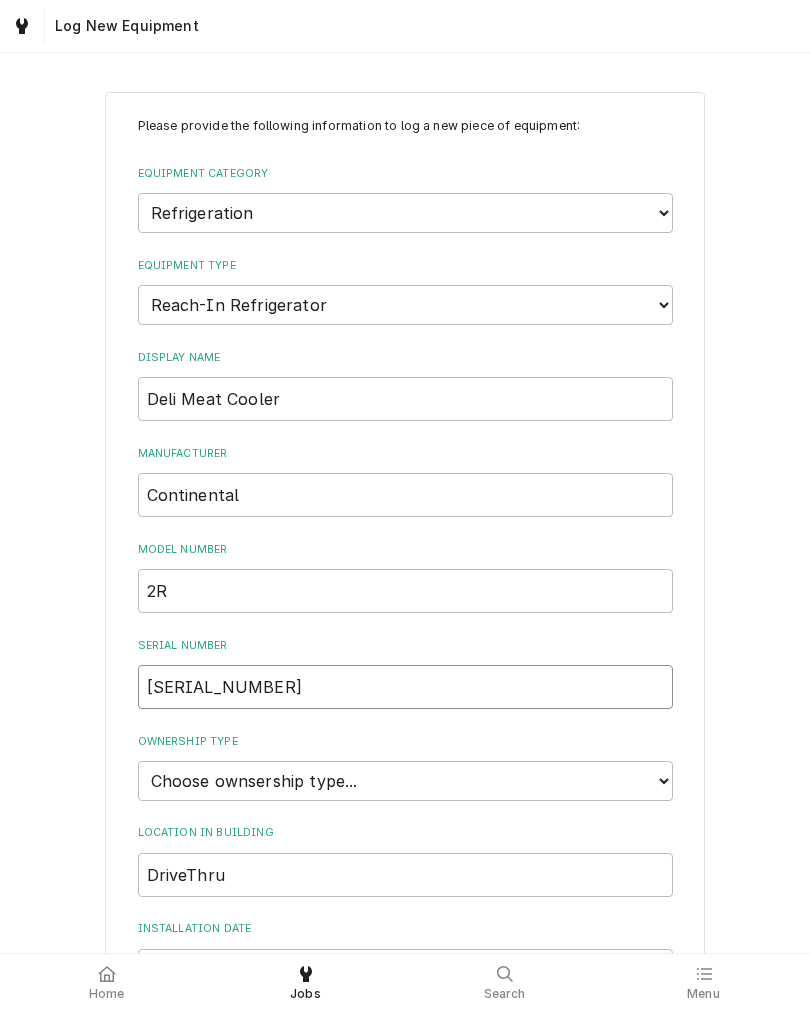 scroll, scrollTop: 1, scrollLeft: 0, axis: vertical 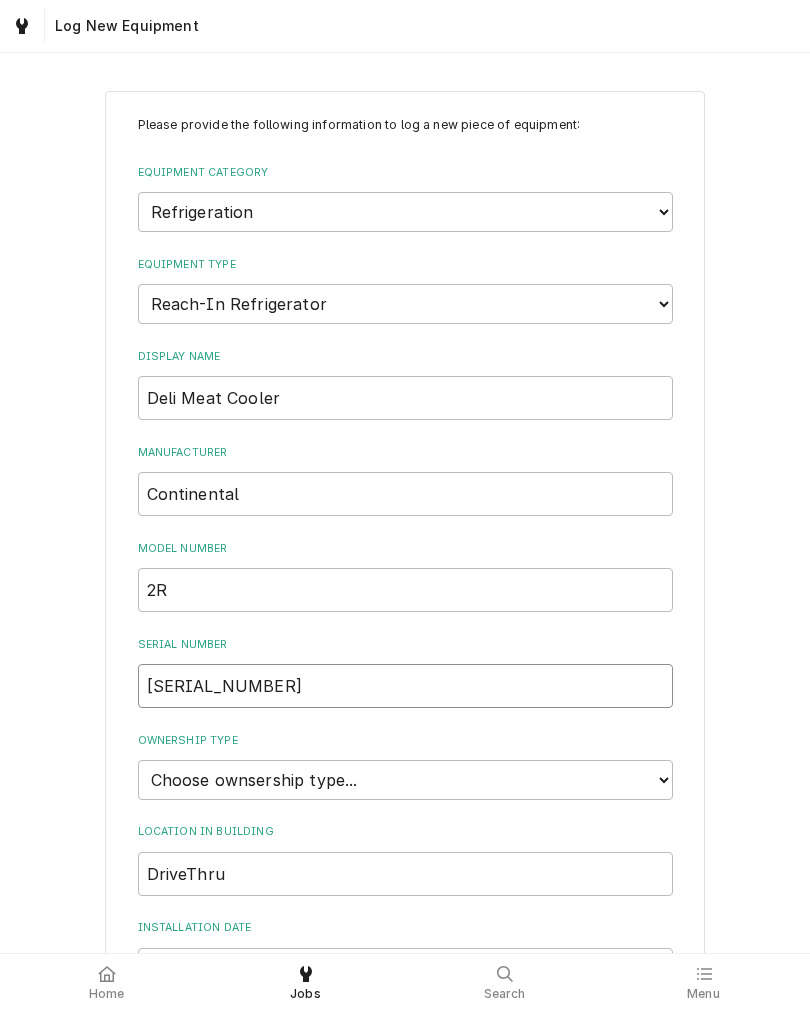 type on "A98D6693" 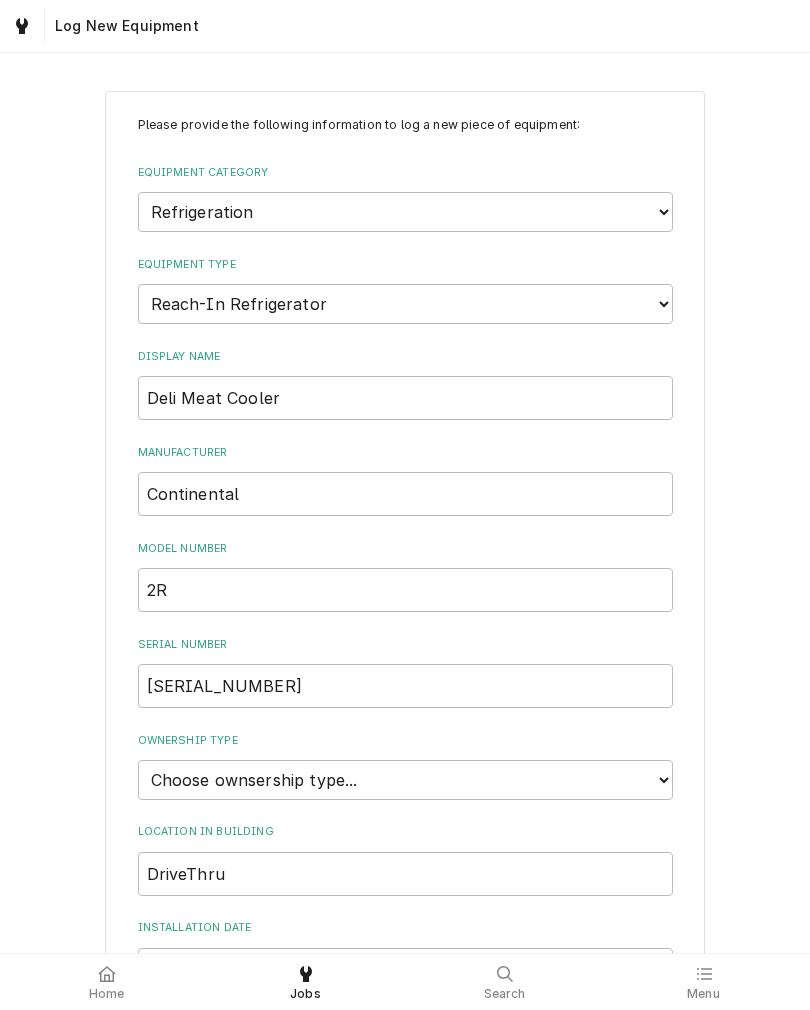 click on "Please provide the following information to log a new piece of equipment: Equipment Category Choose equipment category... Ice Machines Refrigeration Beverage Equipment Worktable, Shelf, and Transport Cart HVAC Water Filtration Equipment Type Choose equipment type... Bar Refrigeration Blast Chiller Chef Base Freezer Chef Base Refrigerator Combination Refrigerator and Freezer Condensing Unit Ice Cream Equipment Prep Table Reach-In Freezer Reach-In Refrigerator Refrigerated Merchandiser Undercounter Freezer Undercounter Refrigerator Walk-In Cooler Walk-In Freezer Display Name Deli Meat Cooler Manufacturer Continental Model Number 2R Serial Number A98D6693 Ownership Type Choose ownsership type... Unknown Owned Leased Rented Location in Building DriveThru Installation Date Notes  ( optional ) Warranties Add Warranty Add Cancel" at bounding box center (405, 710) 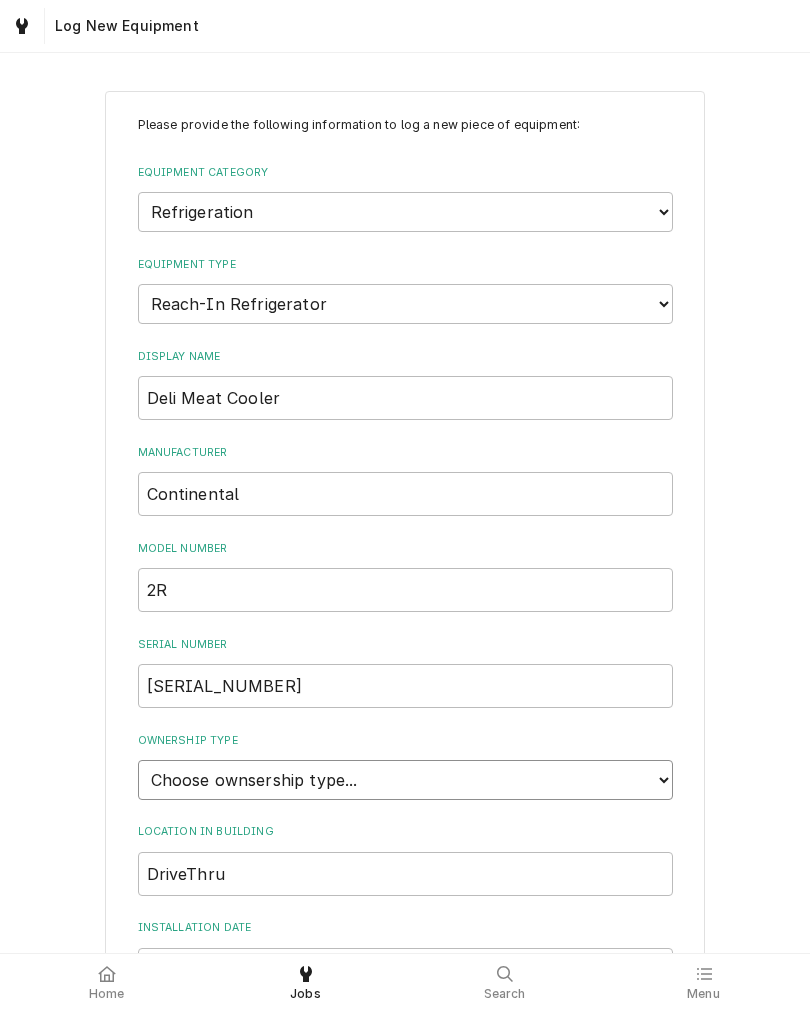 select on "1" 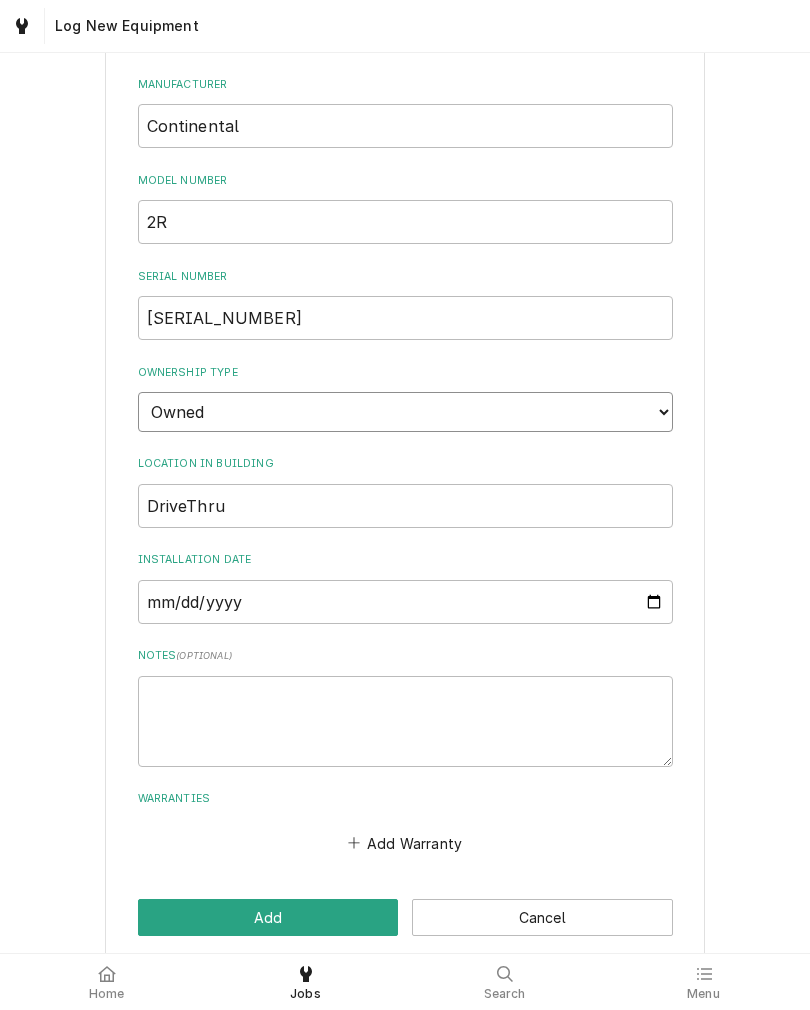 scroll, scrollTop: 369, scrollLeft: 0, axis: vertical 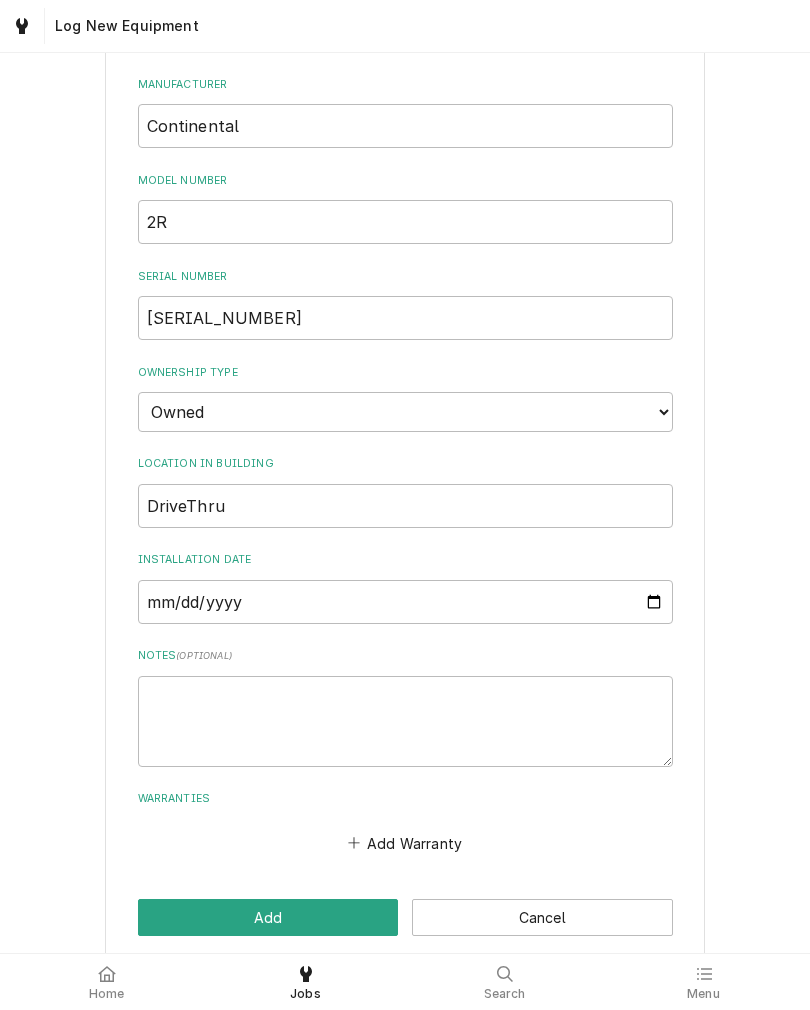 click on "Add" at bounding box center [268, 917] 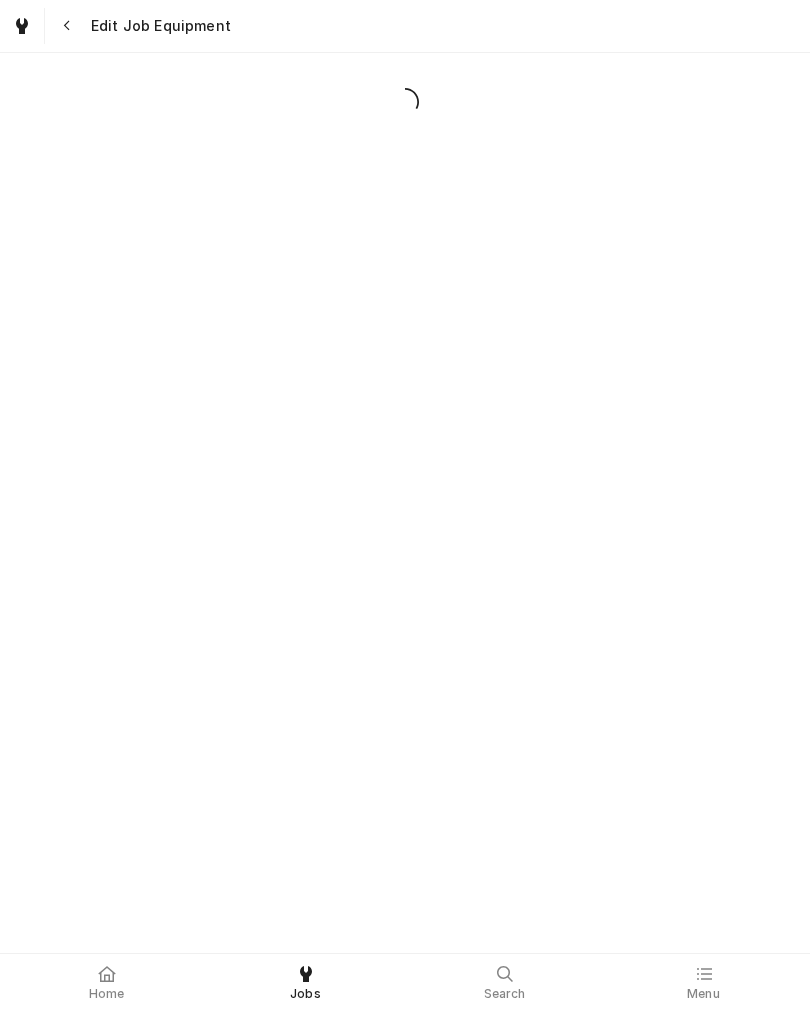 scroll, scrollTop: 0, scrollLeft: 0, axis: both 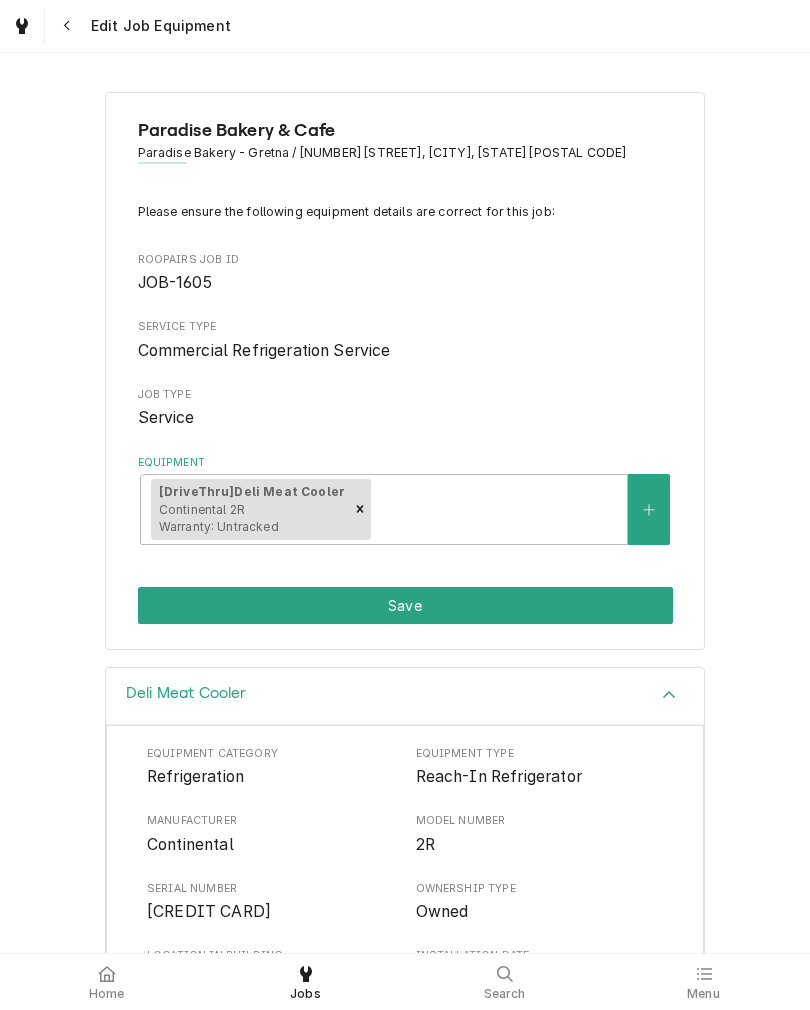 click on "Save" at bounding box center [405, 605] 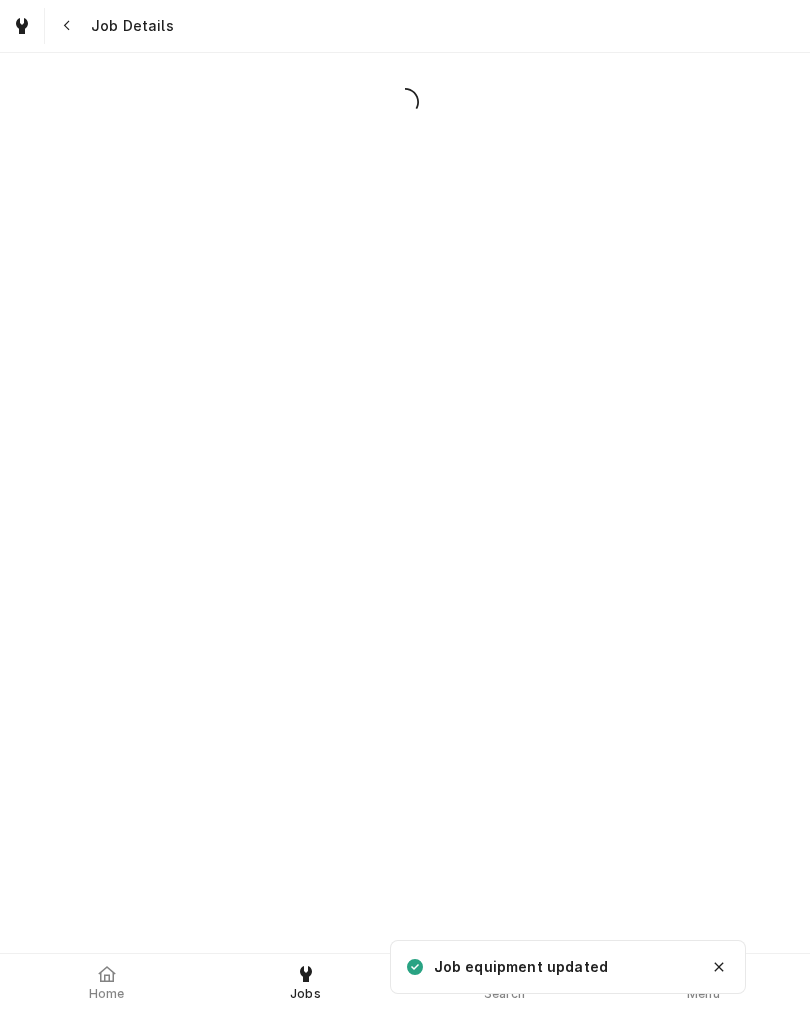 scroll, scrollTop: 0, scrollLeft: 0, axis: both 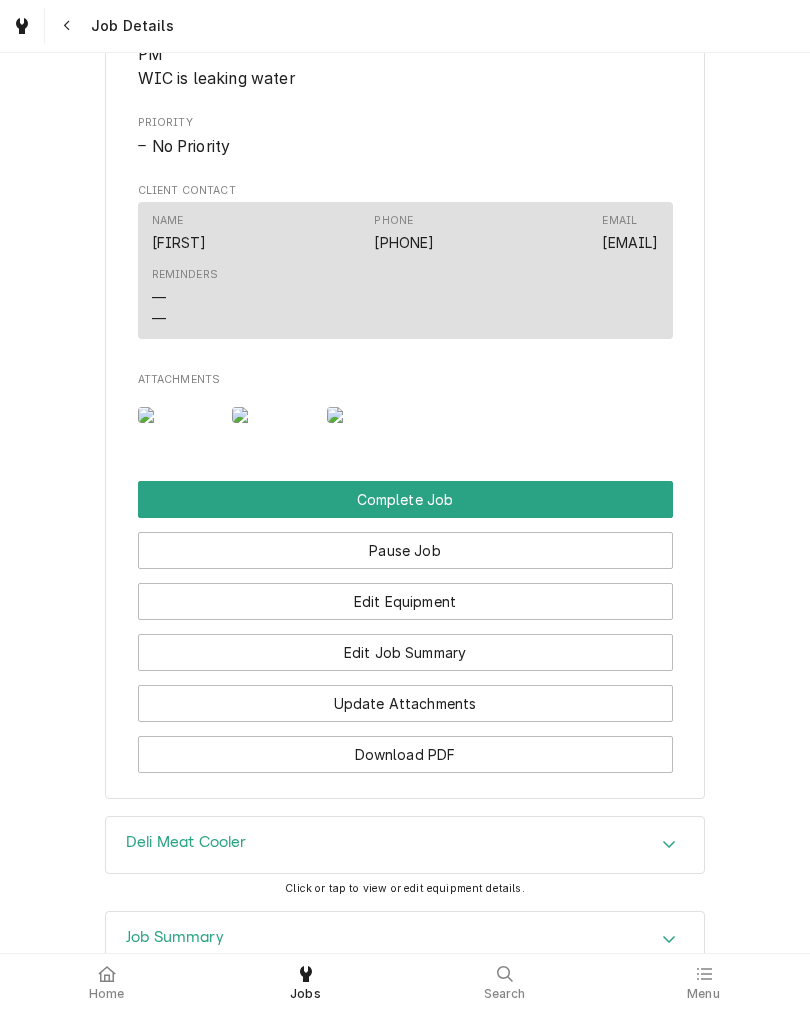 click on "Complete Job" at bounding box center (405, 499) 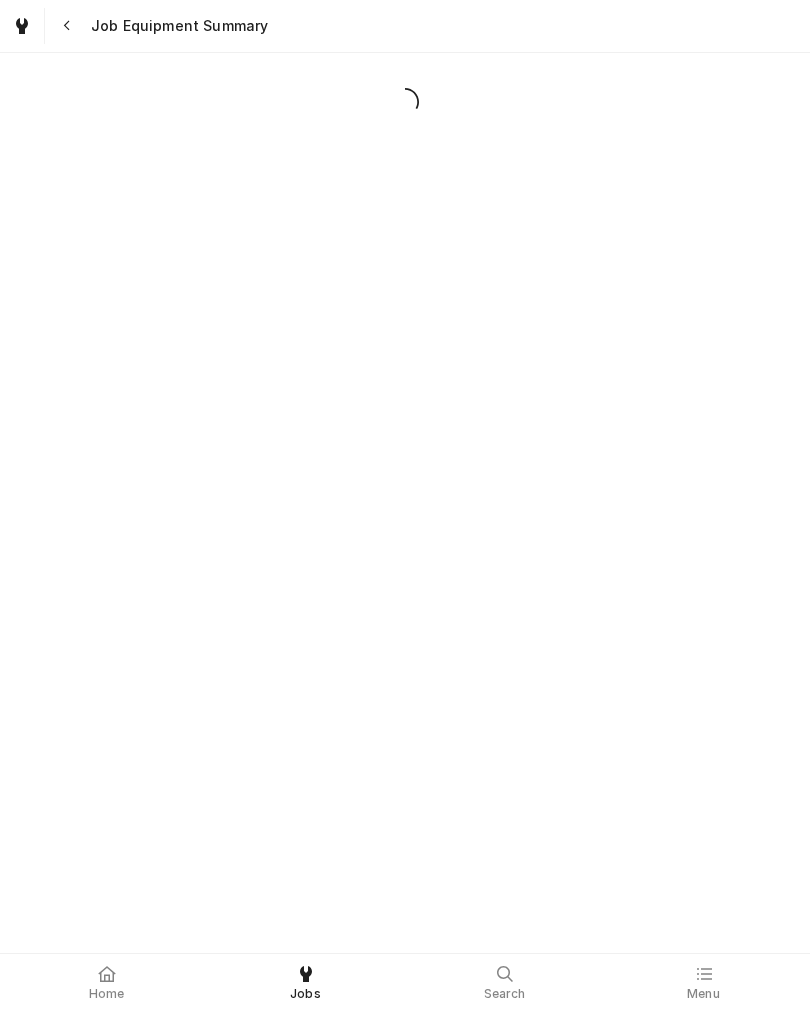 scroll, scrollTop: 0, scrollLeft: 0, axis: both 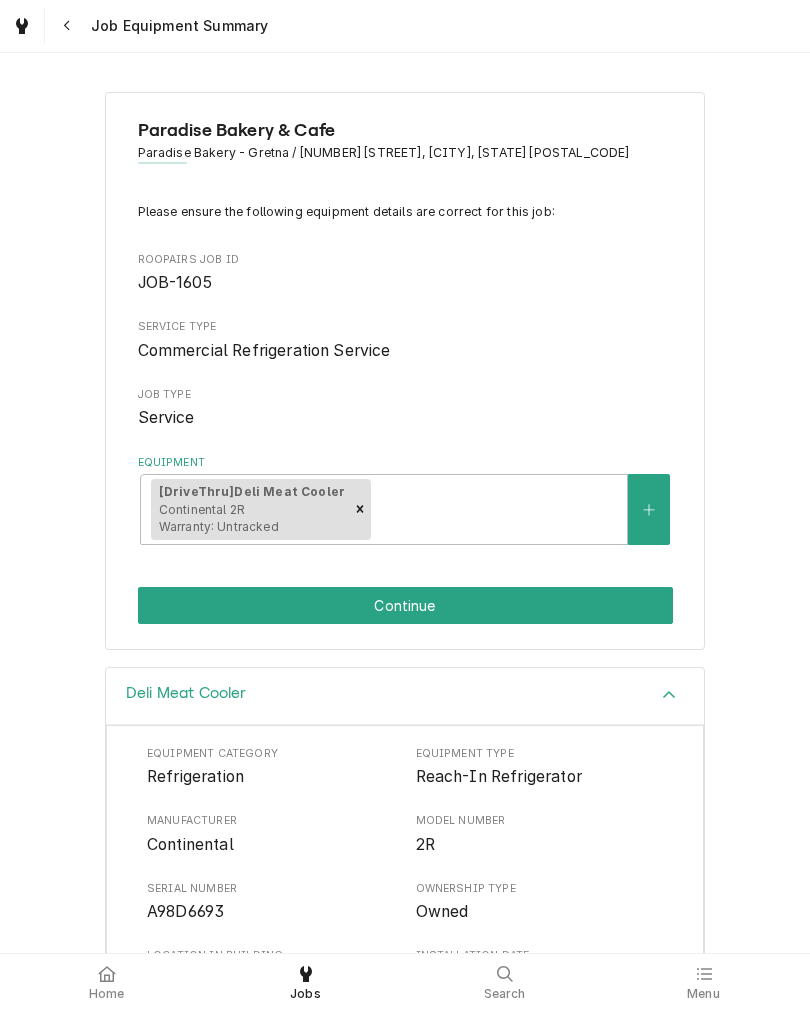 click on "Continue" at bounding box center [405, 605] 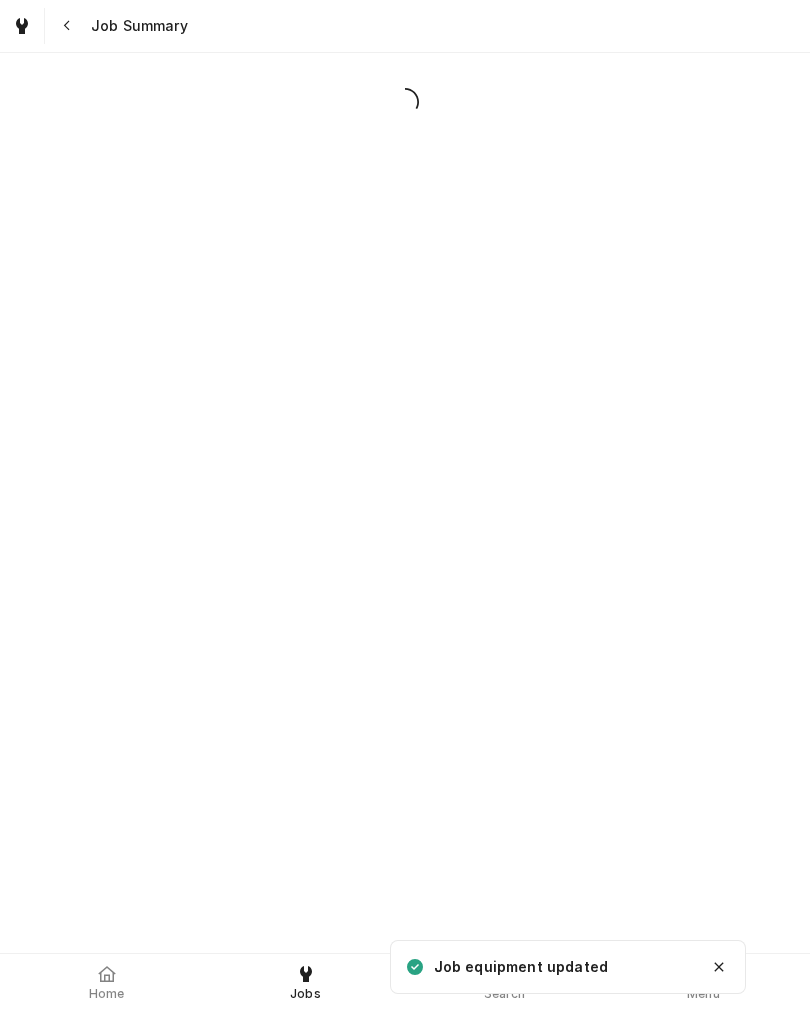 scroll, scrollTop: 0, scrollLeft: 0, axis: both 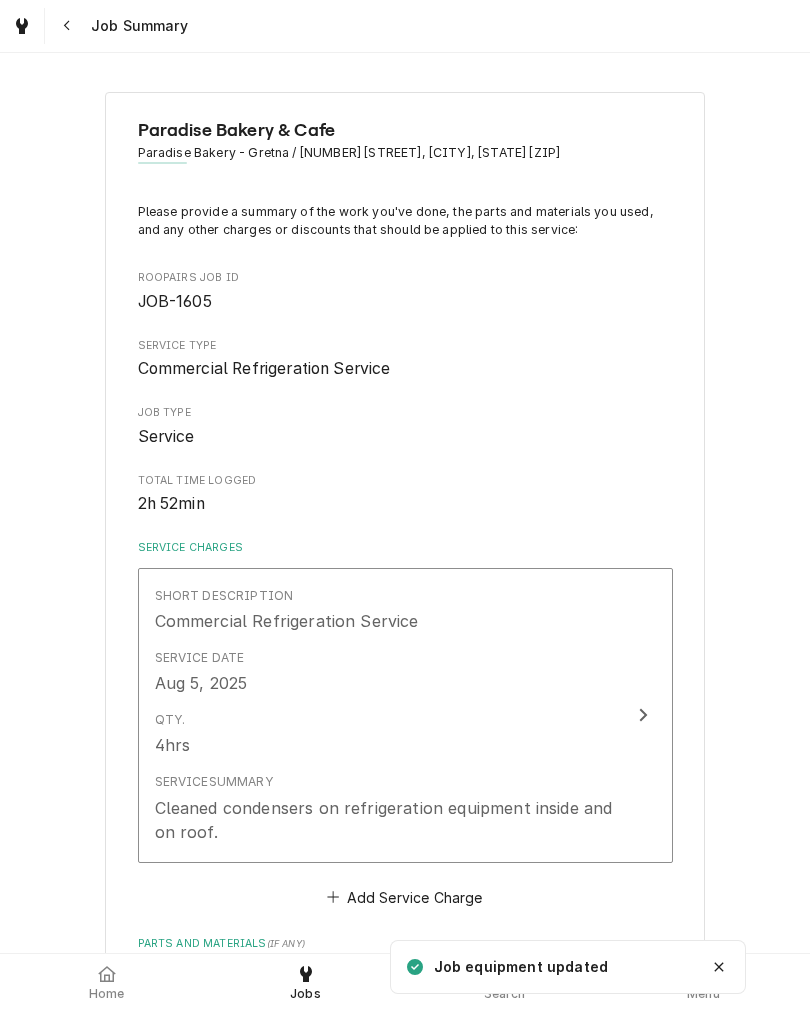 click on "Service Date Aug 5, 2025" at bounding box center (384, 672) 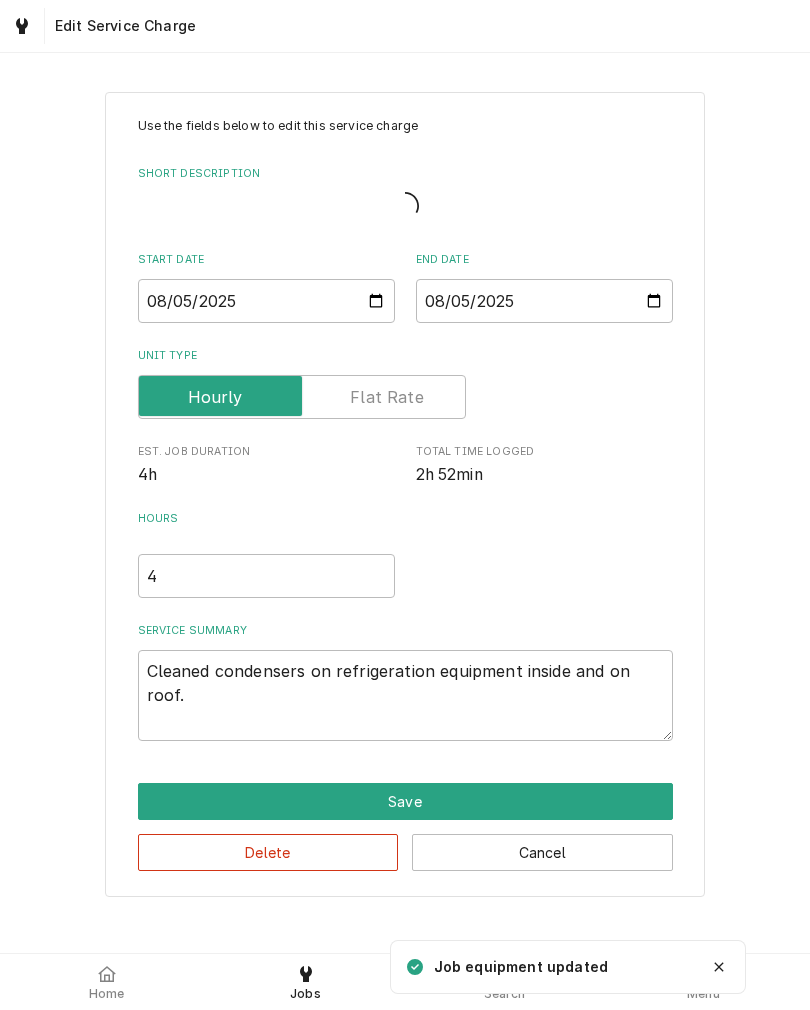 type on "x" 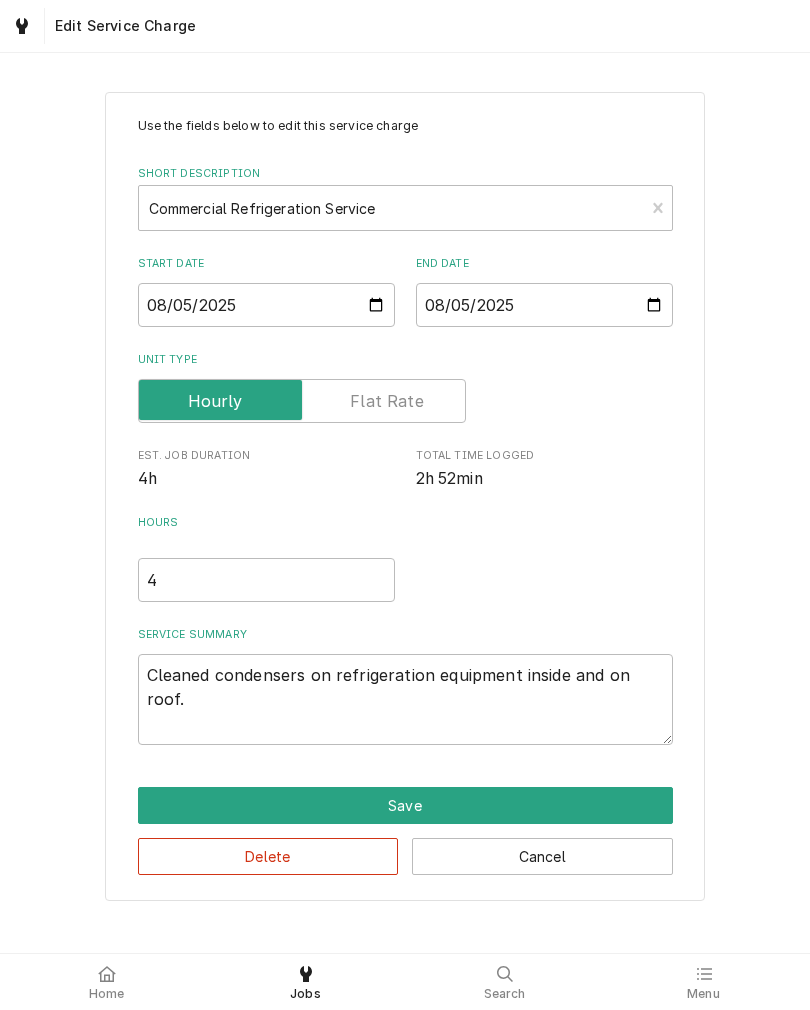click at bounding box center (302, 401) 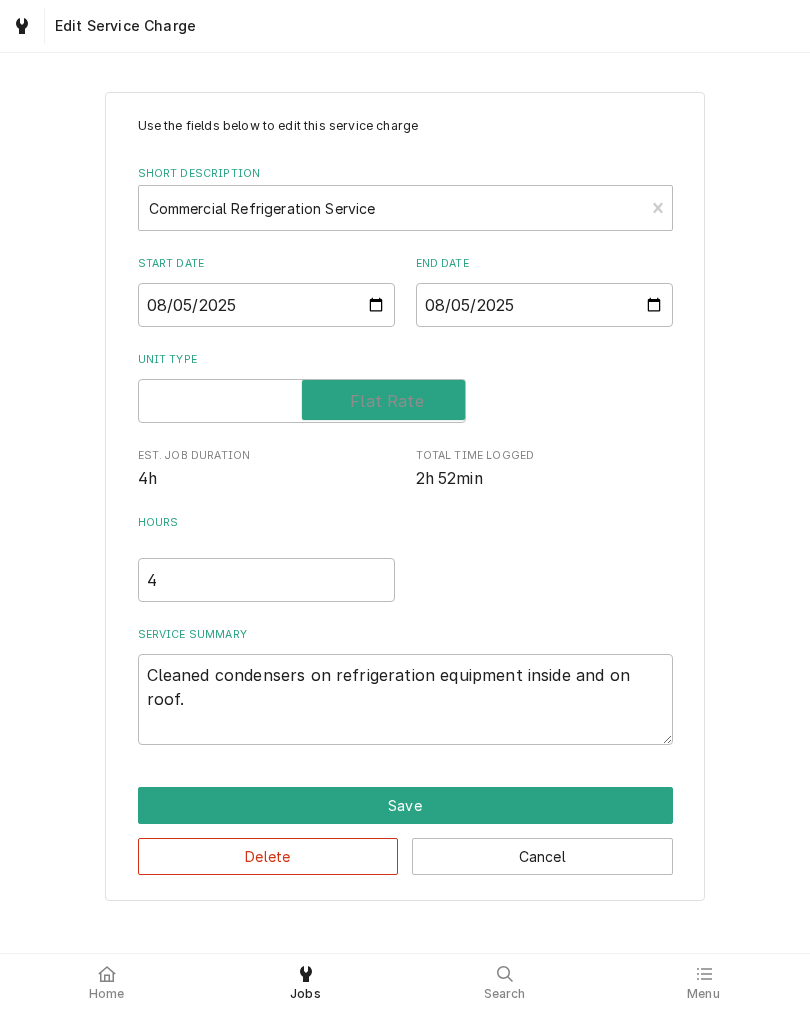 checkbox on "true" 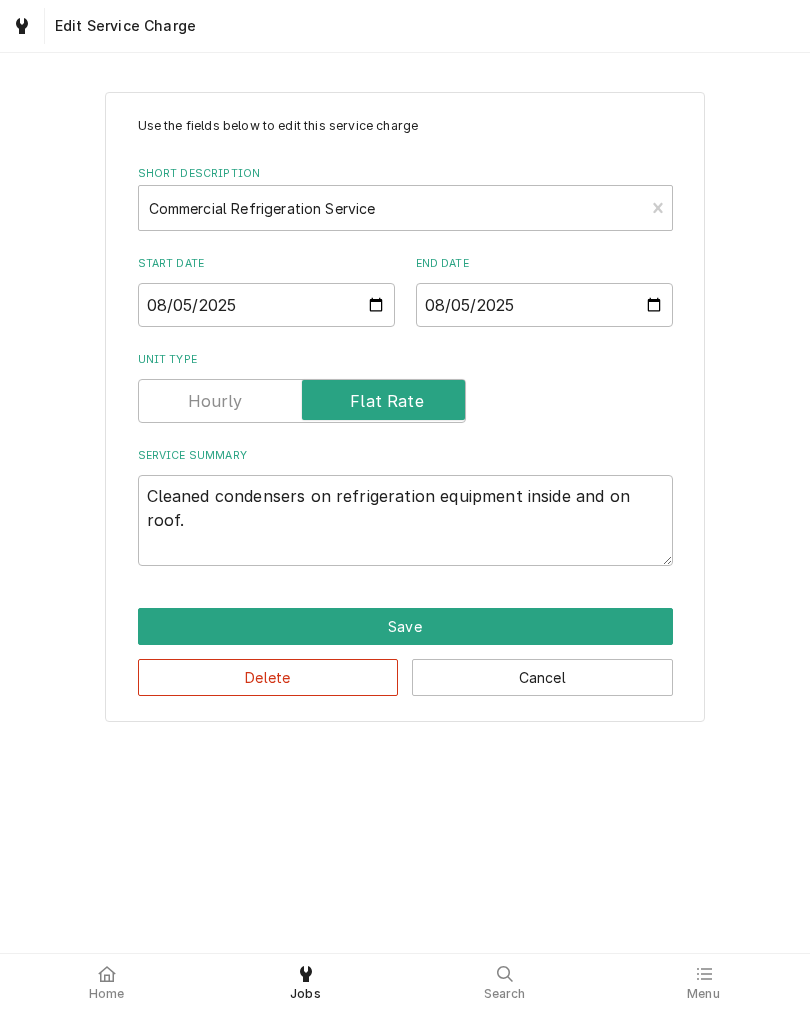 click on "Save" at bounding box center (405, 626) 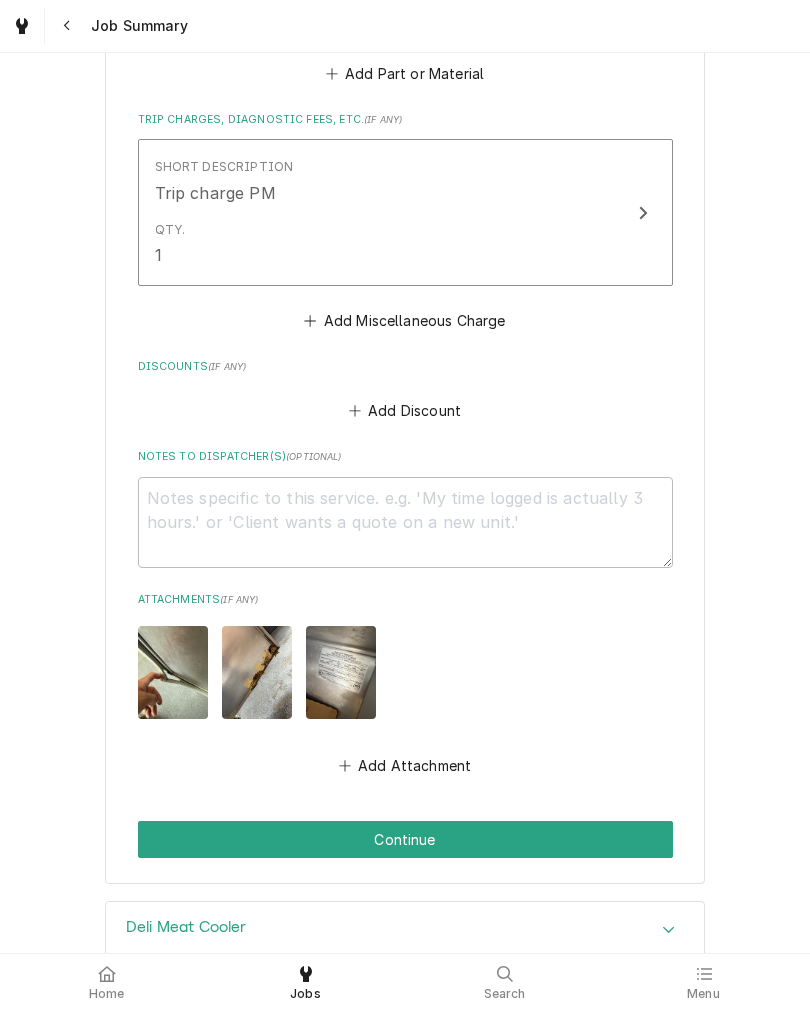 scroll, scrollTop: 945, scrollLeft: 0, axis: vertical 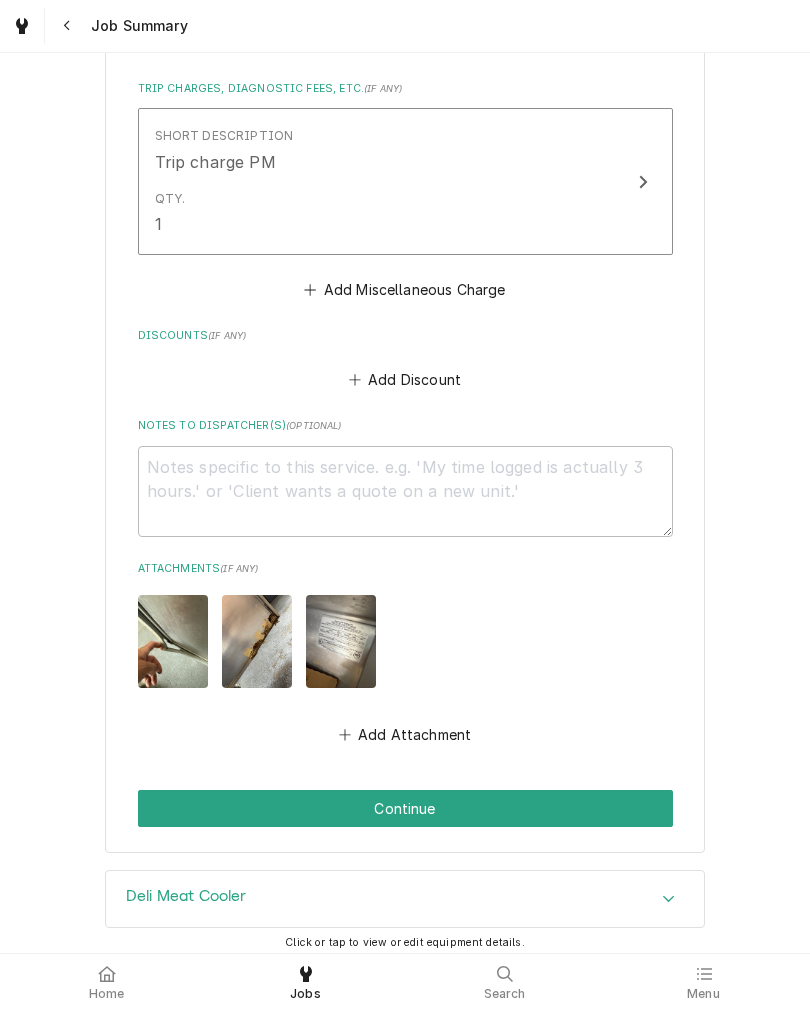 click on "Continue" at bounding box center [405, 808] 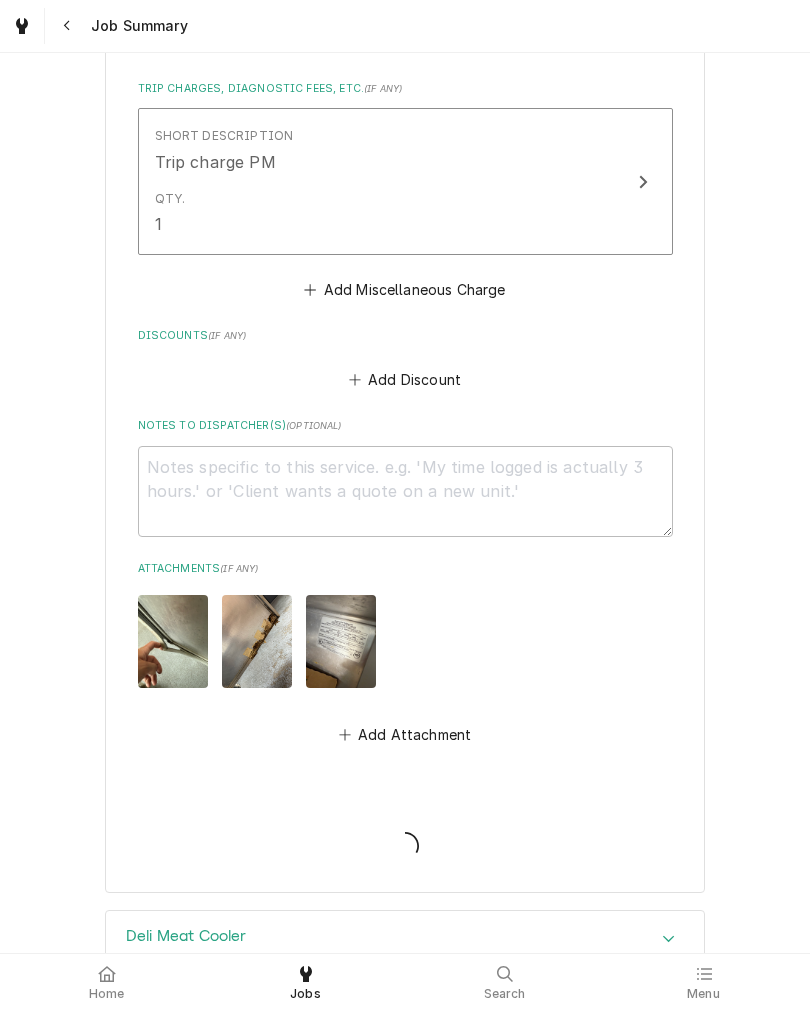 type on "x" 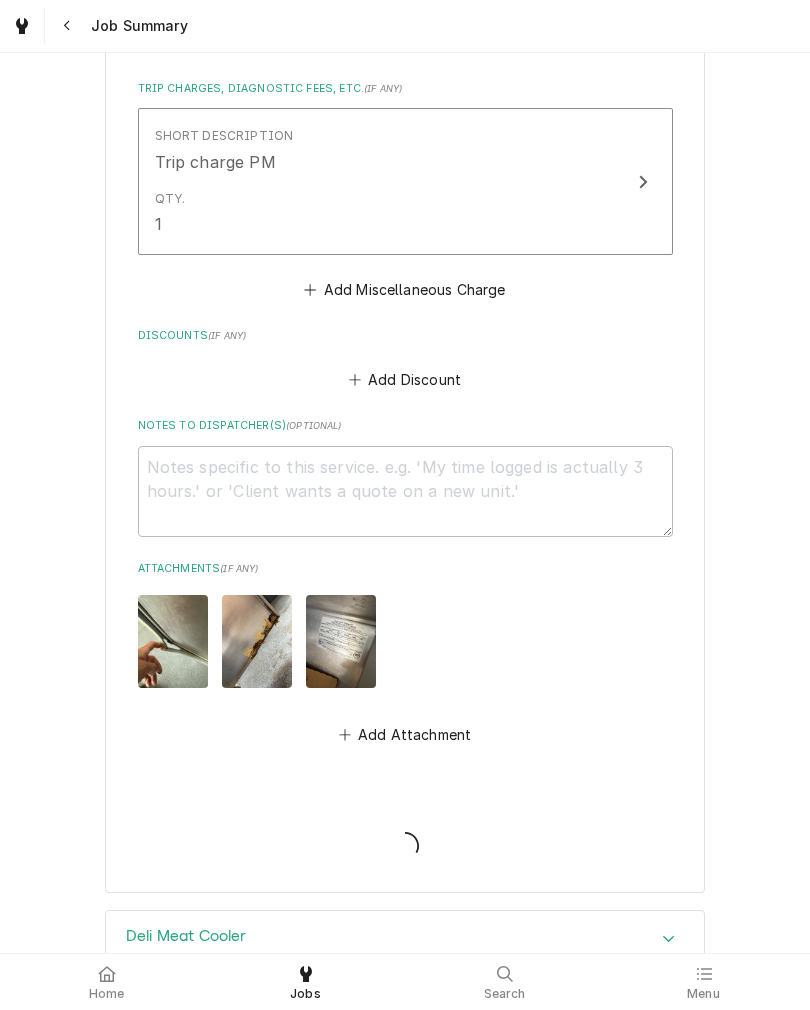click on "Add Attachment" at bounding box center (405, 734) 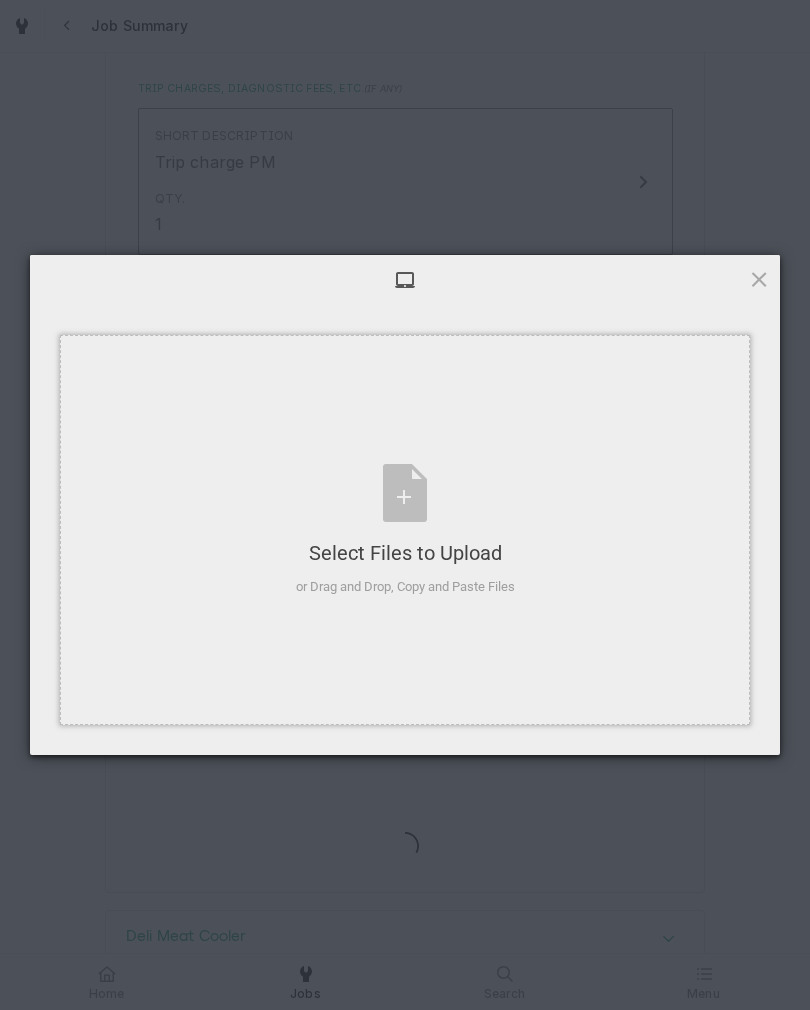 click on "Select Files to Upload
or Drag and Drop, Copy and Paste Files" at bounding box center [405, 530] 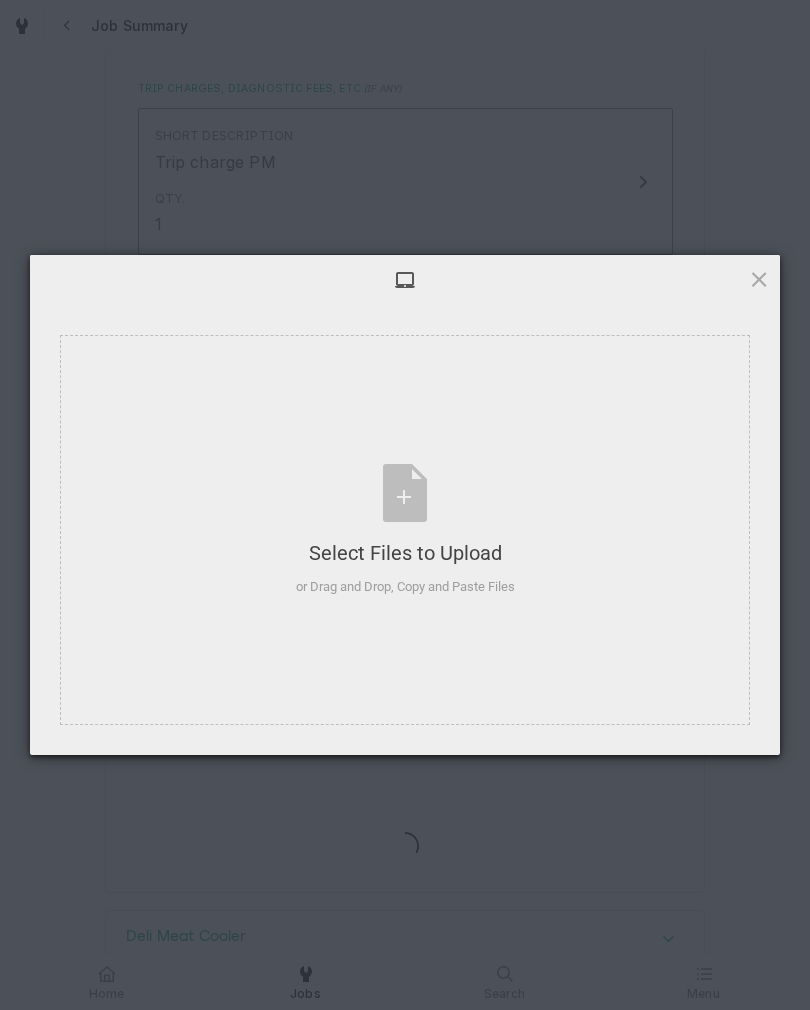 click at bounding box center [759, 279] 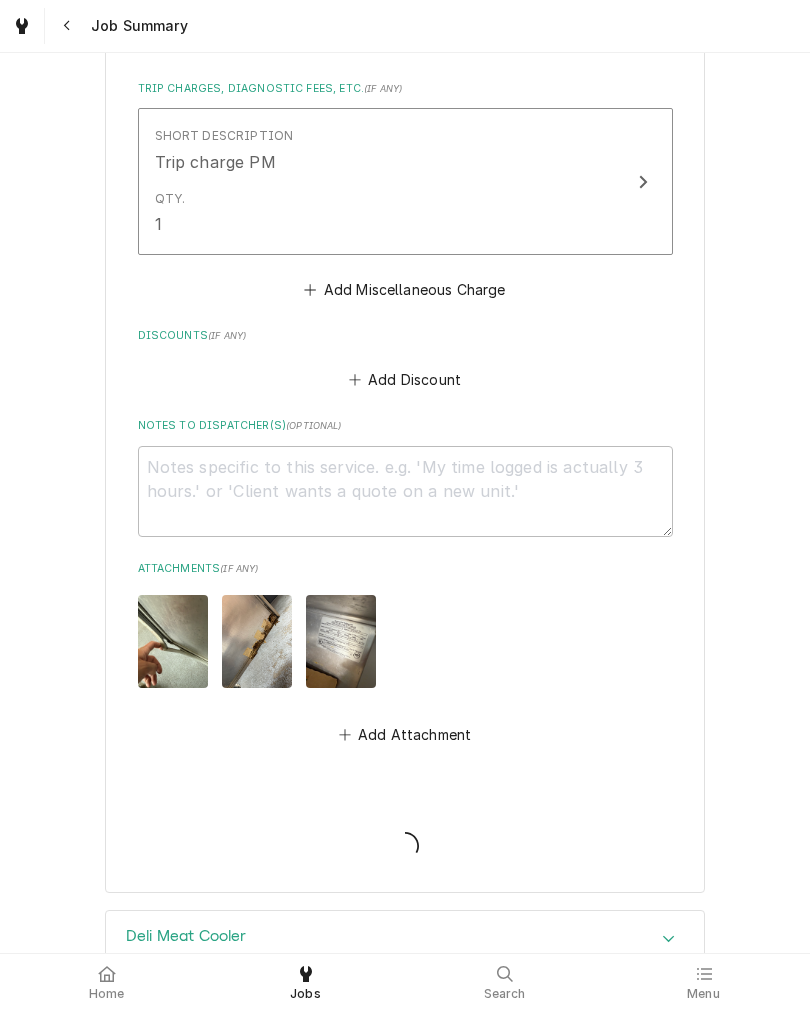 type on "x" 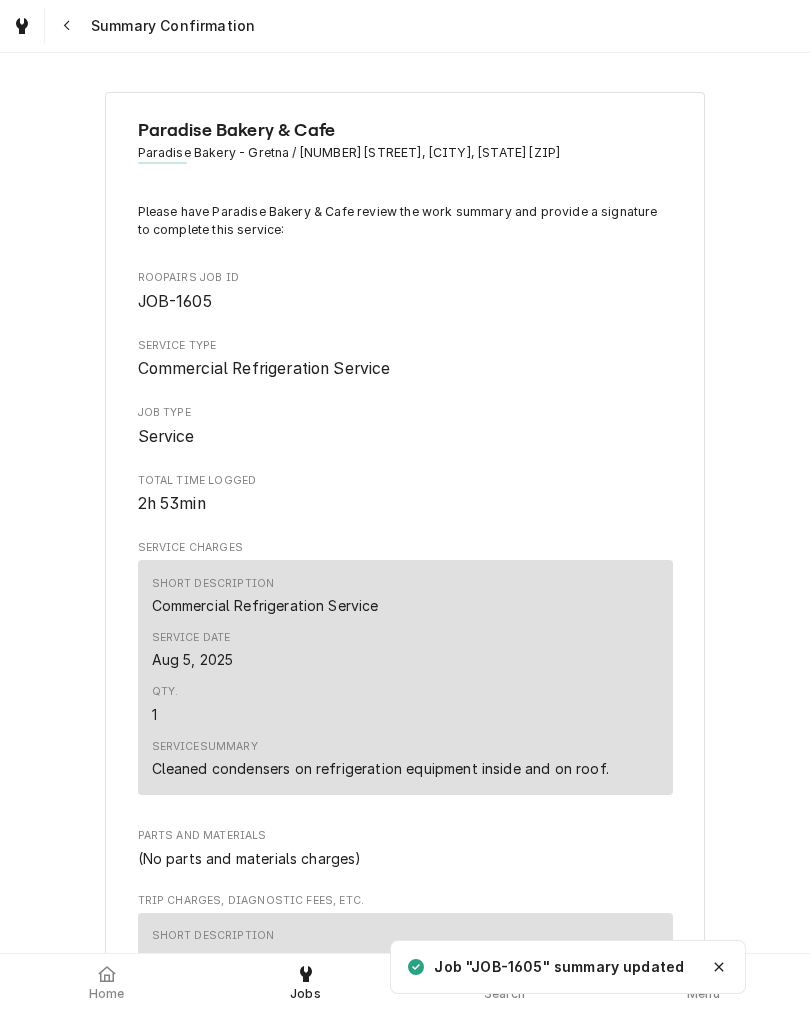 scroll, scrollTop: 0, scrollLeft: 0, axis: both 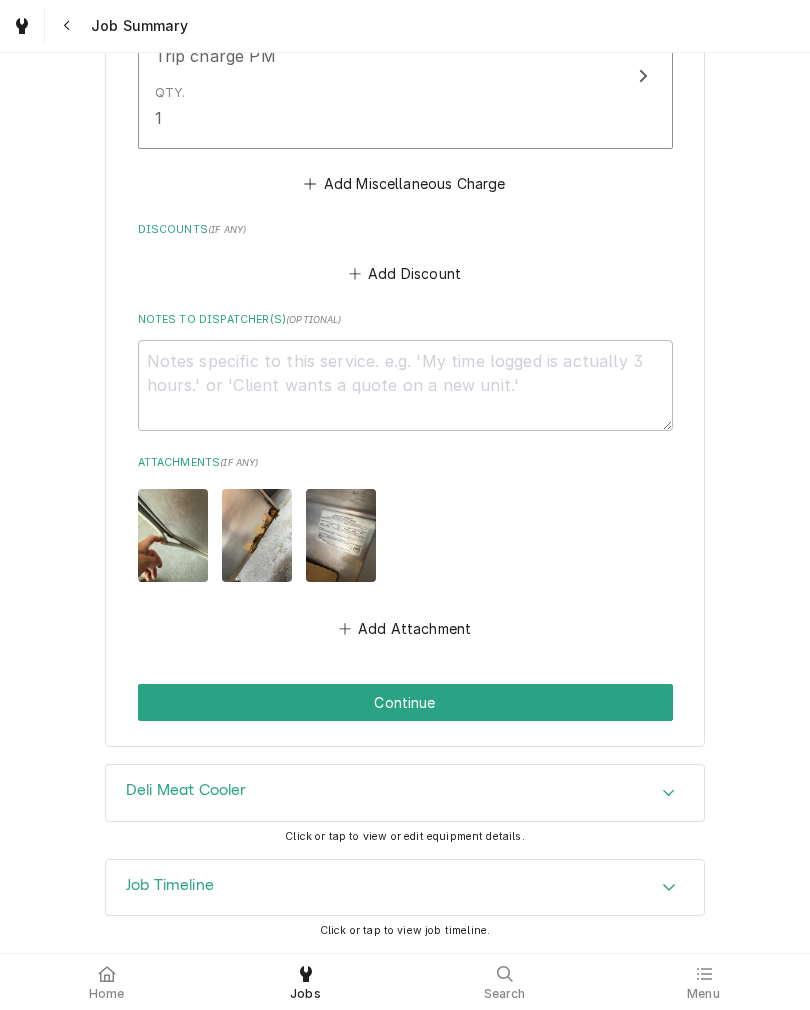click on "Add Attachment" at bounding box center [405, 628] 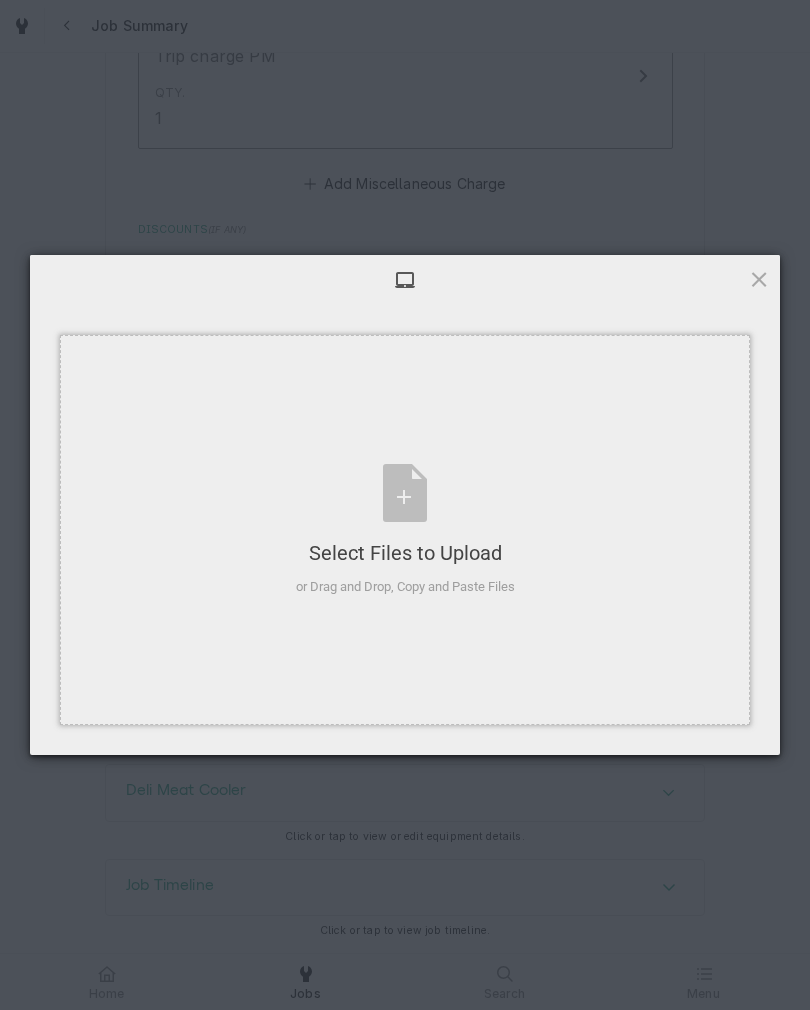 click on "Select Files to Upload
or Drag and Drop, Copy and Paste Files" at bounding box center (405, 530) 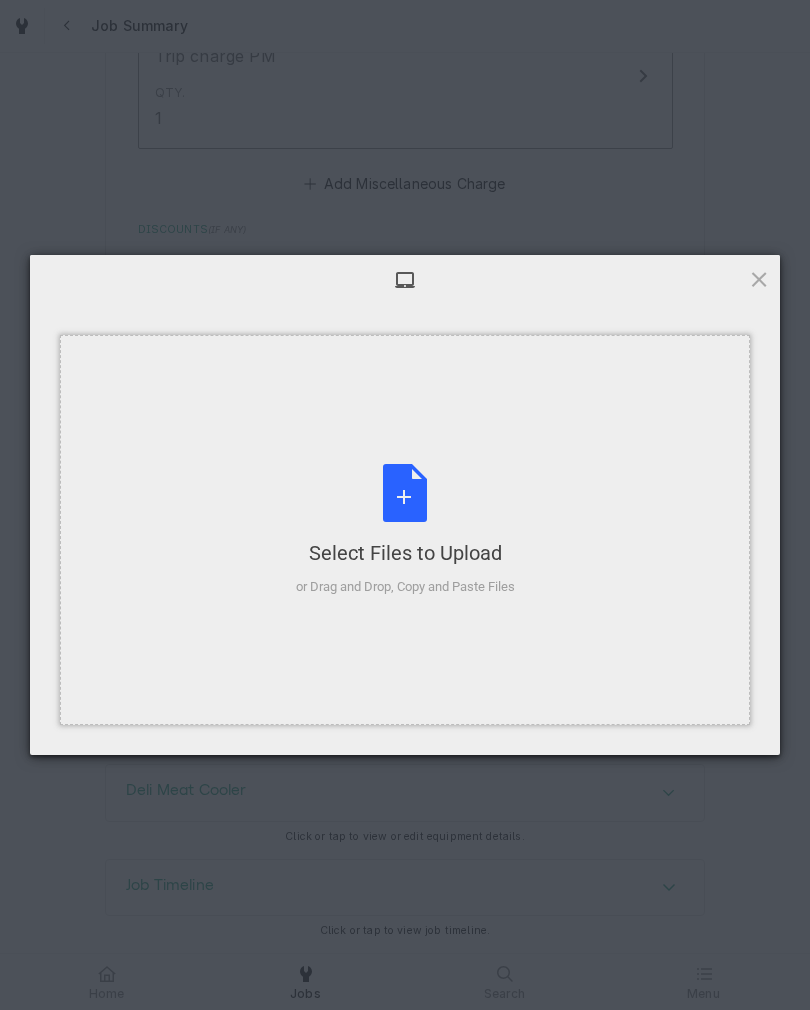 type on "x" 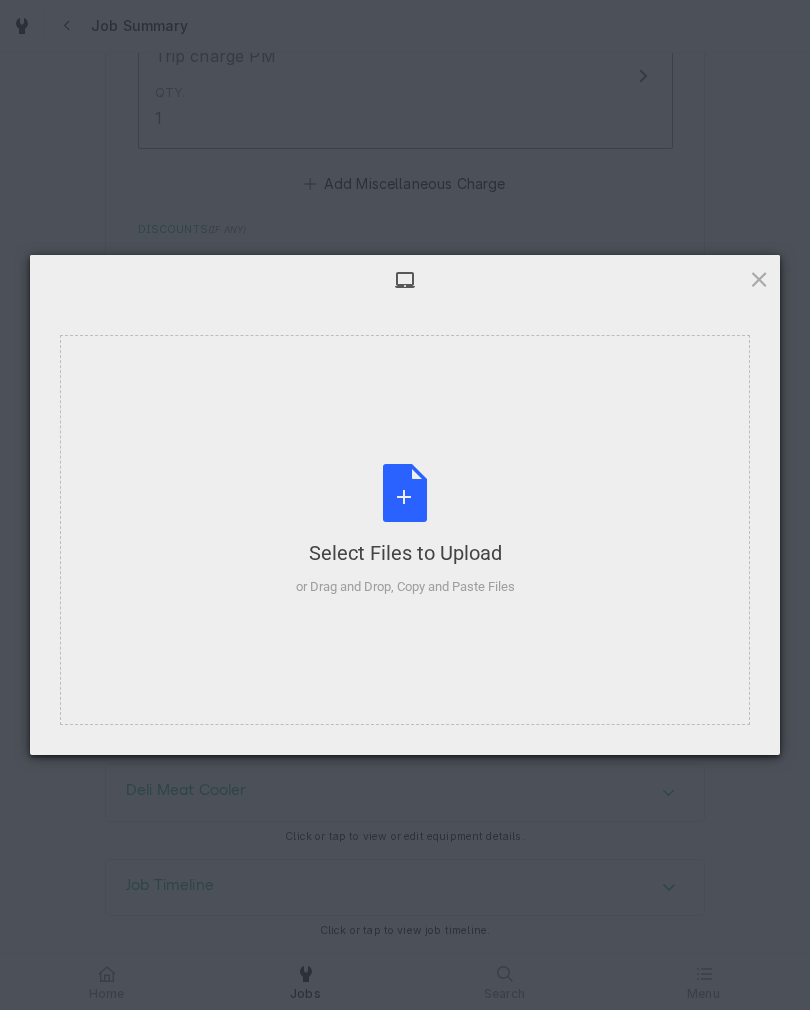 click at bounding box center [759, 279] 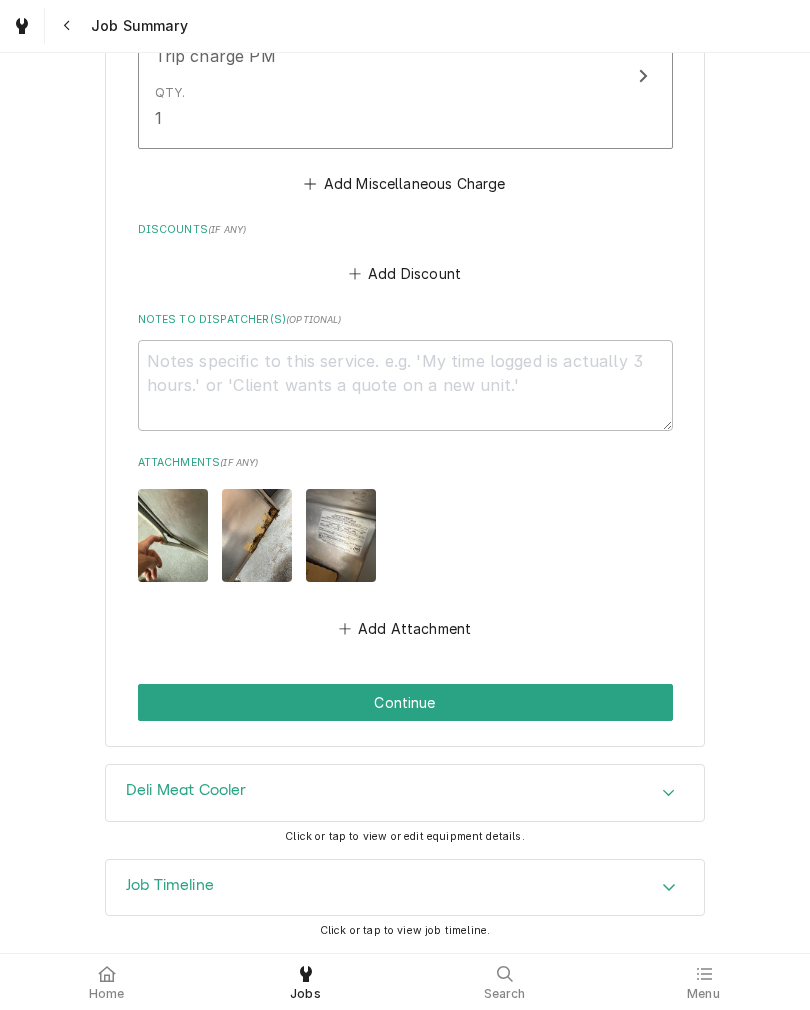 scroll, scrollTop: 1058, scrollLeft: 0, axis: vertical 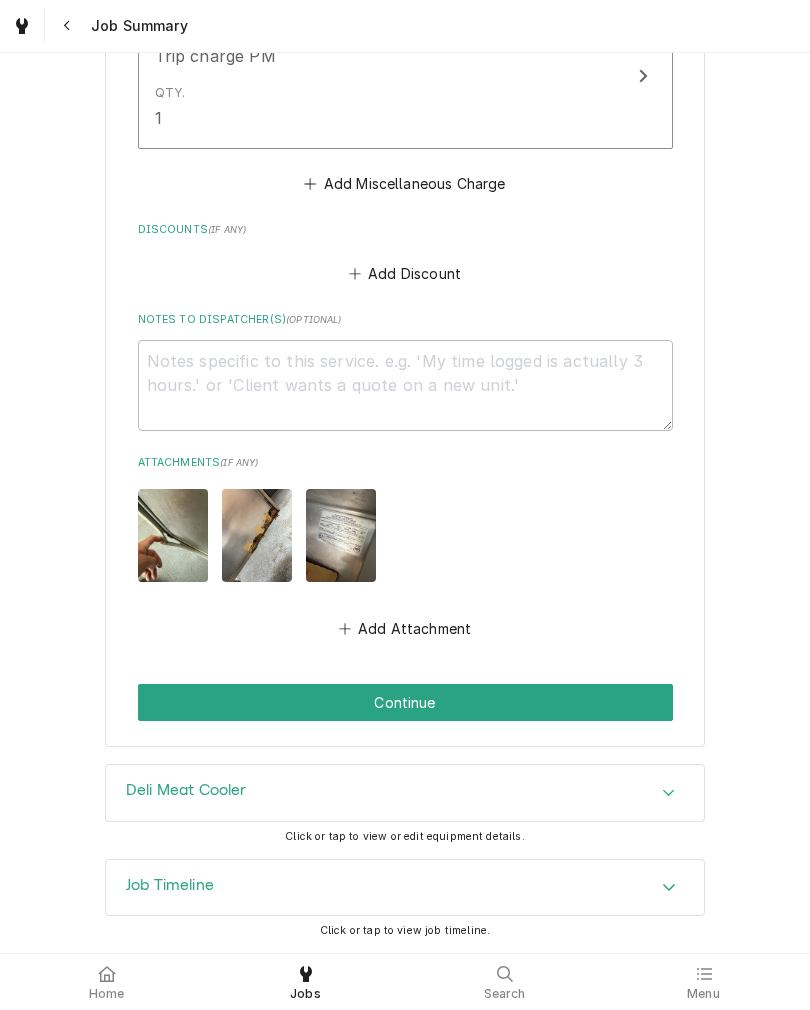 click on "Continue" at bounding box center (405, 702) 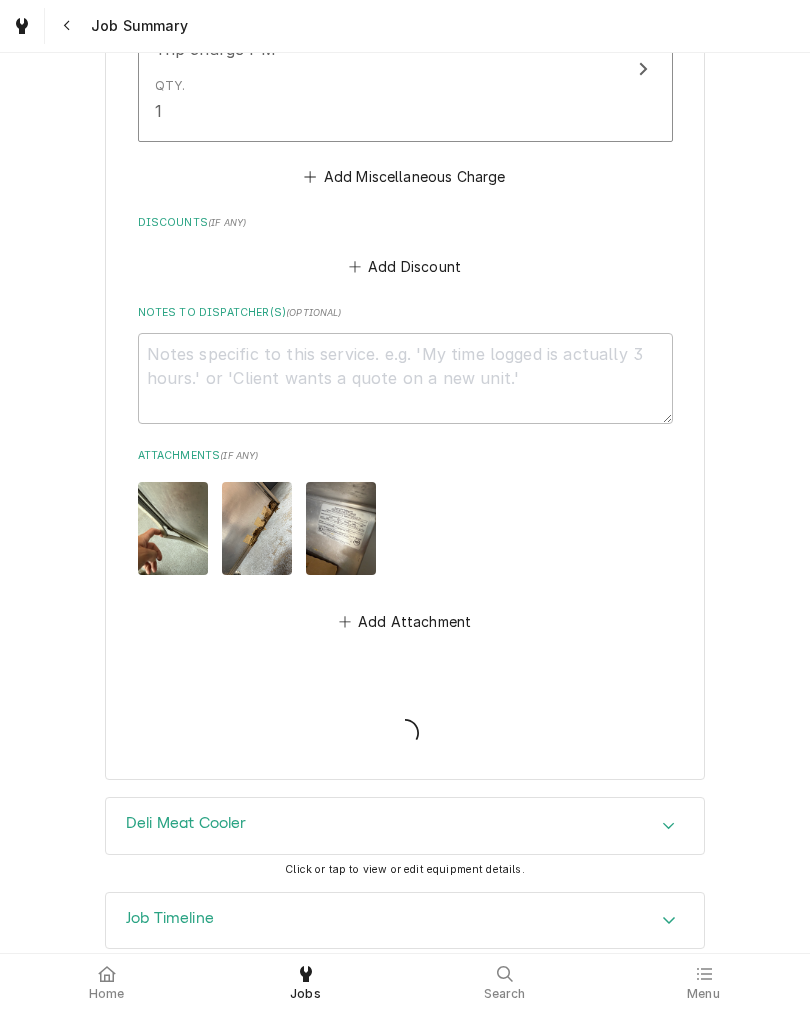 type on "x" 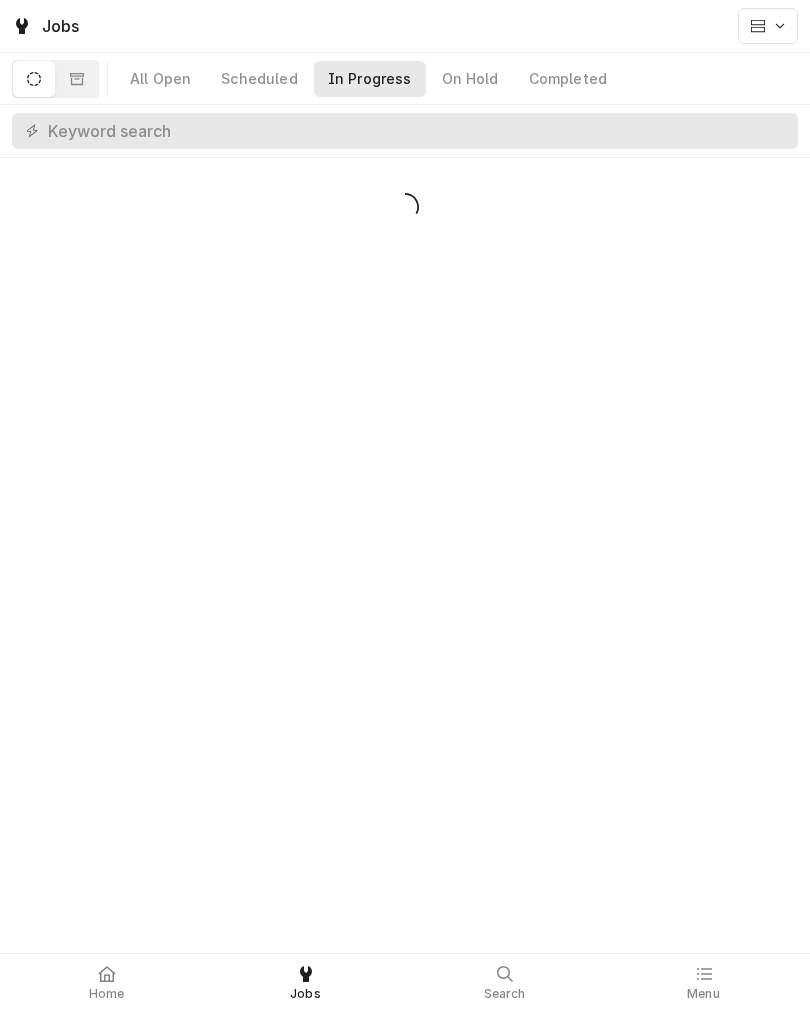 scroll, scrollTop: 0, scrollLeft: 0, axis: both 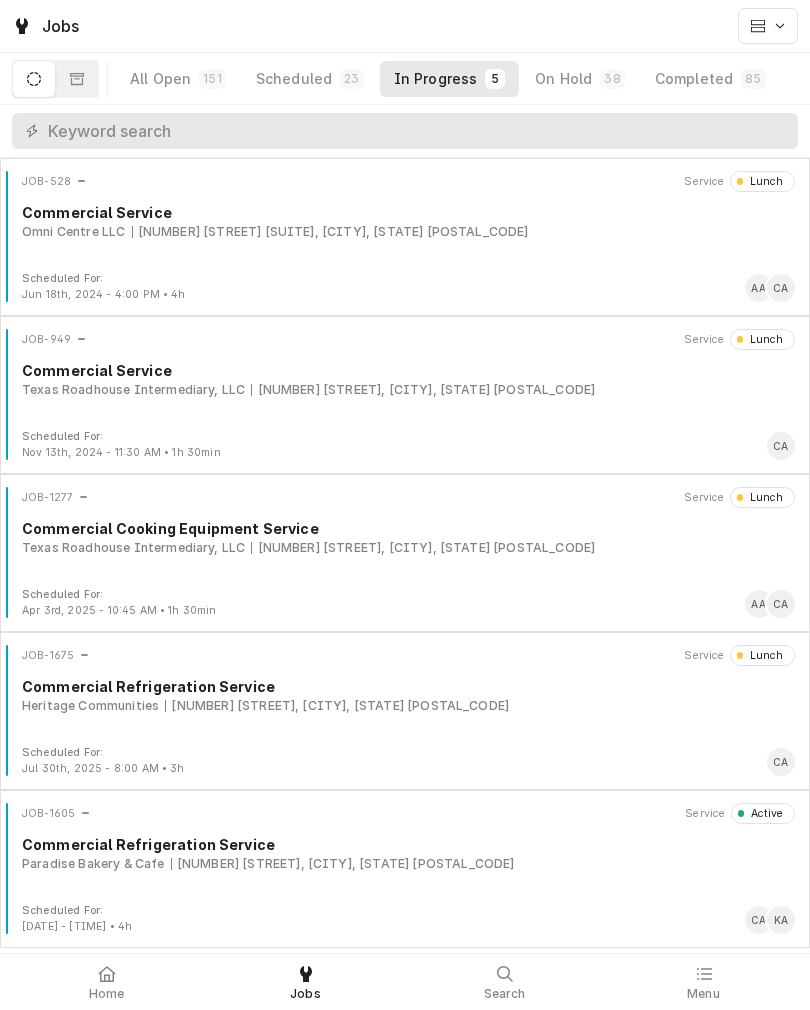 click on "Paradise Bakery & Cafe [NUMBER] [STREET], [CITY], [STATE] [POSTAL_CODE]" at bounding box center (408, 864) 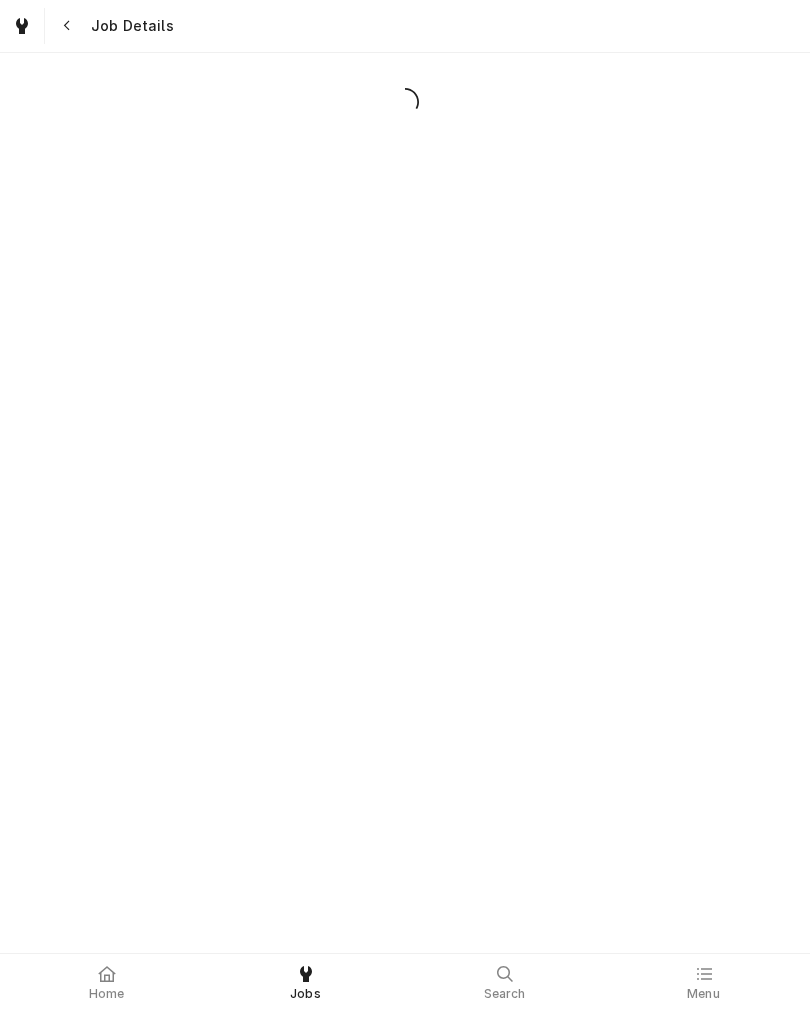 scroll, scrollTop: 0, scrollLeft: 0, axis: both 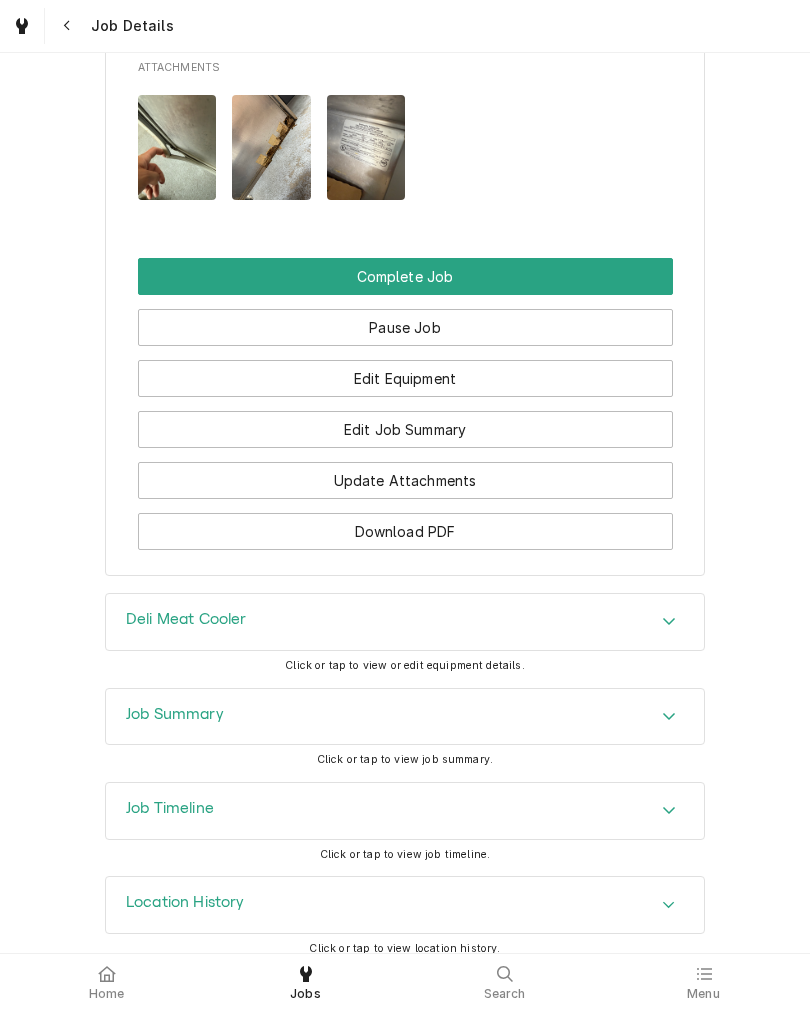 click on "Edit Equipment" at bounding box center (405, 378) 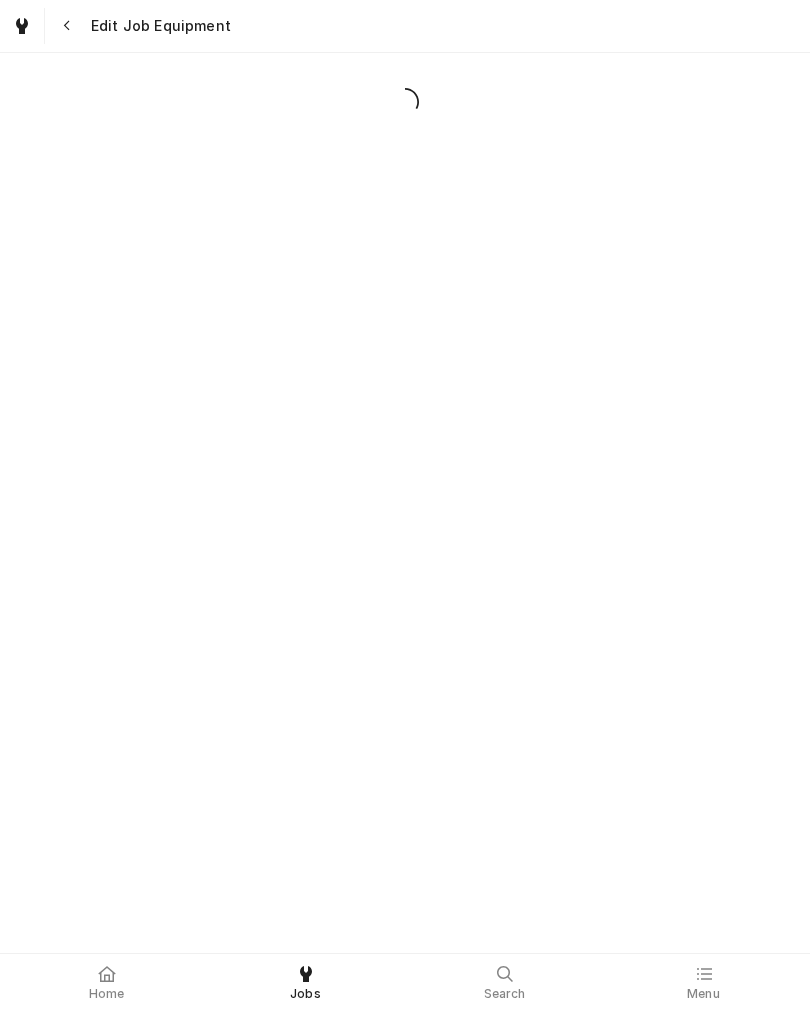 scroll, scrollTop: 0, scrollLeft: 0, axis: both 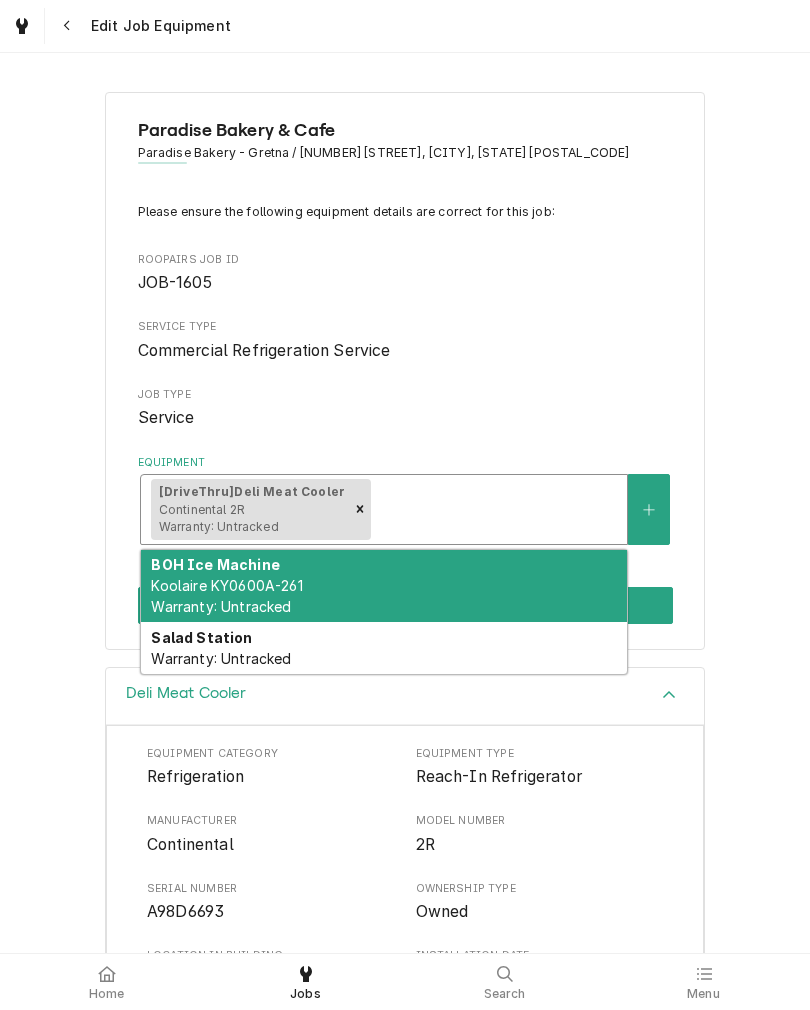 click at bounding box center (649, 509) 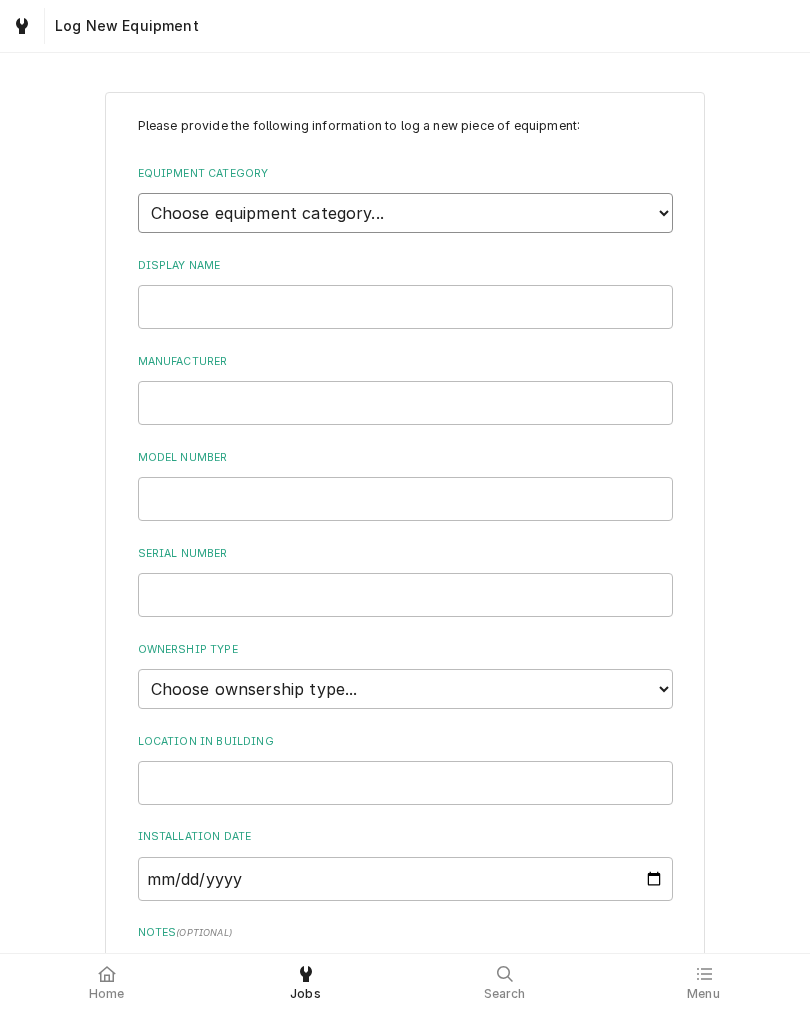 click on "Choose equipment category... Ice Machines Refrigeration Beverage Equipment Worktable, Shelf, and Transport Cart HVAC Water Filtration" at bounding box center [405, 213] 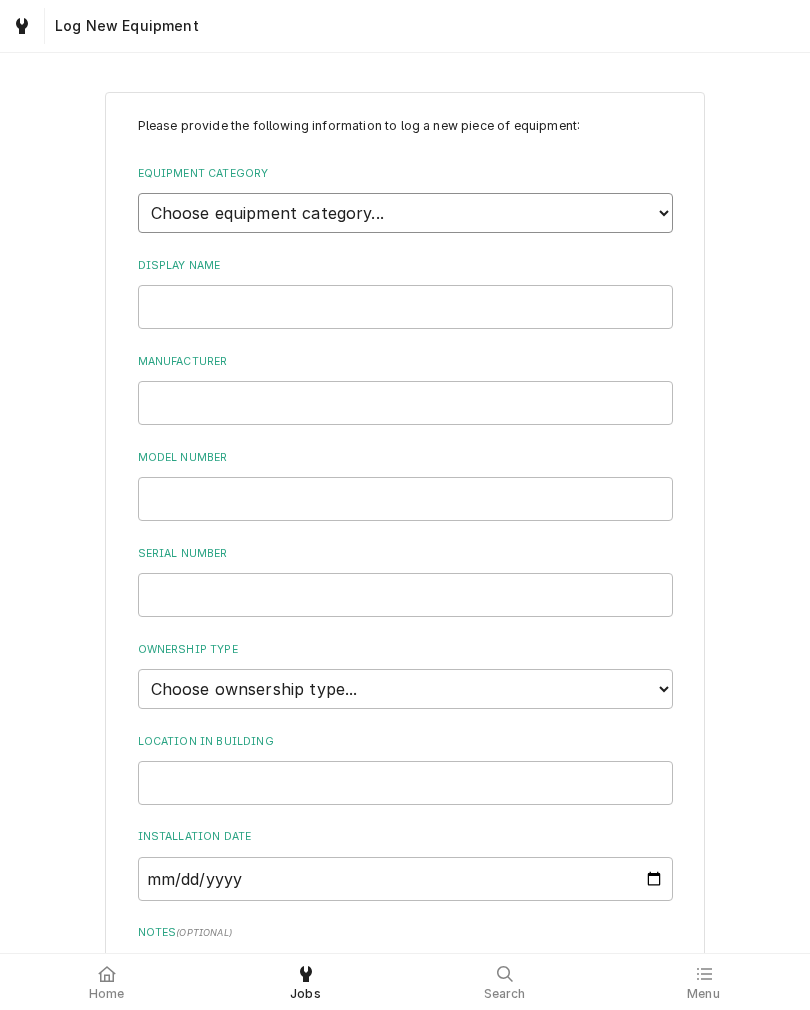 select on "8" 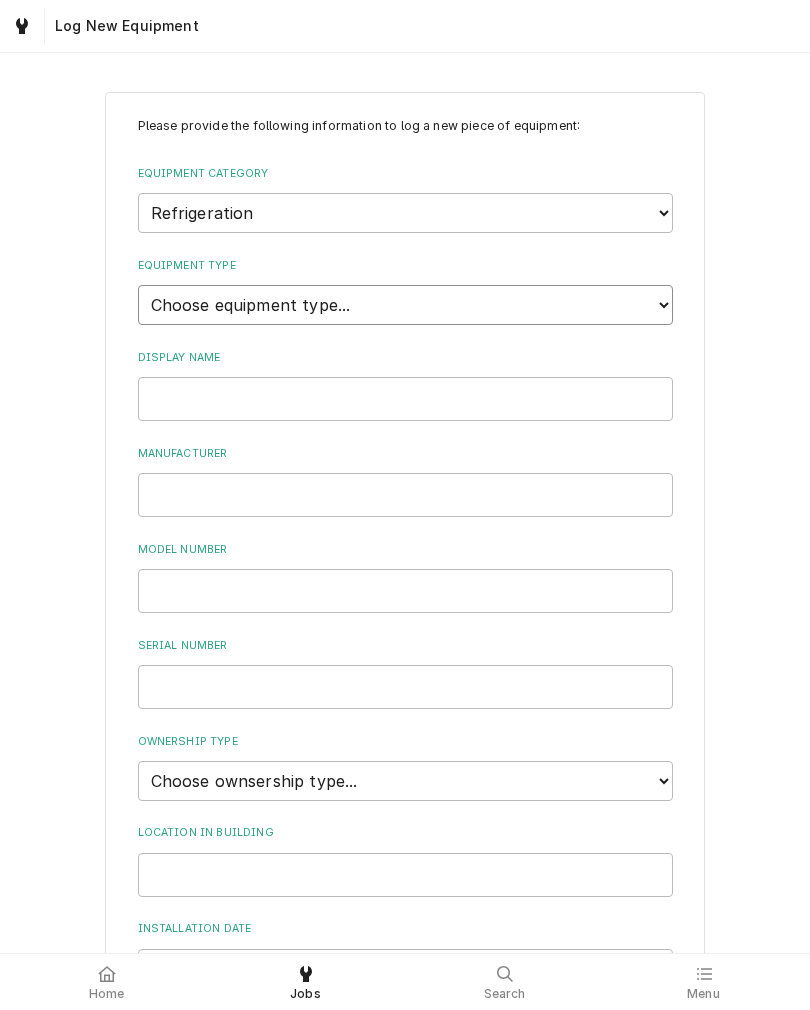 click on "Choose equipment type... Bar Refrigeration Blast Chiller Chef Base Freezer Chef Base Refrigerator Combination Refrigerator and Freezer Condensing Unit Ice Cream Equipment Prep Table Reach-In Freezer Reach-In Refrigerator Refrigerated Merchandiser Undercounter Freezer Undercounter Refrigerator Walk-In Cooler Walk-In Freezer" at bounding box center [405, 305] 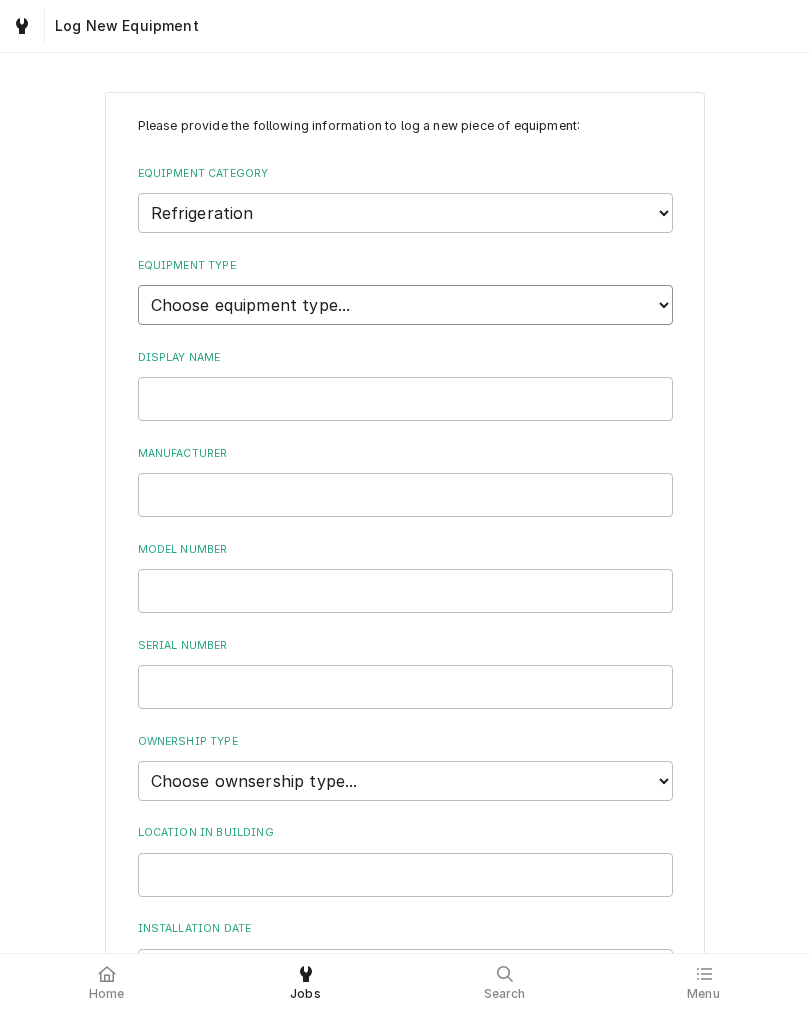 select on "74" 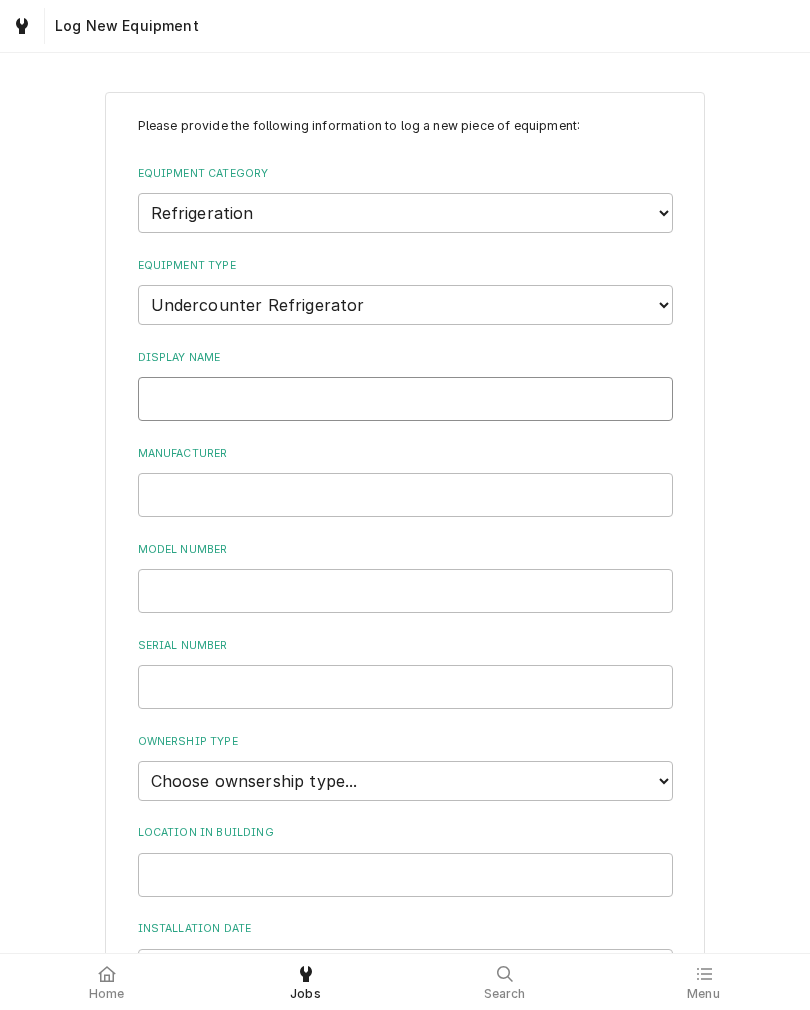 click on "Display Name" at bounding box center (405, 399) 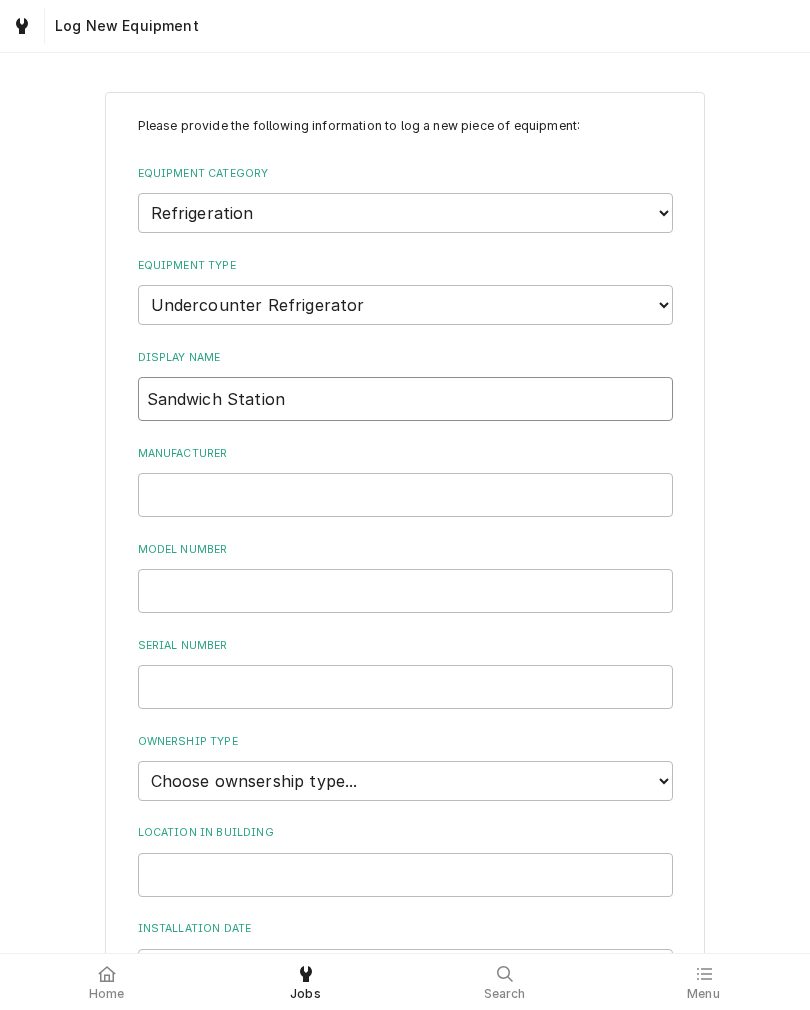 type on "Sandwich Station" 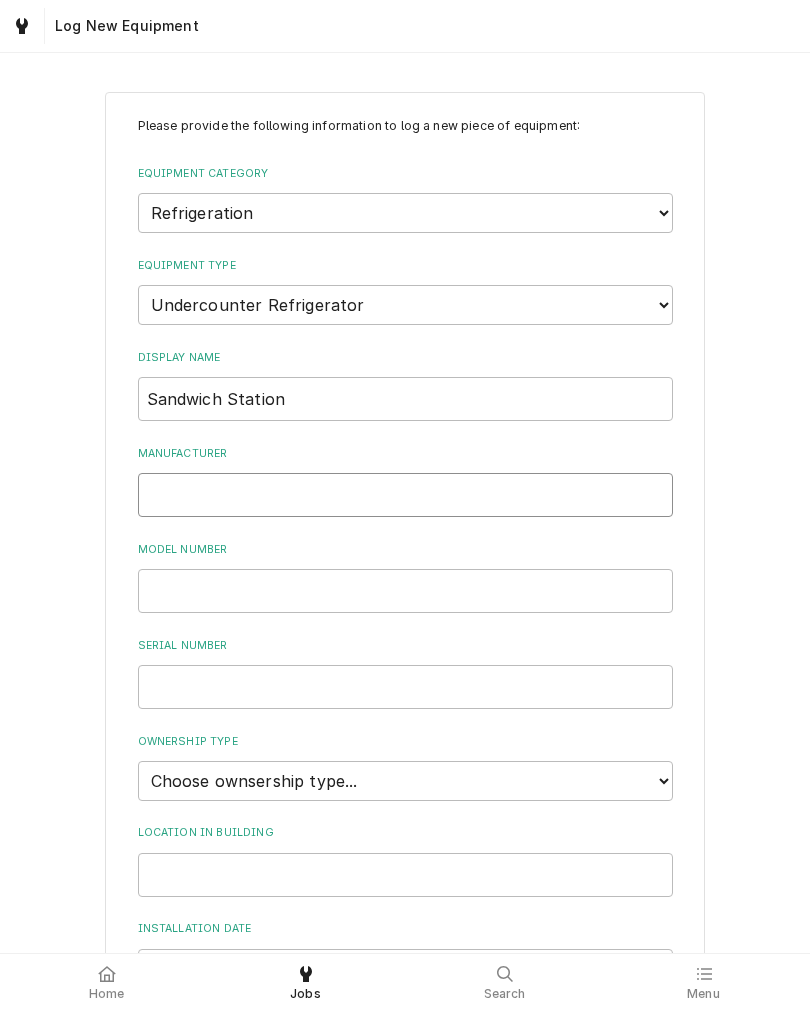 click on "Manufacturer" at bounding box center [405, 495] 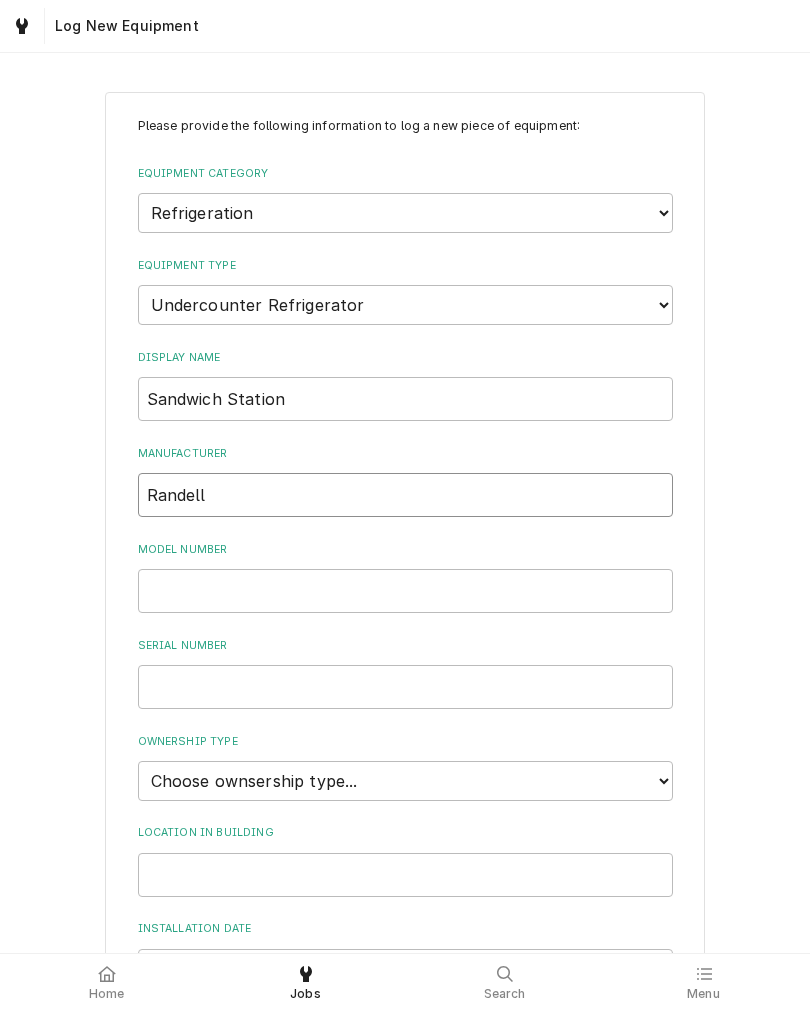 type on "Randell" 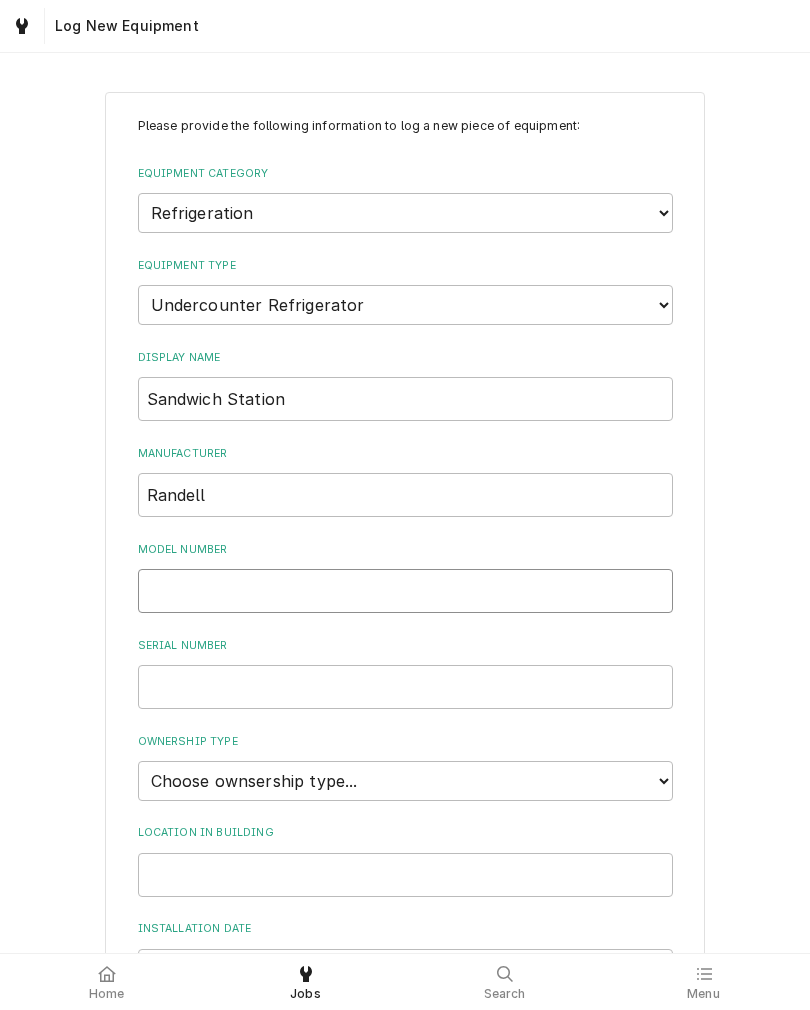 click on "Model Number" at bounding box center (405, 591) 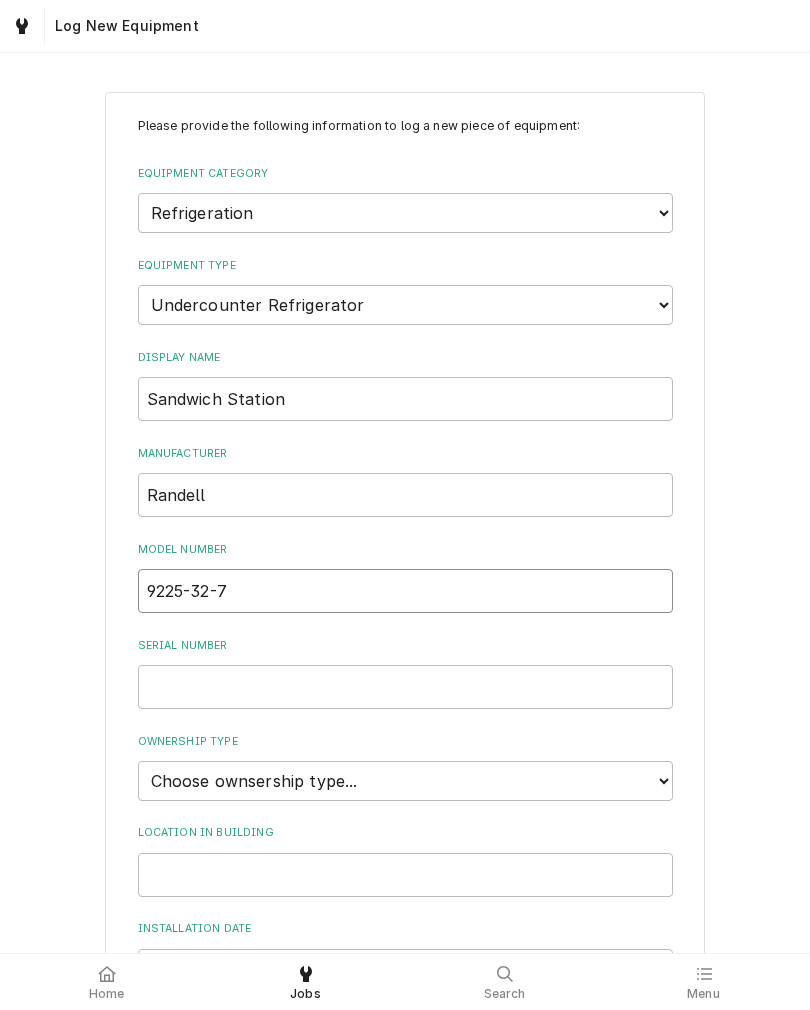 type on "9225-32-7" 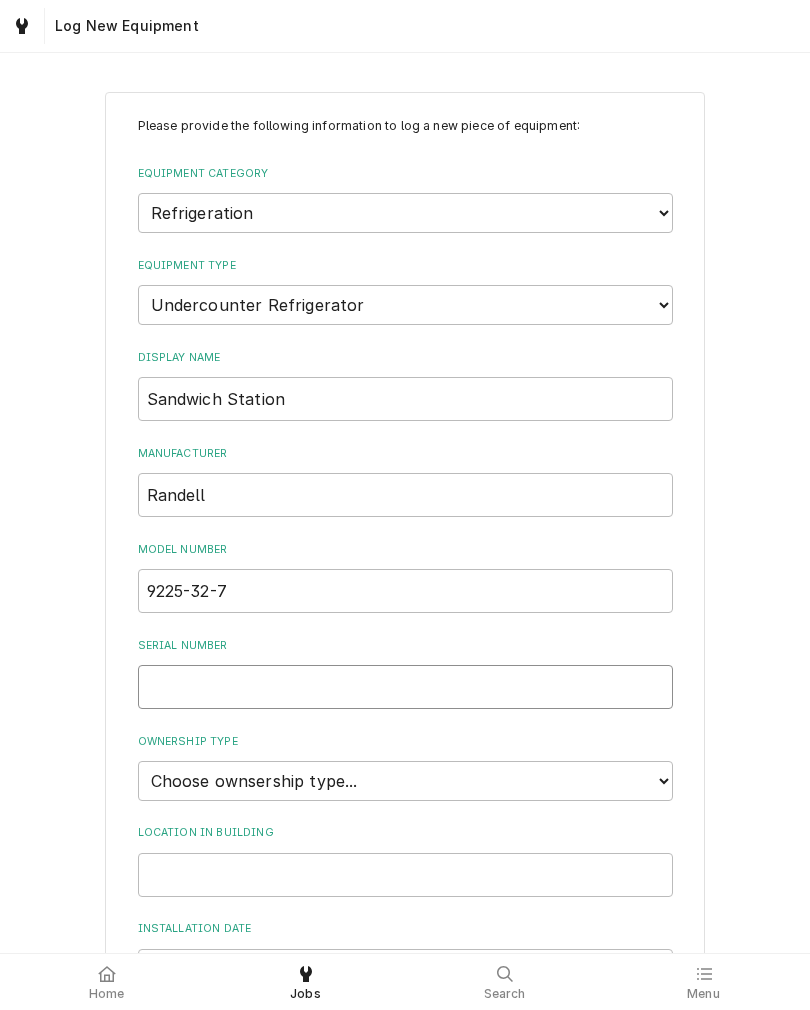 click on "Serial Number" at bounding box center [405, 687] 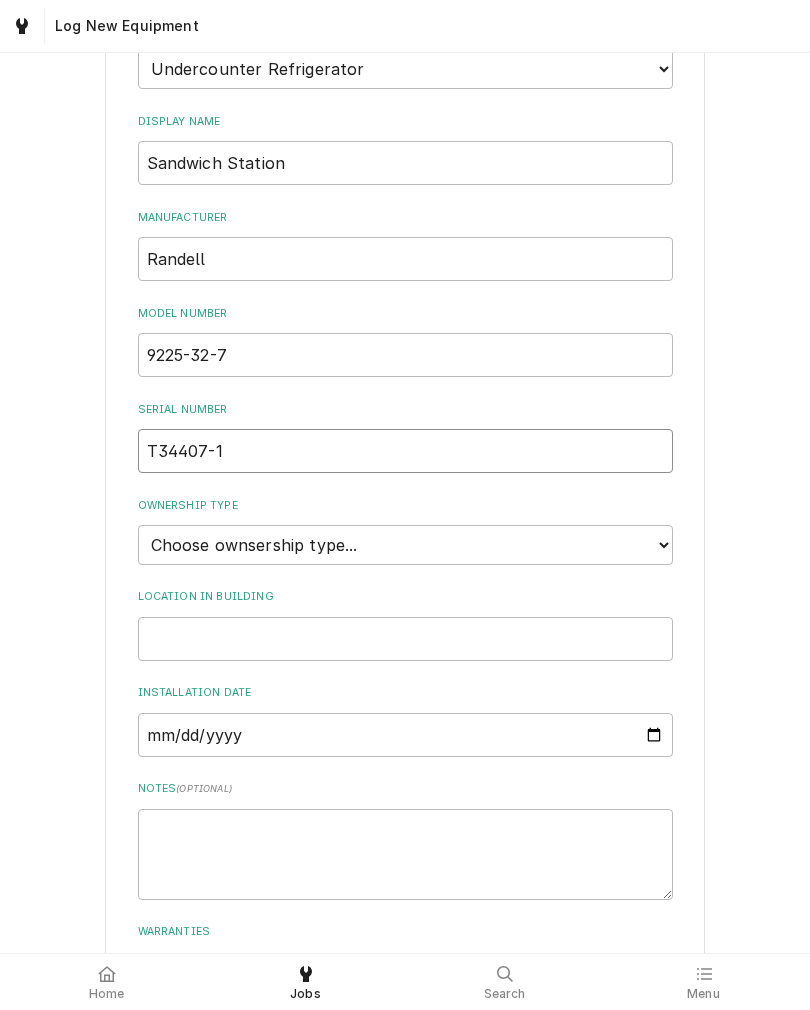 scroll, scrollTop: 238, scrollLeft: 0, axis: vertical 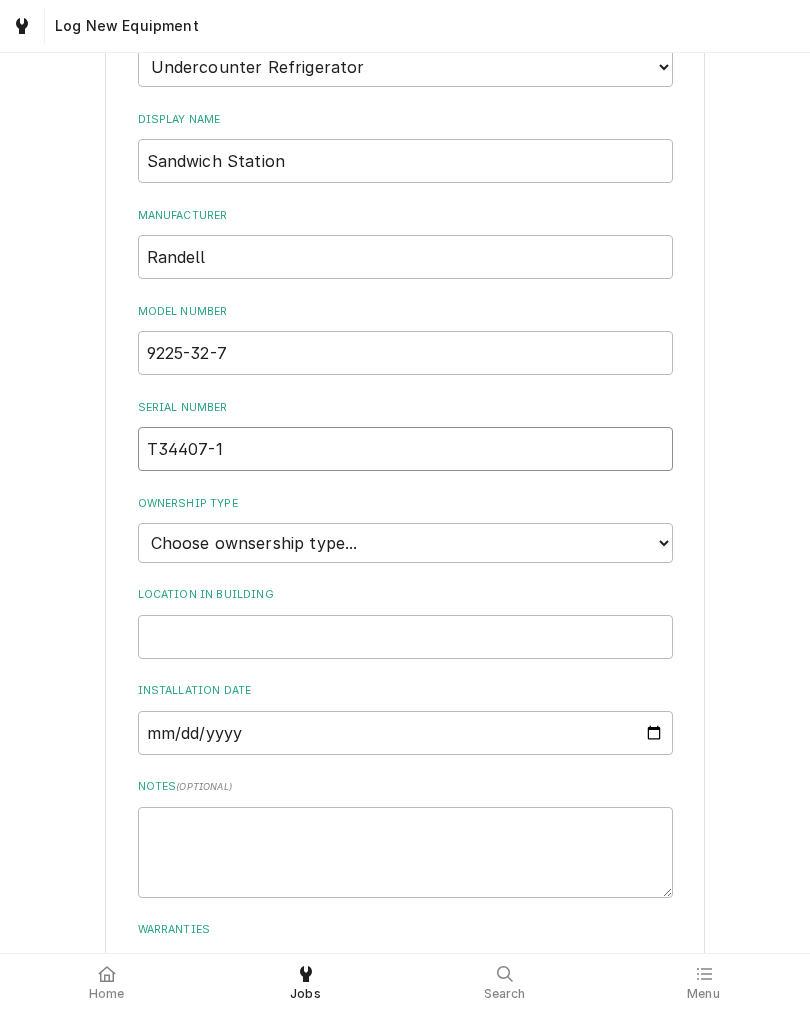 type on "T34407-1" 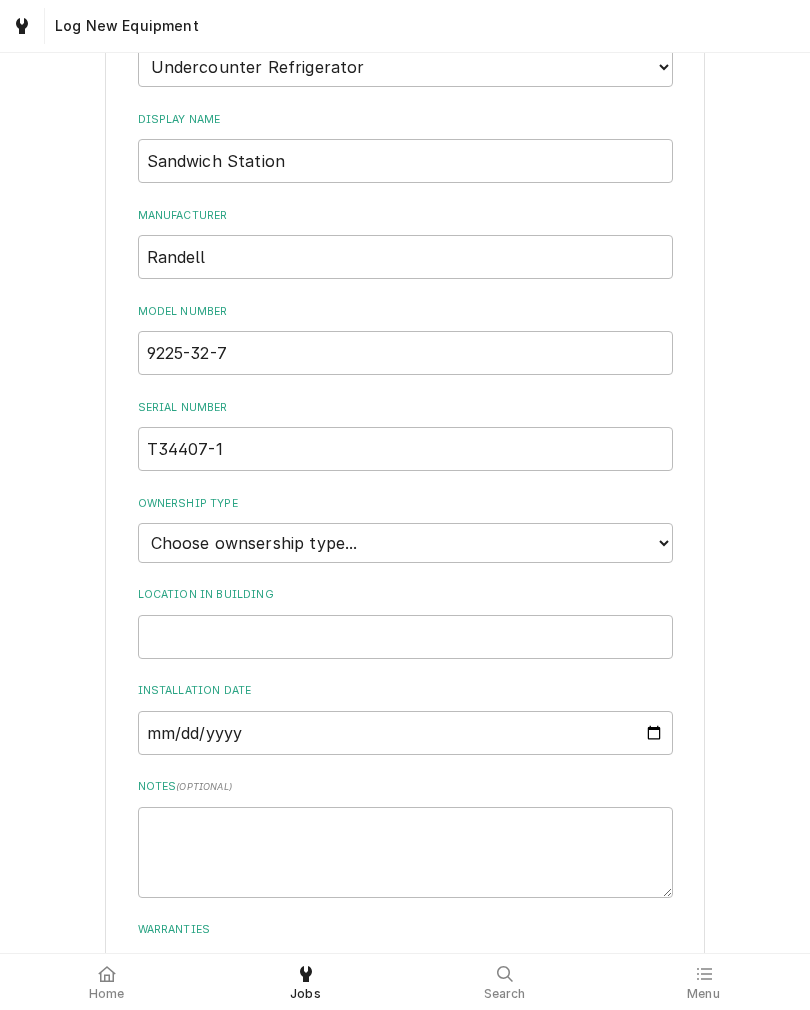 click on "Choose ownsership type... Unknown Owned Leased Rented" at bounding box center (405, 543) 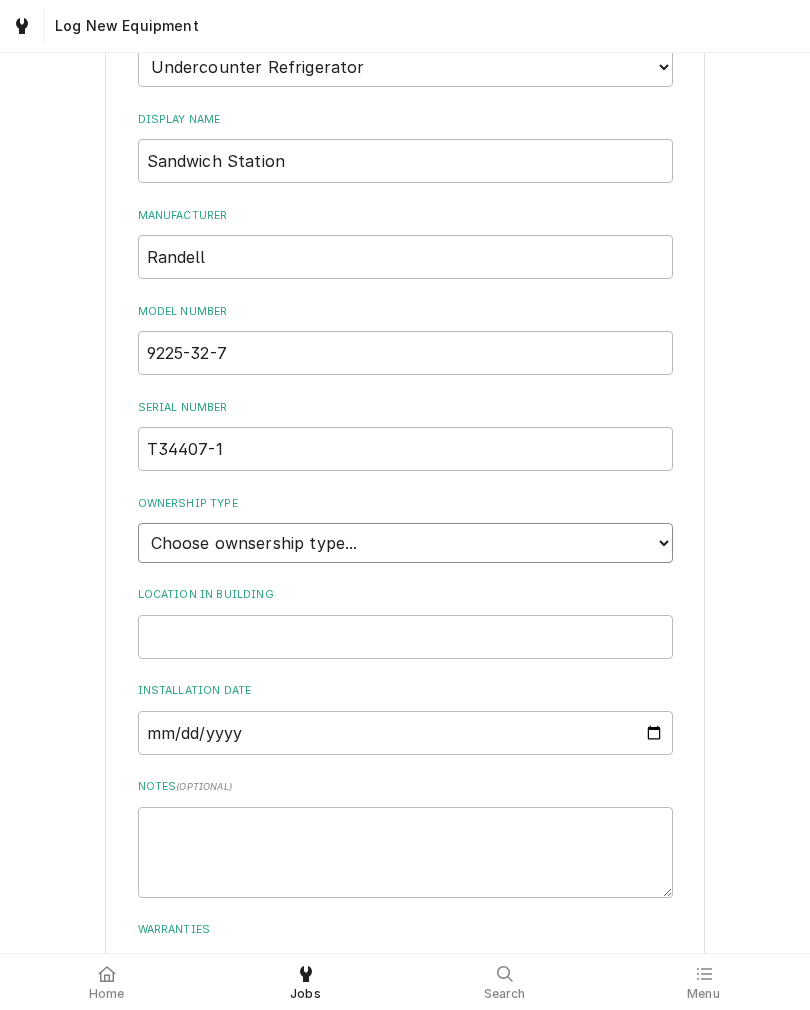 select on "1" 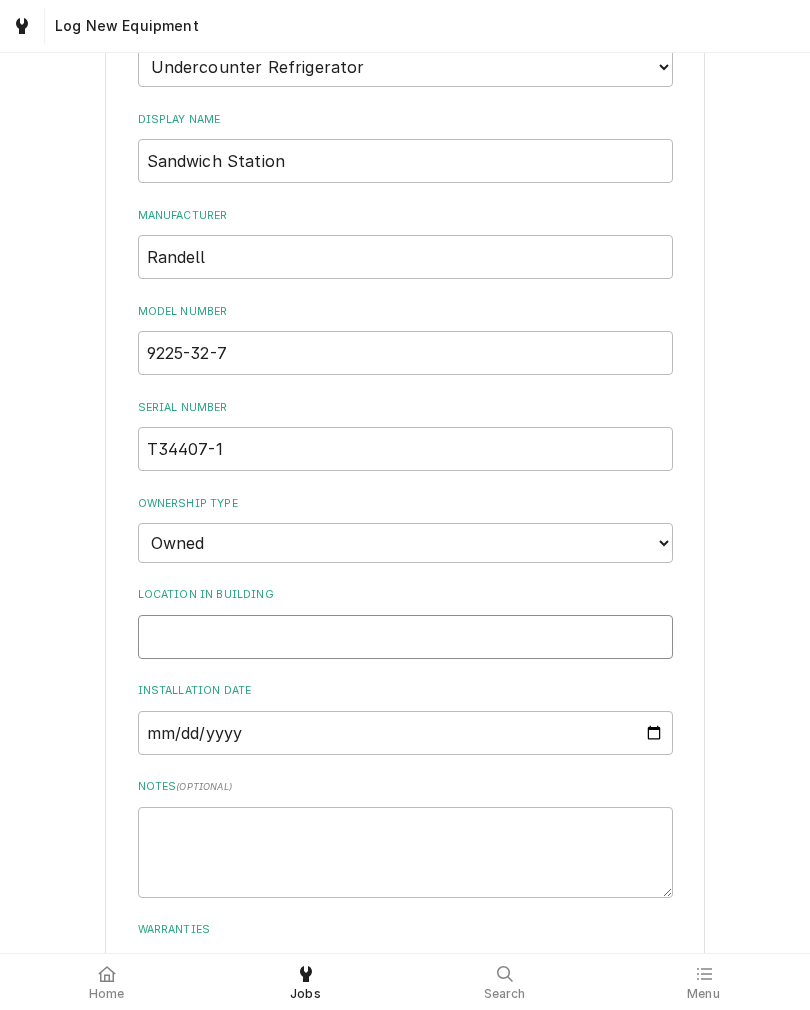 click on "Location in Building" at bounding box center [405, 637] 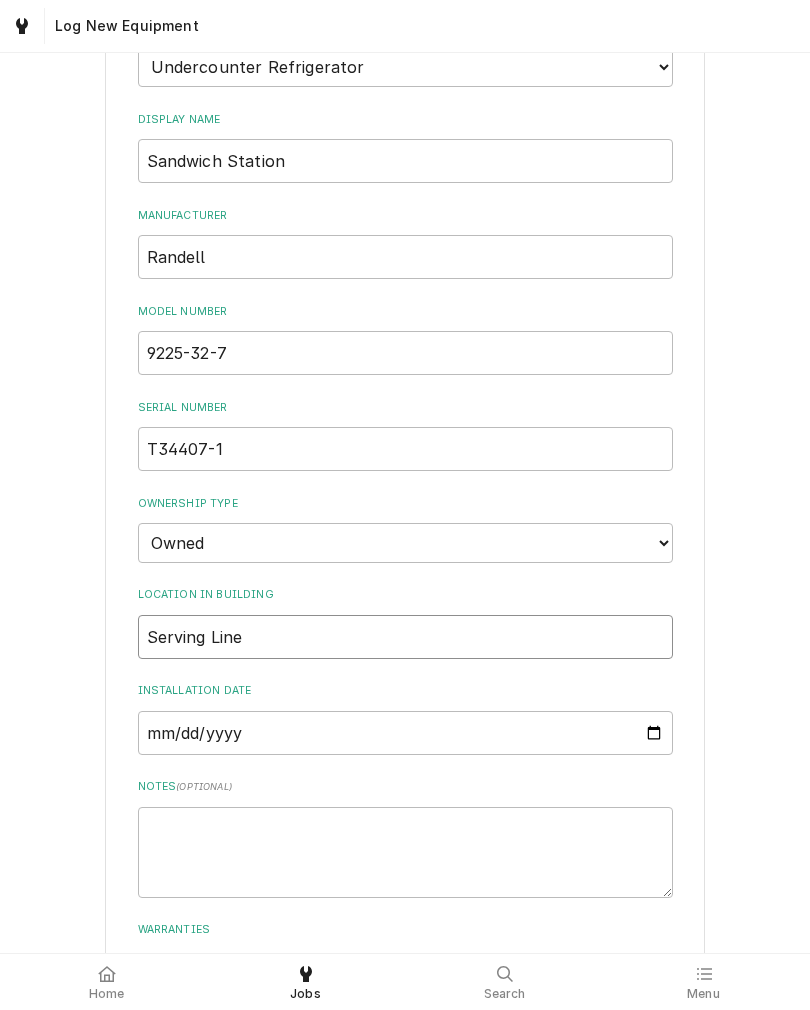 type on "Serving Line" 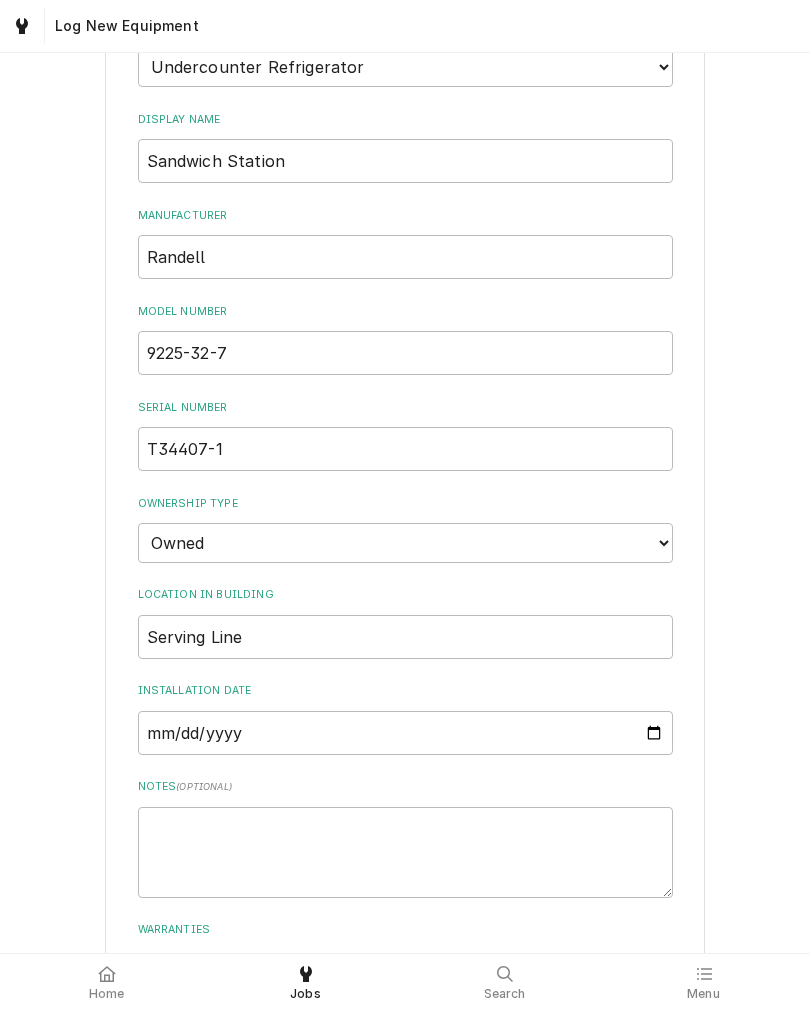 click on "Please provide the following information to log a new piece of equipment: Equipment Category Choose equipment category... Ice Machines Refrigeration Beverage Equipment Worktable, Shelf, and Transport Cart HVAC Water Filtration Equipment Type Choose equipment type... Bar Refrigeration Blast Chiller Chef Base Freezer Chef Base Refrigerator Combination Refrigerator and Freezer Condensing Unit Ice Cream Equipment Prep Table Reach-In Freezer Reach-In Refrigerator Refrigerated Merchandiser Undercounter Freezer Undercounter Refrigerator Walk-In Cooler Walk-In Freezer Display Name Sandwich Station Manufacturer Randell Model Number 9225-32-7 Serial Number T34407-1 Ownership Type Choose ownsership type... Unknown Owned Leased Rented Location in Building Serving Line Installation Date Notes  ( optional ) Warranties Add Warranty Add Cancel" at bounding box center (405, 473) 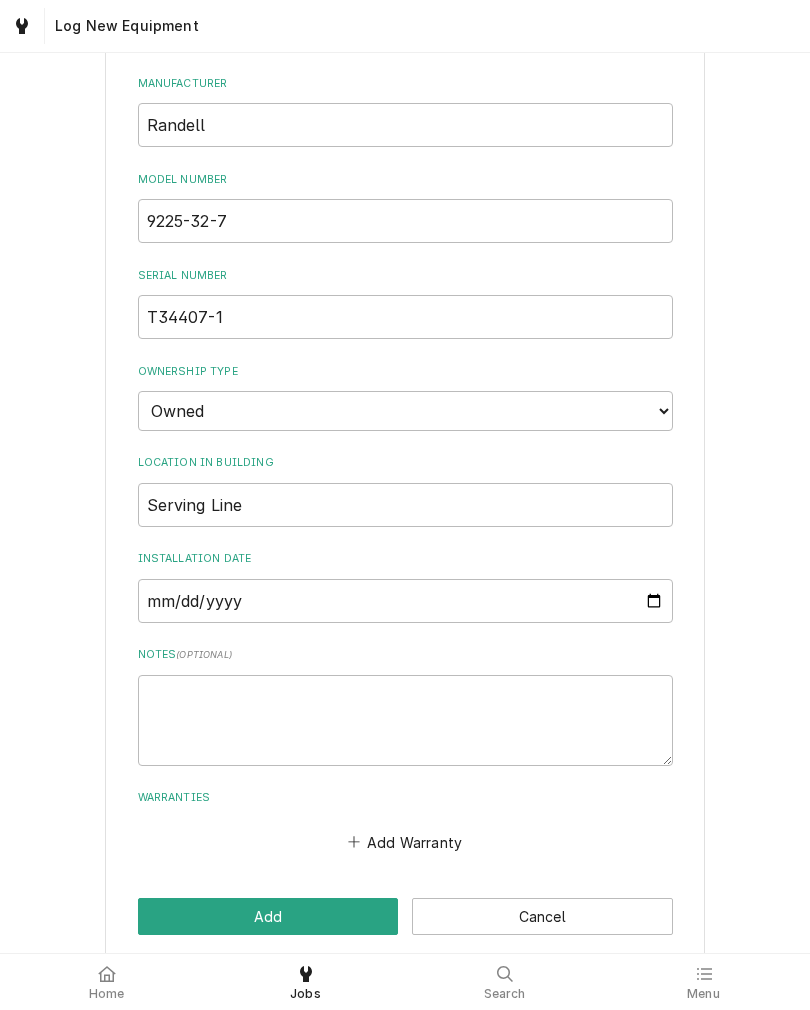 scroll, scrollTop: 369, scrollLeft: 0, axis: vertical 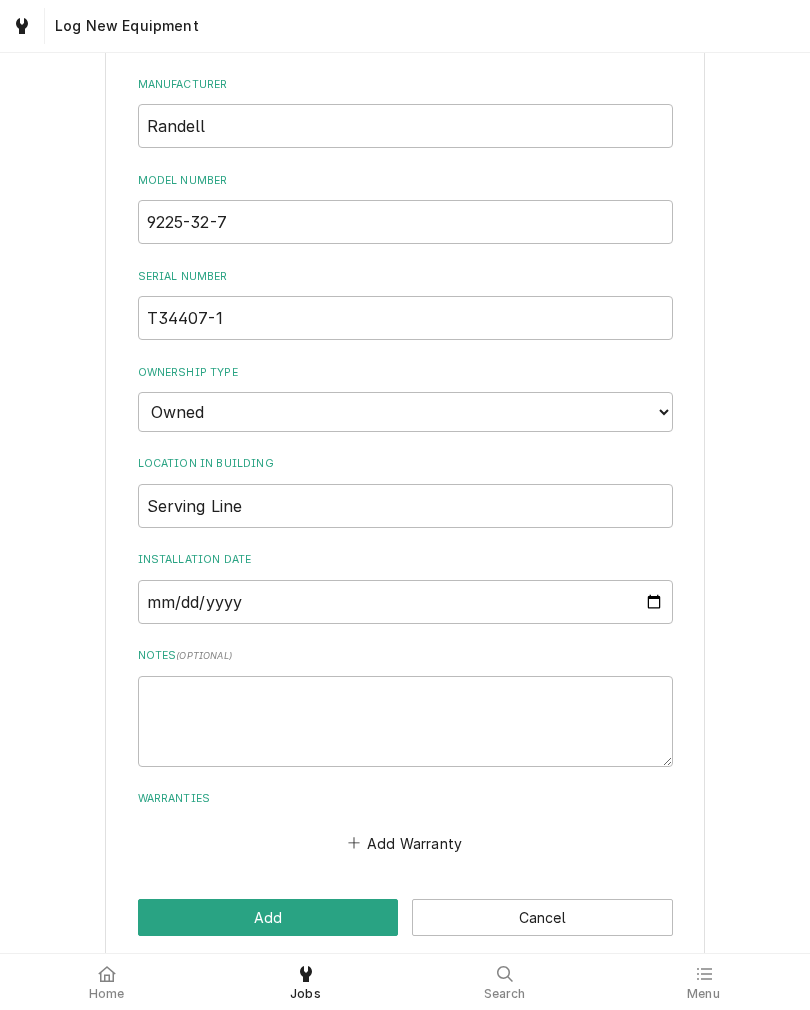 click on "Add" at bounding box center (268, 917) 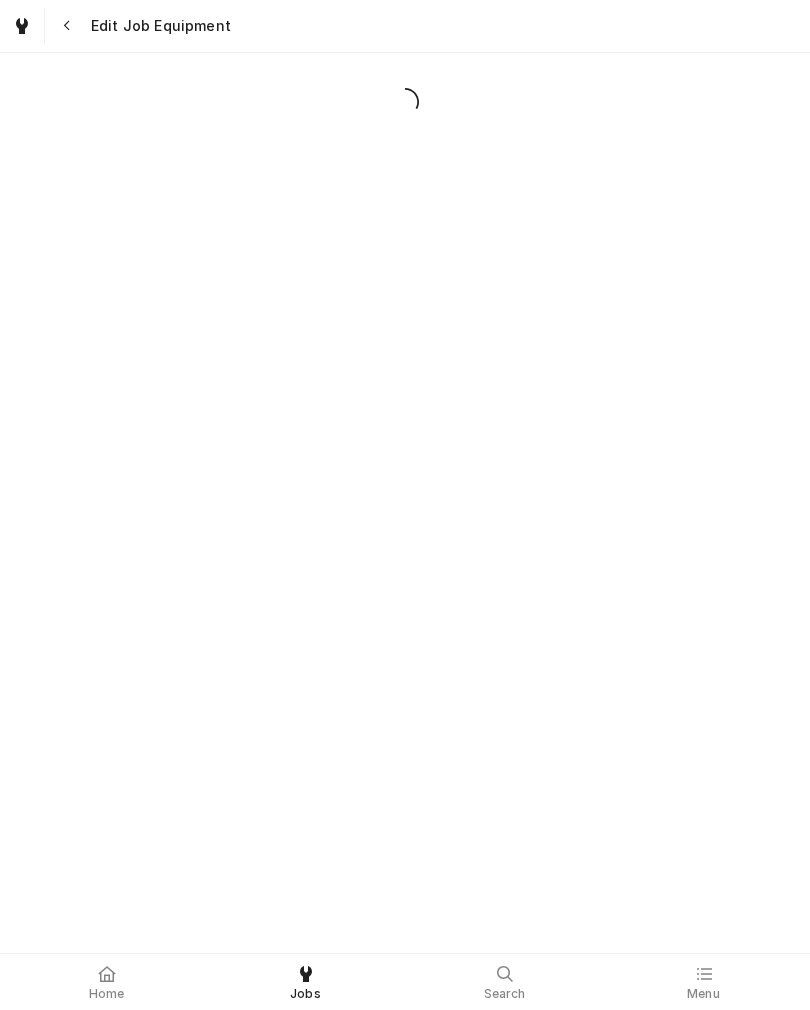 scroll, scrollTop: 0, scrollLeft: 0, axis: both 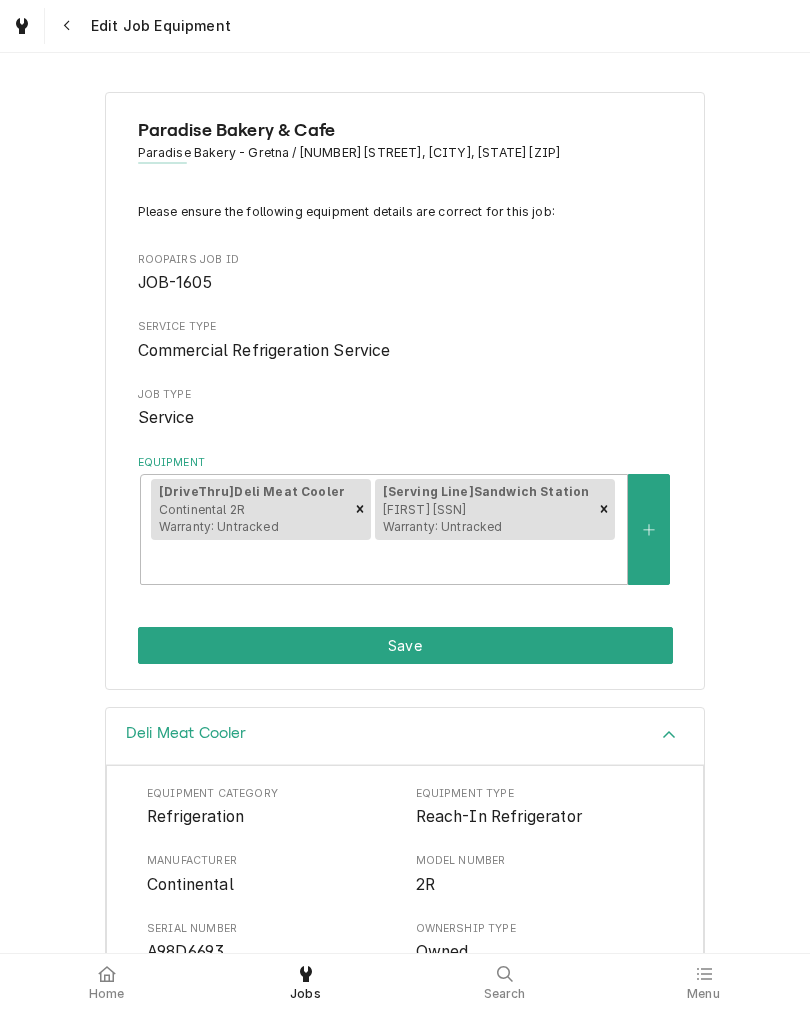 click on "Save" at bounding box center (405, 645) 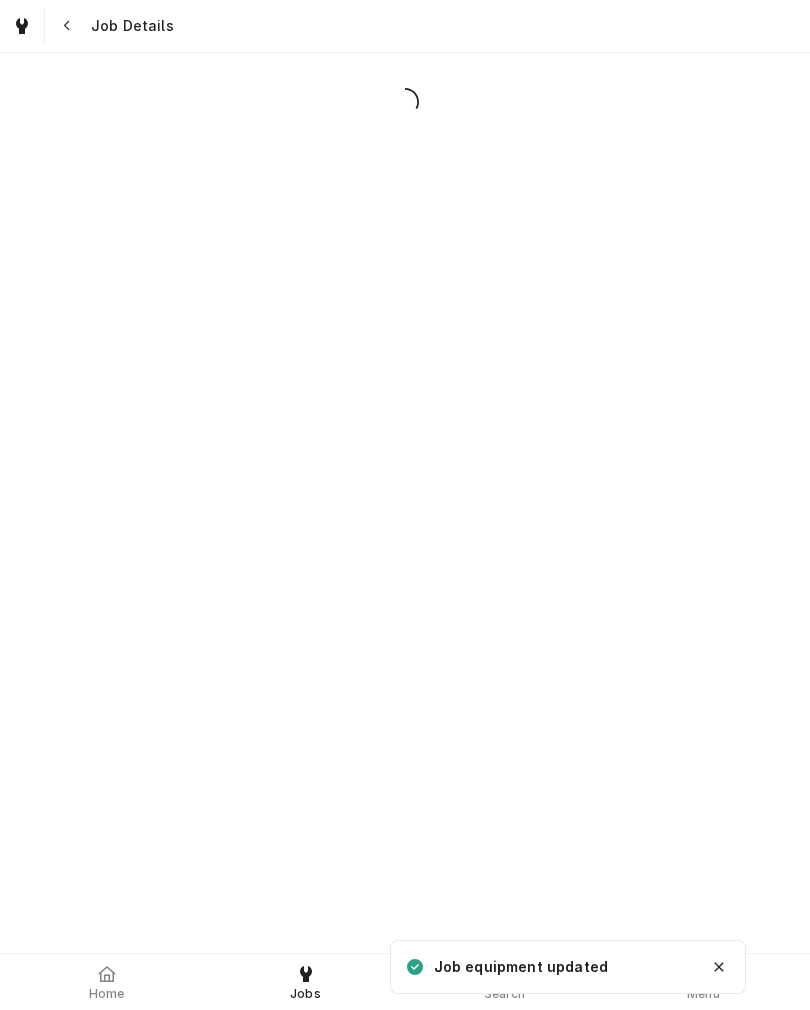 scroll, scrollTop: 0, scrollLeft: 0, axis: both 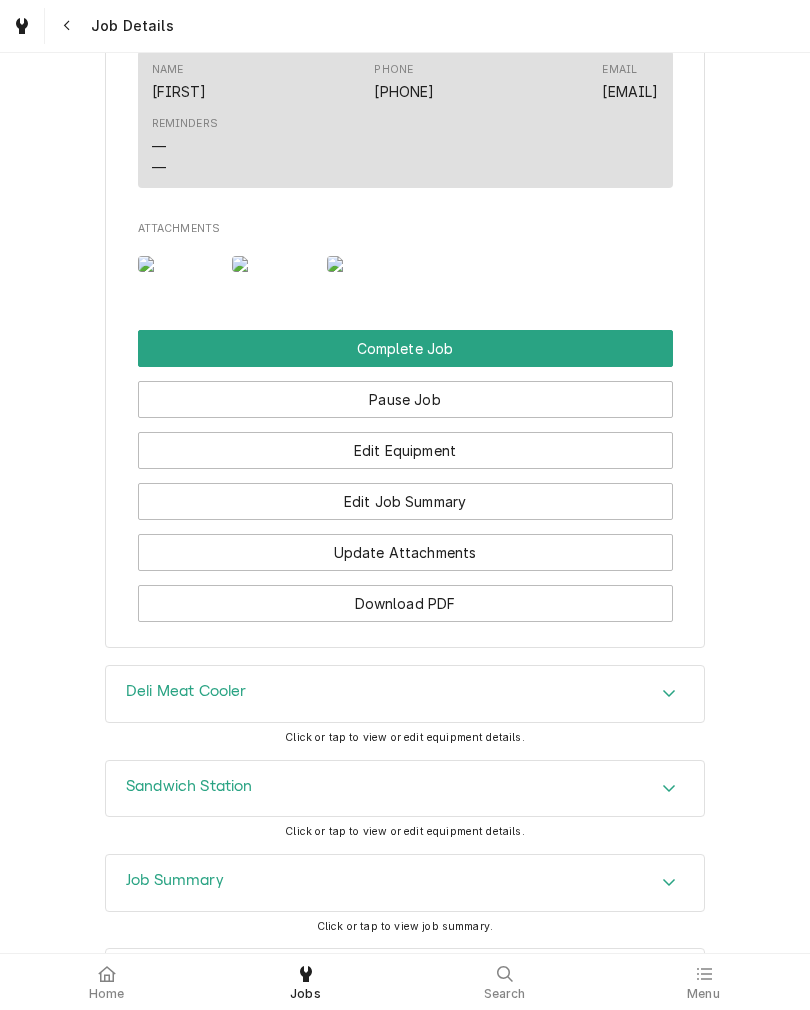 click on "Edit Equipment" at bounding box center (405, 450) 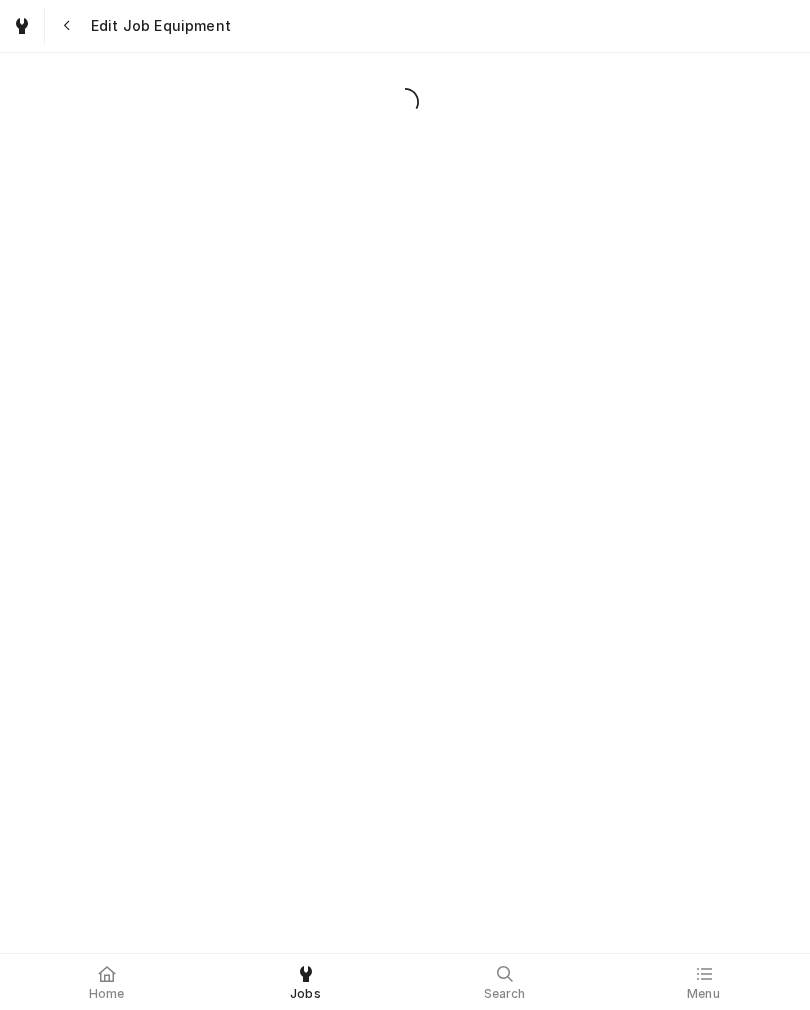 scroll, scrollTop: 0, scrollLeft: 0, axis: both 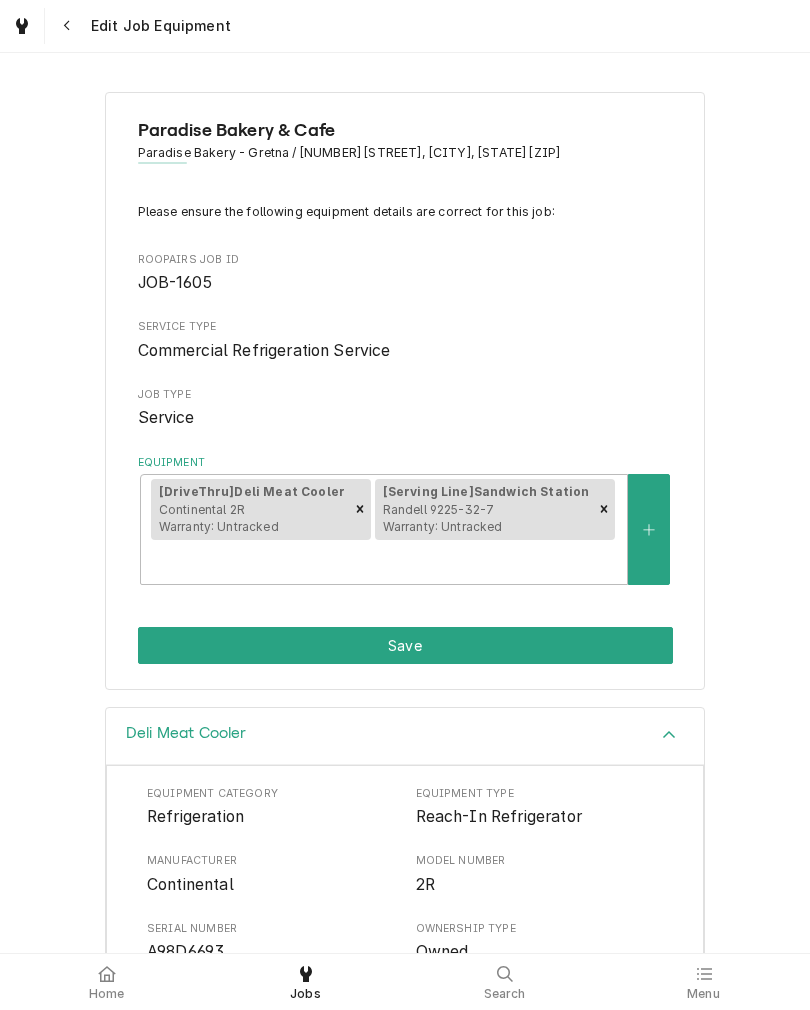 click at bounding box center (649, 529) 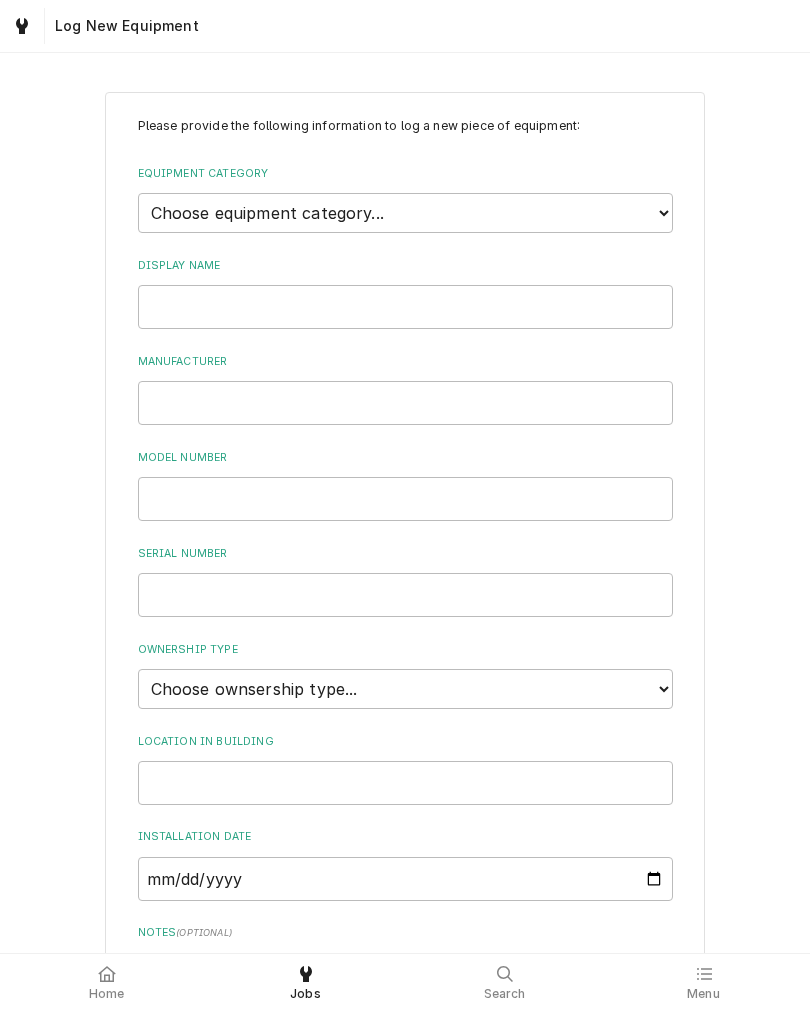 click on "Choose equipment category... Ice Machines Refrigeration Beverage Equipment Worktable, Shelf, and Transport Cart HVAC Water Filtration" at bounding box center [405, 213] 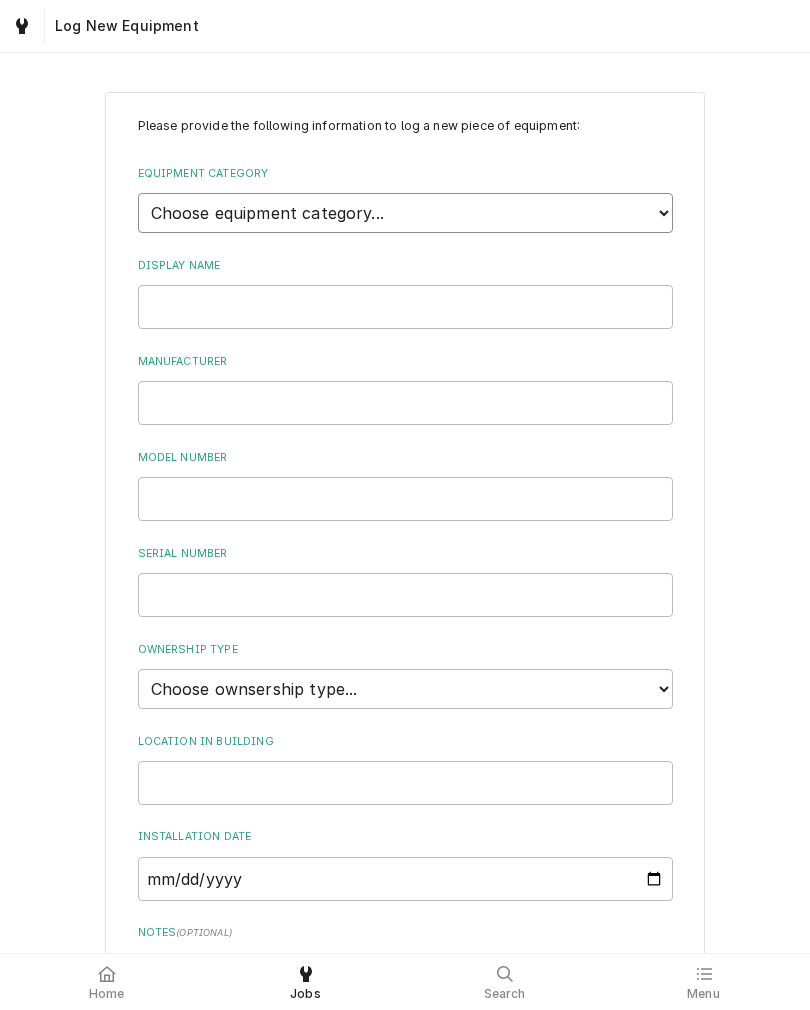 select on "8" 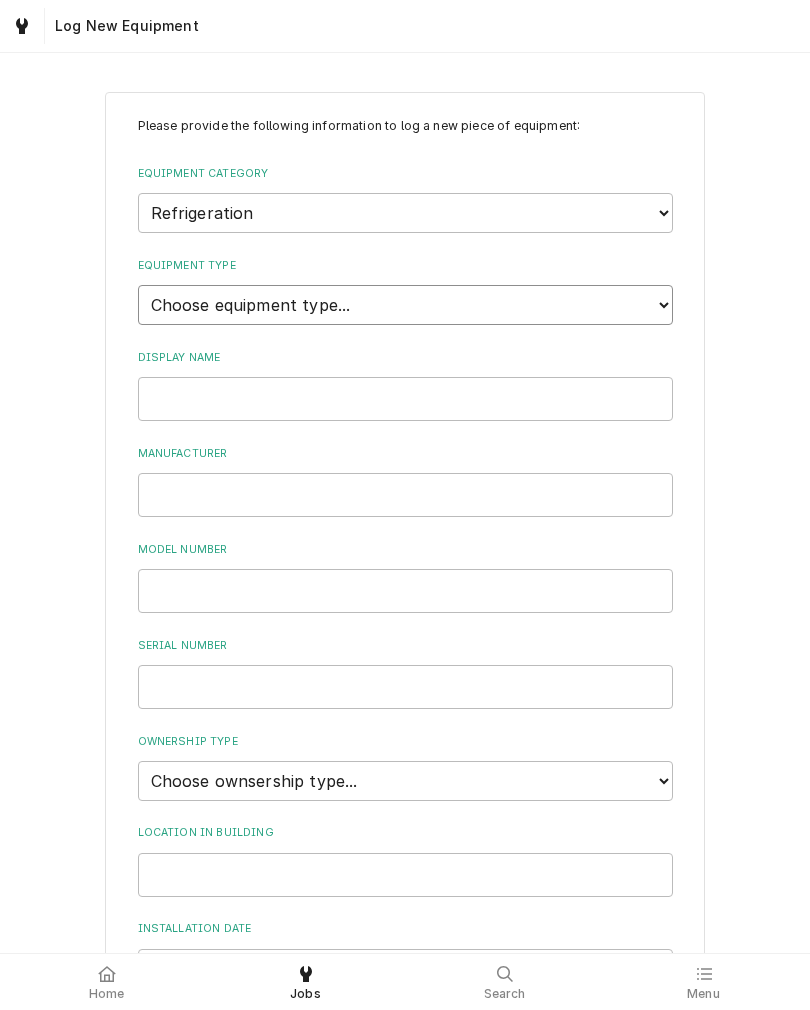 click on "Choose equipment type... Bar Refrigeration Blast Chiller Chef Base Freezer Chef Base Refrigerator Combination Refrigerator and Freezer Condensing Unit Ice Cream Equipment Prep Table Reach-In Freezer Reach-In Refrigerator Refrigerated Merchandiser Undercounter Freezer Undercounter Refrigerator Walk-In Cooler Walk-In Freezer" at bounding box center (405, 305) 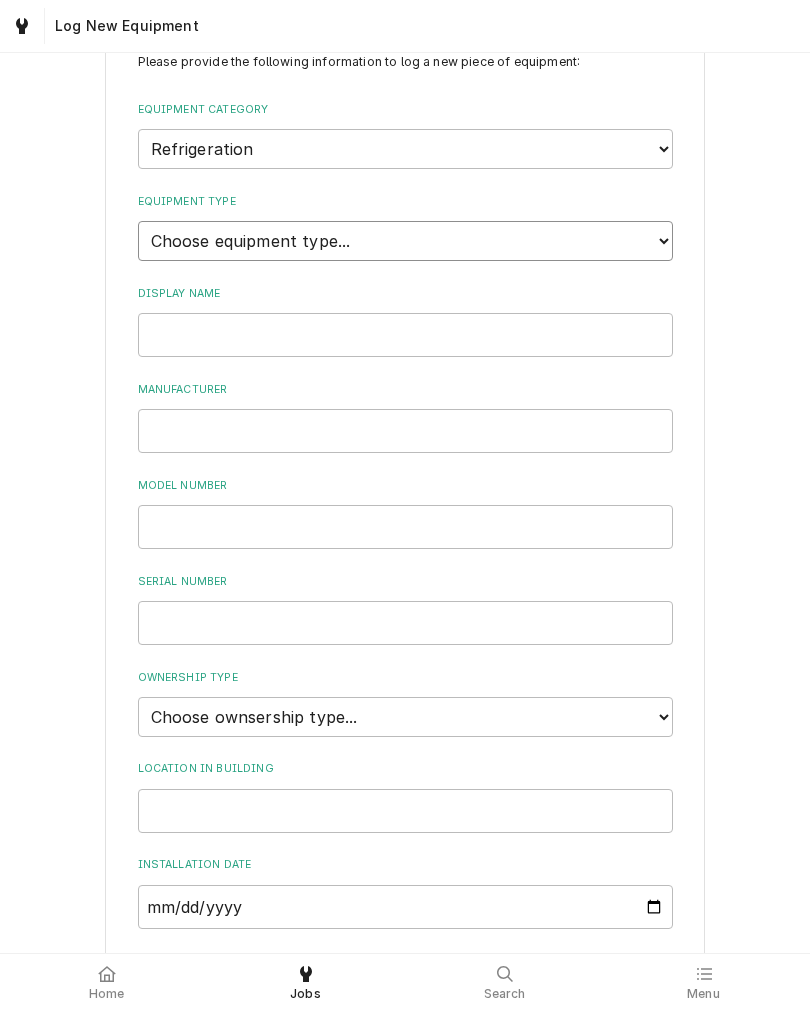 scroll, scrollTop: 67, scrollLeft: 0, axis: vertical 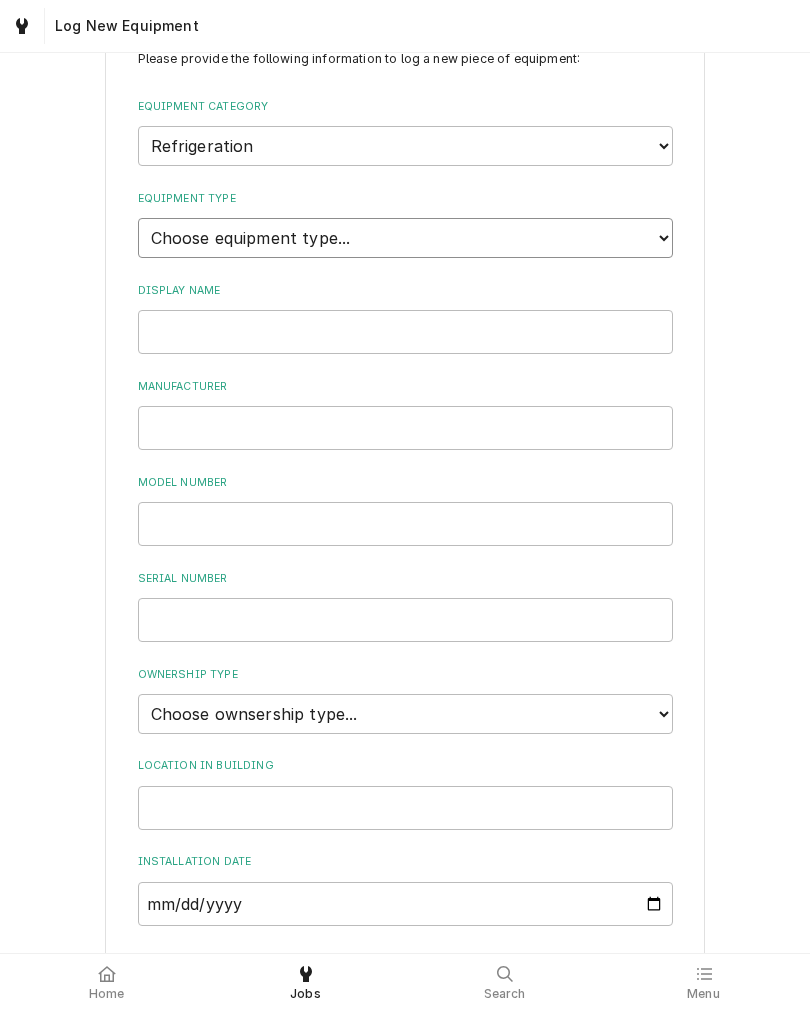 click on "Choose equipment type... Bar Refrigeration Blast Chiller Chef Base Freezer Chef Base Refrigerator Combination Refrigerator and Freezer Condensing Unit Ice Cream Equipment Prep Table Reach-In Freezer Reach-In Refrigerator Refrigerated Merchandiser Undercounter Freezer Undercounter Refrigerator Walk-In Cooler Walk-In Freezer" at bounding box center [405, 238] 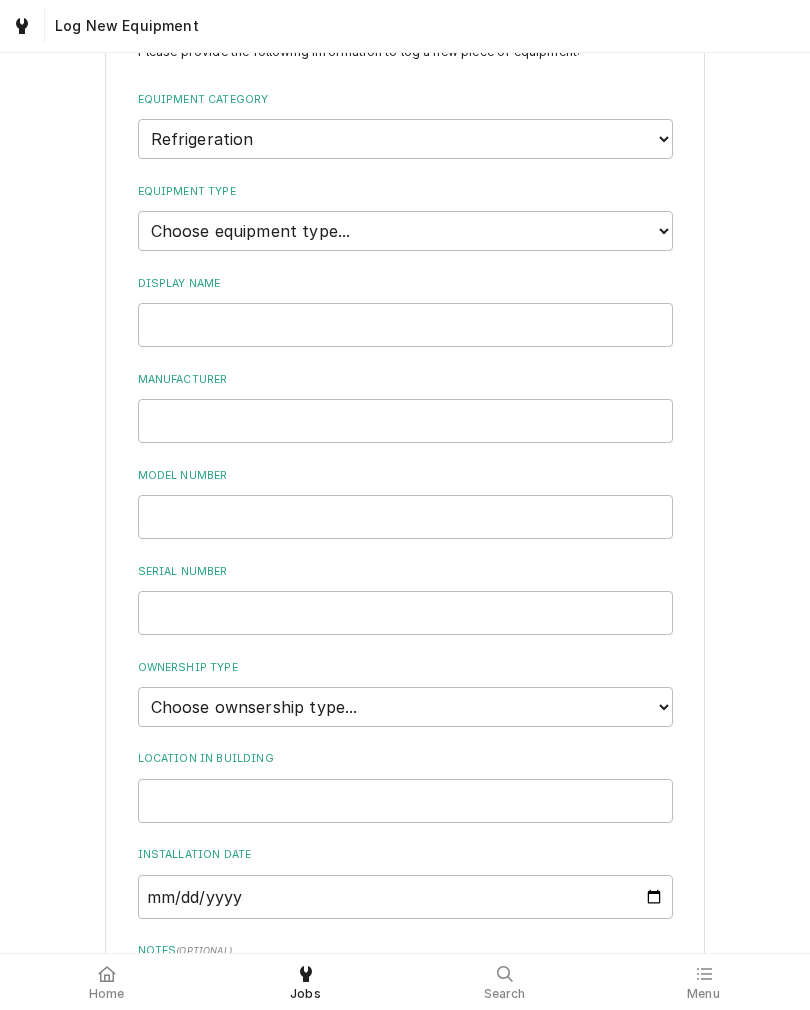 click on "Please provide the following information to log a new piece of equipment: Equipment Category Choose equipment category... Ice Machines Refrigeration Beverage Equipment Worktable, Shelf, and Transport Cart HVAC Water Filtration Equipment Type Choose equipment type... Bar Refrigeration Blast Chiller Chef Base Freezer Chef Base Refrigerator Combination Refrigerator and Freezer Condensing Unit Ice Cream Equipment Prep Table Reach-In Freezer Reach-In Refrigerator Refrigerated Merchandiser Undercounter Freezer Undercounter Refrigerator Walk-In Cooler Walk-In Freezer Display Name Manufacturer Model Number Serial Number Ownership Type Choose ownsership type... Unknown Owned Leased Rented Location in Building Installation Date Notes  ( optional ) Warranties Add Warranty Add Cancel" at bounding box center [405, 637] 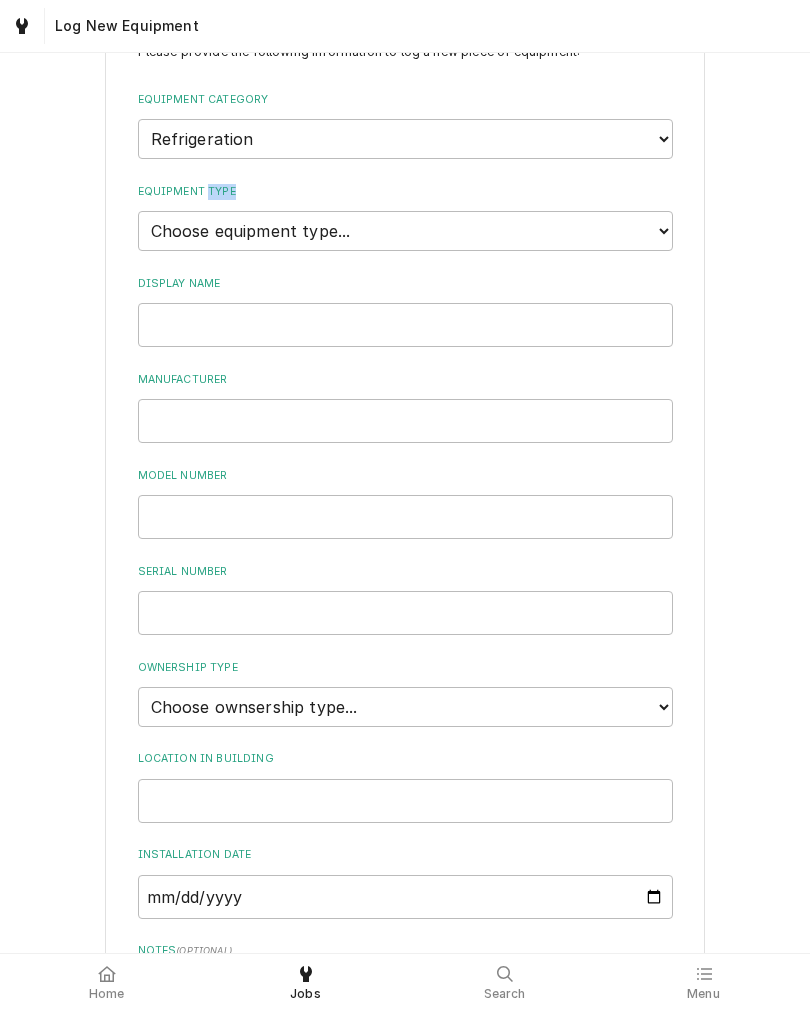 click on "Choose equipment type... Bar Refrigeration Blast Chiller Chef Base Freezer Chef Base Refrigerator Combination Refrigerator and Freezer Condensing Unit Ice Cream Equipment Prep Table Reach-In Freezer Reach-In Refrigerator Refrigerated Merchandiser Undercounter Freezer Undercounter Refrigerator Walk-In Cooler Walk-In Freezer" at bounding box center (405, 231) 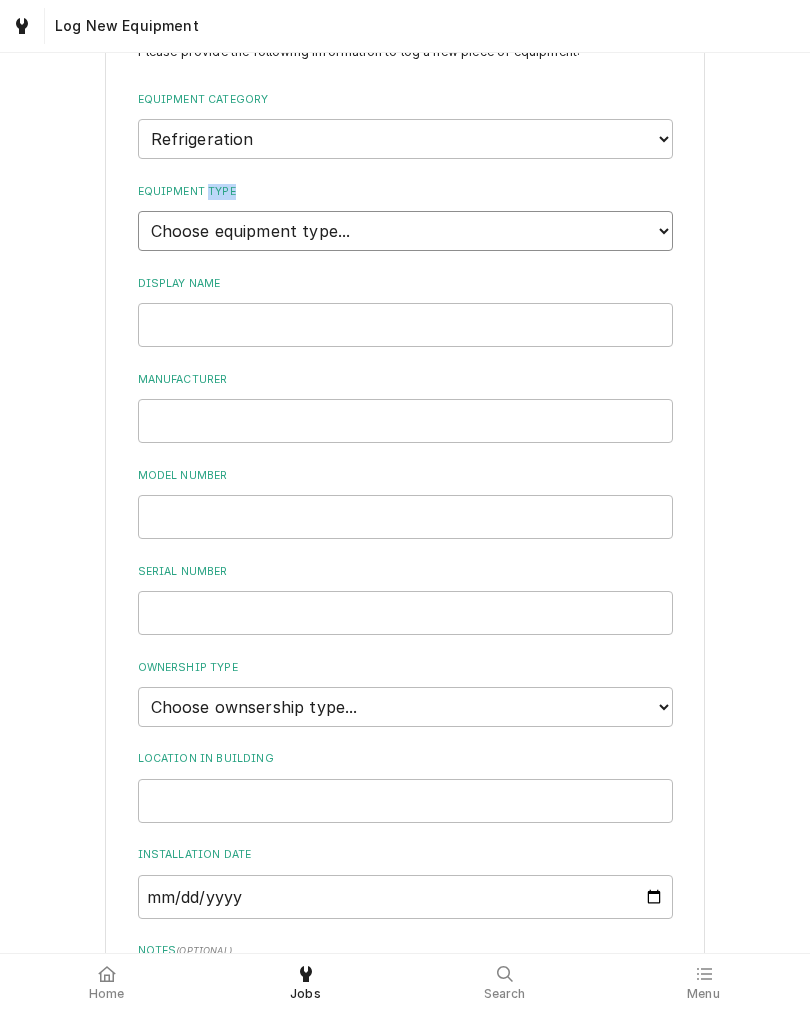 select on "74" 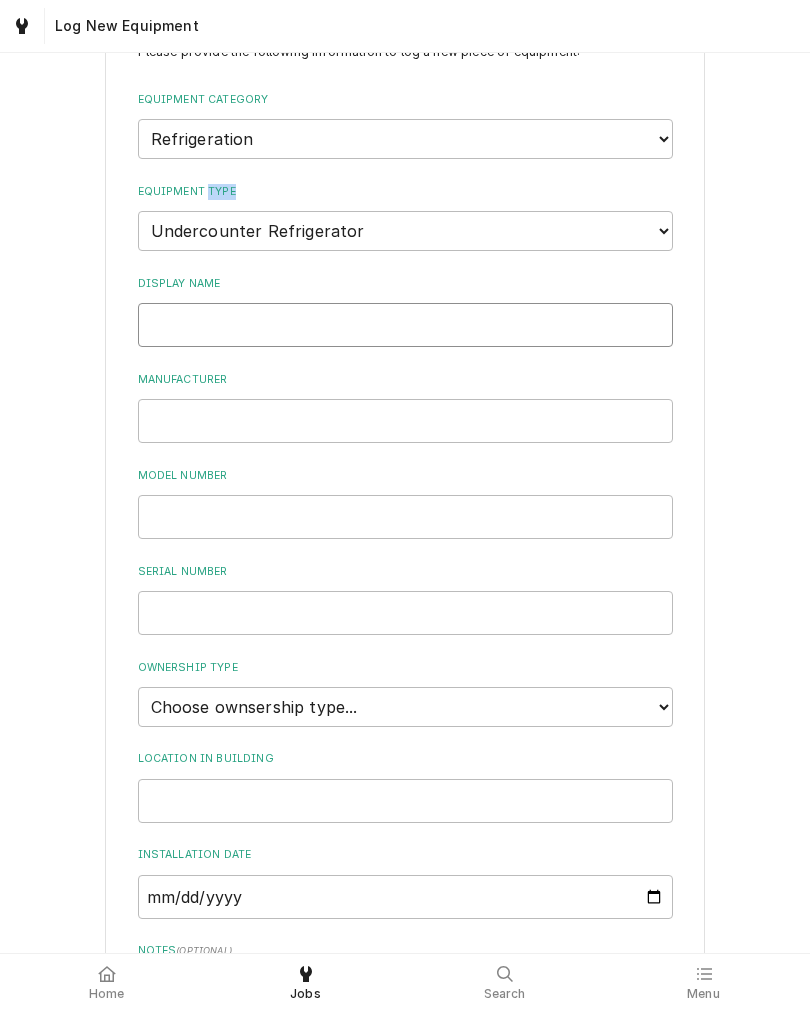 click on "Display Name" at bounding box center [405, 325] 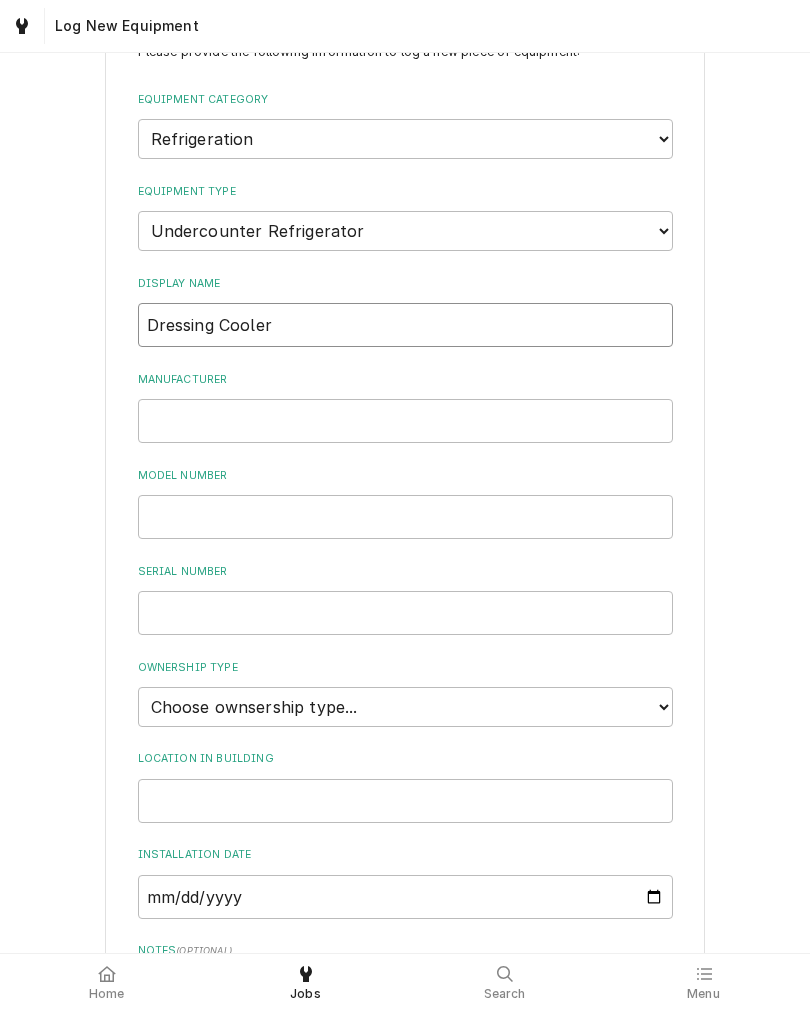 type on "Dressing Cooler" 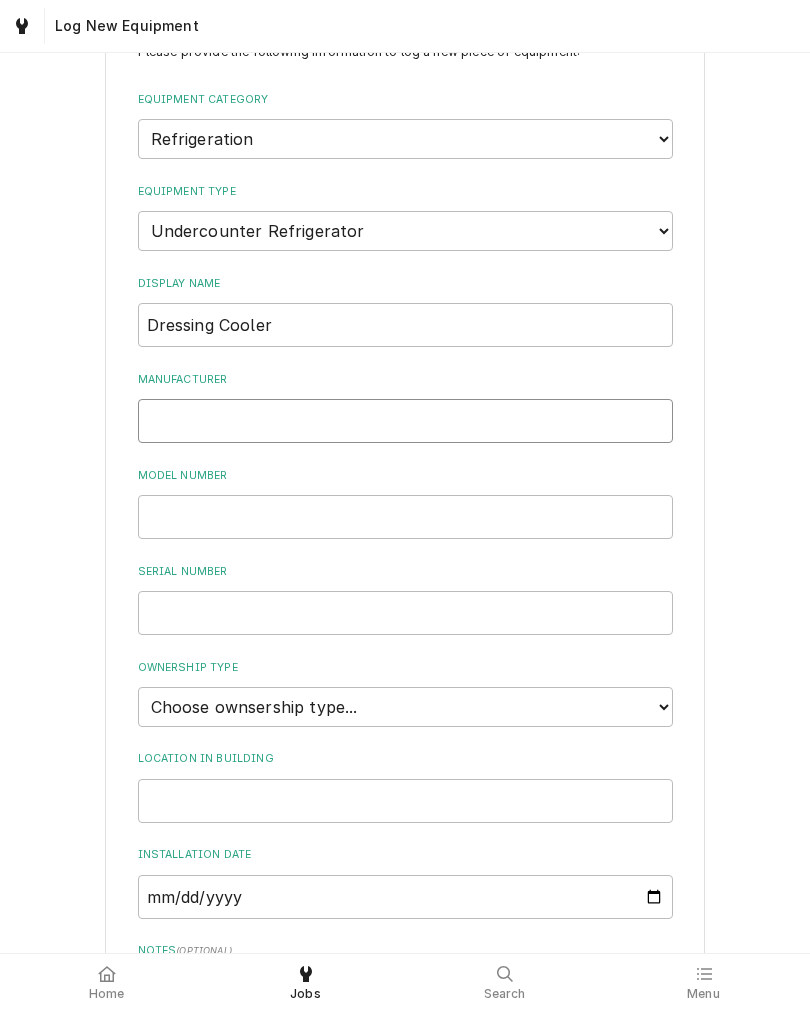 click on "Manufacturer" at bounding box center (405, 421) 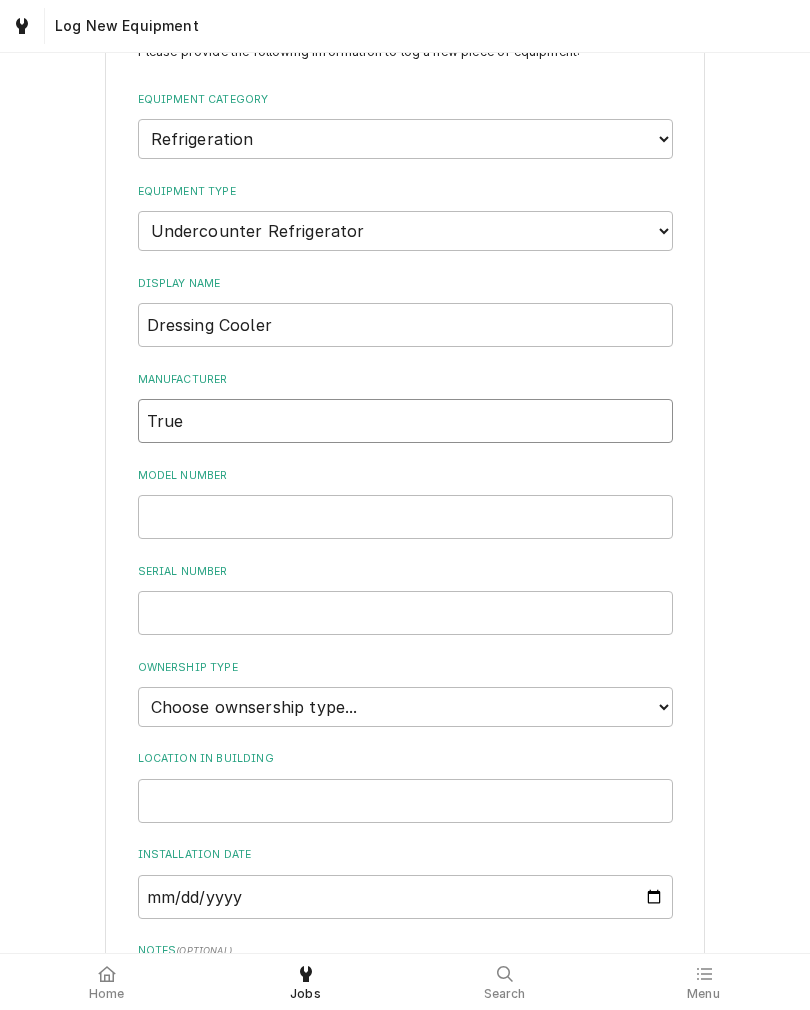type on "True" 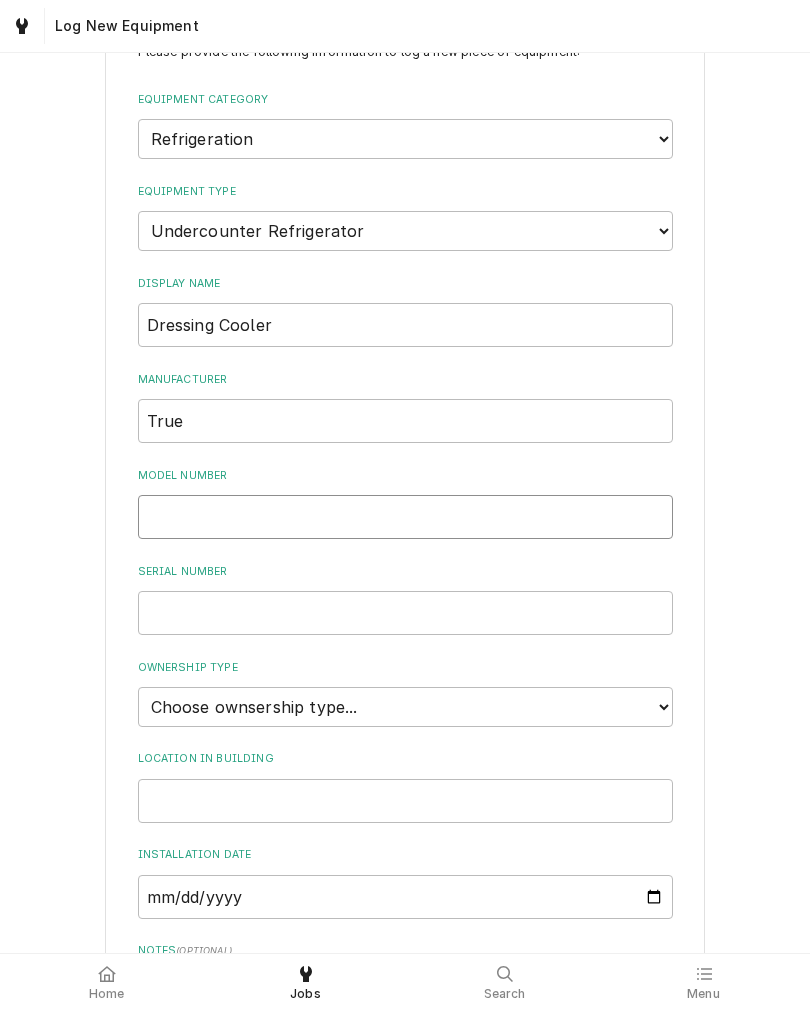 click on "Model Number" at bounding box center (405, 517) 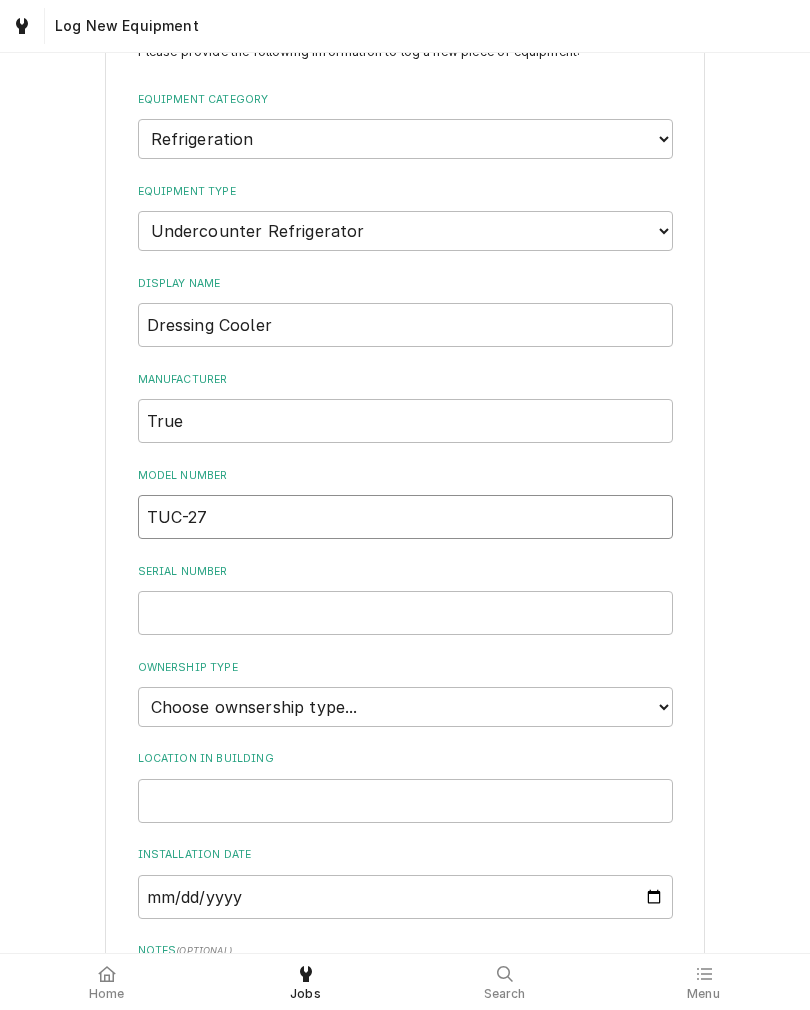 type on "TUC-27" 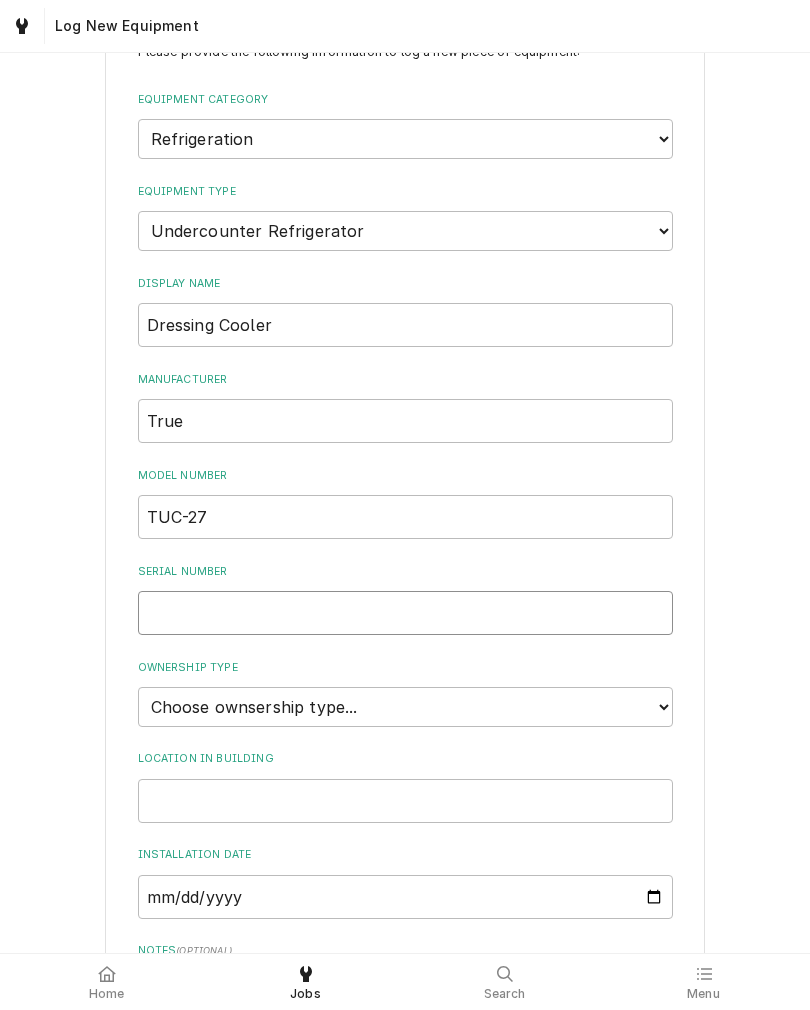 click on "Serial Number" at bounding box center (405, 613) 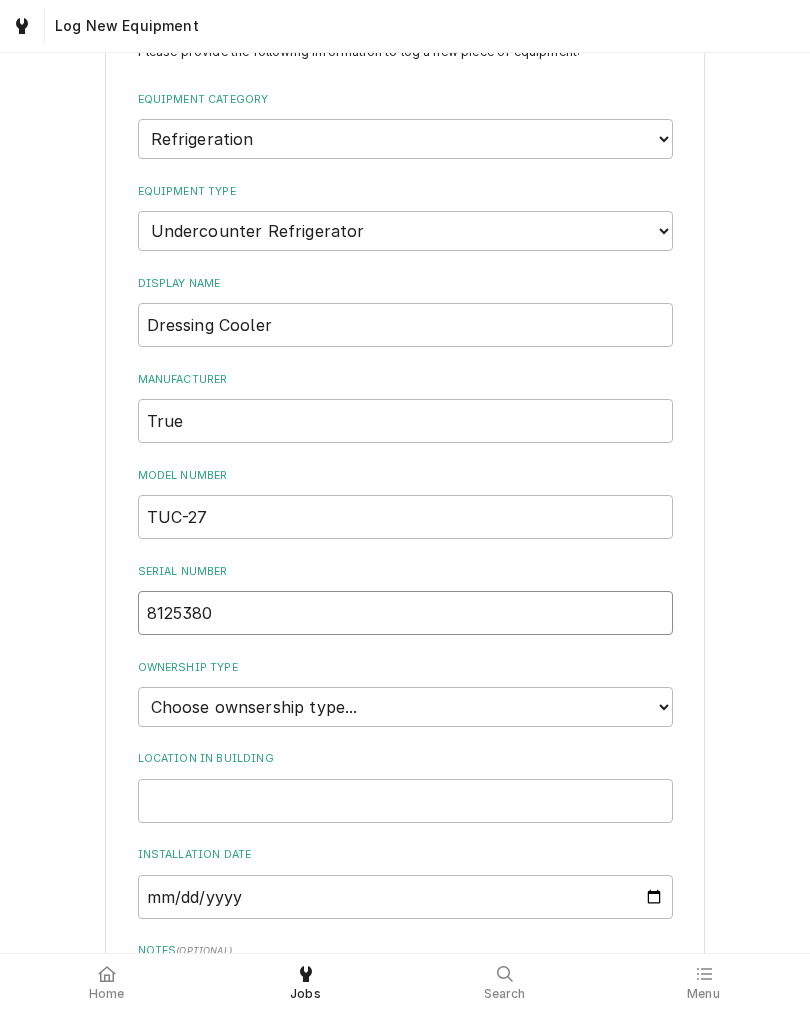 type on "8125380" 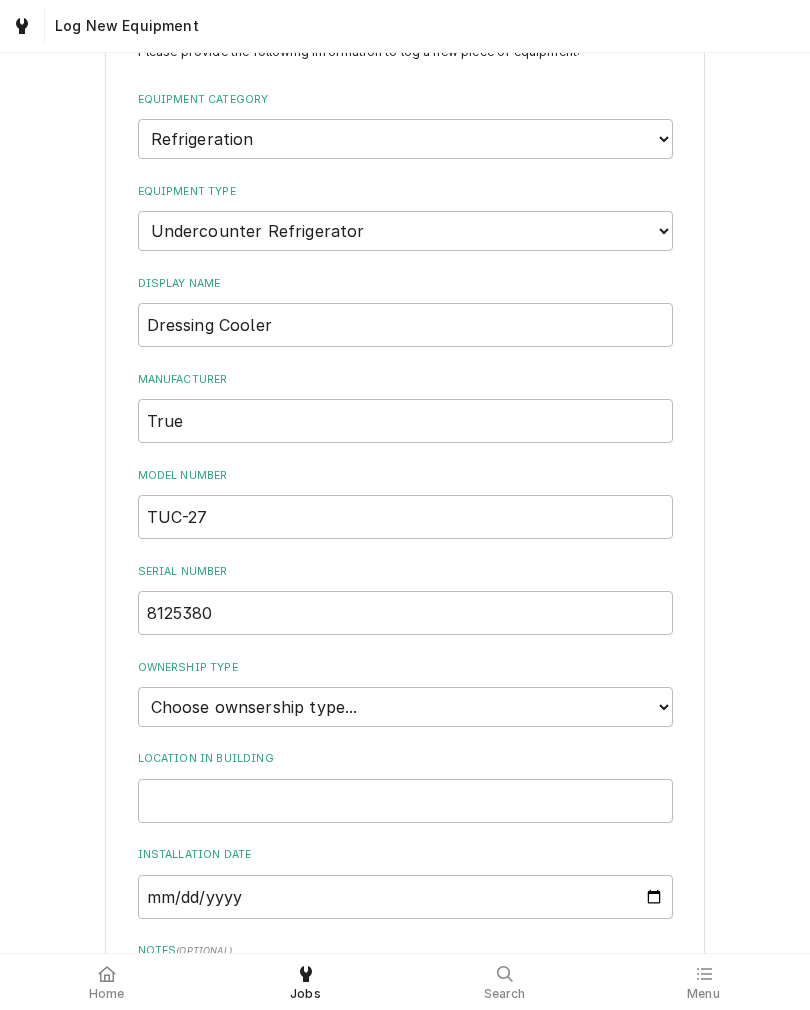 click on "Please provide the following information to log a new piece of equipment: Equipment Category Choose equipment category... Ice Machines Refrigeration Beverage Equipment Worktable, Shelf, and Transport Cart HVAC Water Filtration Equipment Type Choose equipment type... Bar Refrigeration Blast Chiller Chef Base Freezer Chef Base Refrigerator Combination Refrigerator and Freezer Condensing Unit Ice Cream Equipment Prep Table Reach-In Freezer Reach-In Refrigerator Refrigerated Merchandiser Undercounter Freezer Undercounter Refrigerator Walk-In Cooler Walk-In Freezer Display Name Dressing Cooler Manufacturer True Model Number TUC-27 Serial Number 8125380 Ownership Type Choose ownsership type... Unknown Owned Leased Rented Location in Building Installation Date Notes  ( optional ) Warranties Add Warranty Add Cancel" at bounding box center (405, 637) 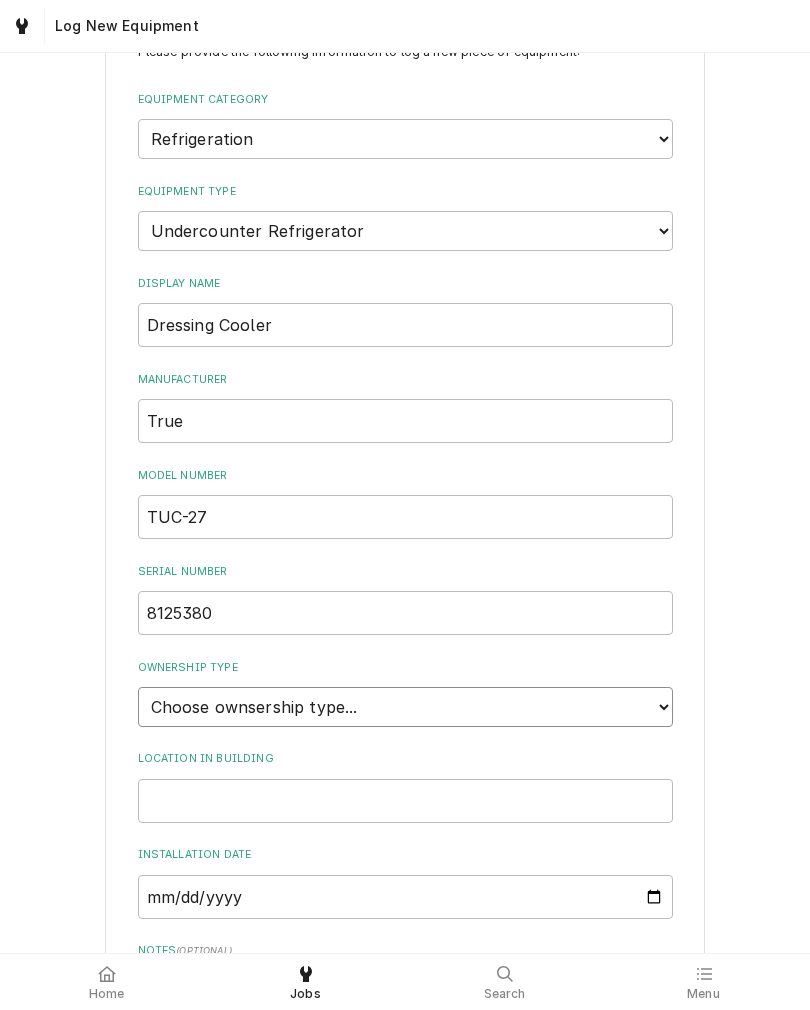 select on "1" 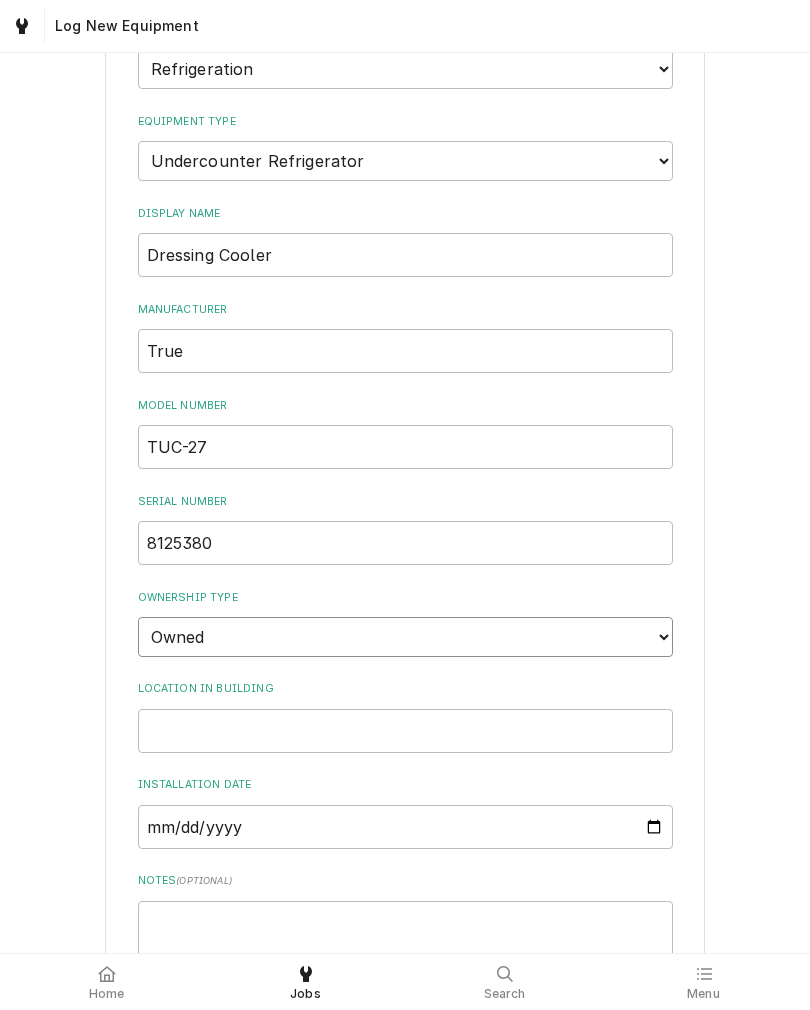 scroll, scrollTop: 156, scrollLeft: 0, axis: vertical 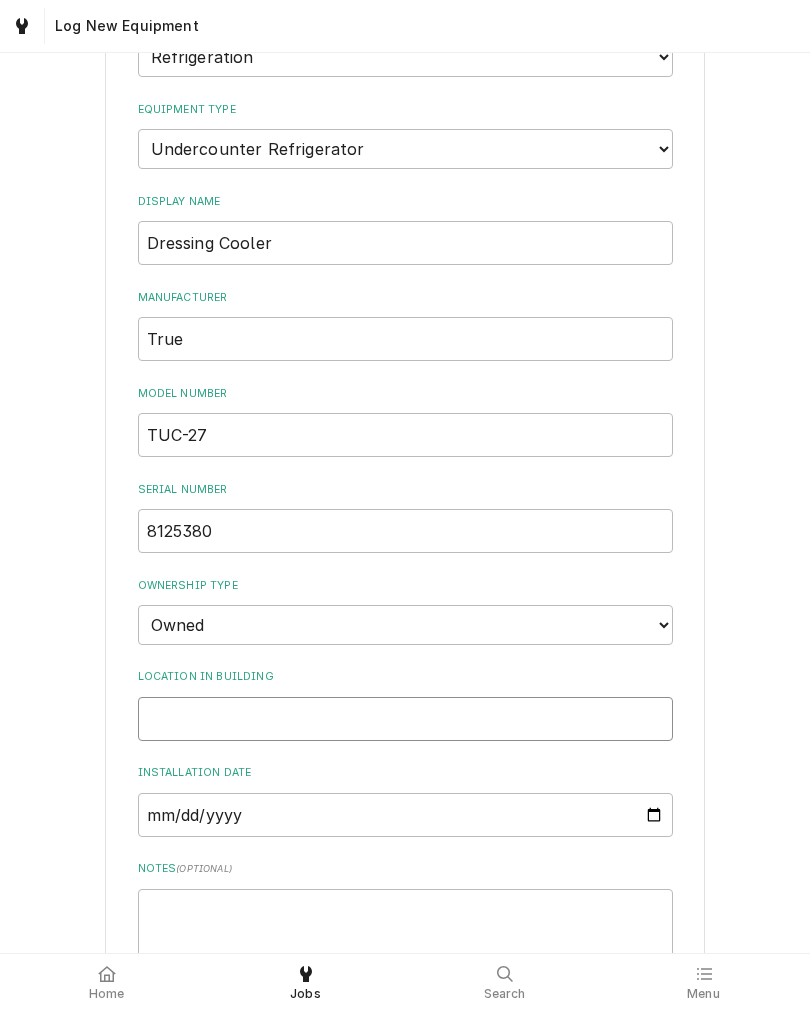 click on "Location in Building" at bounding box center (405, 719) 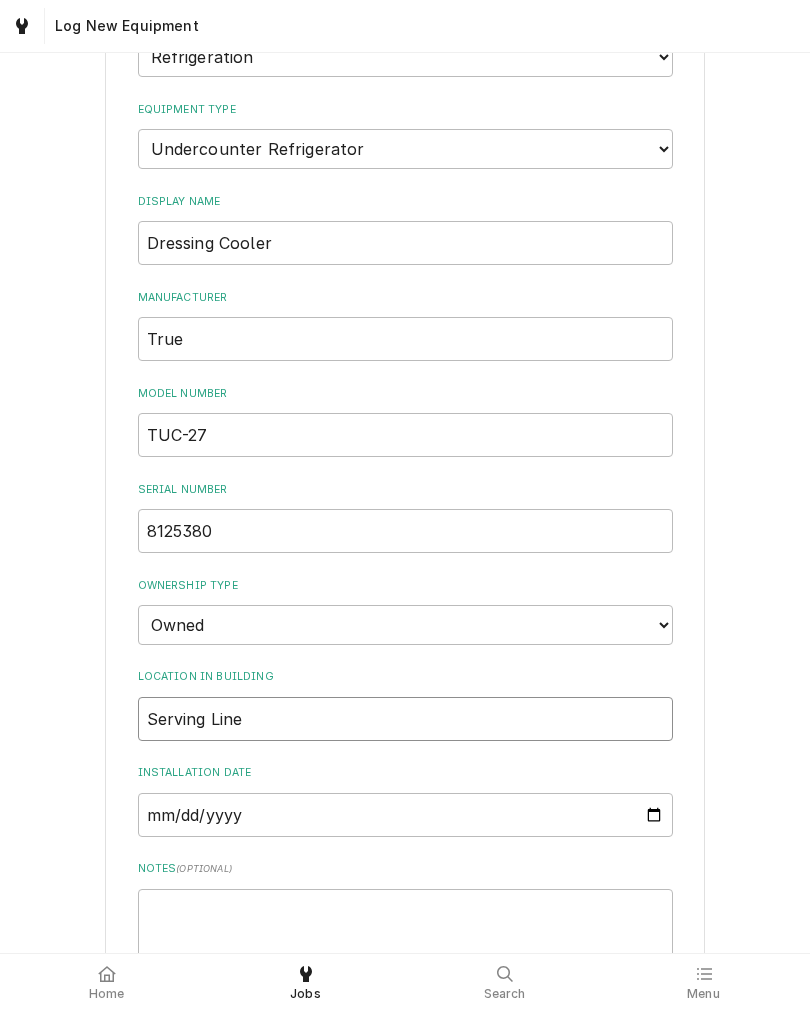 type on "Serving Line" 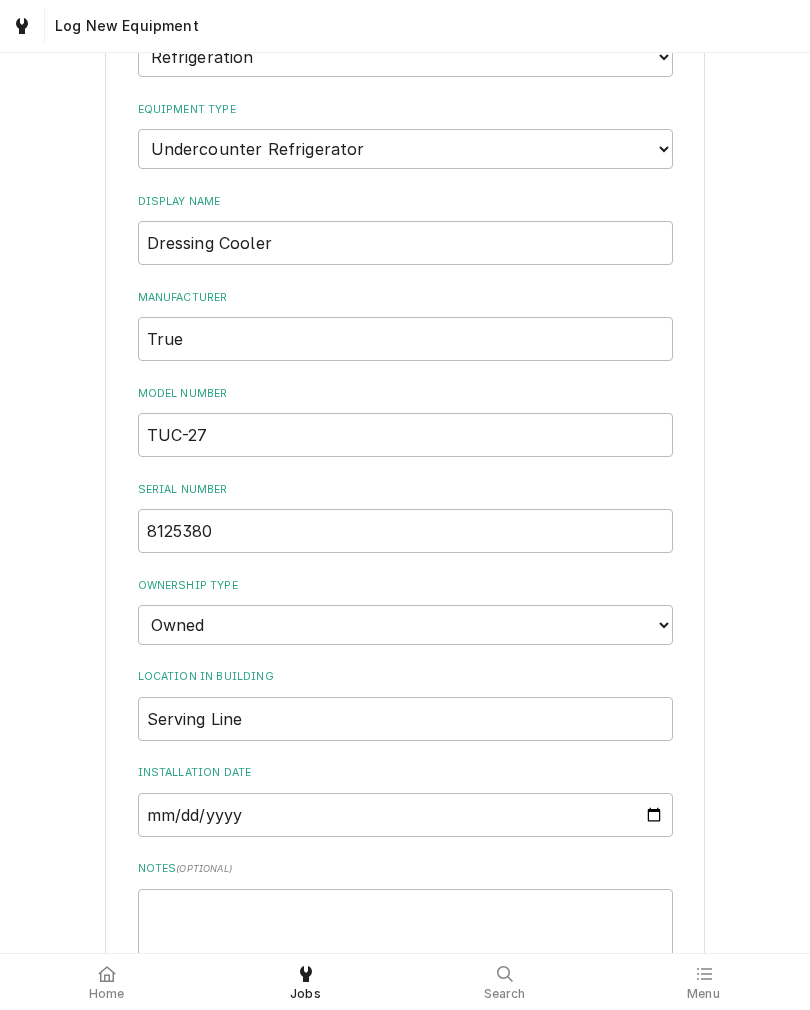 click on "Please provide the following information to log a new piece of equipment: Equipment Category Choose equipment category... Ice Machines Refrigeration Beverage Equipment Worktable, Shelf, and Transport Cart HVAC Water Filtration Equipment Type Choose equipment type... Bar Refrigeration Blast Chiller Chef Base Freezer Chef Base Refrigerator Combination Refrigerator and Freezer Condensing Unit Ice Cream Equipment Prep Table Reach-In Freezer Reach-In Refrigerator Refrigerated Merchandiser Undercounter Freezer Undercounter Refrigerator Walk-In Cooler Walk-In Freezer Display Name Dressing Cooler Manufacturer True Model Number TUC-27 Serial Number 8125380 Ownership Type Choose ownsership type... Unknown Owned Leased Rented Location in Building Serving Line Installation Date Notes  ( optional ) Warranties Add Warranty Add Cancel" at bounding box center (405, 555) 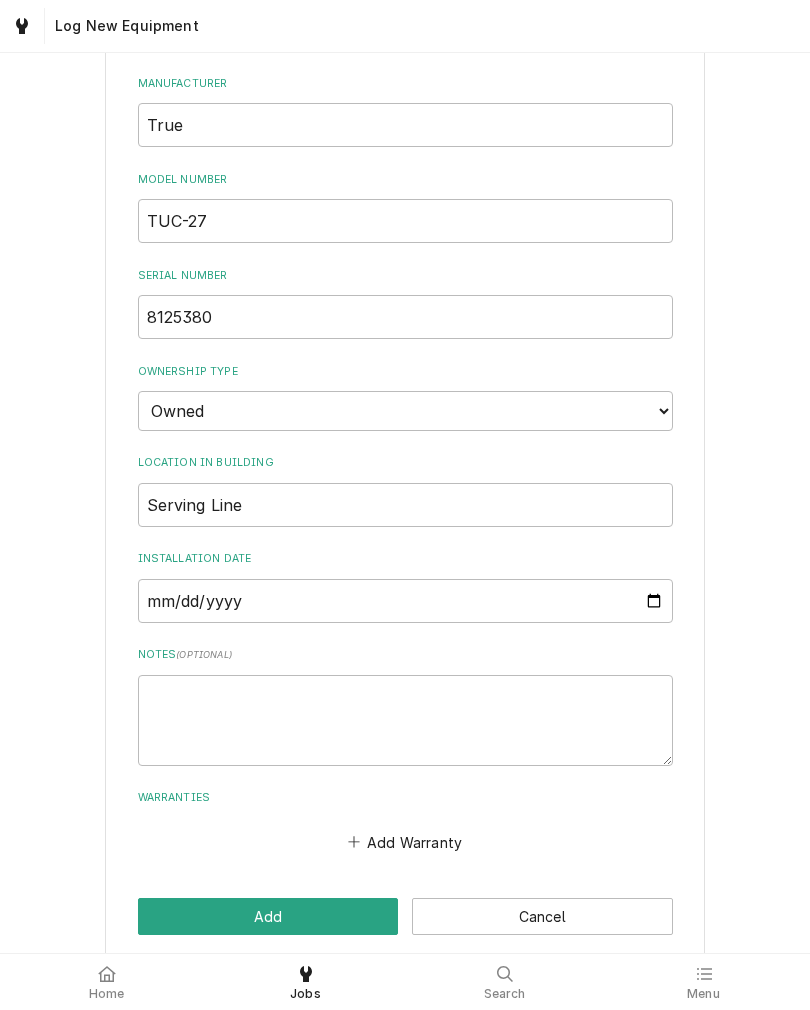 scroll, scrollTop: 369, scrollLeft: 0, axis: vertical 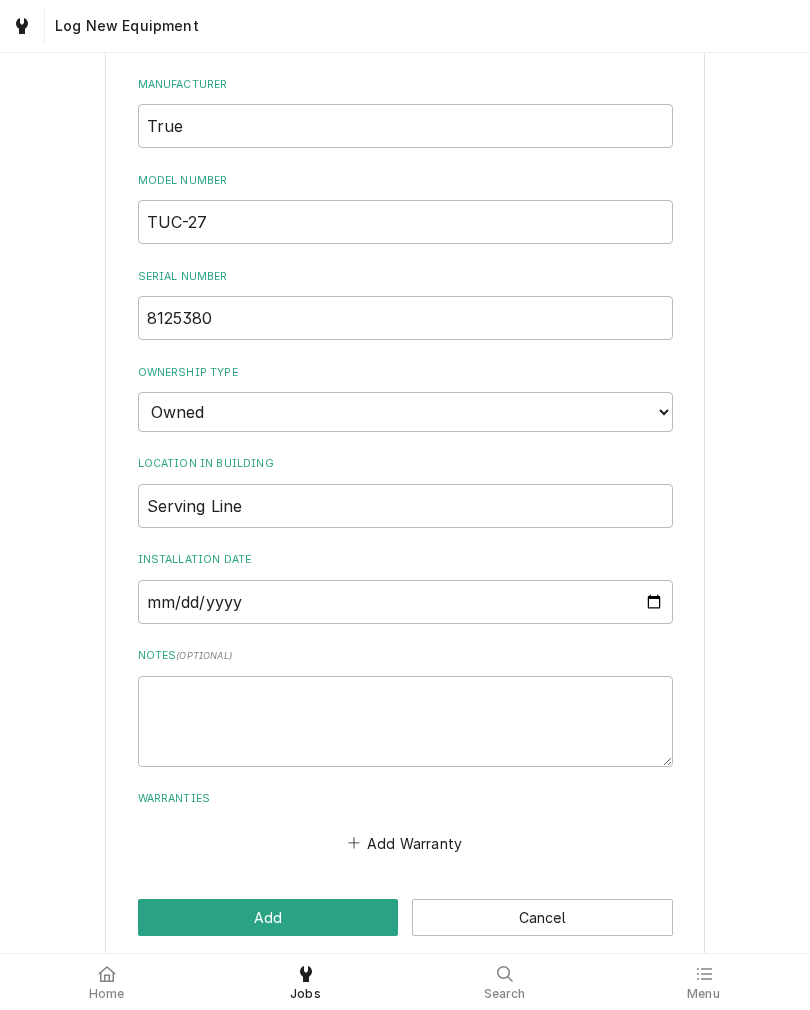 click on "Add" at bounding box center (268, 917) 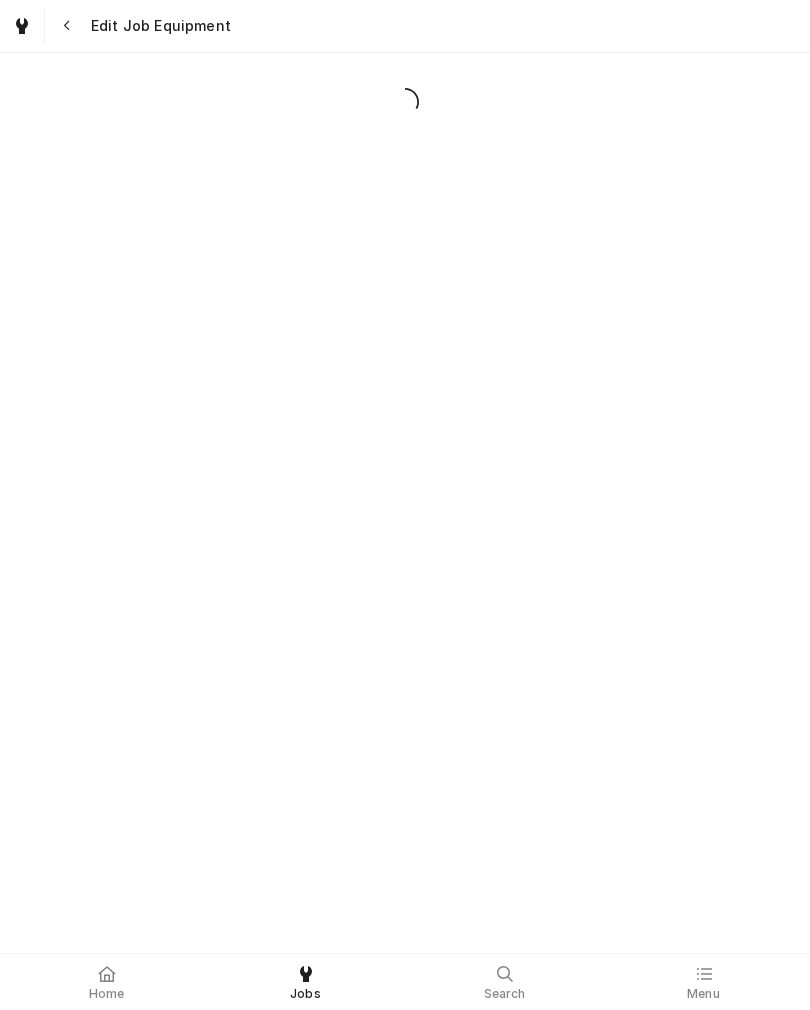 scroll, scrollTop: 0, scrollLeft: 0, axis: both 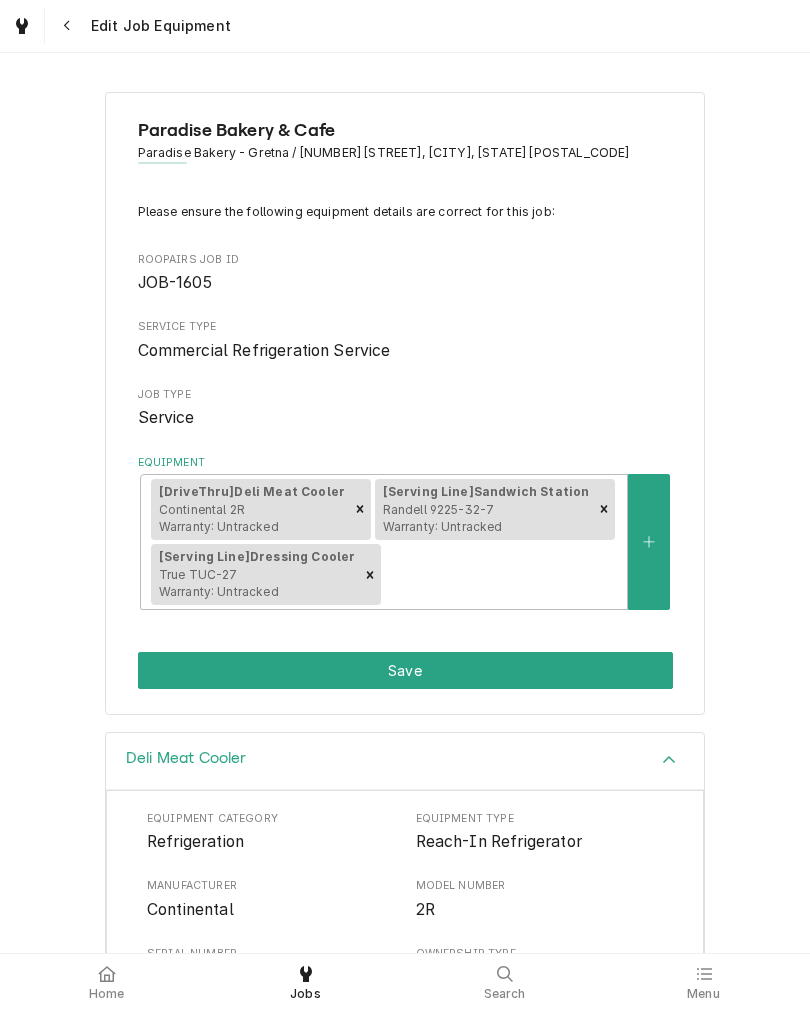 click on "Save" at bounding box center (405, 670) 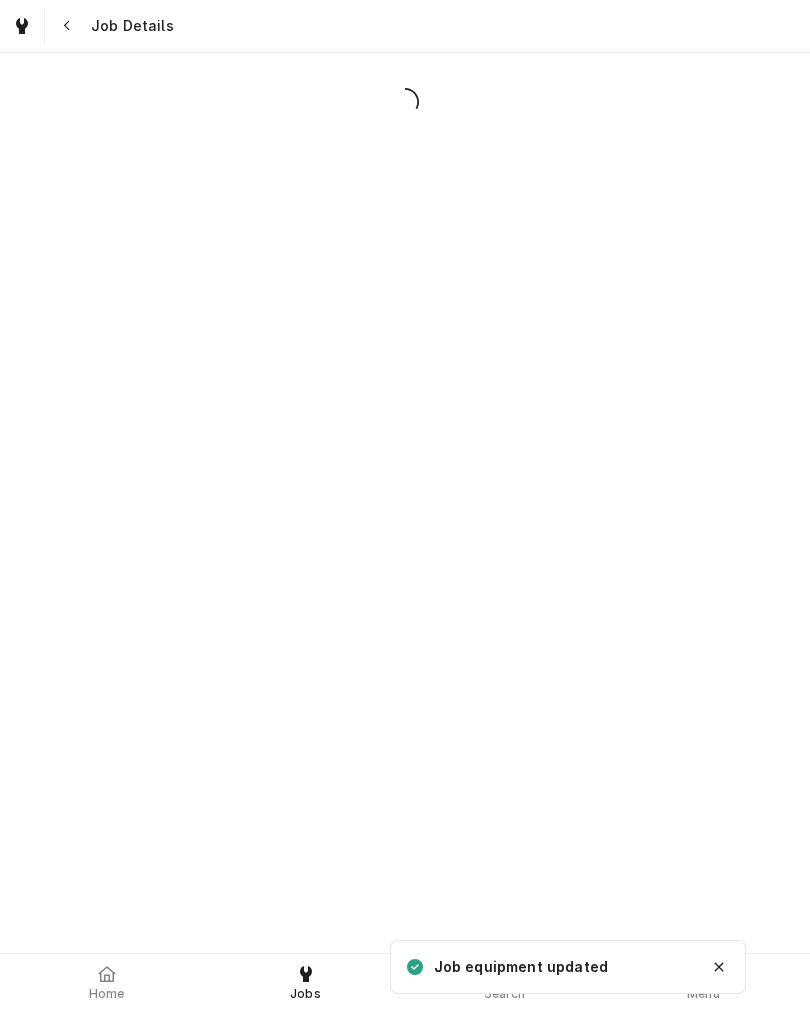 scroll, scrollTop: 0, scrollLeft: 0, axis: both 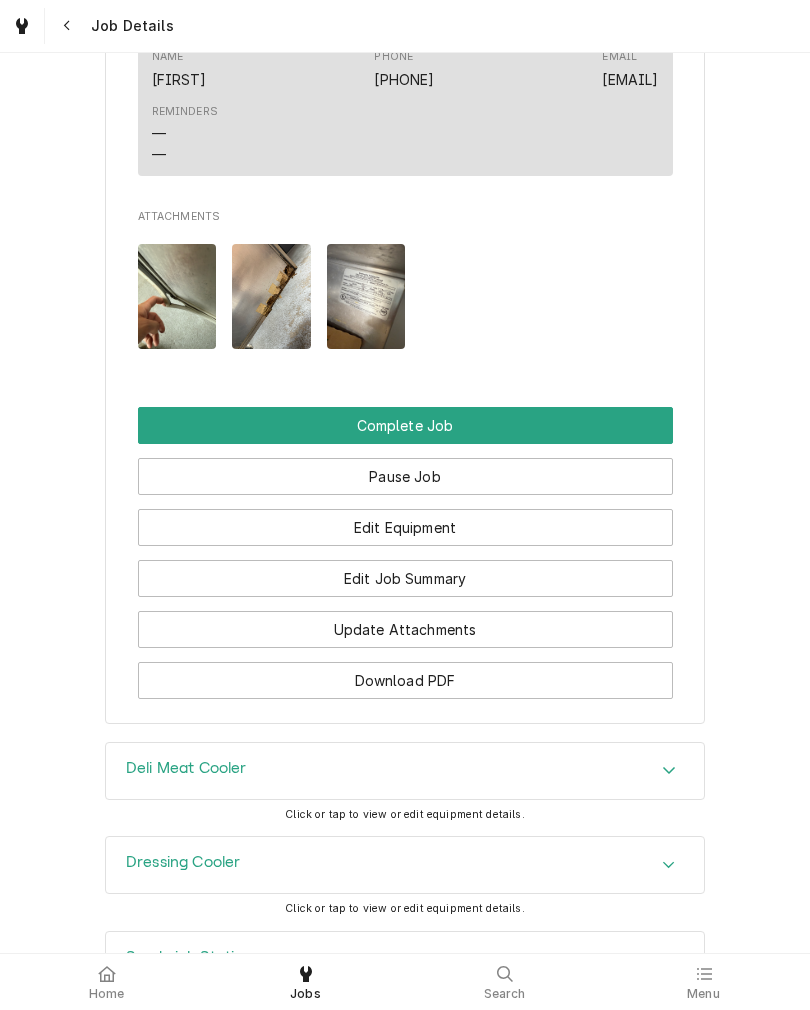 click on "Edit Job Summary" at bounding box center (405, 578) 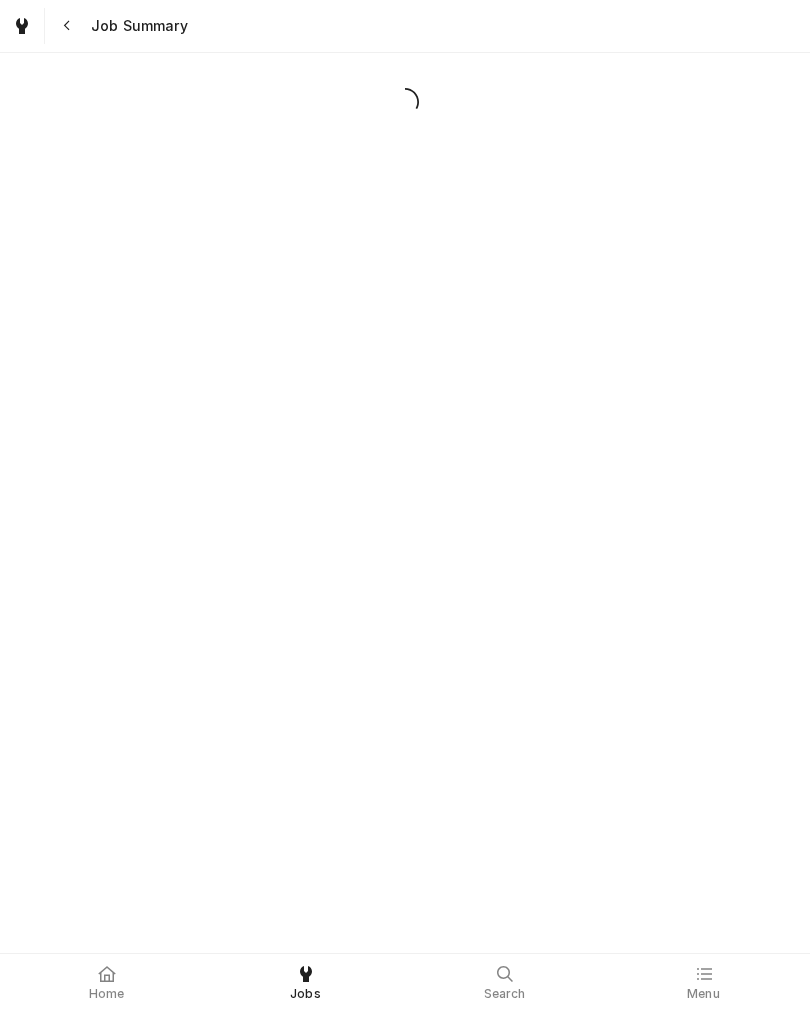 scroll, scrollTop: 0, scrollLeft: 0, axis: both 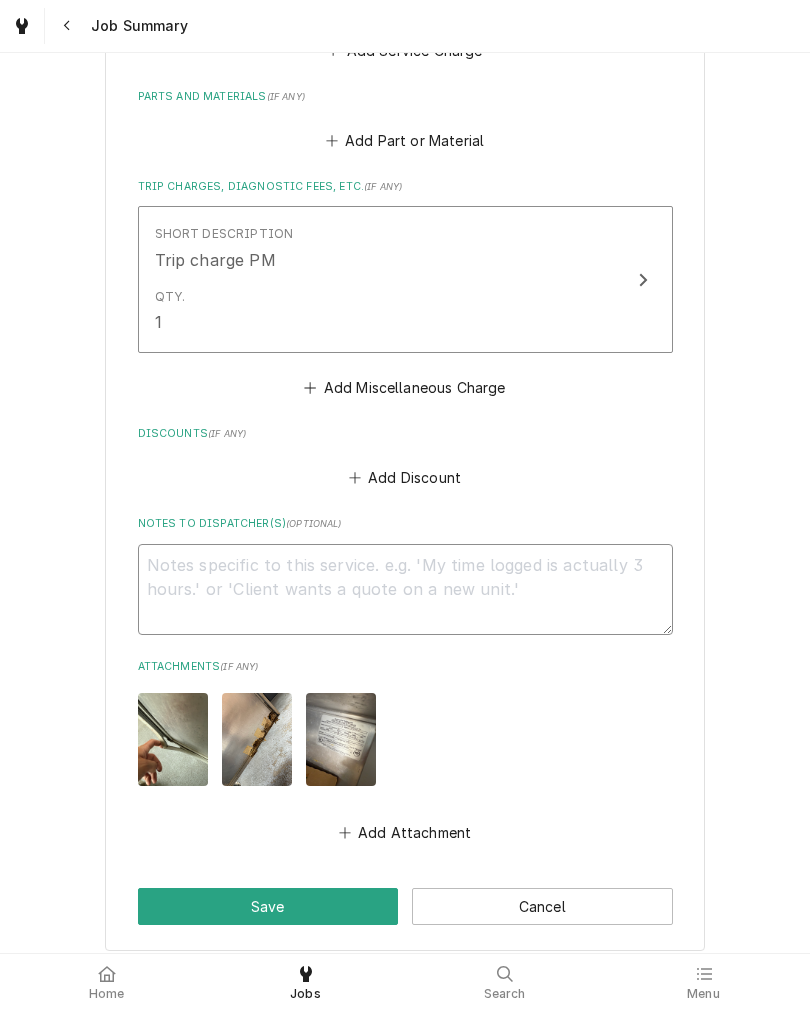 click on "Notes to Dispatcher(s)  ( optional )" at bounding box center (405, 589) 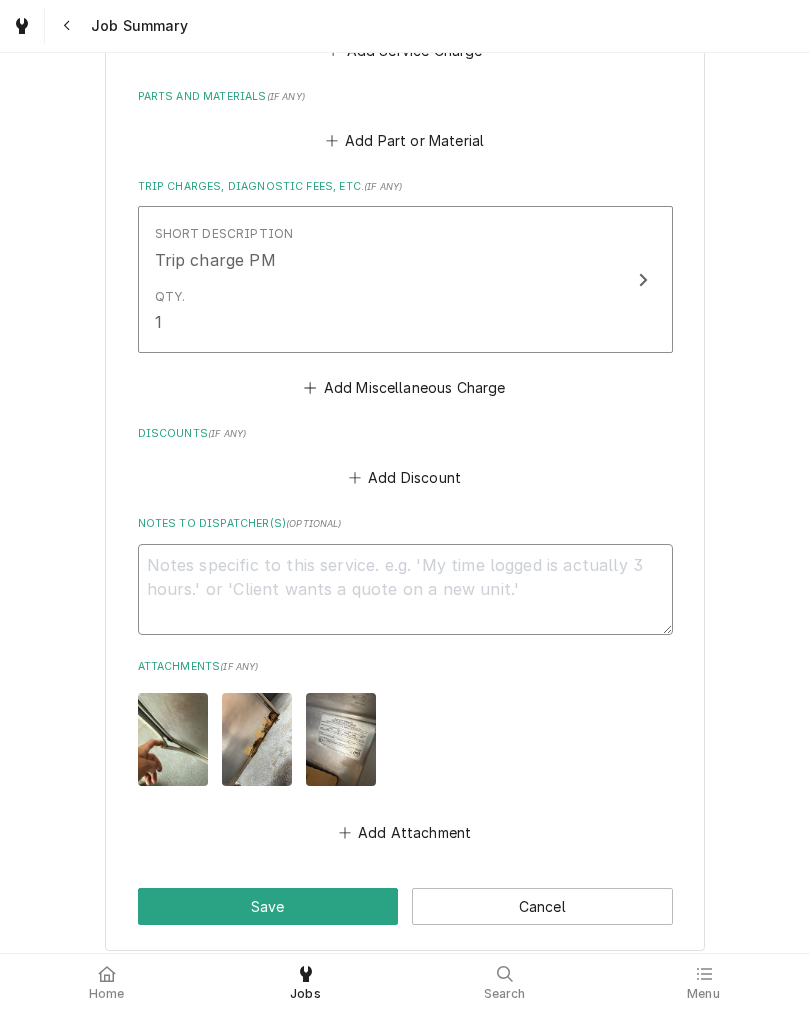 type on "1" 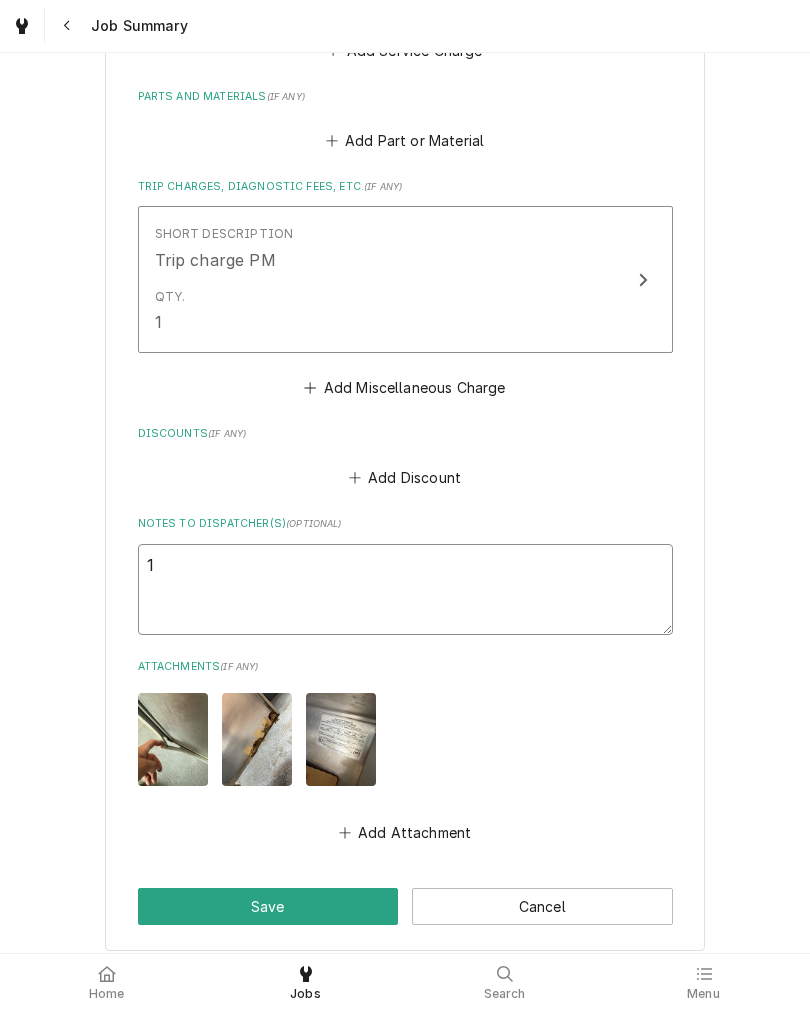 type on "x" 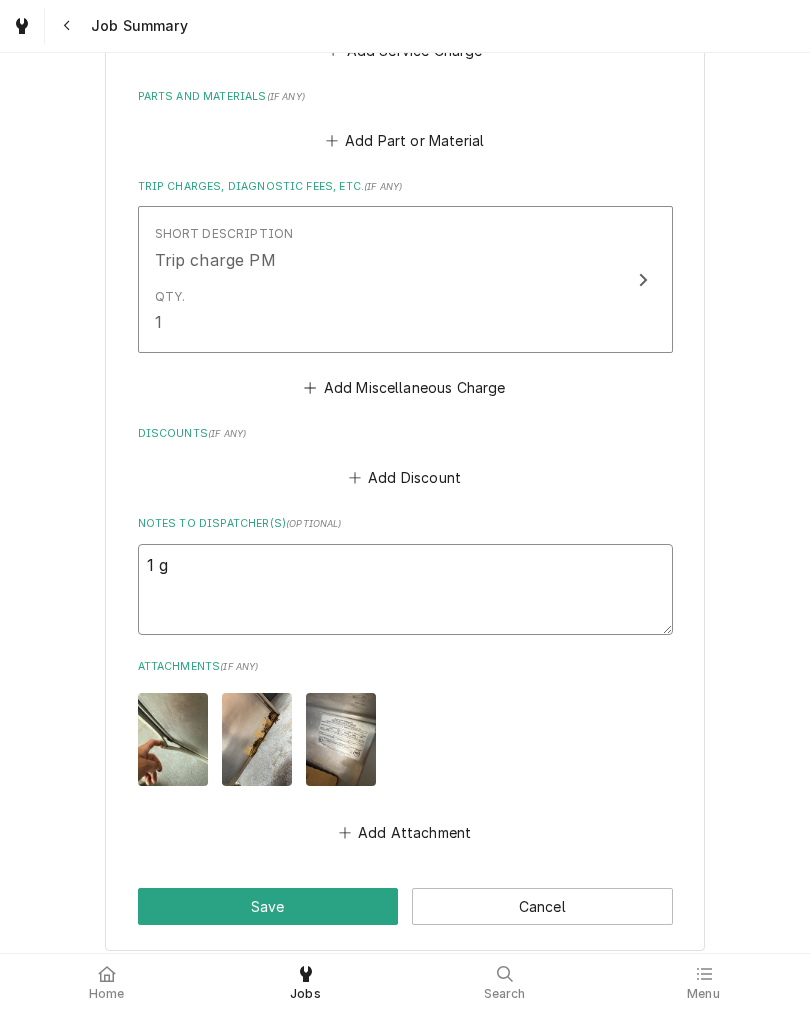 type on "x" 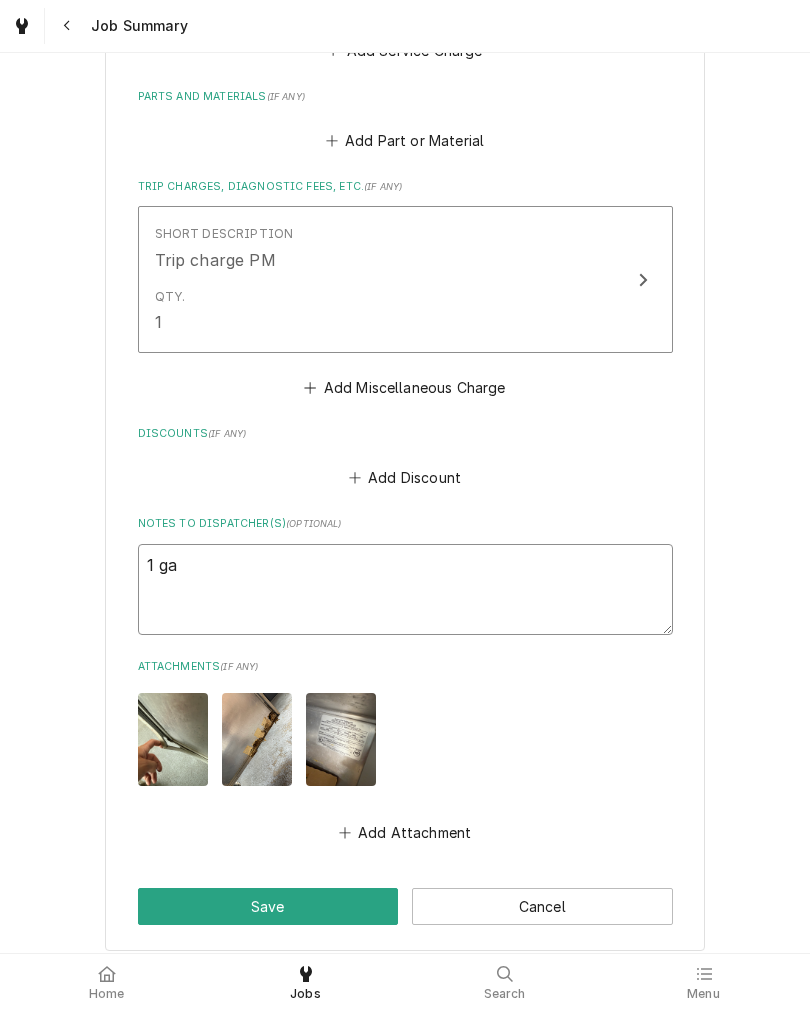 type on "x" 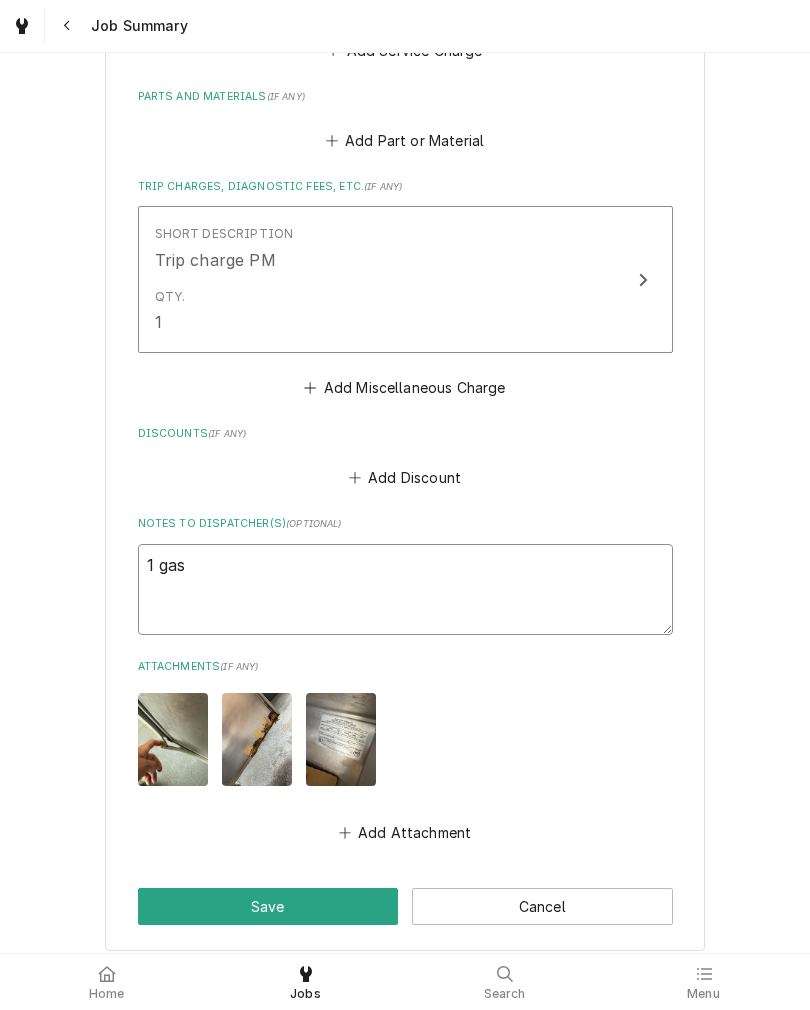 type on "x" 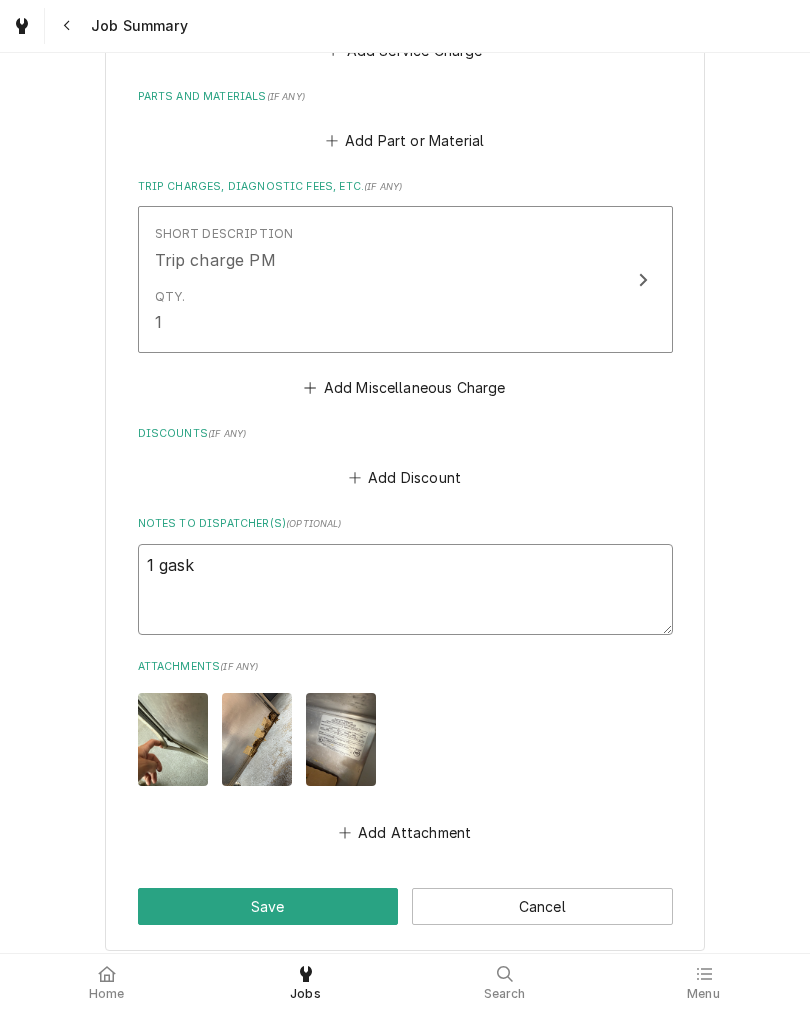 type on "x" 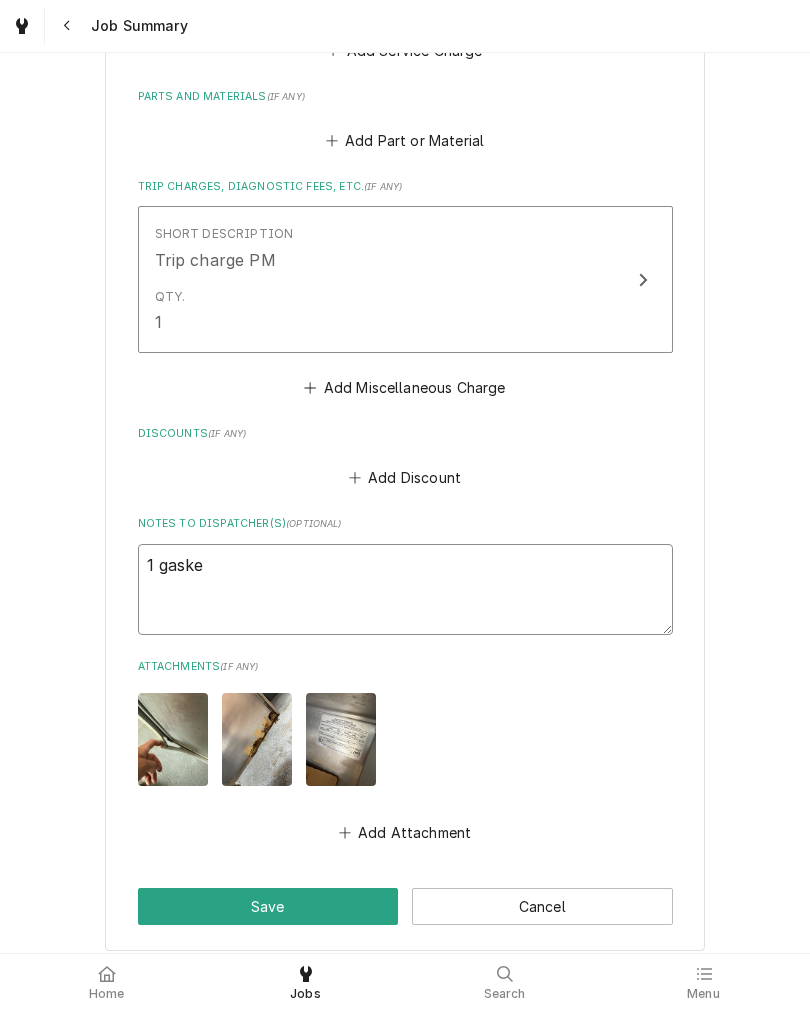 type on "x" 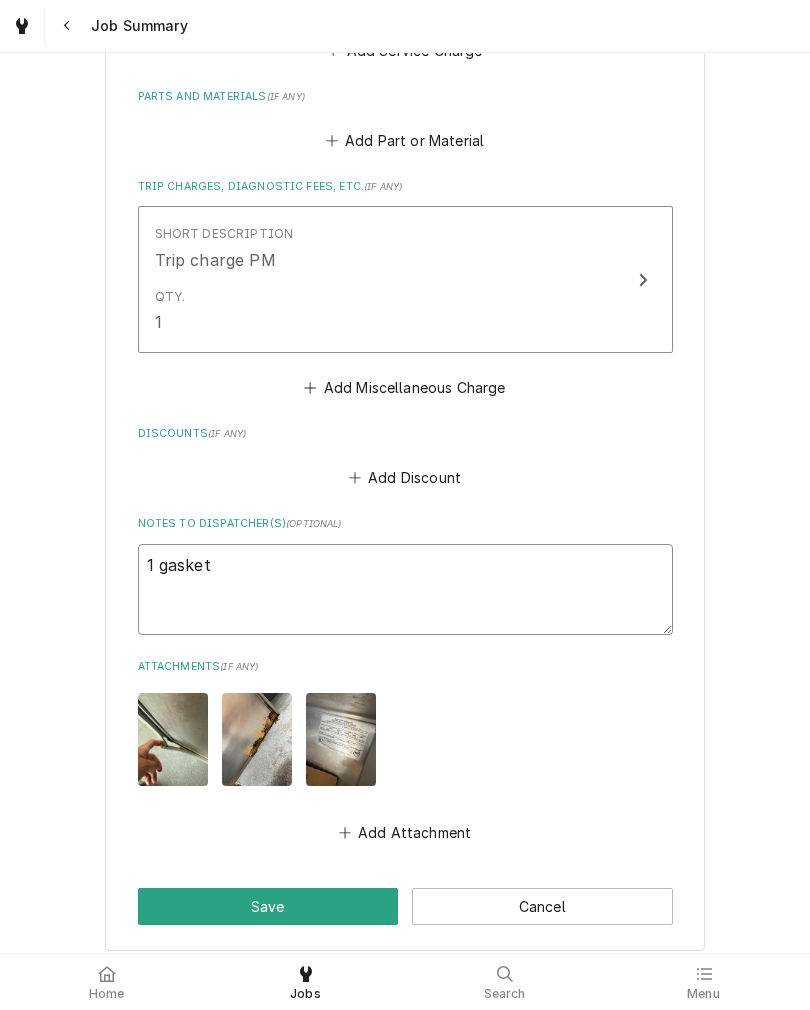type on "x" 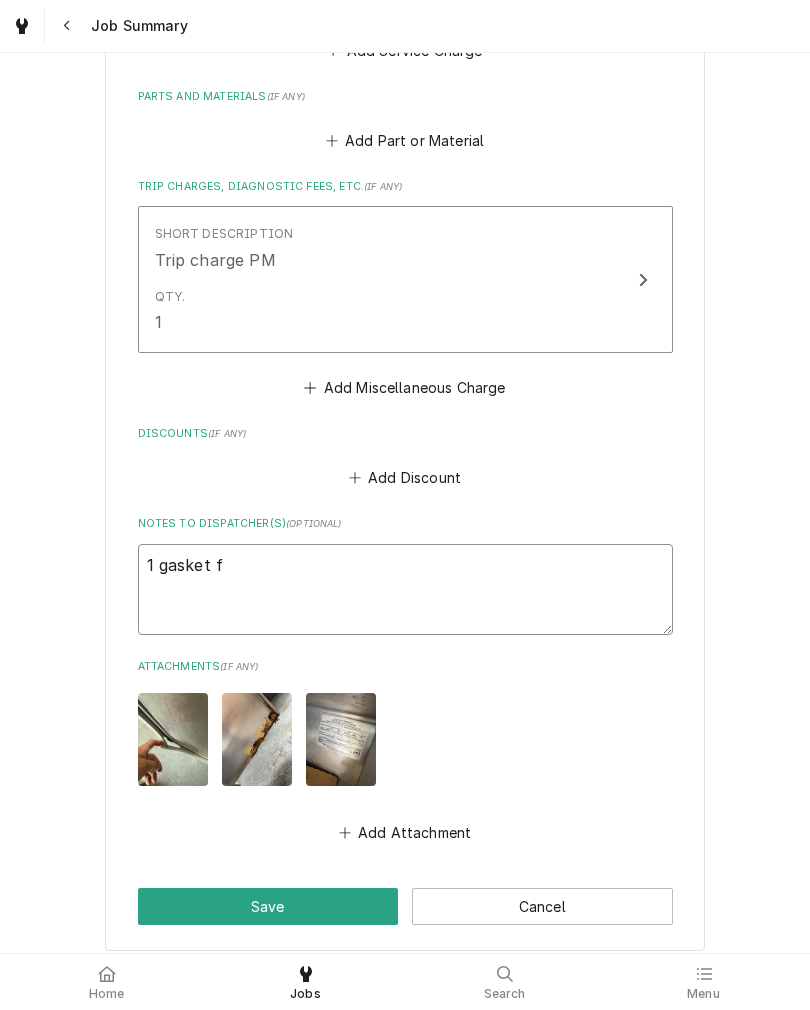 type on "x" 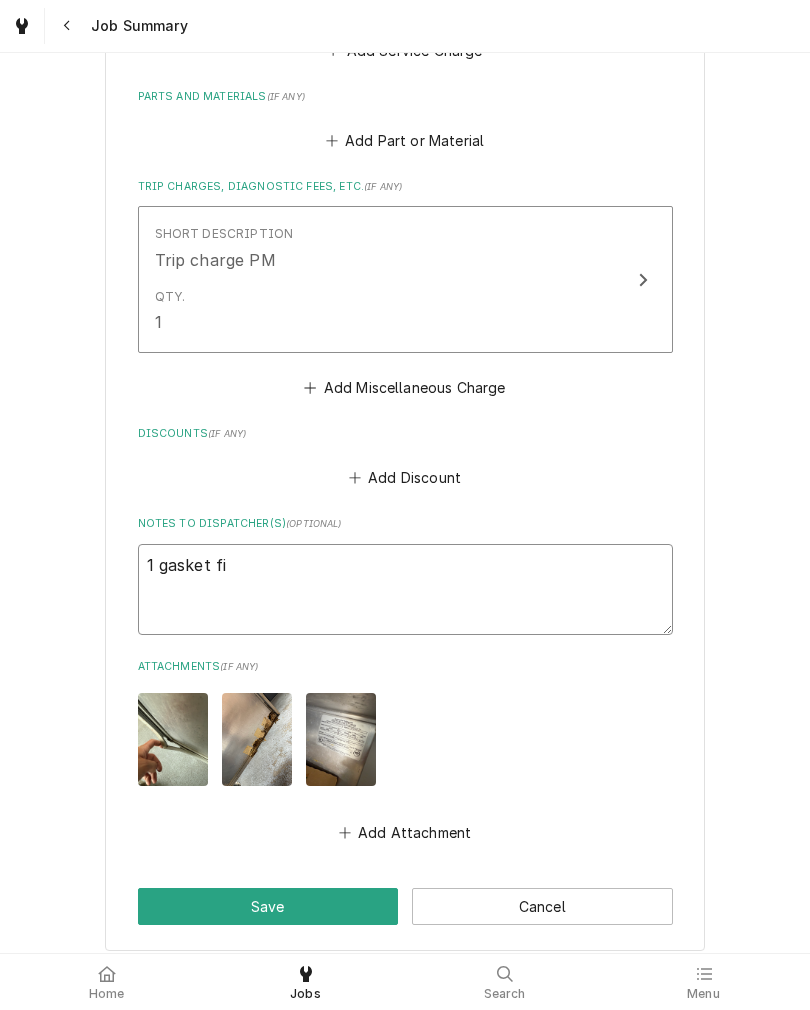 type on "x" 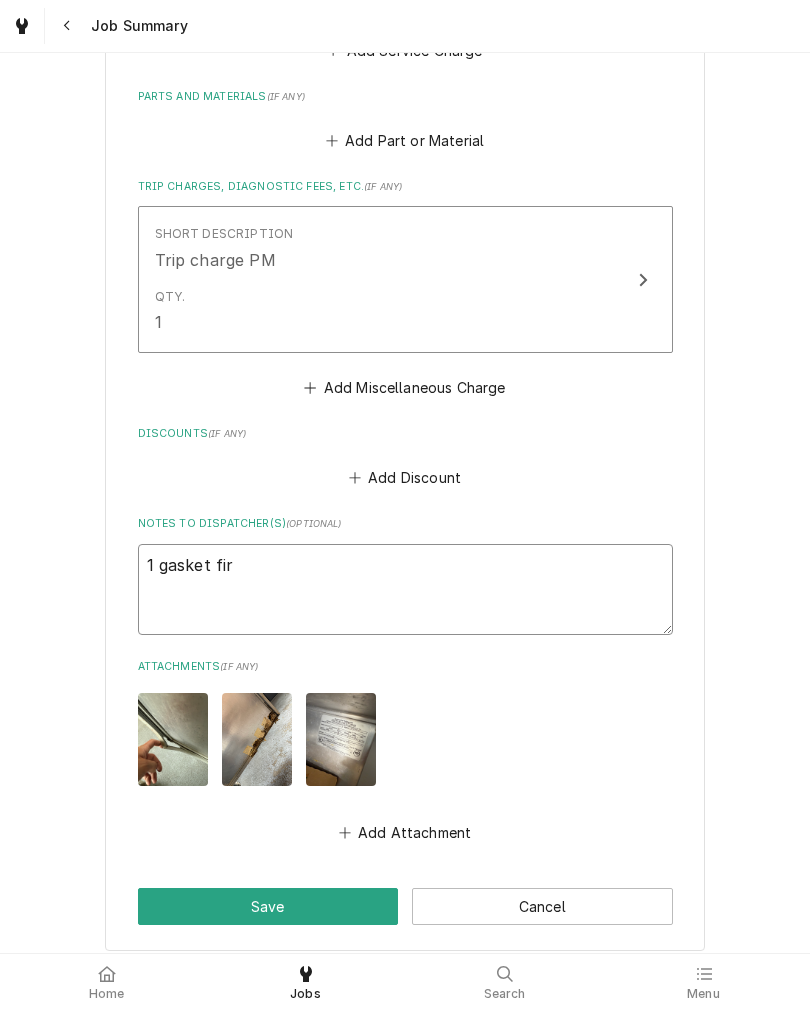 type on "x" 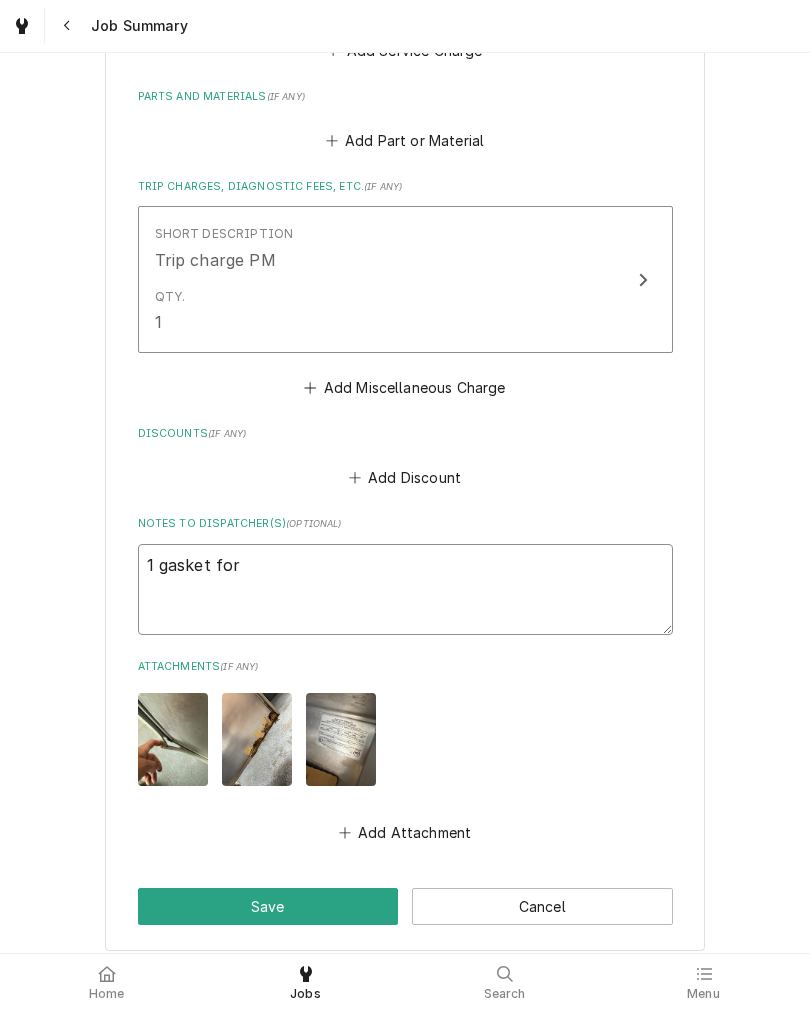 type on "x" 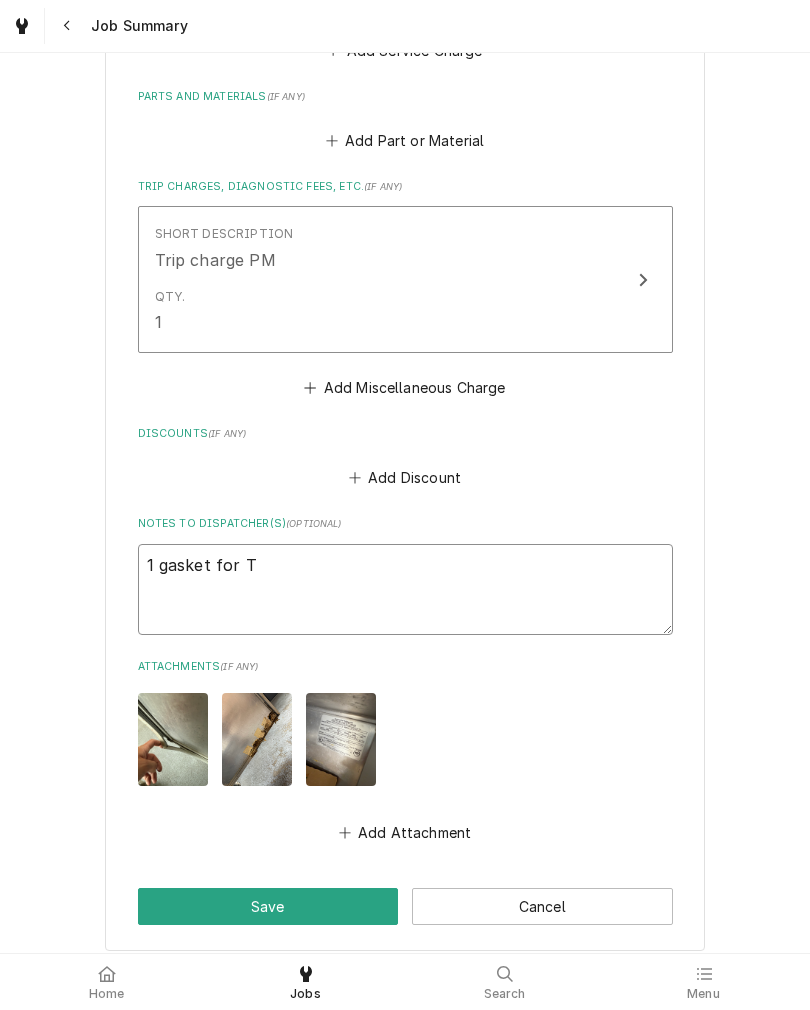 type on "x" 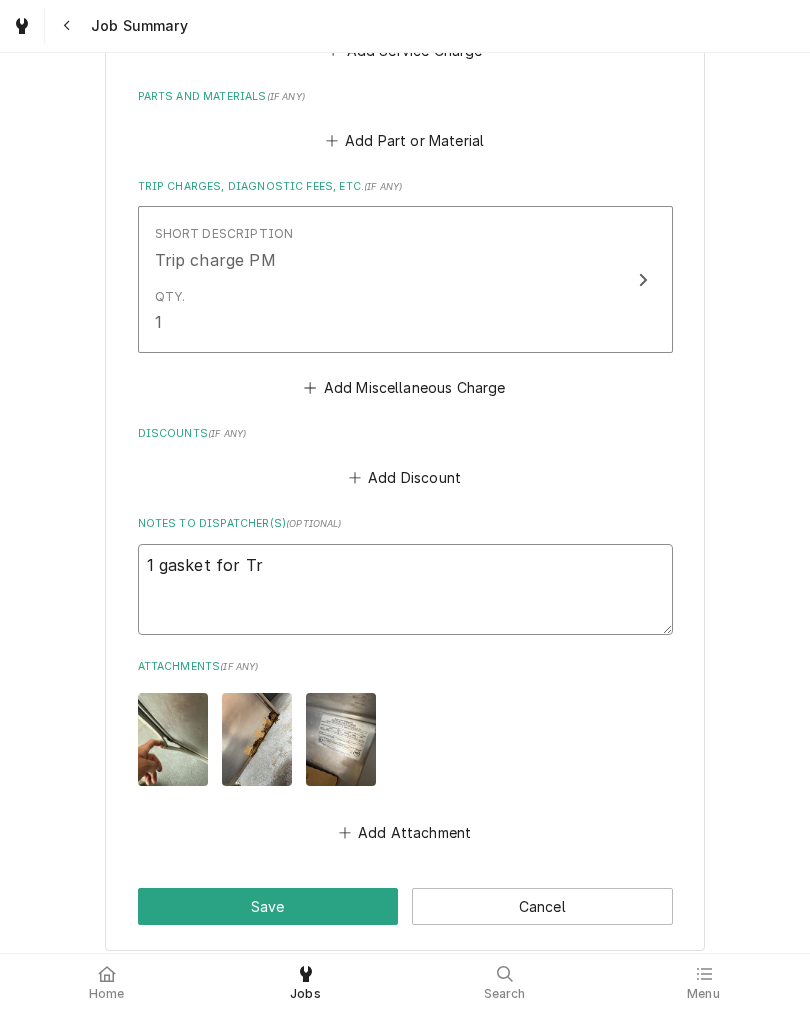 type on "x" 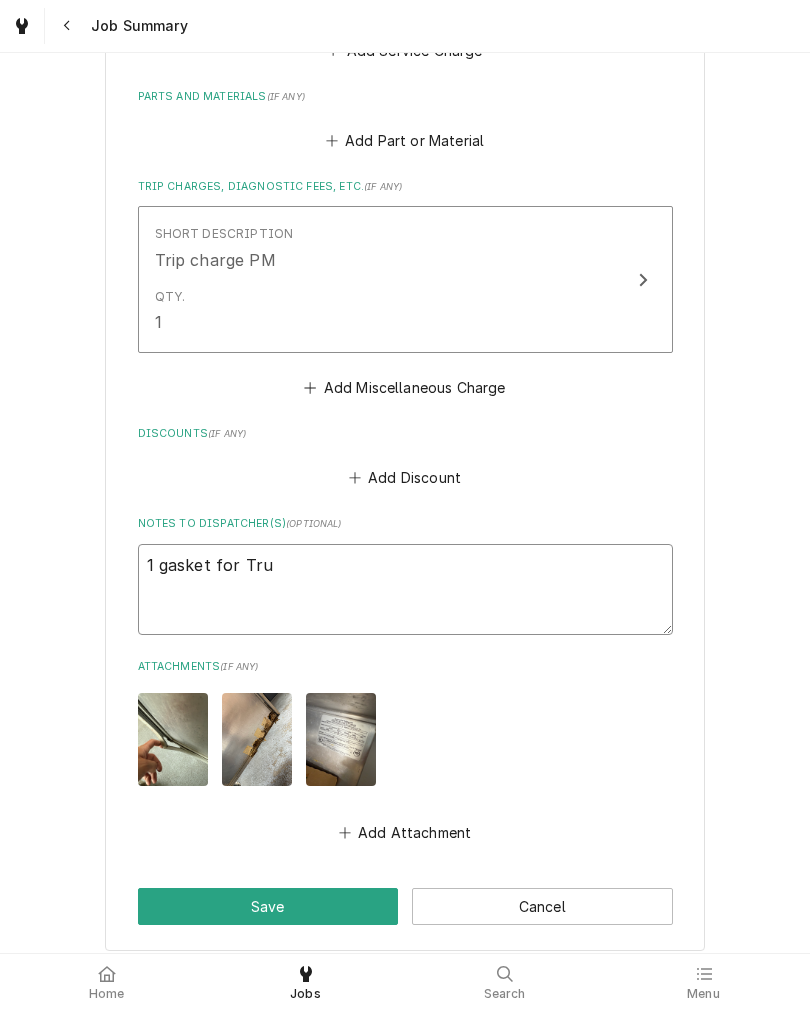type on "x" 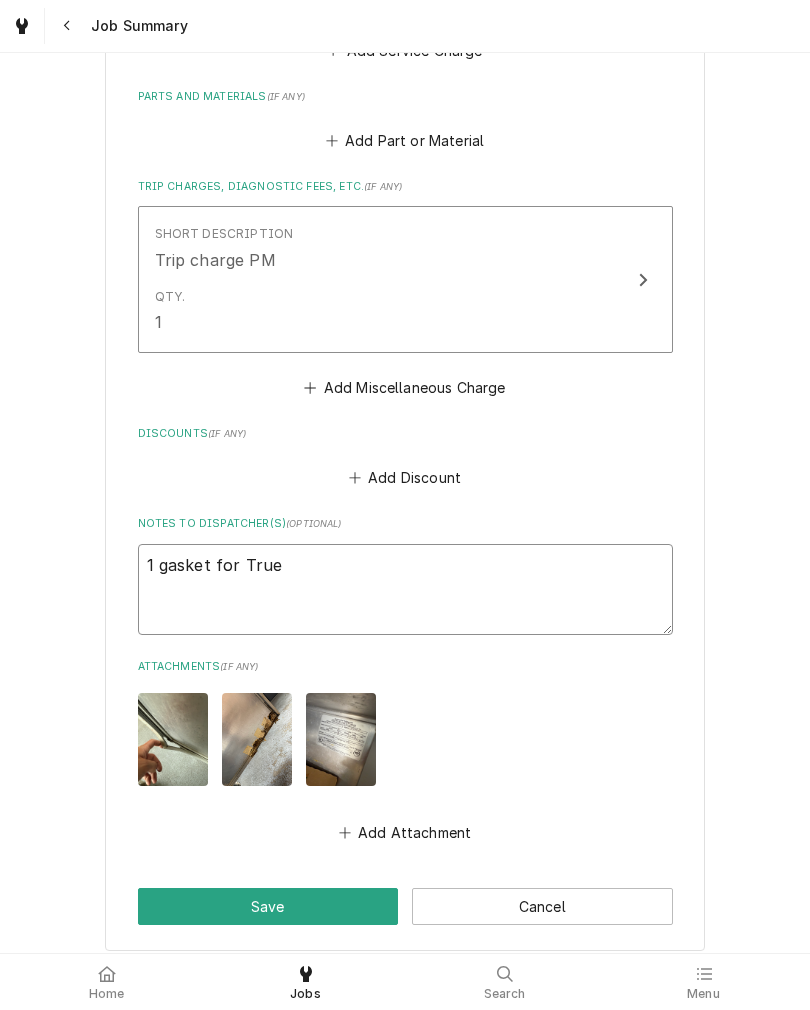 type on "x" 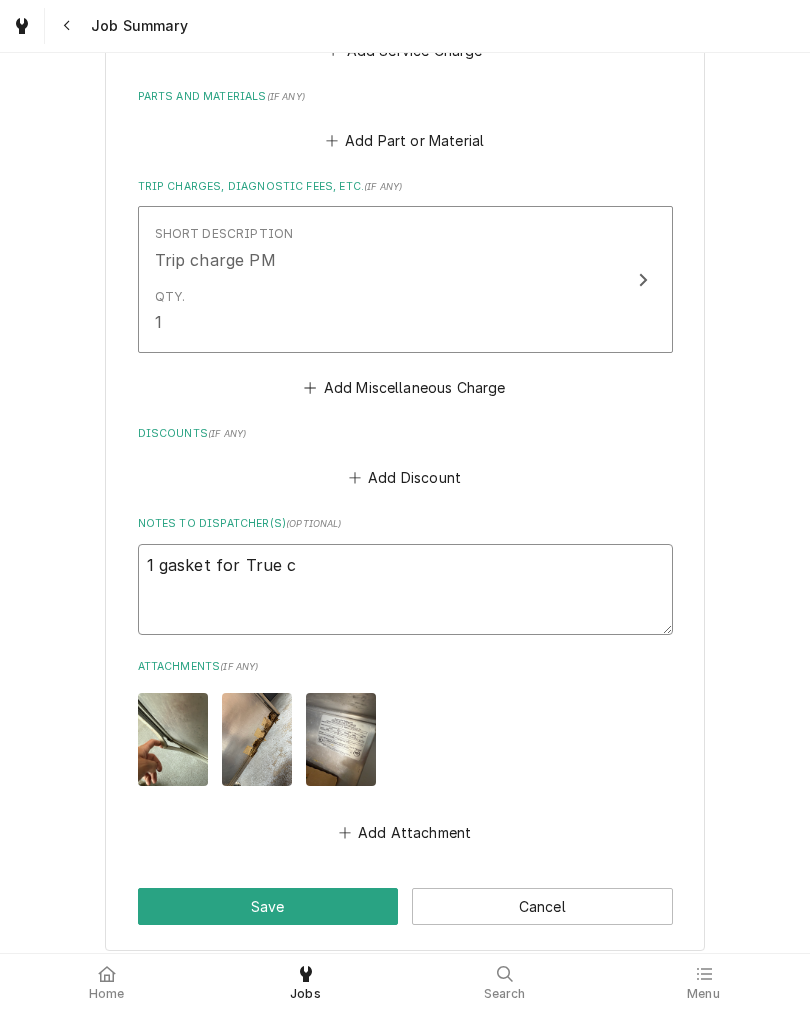 type on "x" 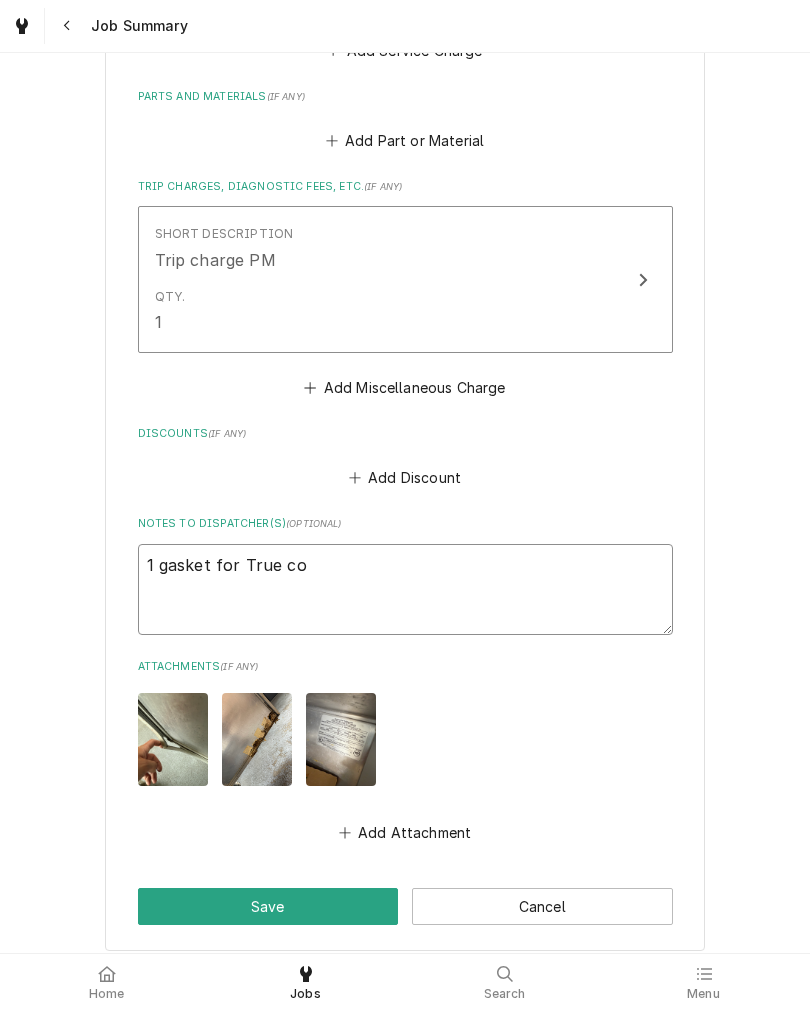 type on "x" 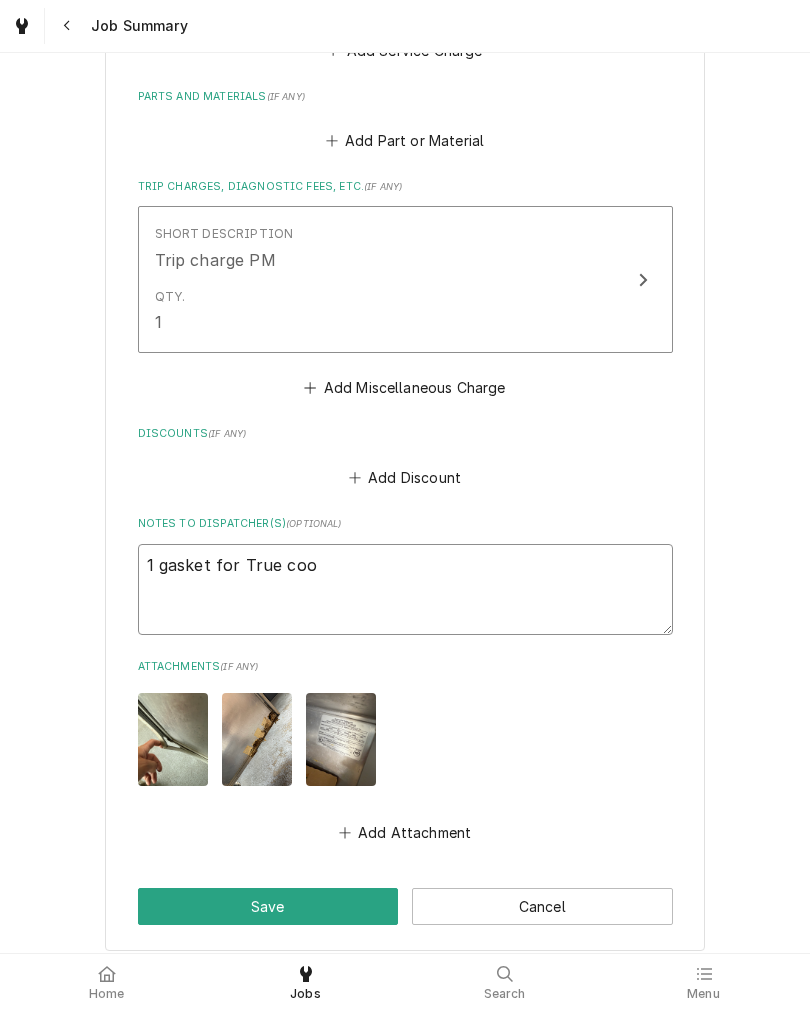 type on "x" 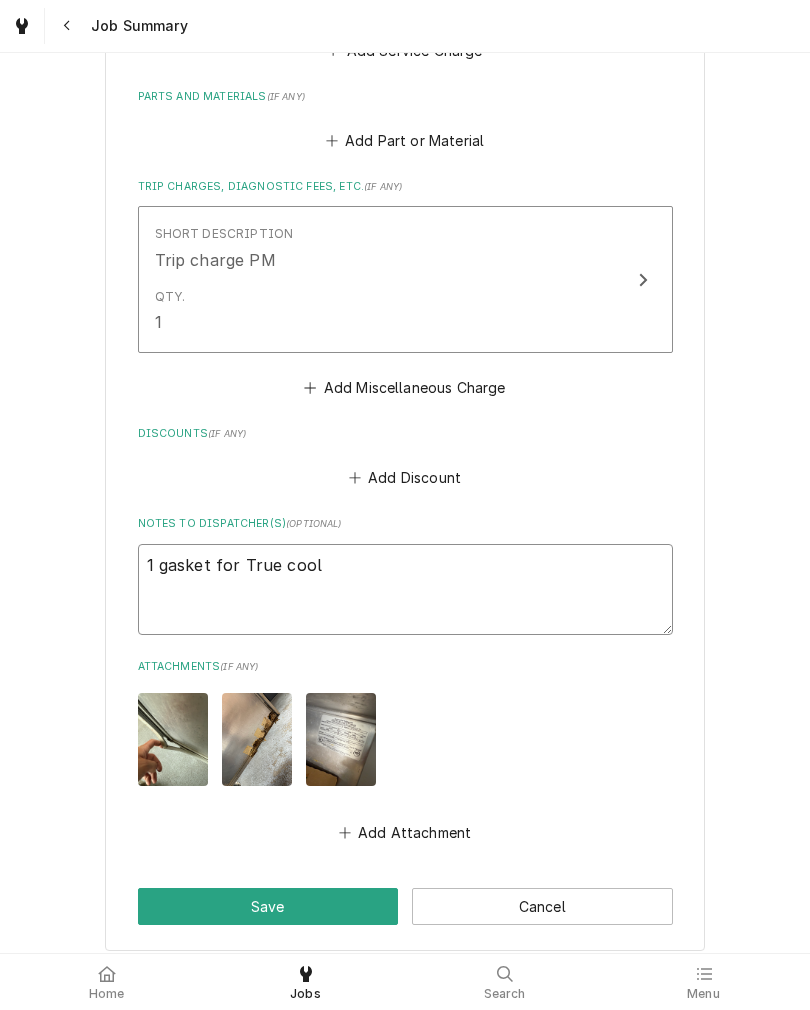 type on "x" 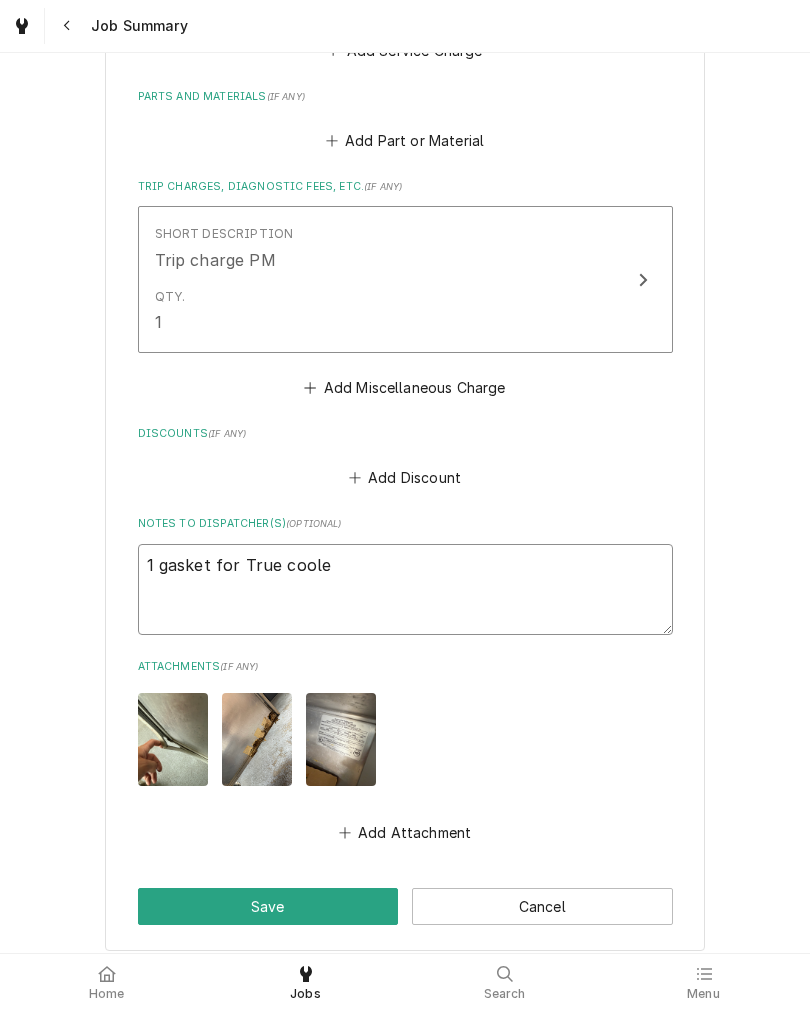 type on "x" 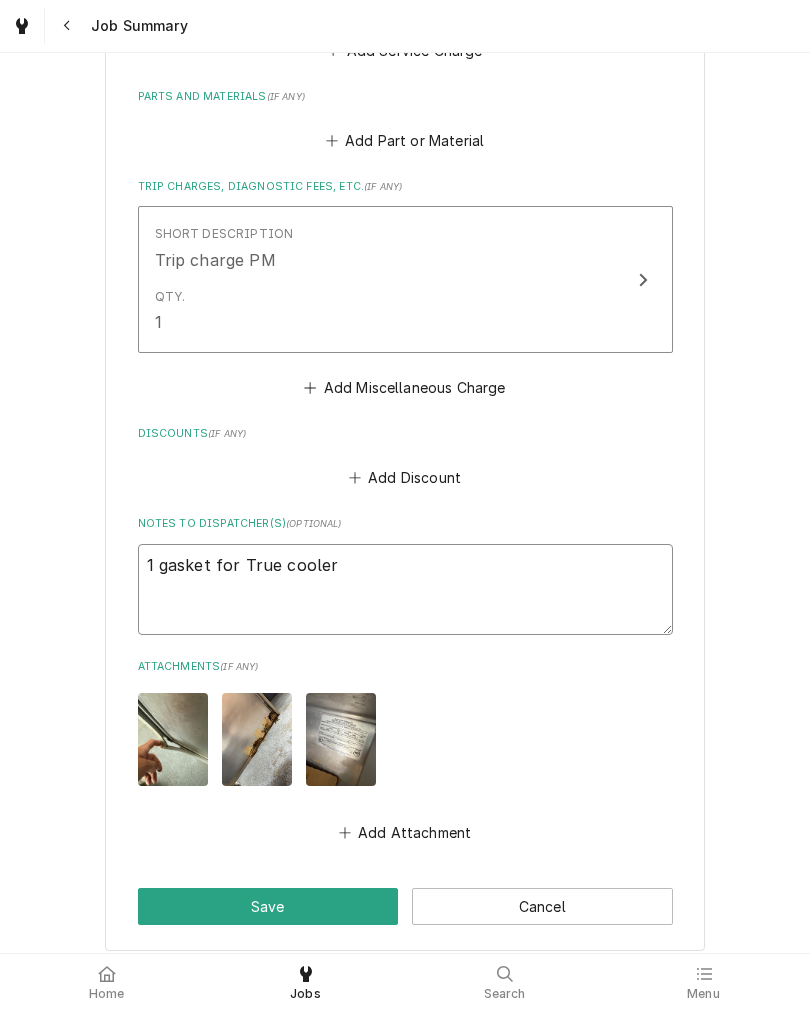 type on "x" 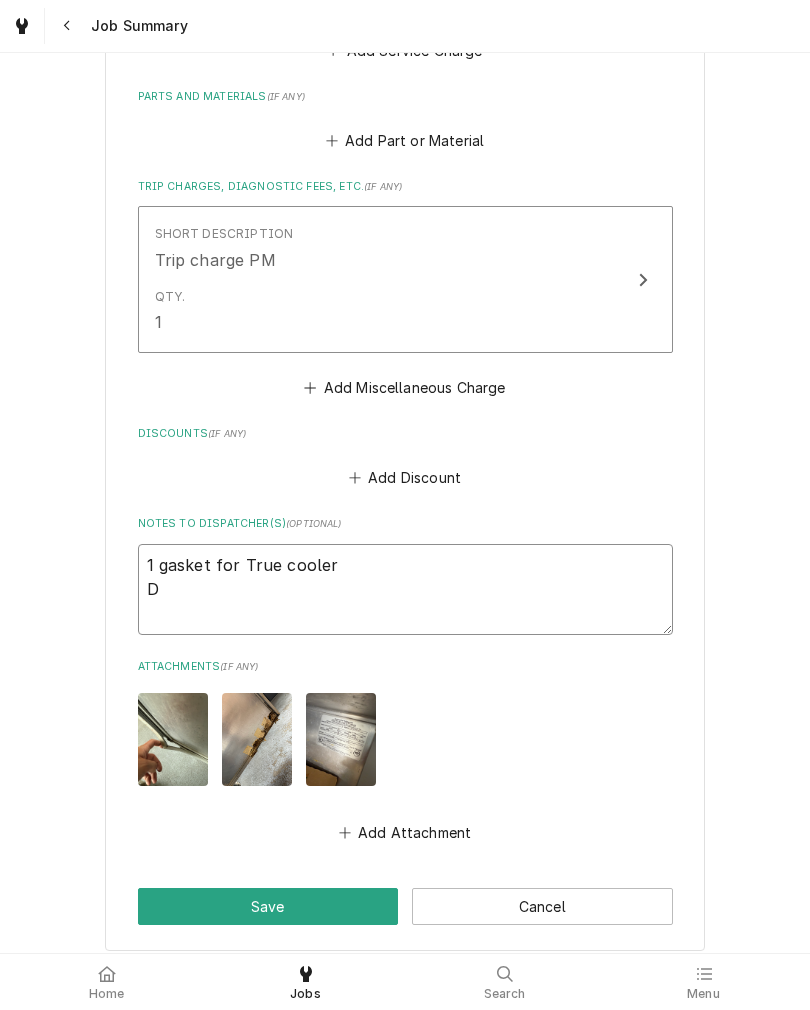 type on "x" 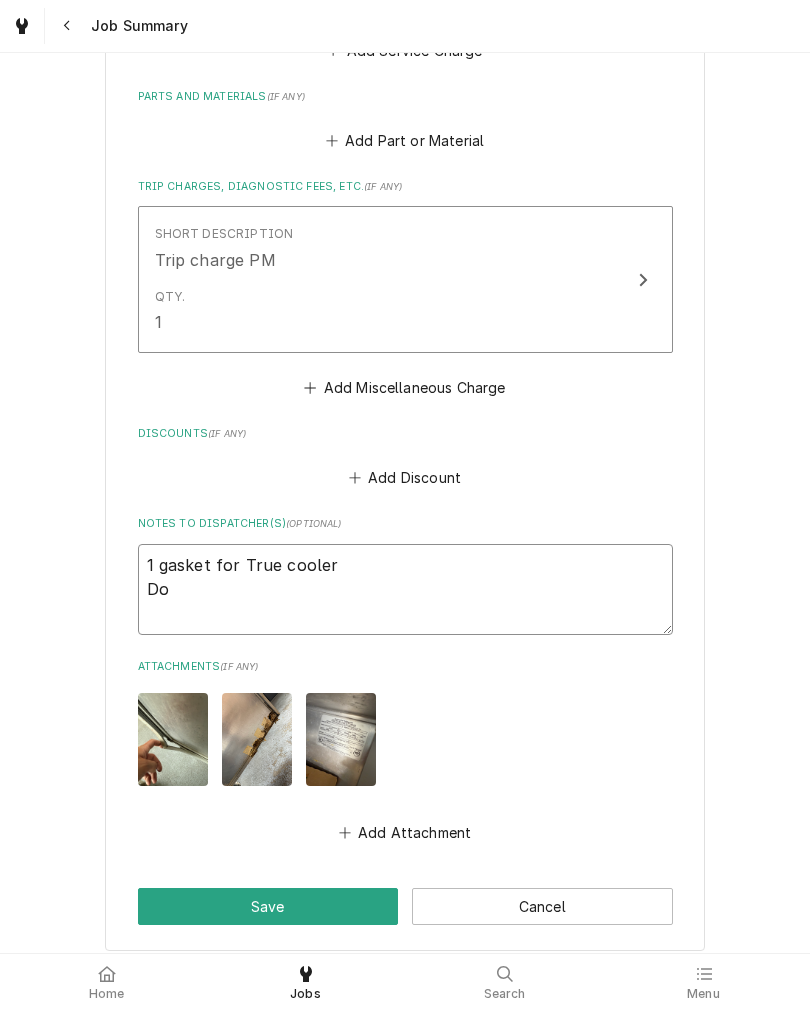 type on "x" 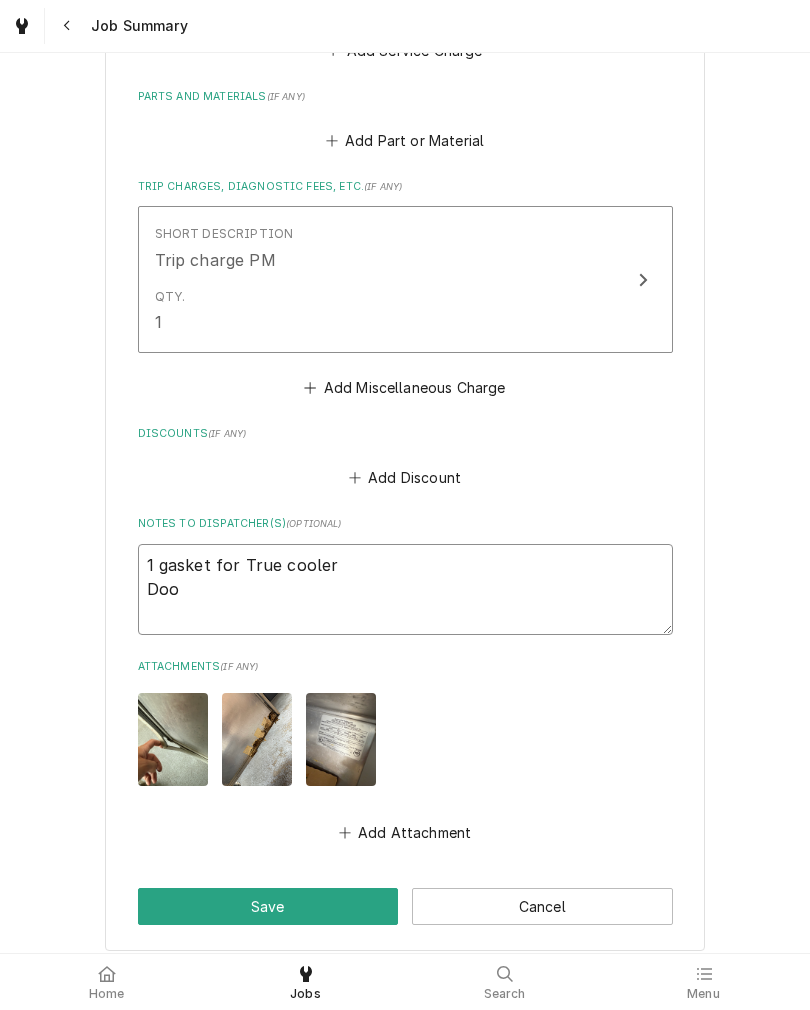 type on "x" 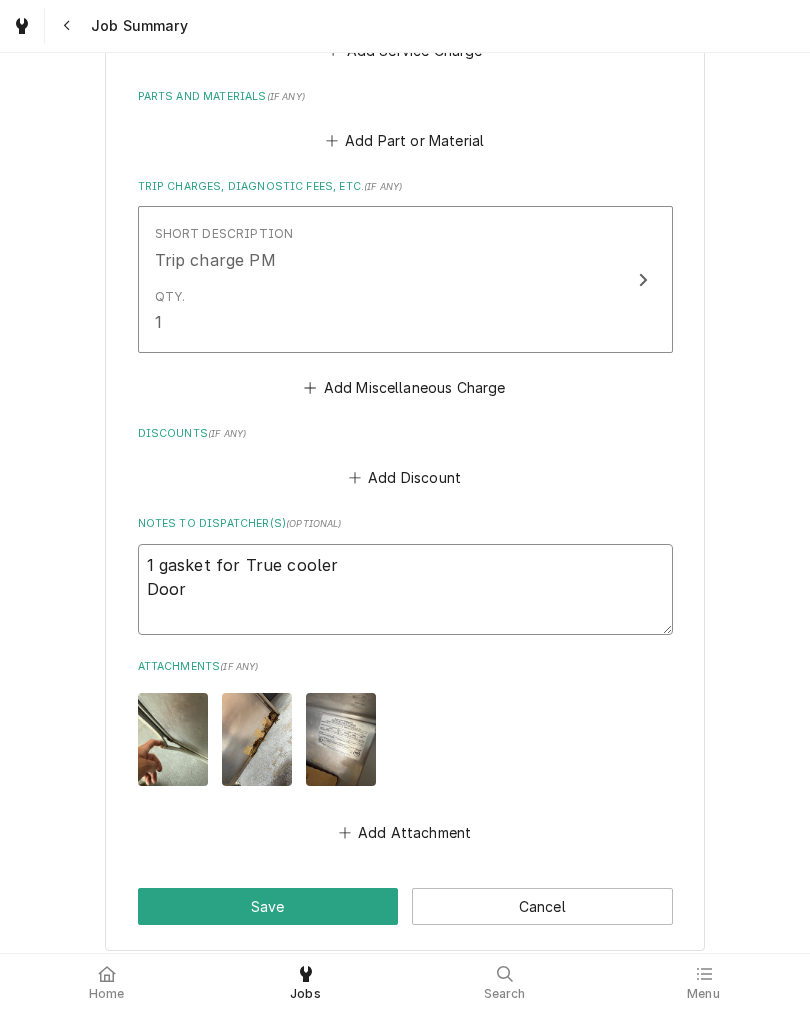 type on "x" 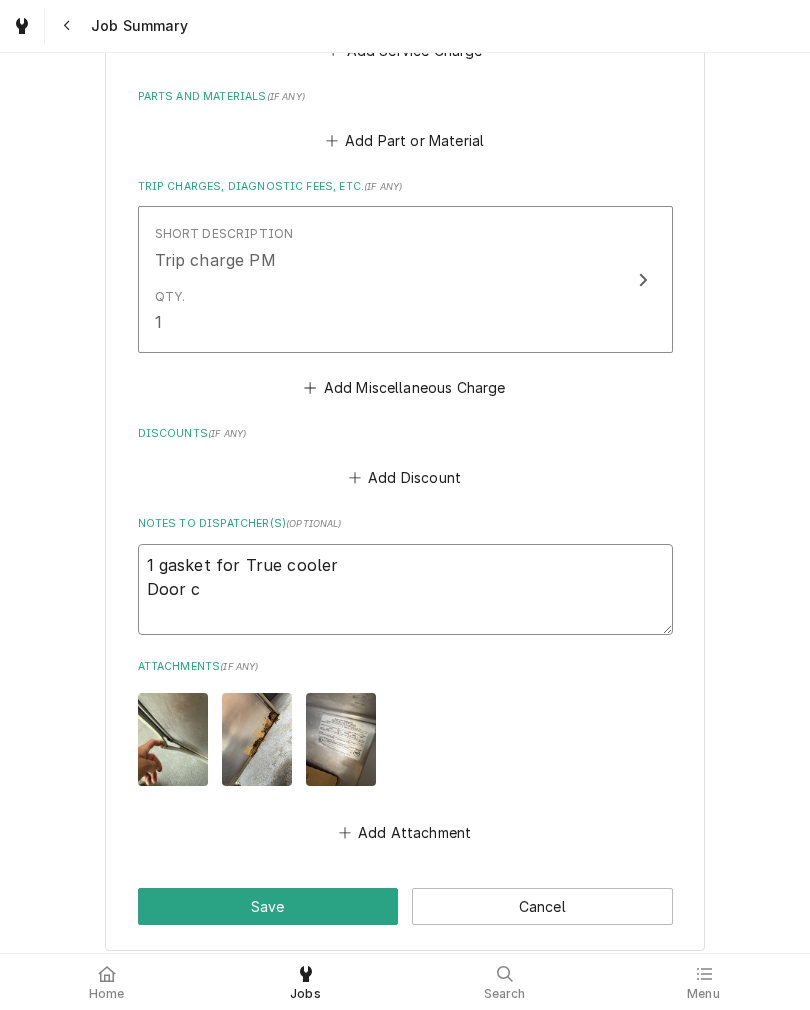 type on "x" 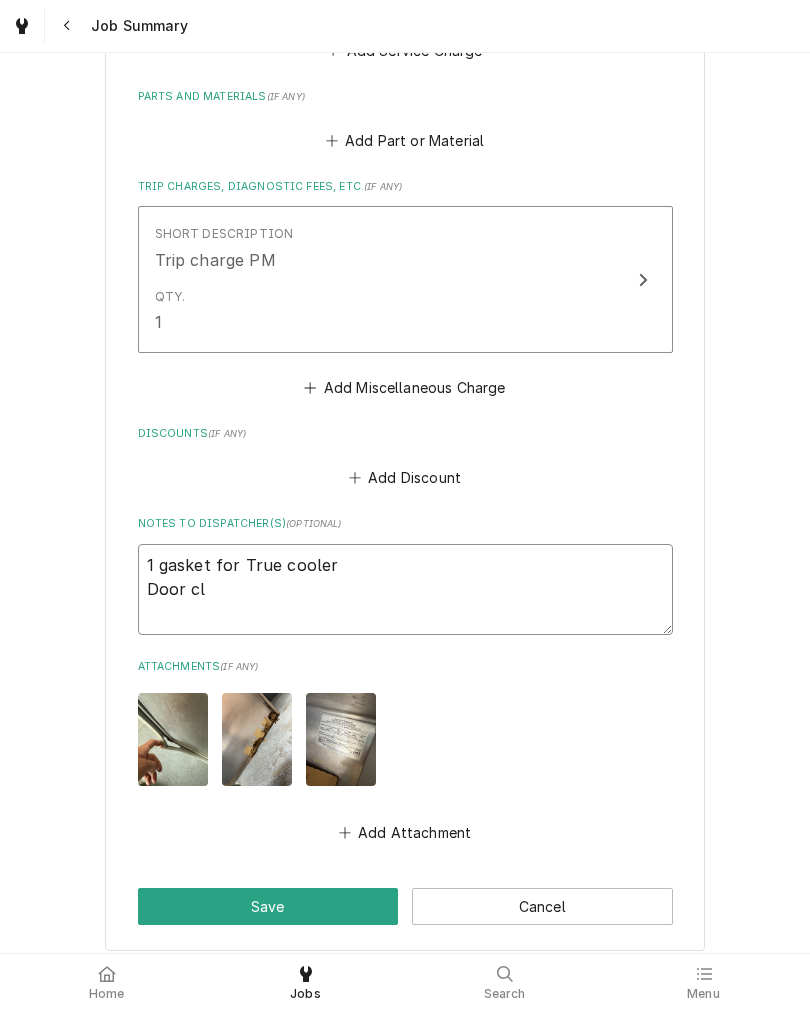 type on "x" 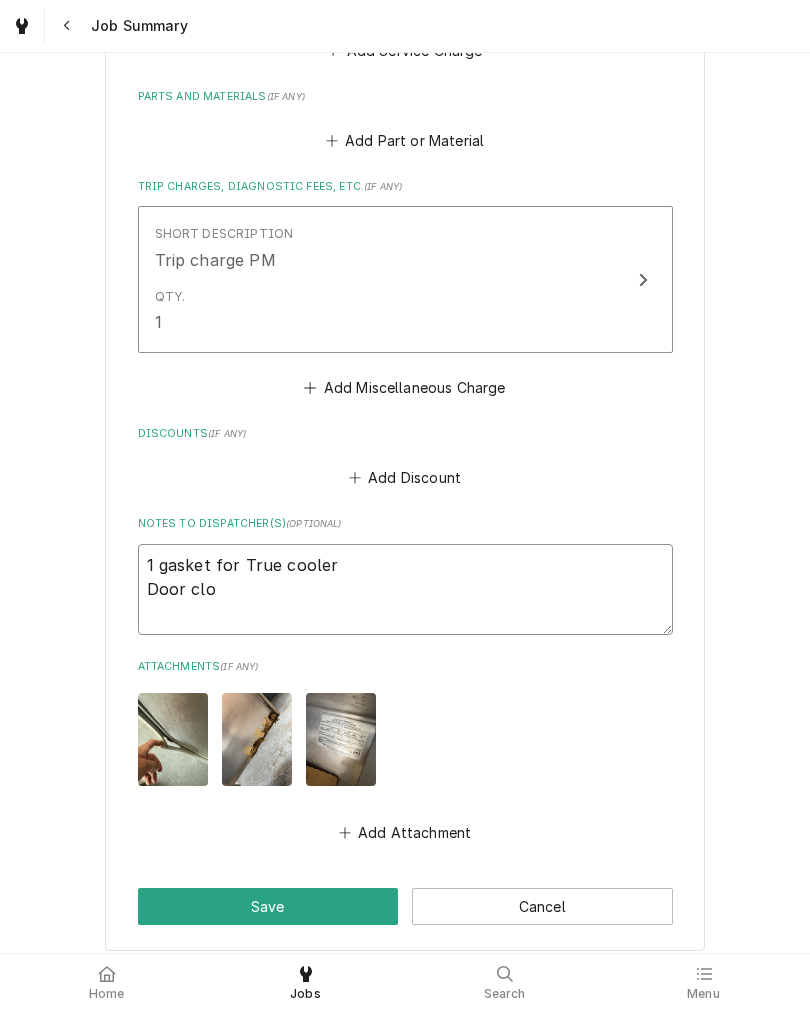 type on "x" 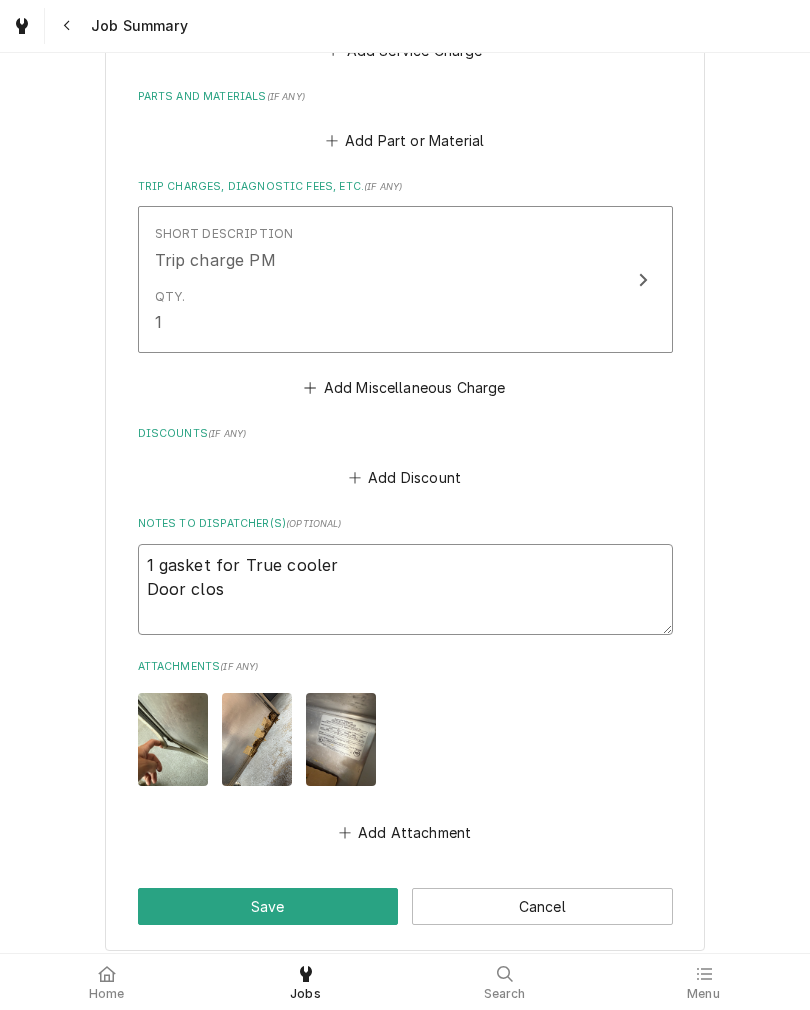 type on "x" 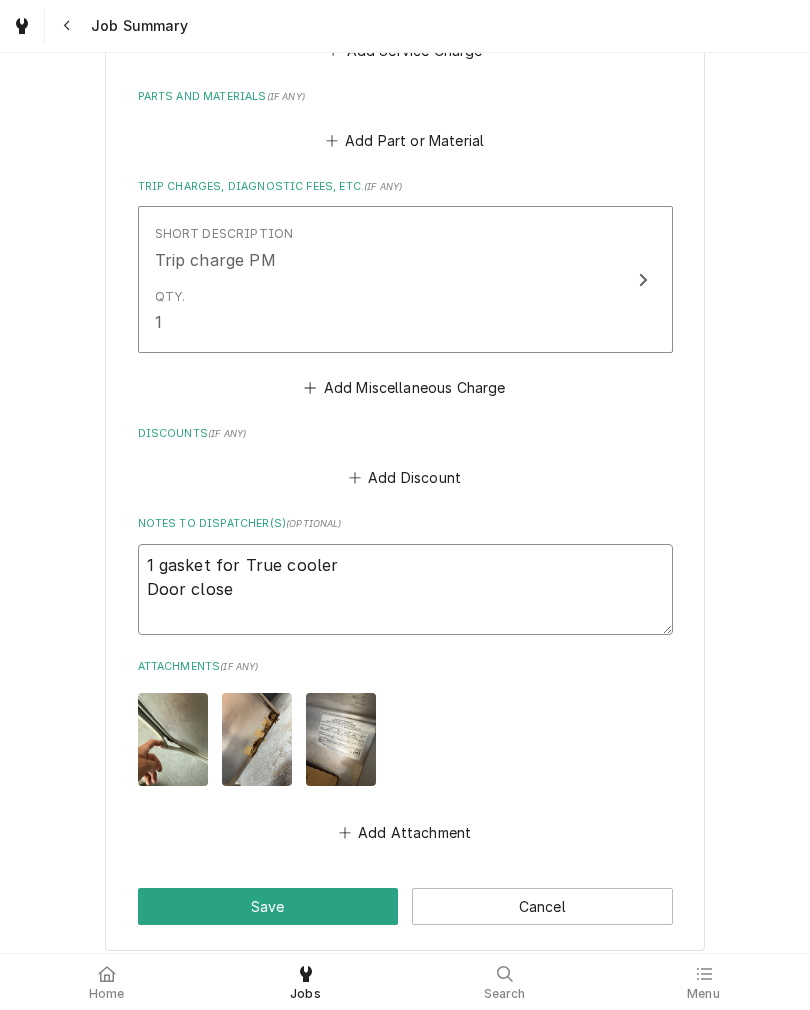 type on "x" 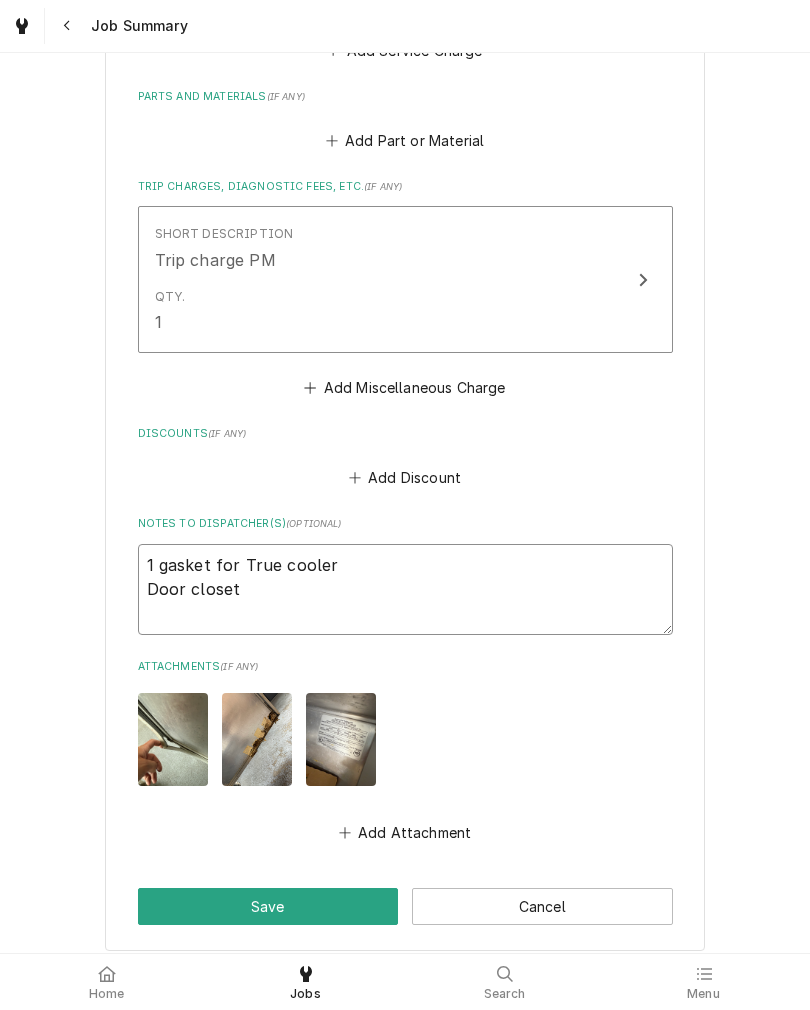 type on "x" 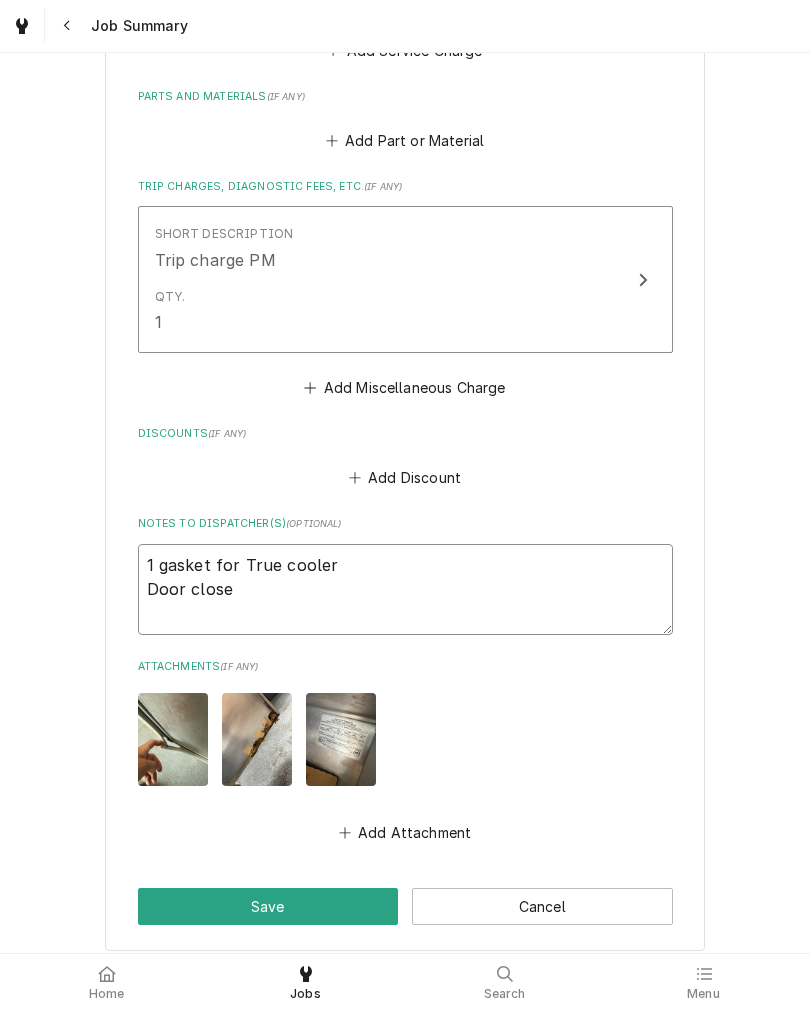 type on "1 gasket for True cooler
Door closer" 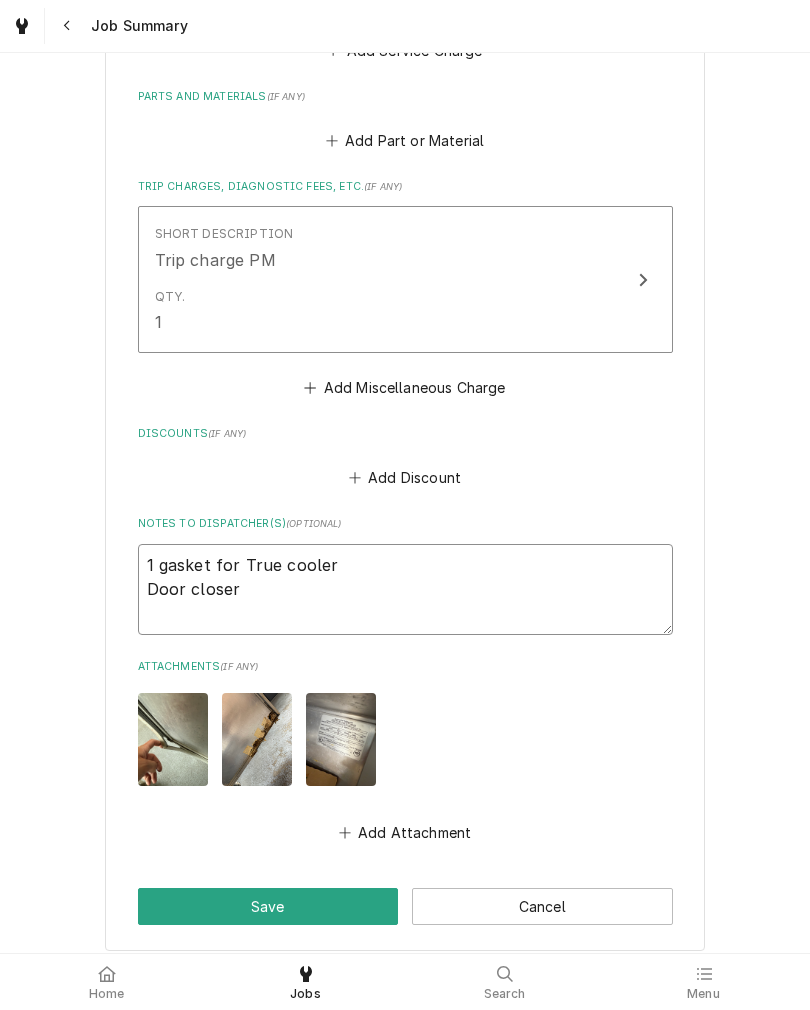 type on "x" 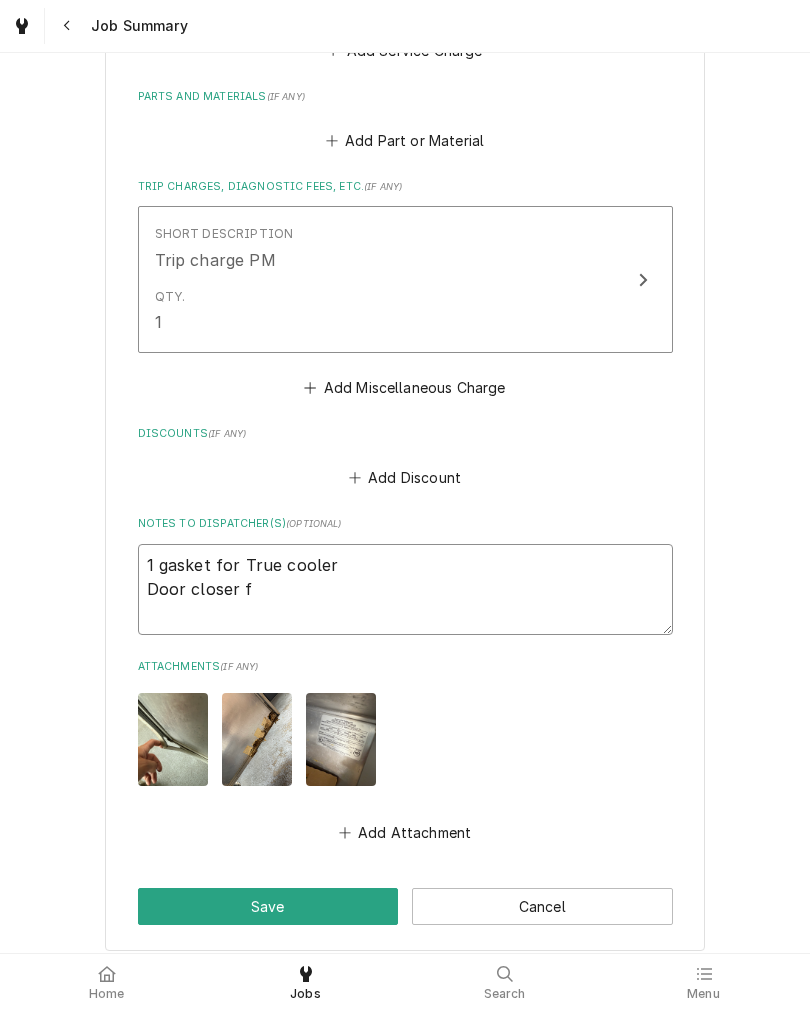 type on "x" 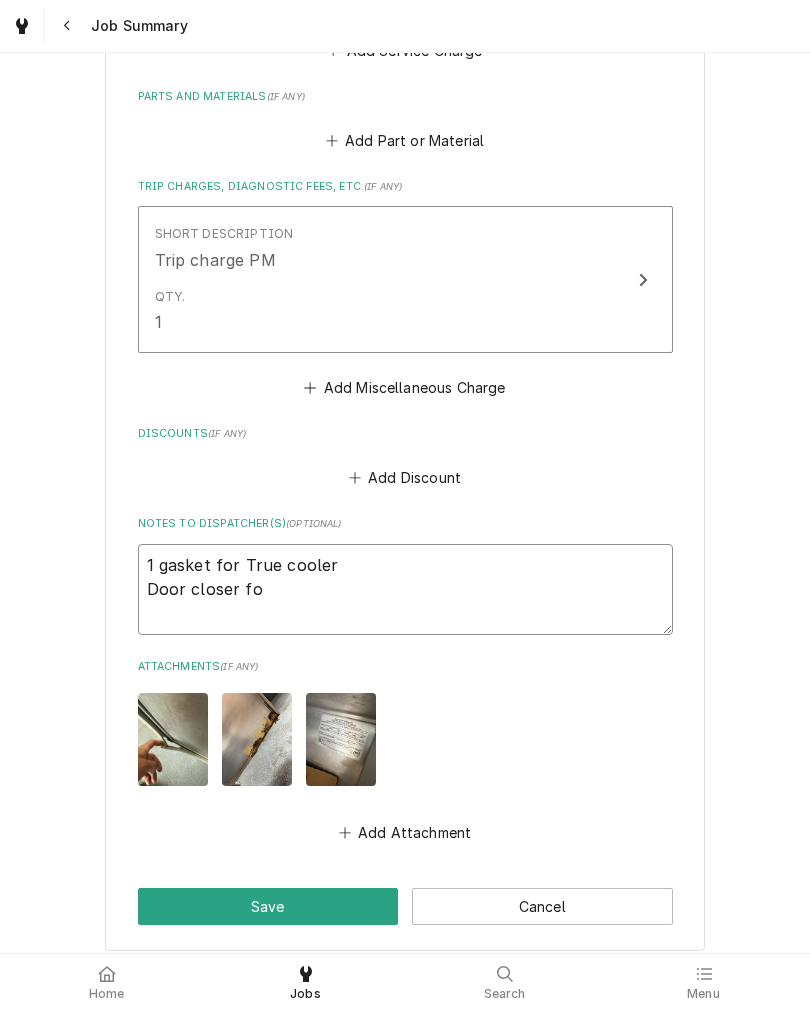 type on "x" 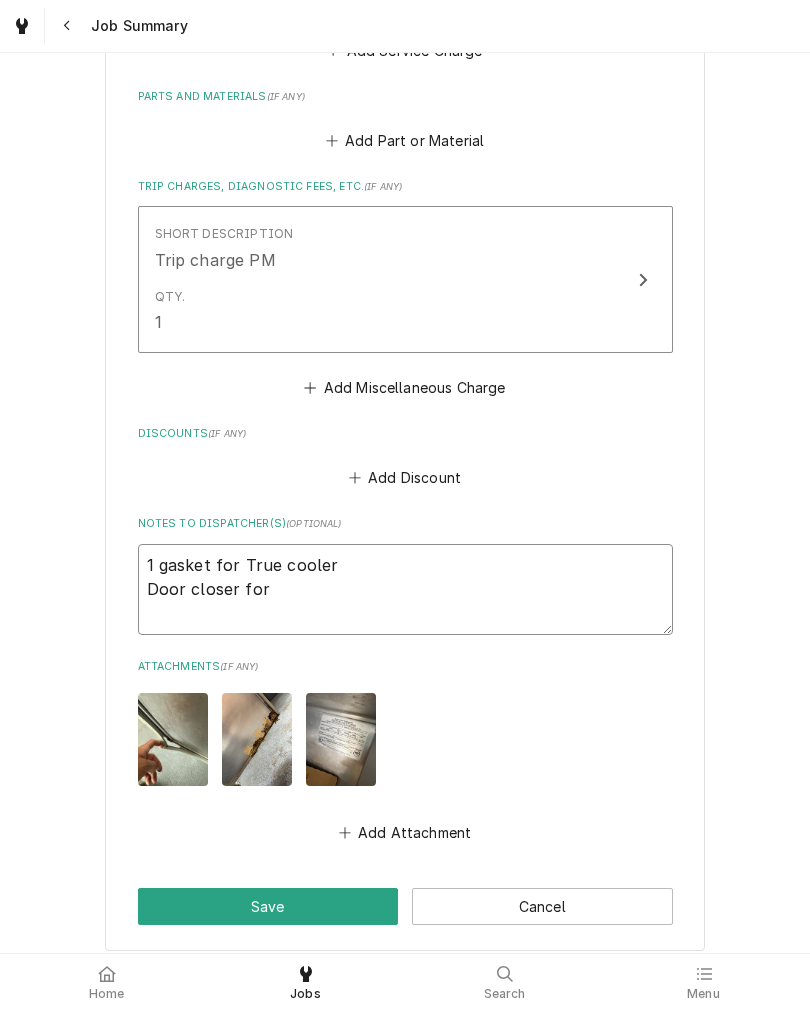 type on "x" 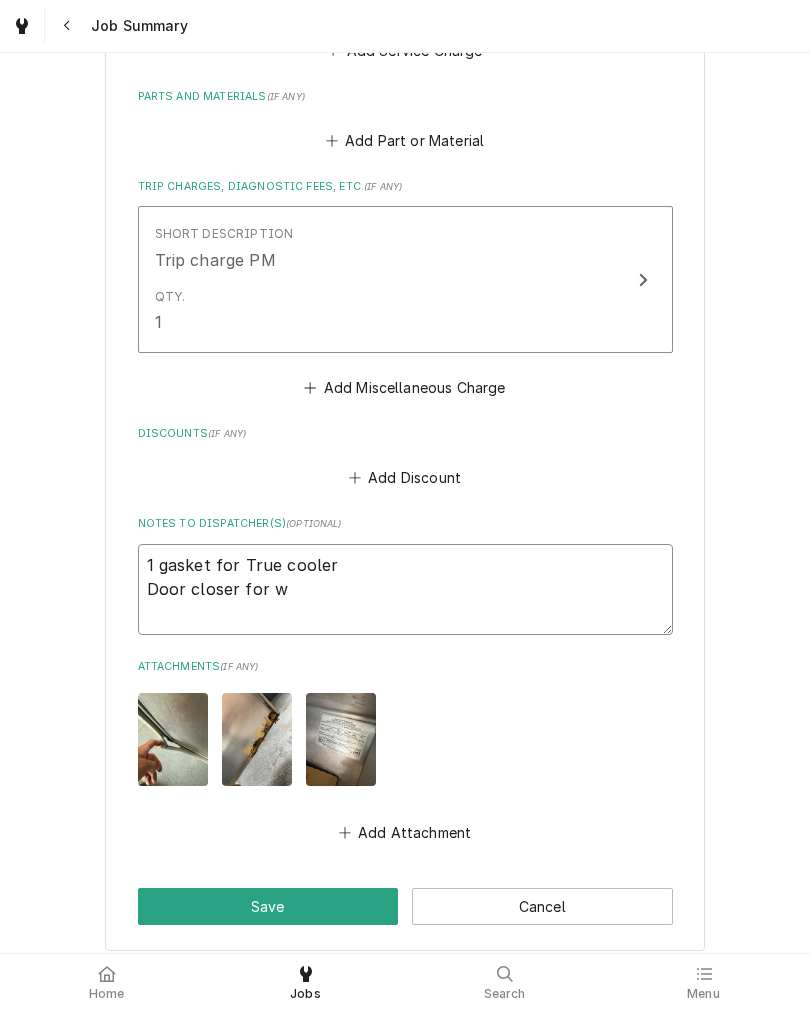 type on "x" 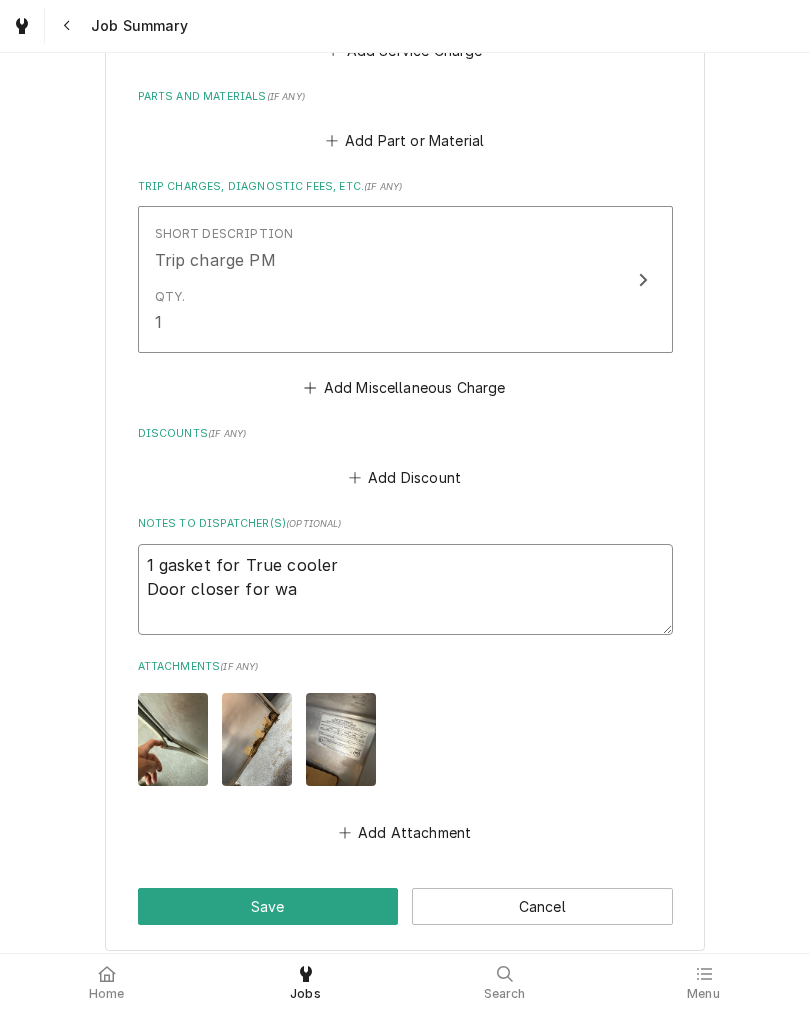type on "x" 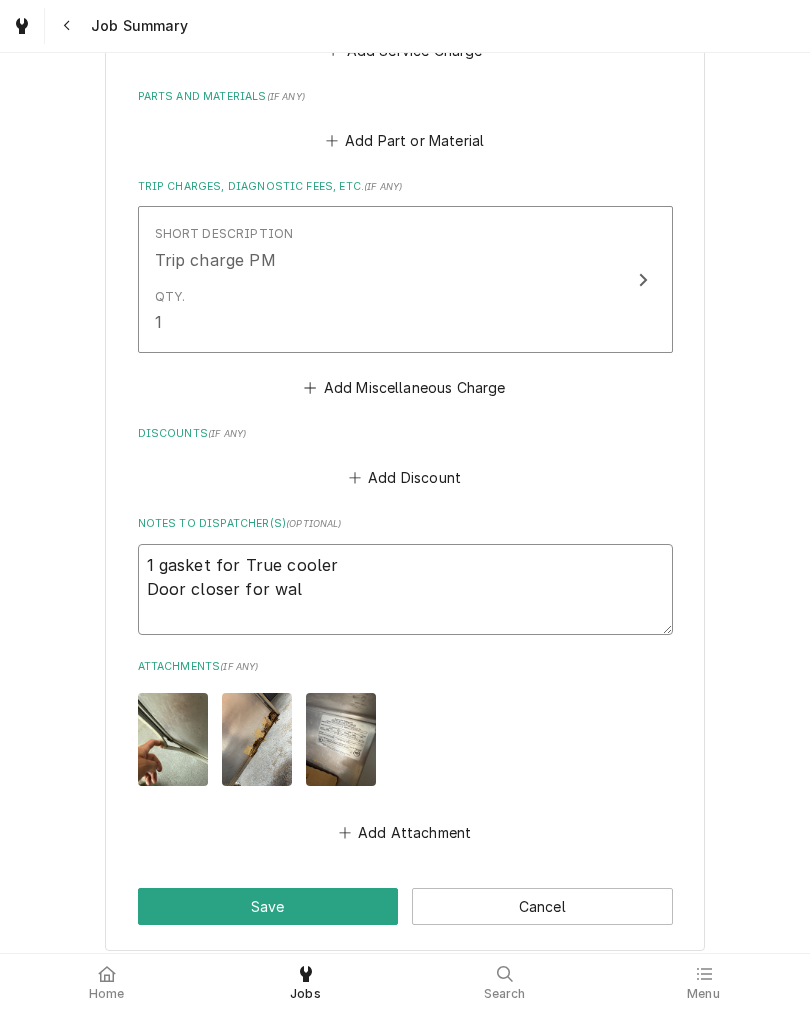 type on "x" 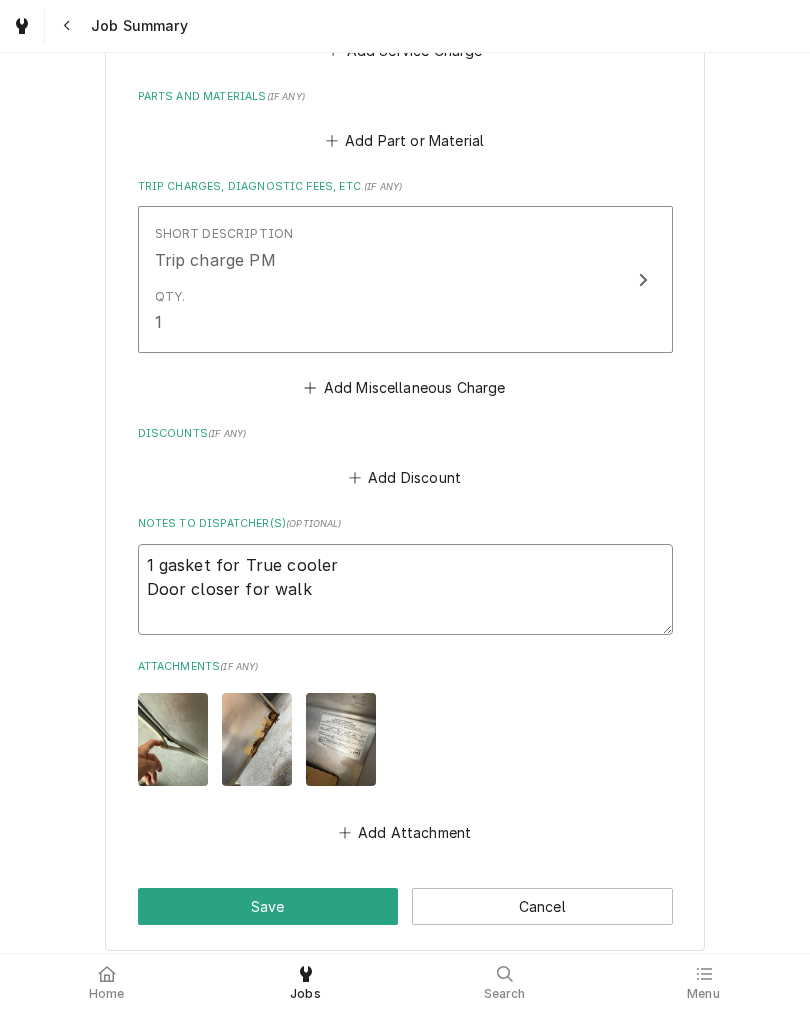 type on "x" 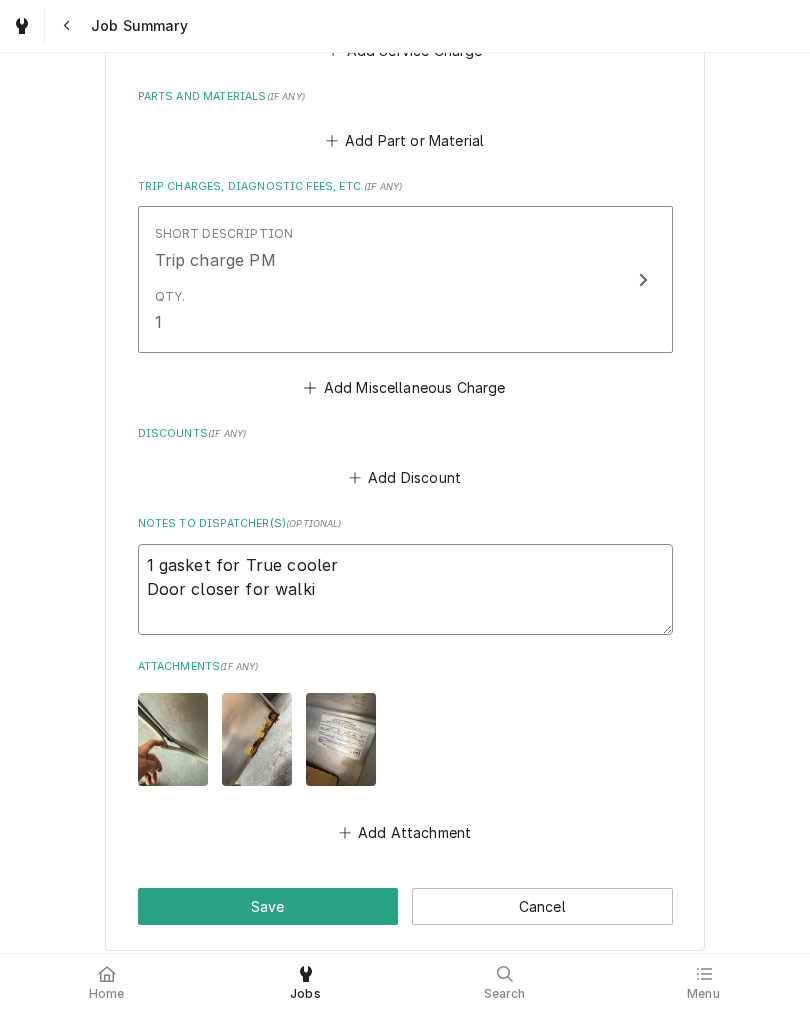 type on "x" 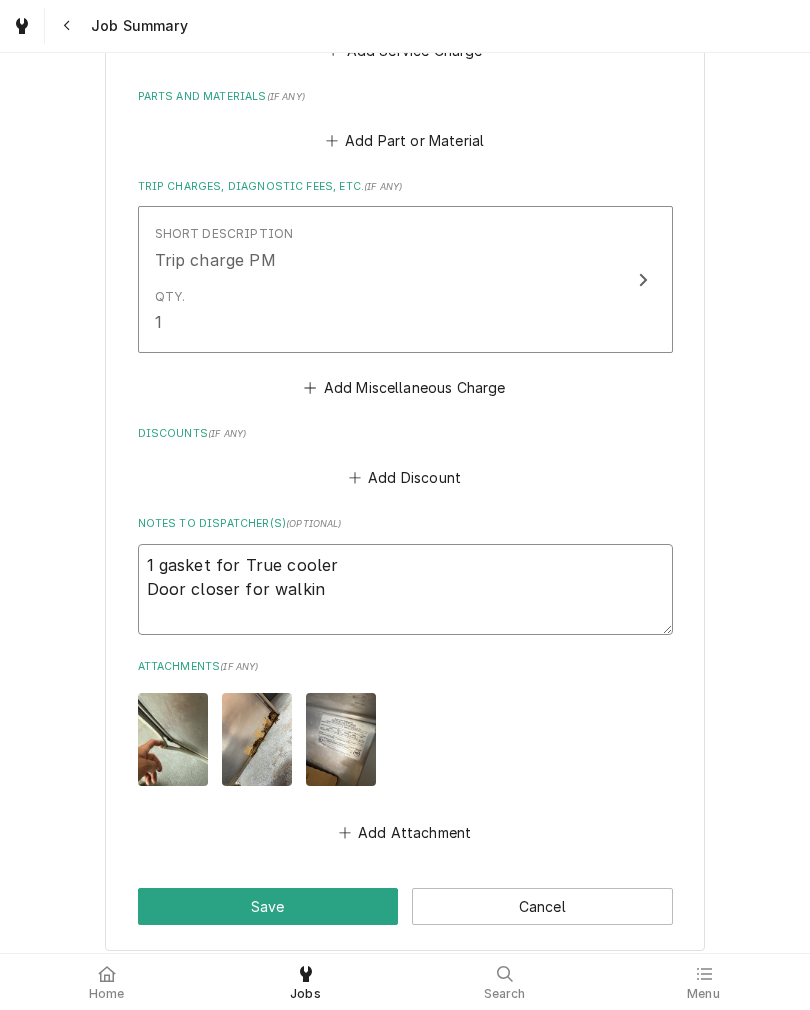 type on "x" 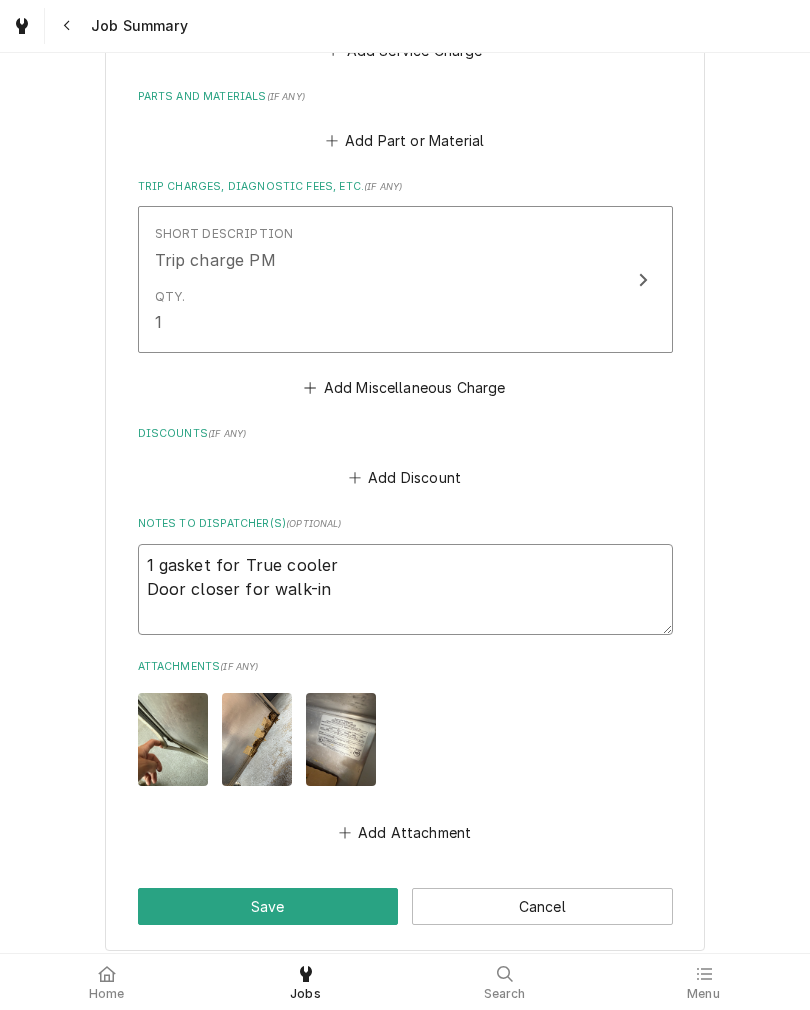 type on "x" 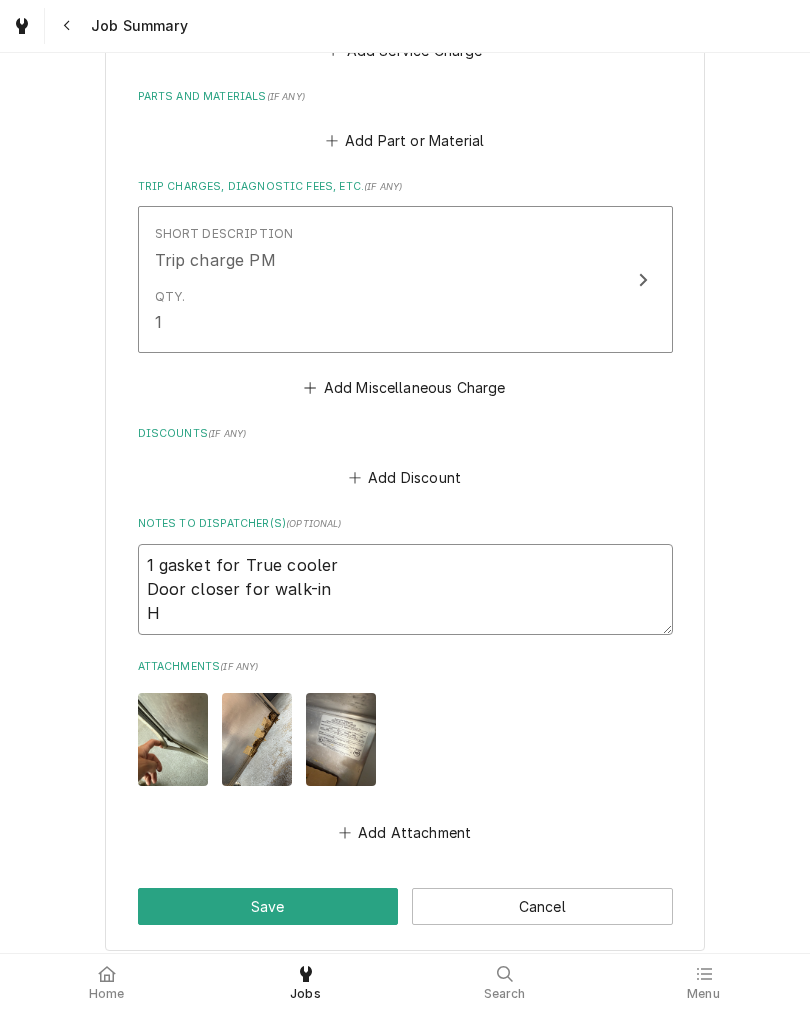 type on "x" 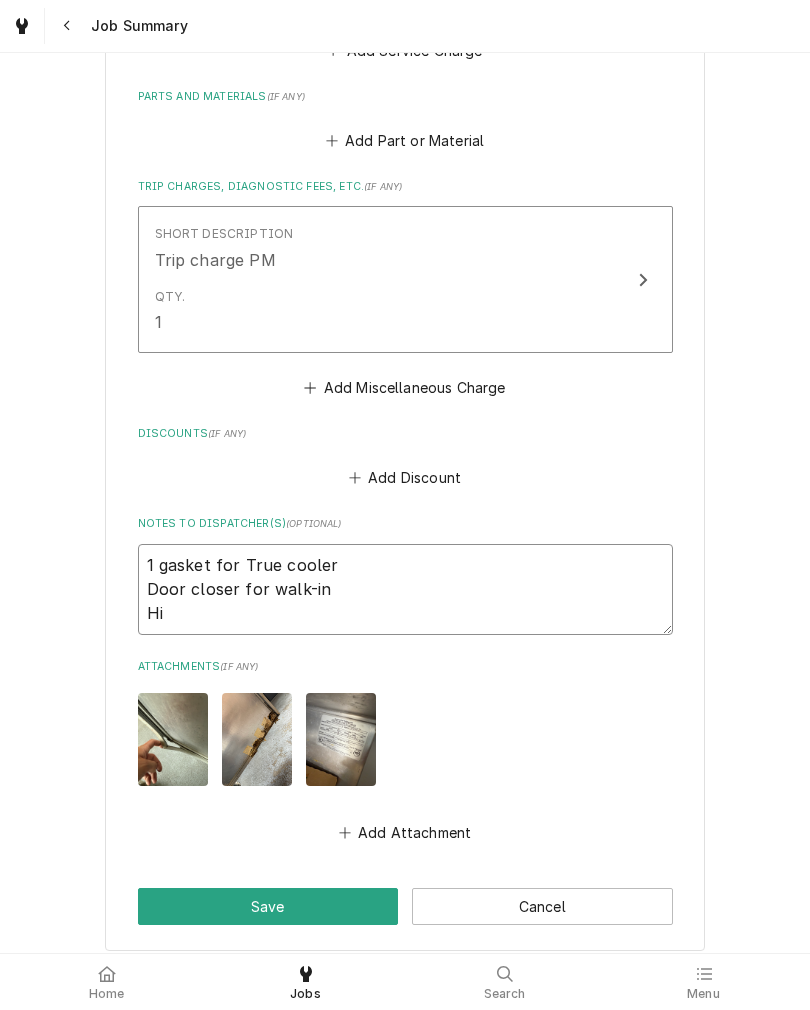 type on "x" 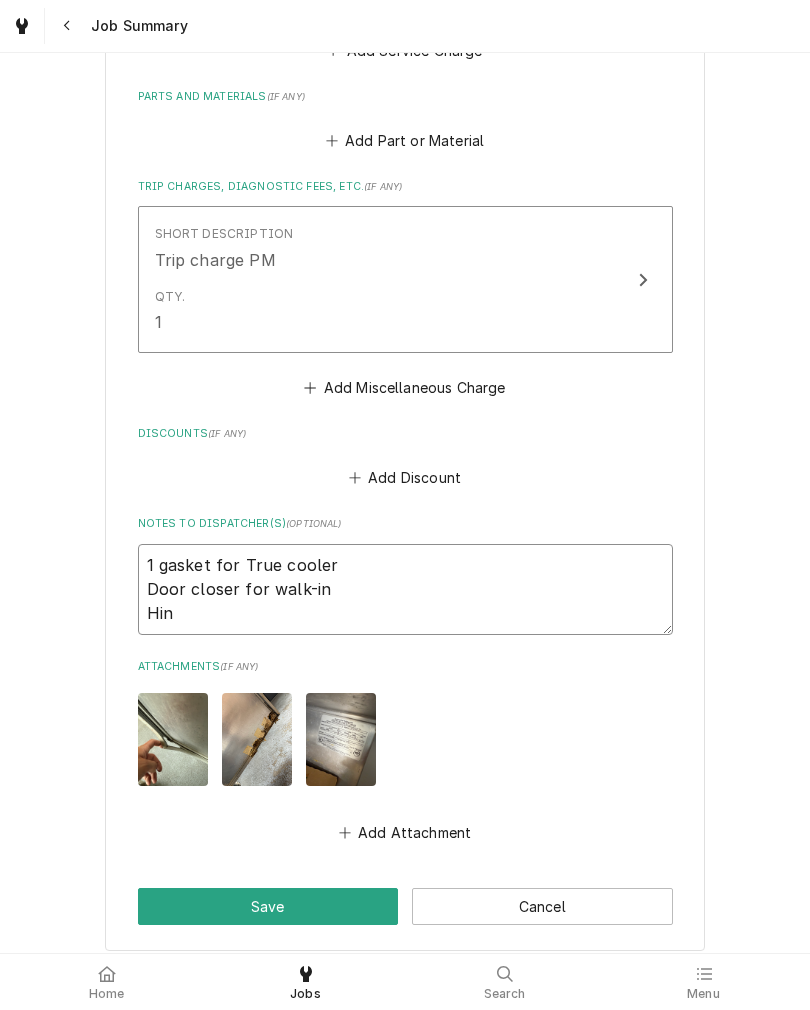 type on "x" 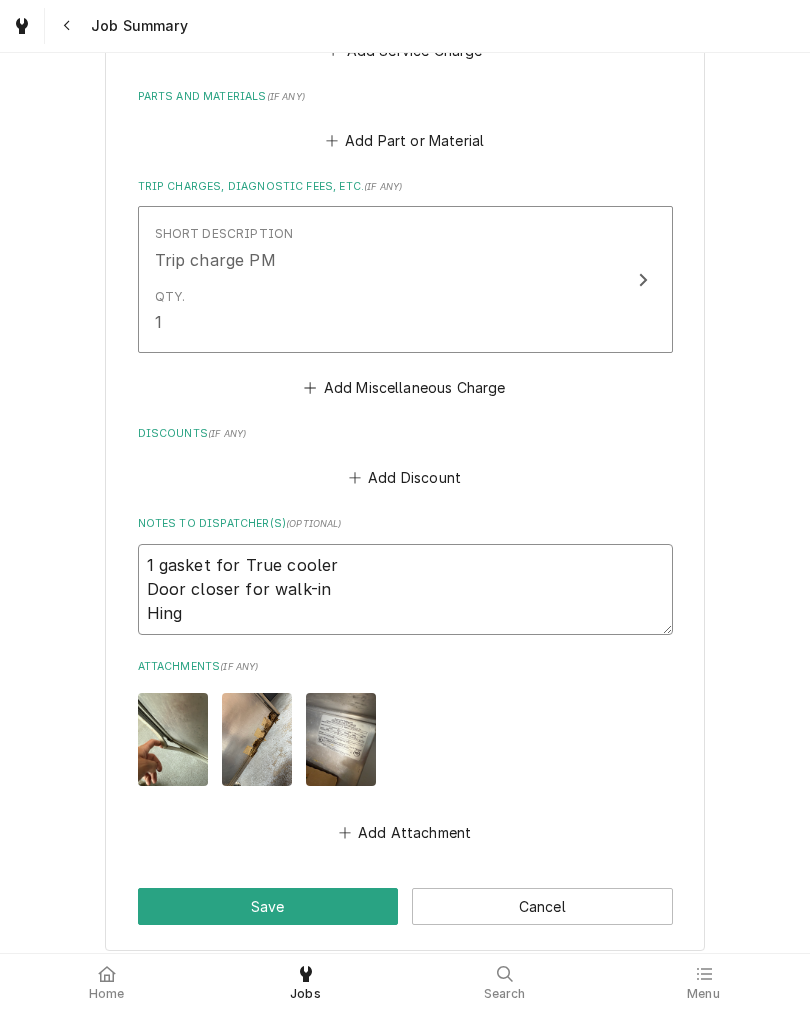 type on "x" 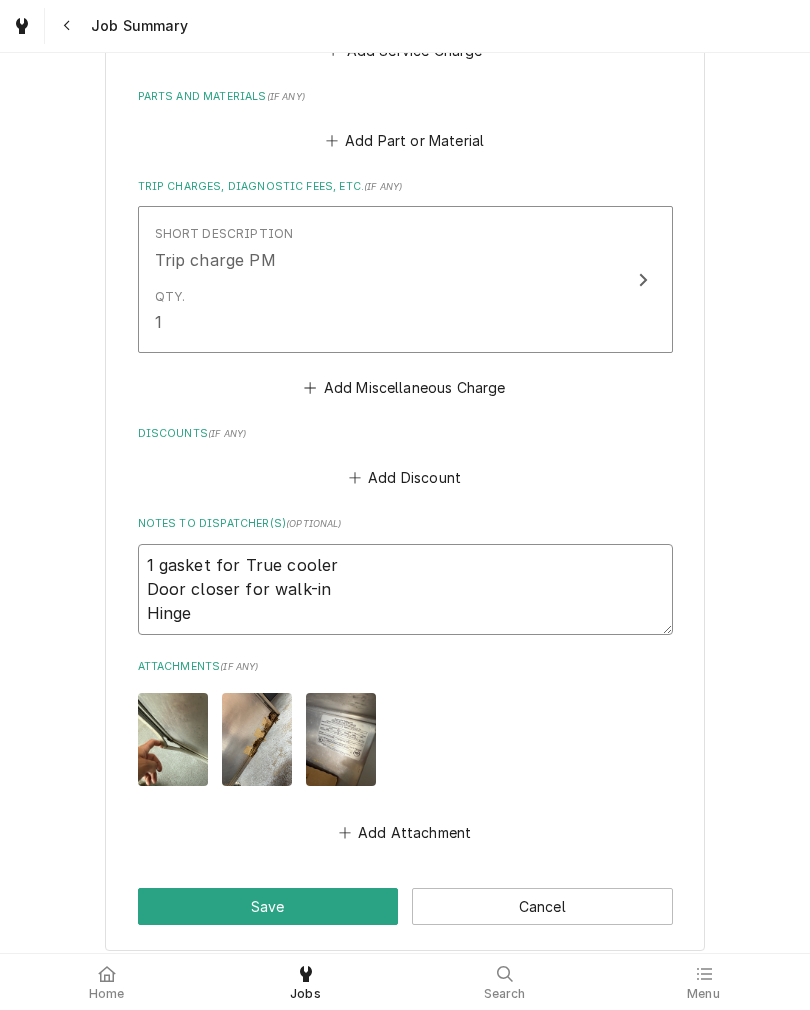 type on "x" 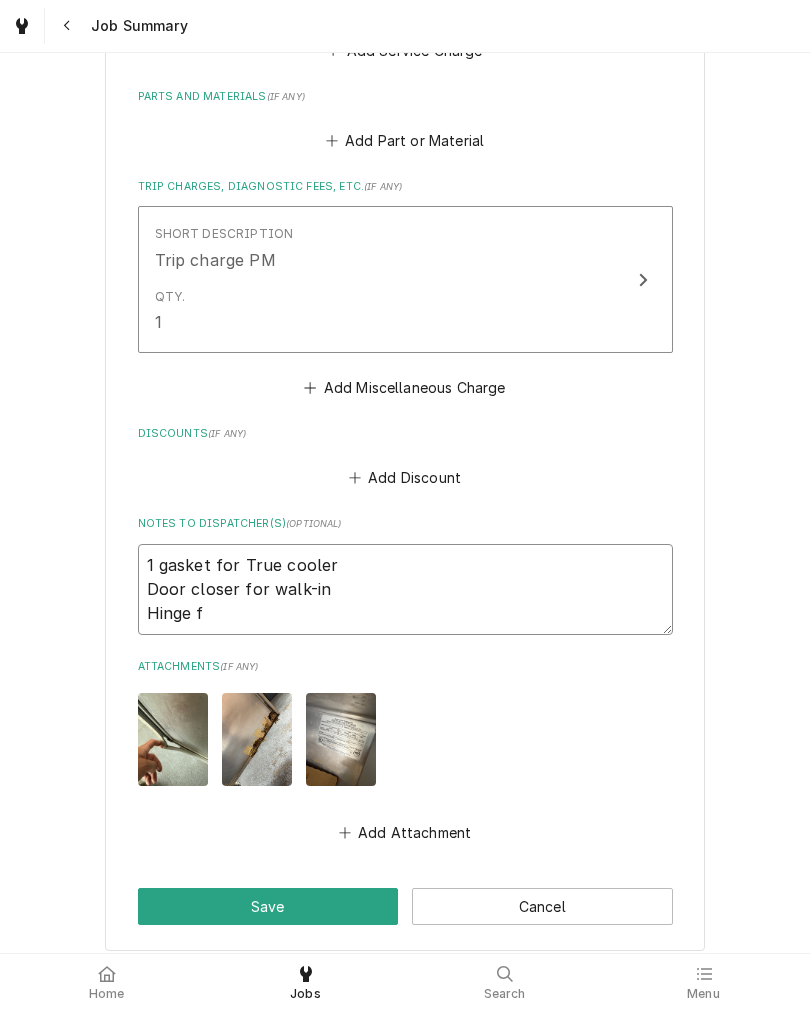 type on "x" 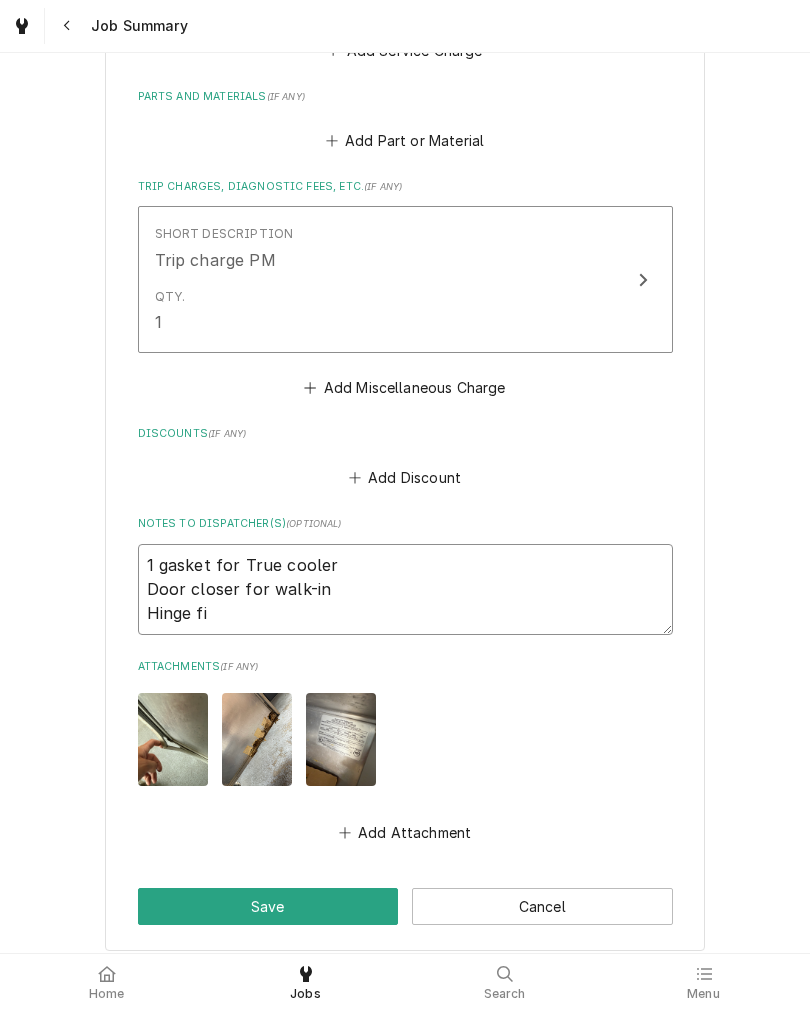 type on "x" 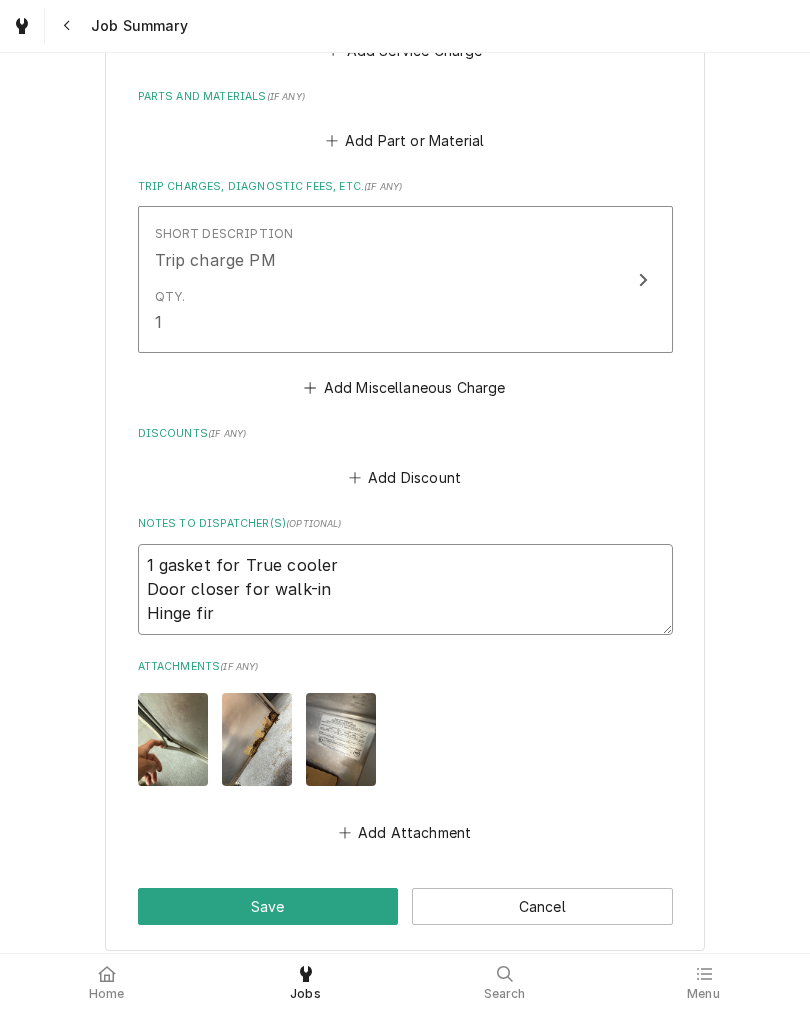 type on "x" 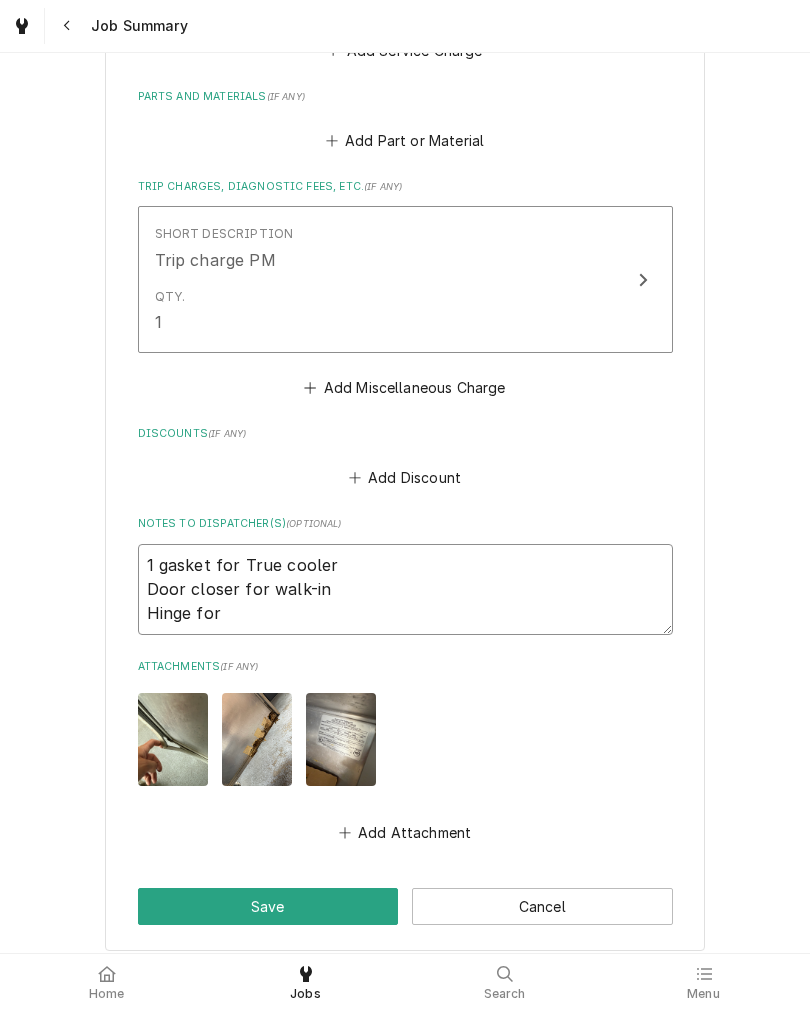 type on "x" 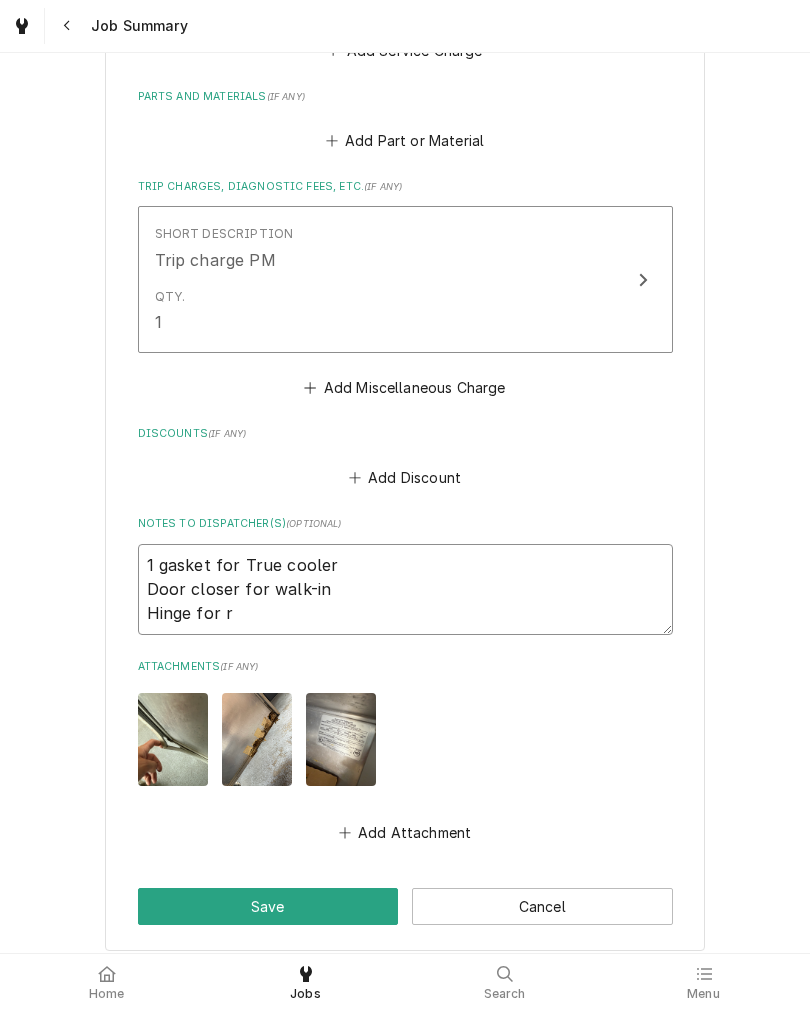 type on "x" 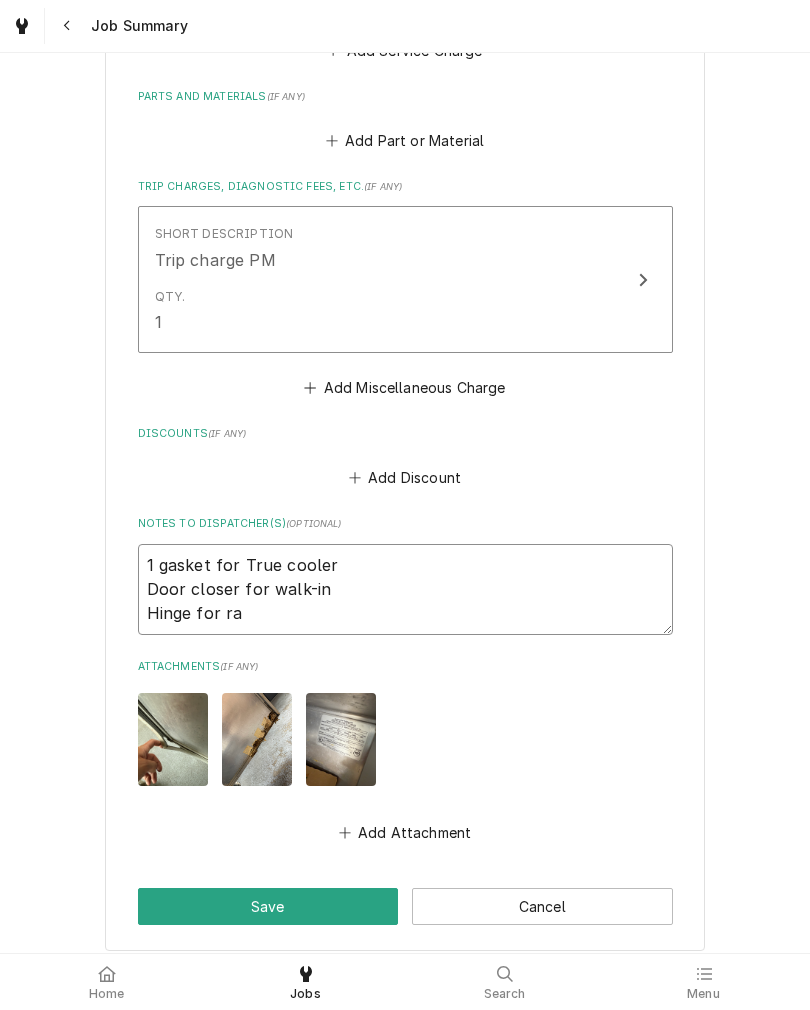 type on "1 gasket for True cooler
Door closer for walk-in
Hinge for ran" 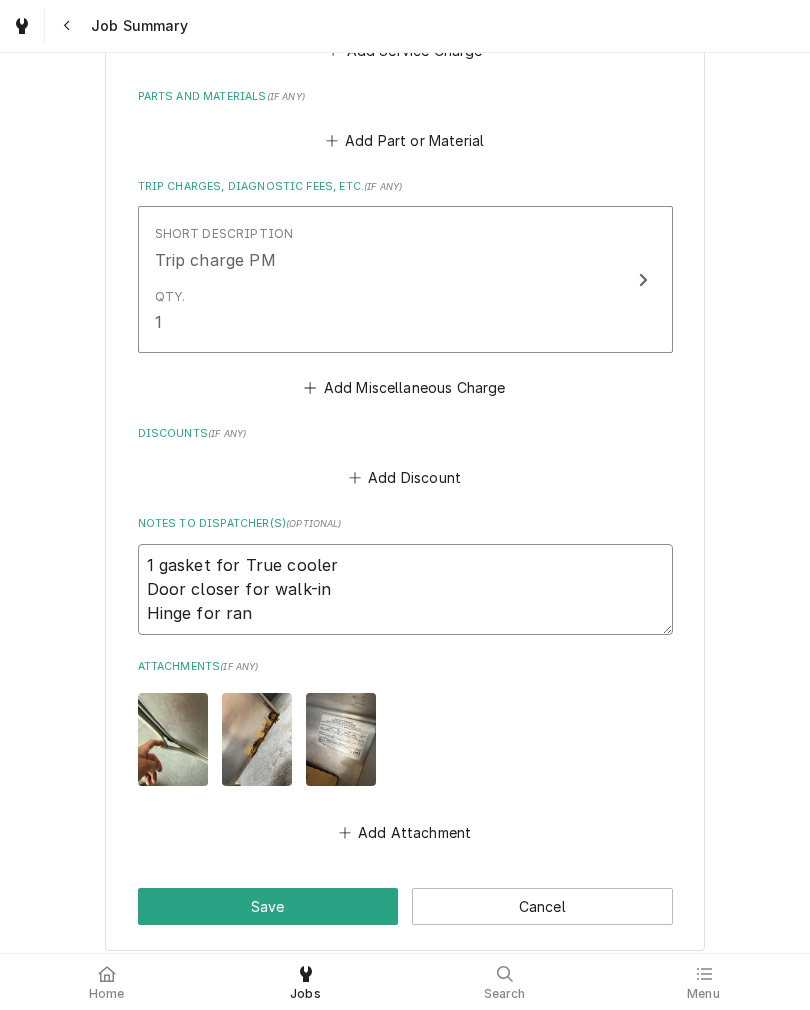 type on "x" 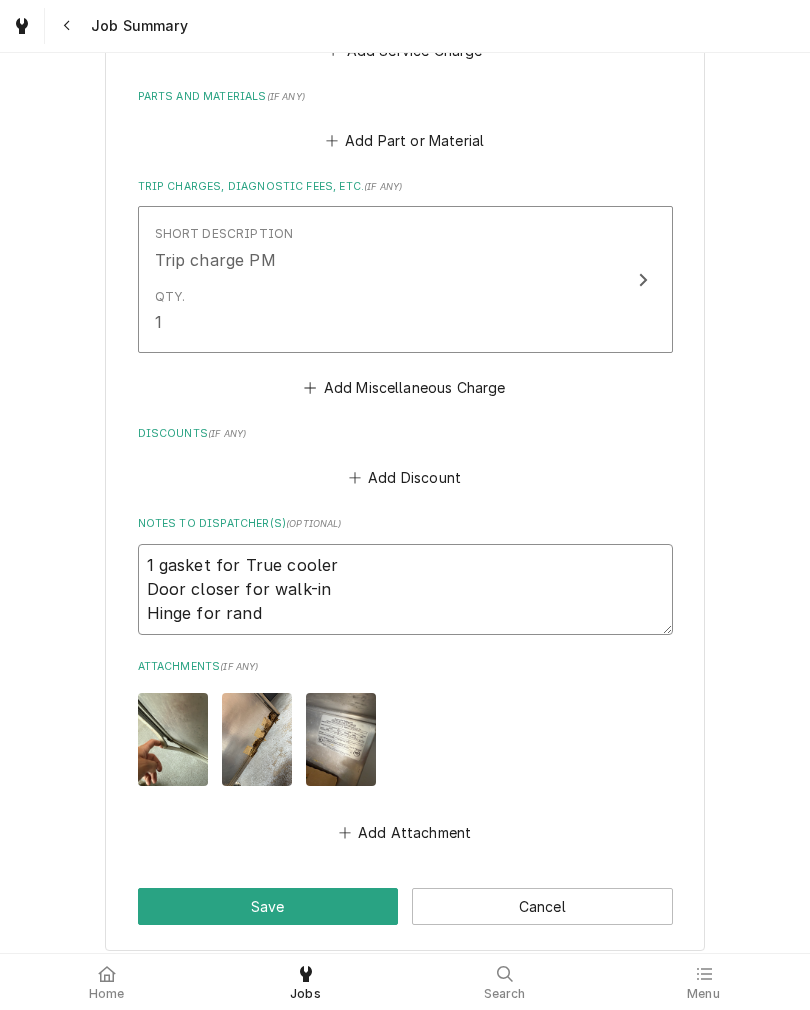 type on "x" 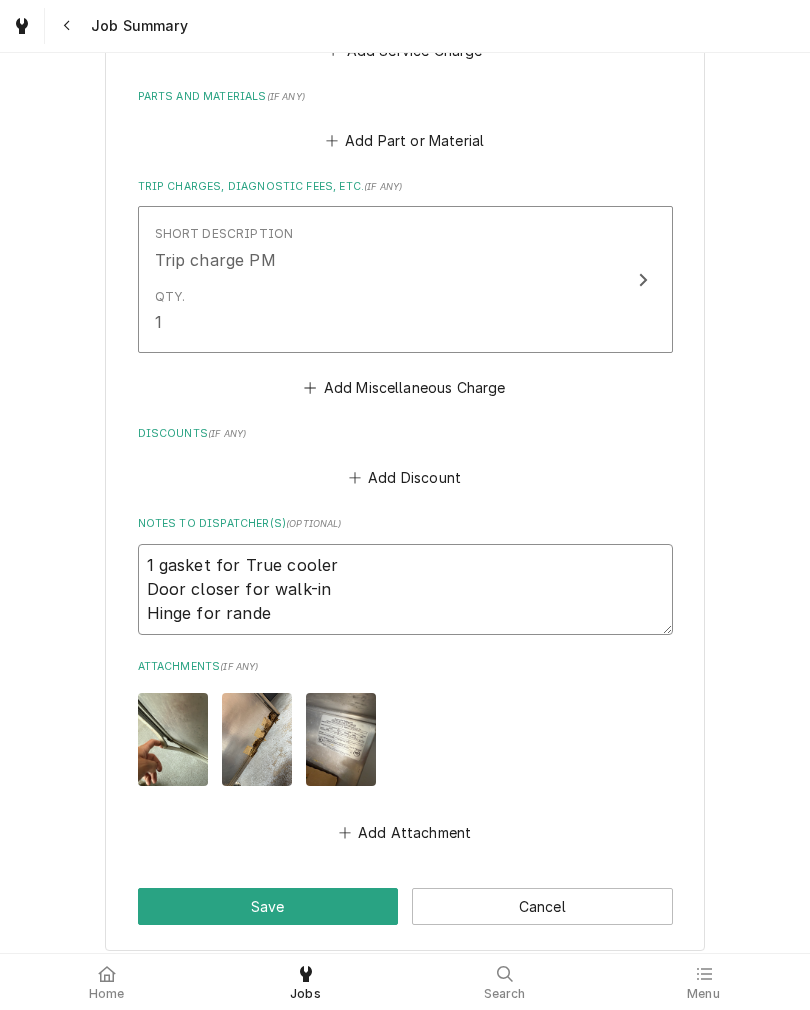 type on "x" 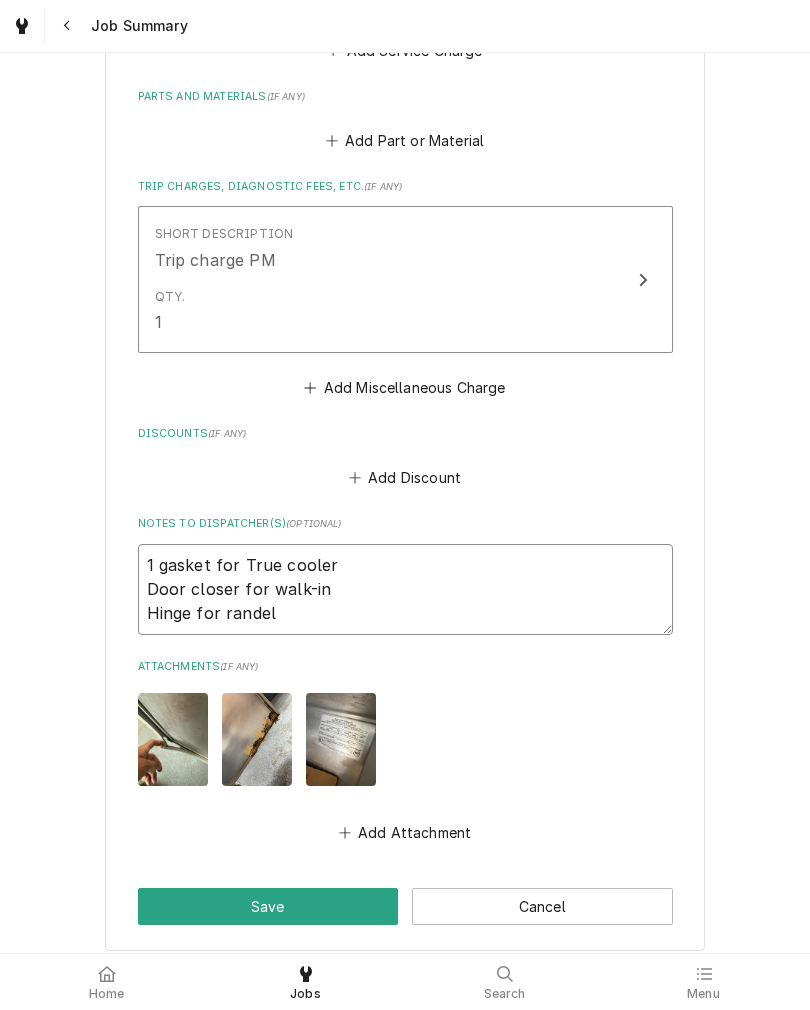 type on "x" 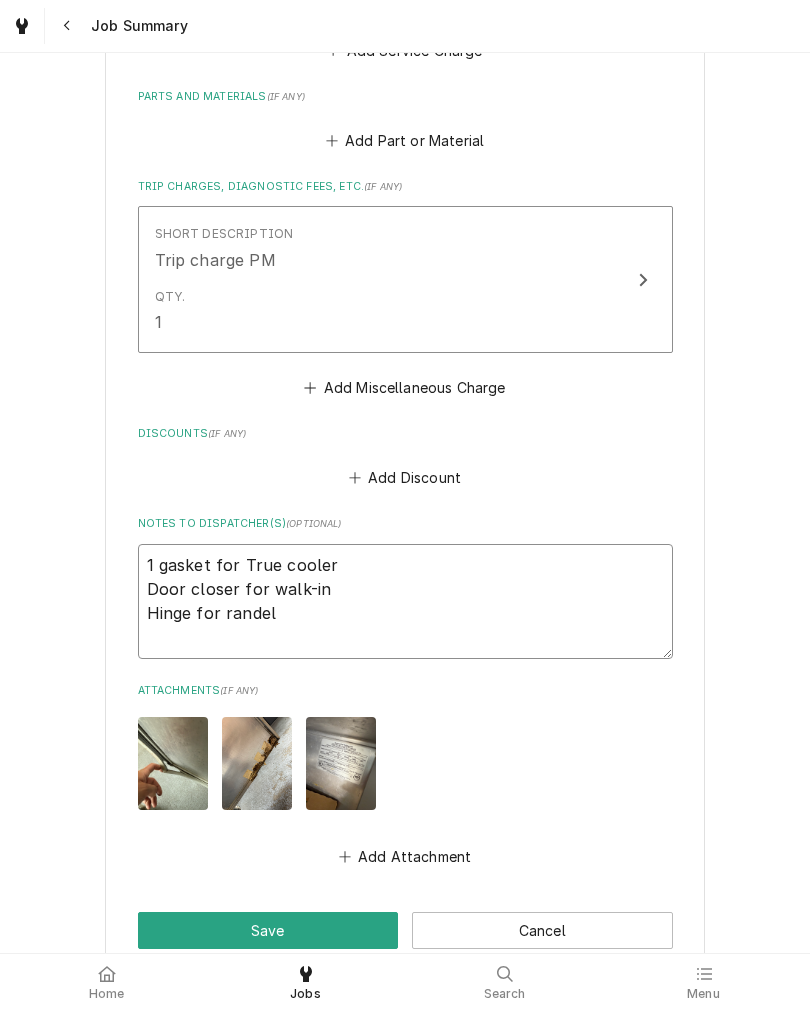 click on "1 gasket for True cooler
Door closer for walk-in
Hinge for randel" at bounding box center (405, 601) 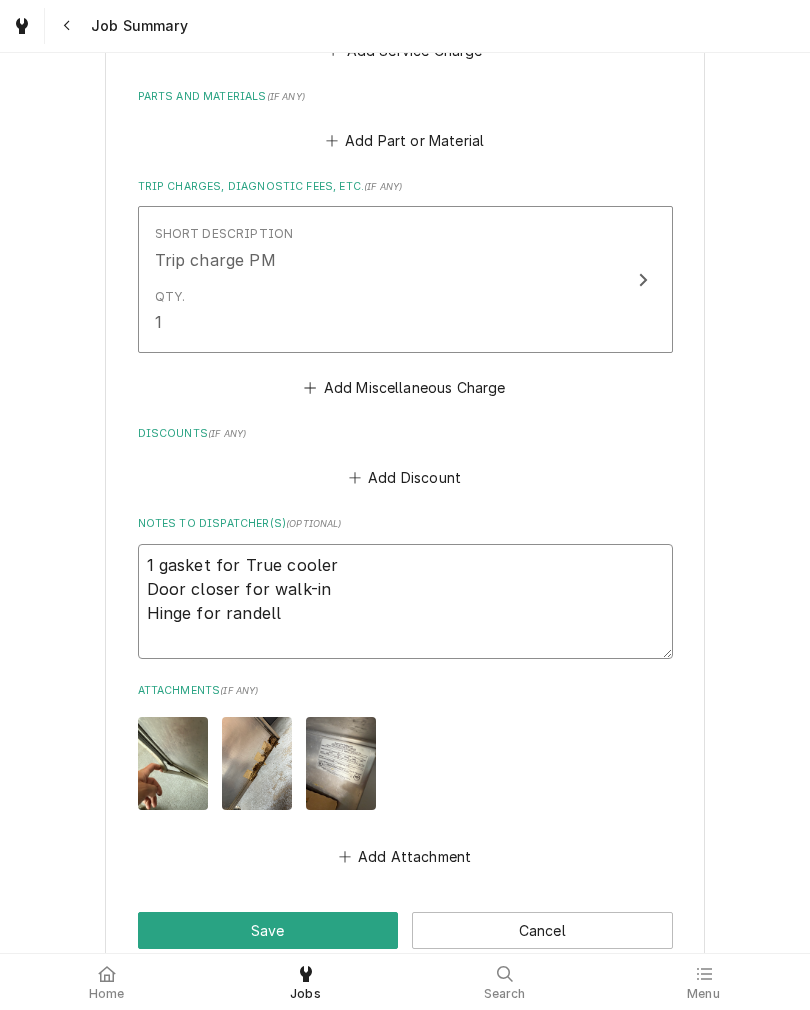 type on "x" 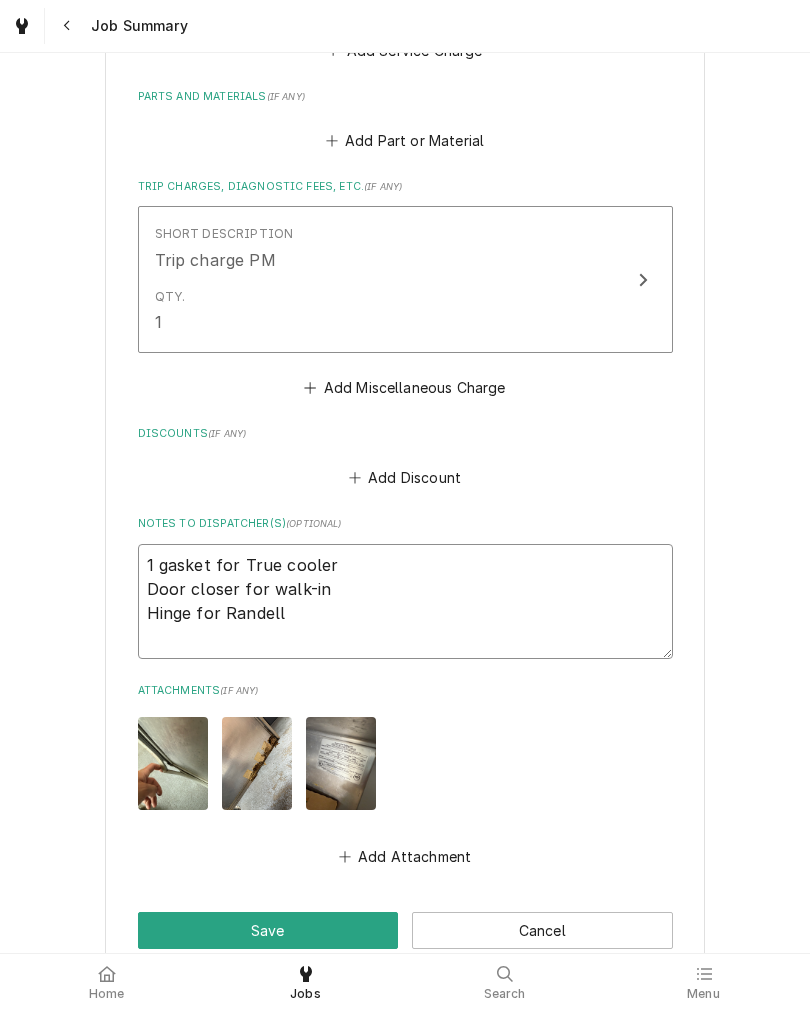 type on "x" 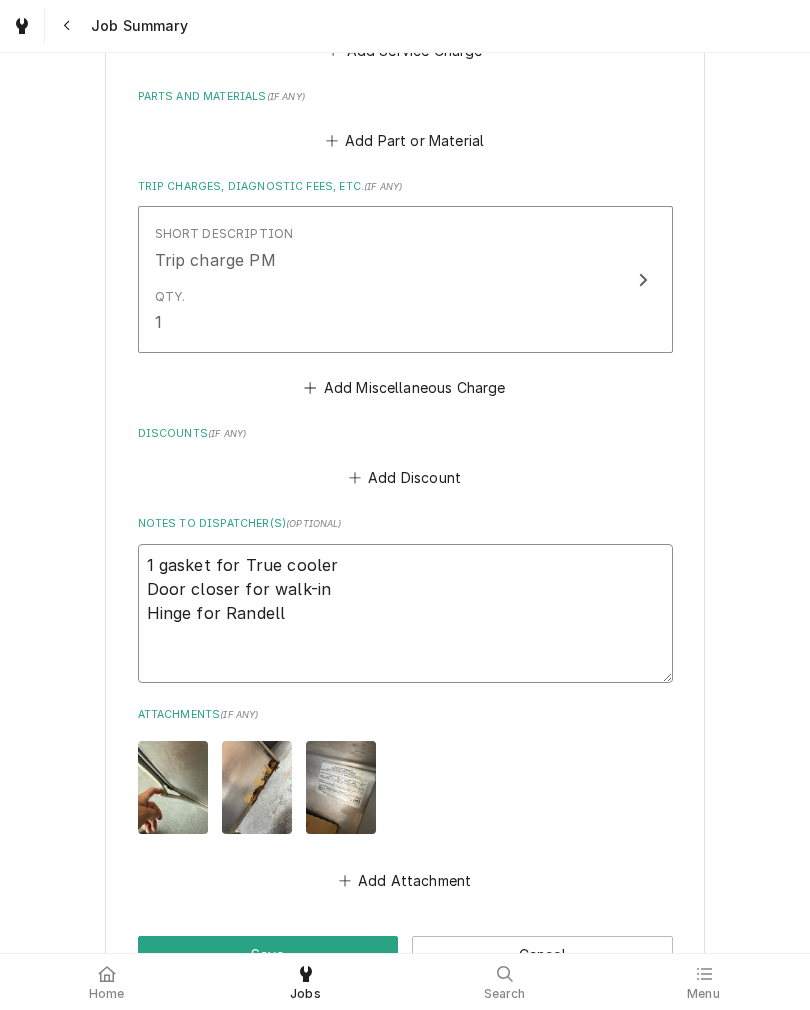 type on "x" 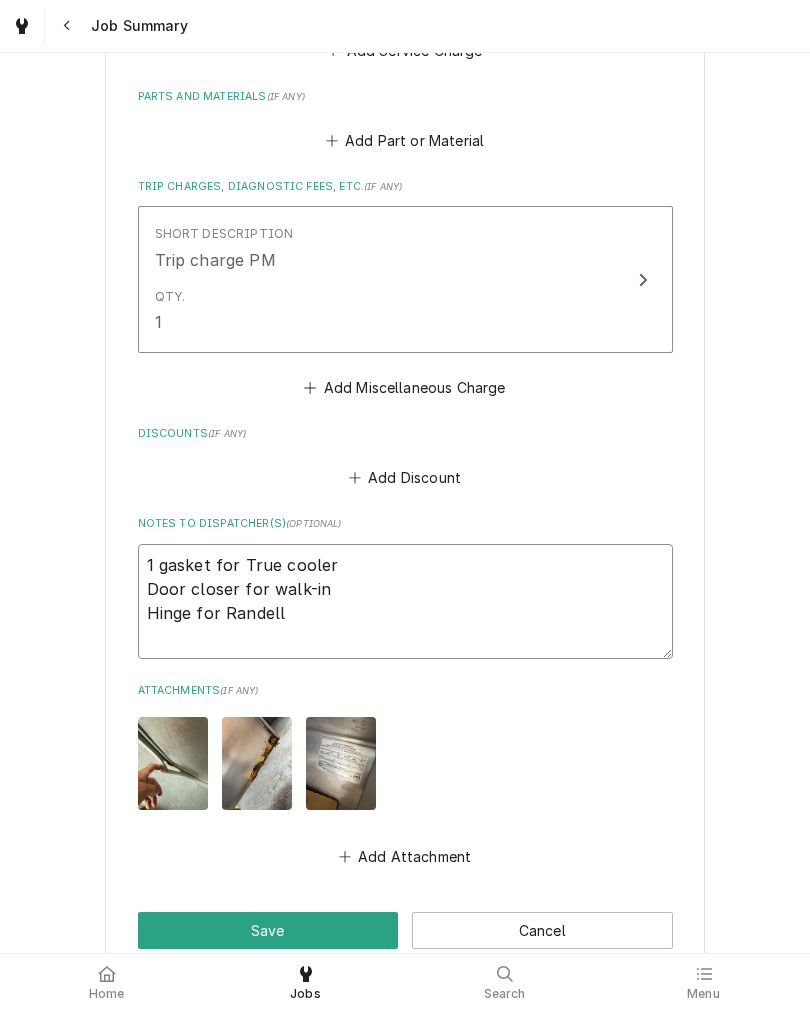 type on "x" 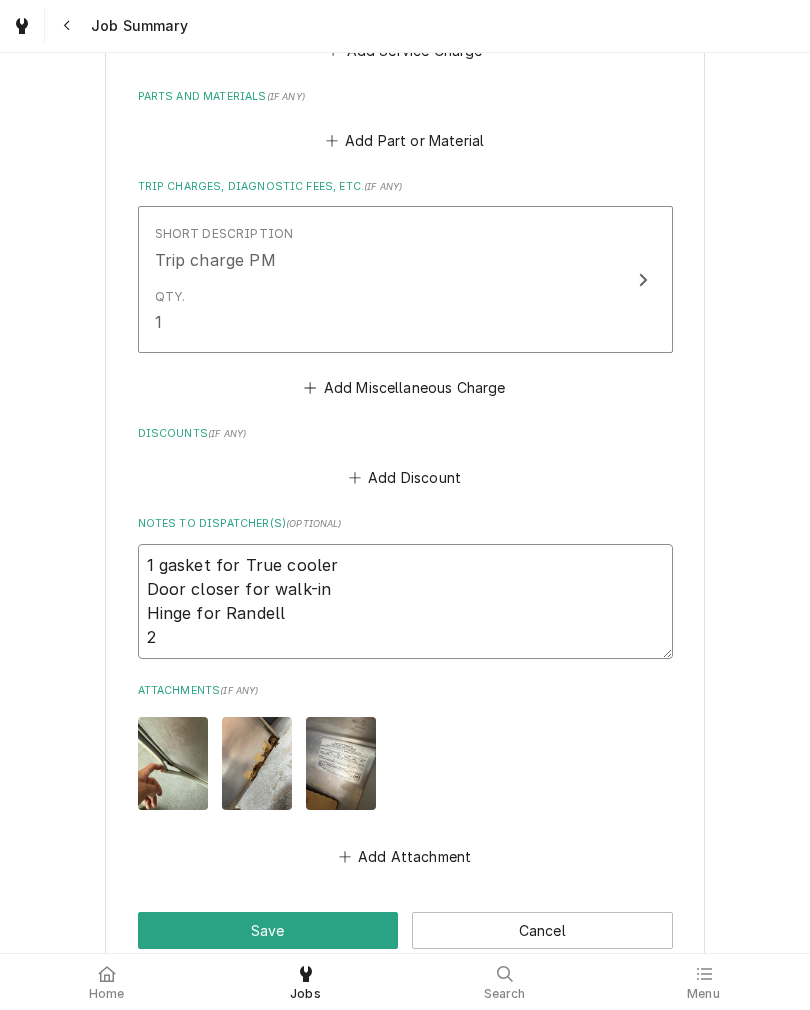 type on "x" 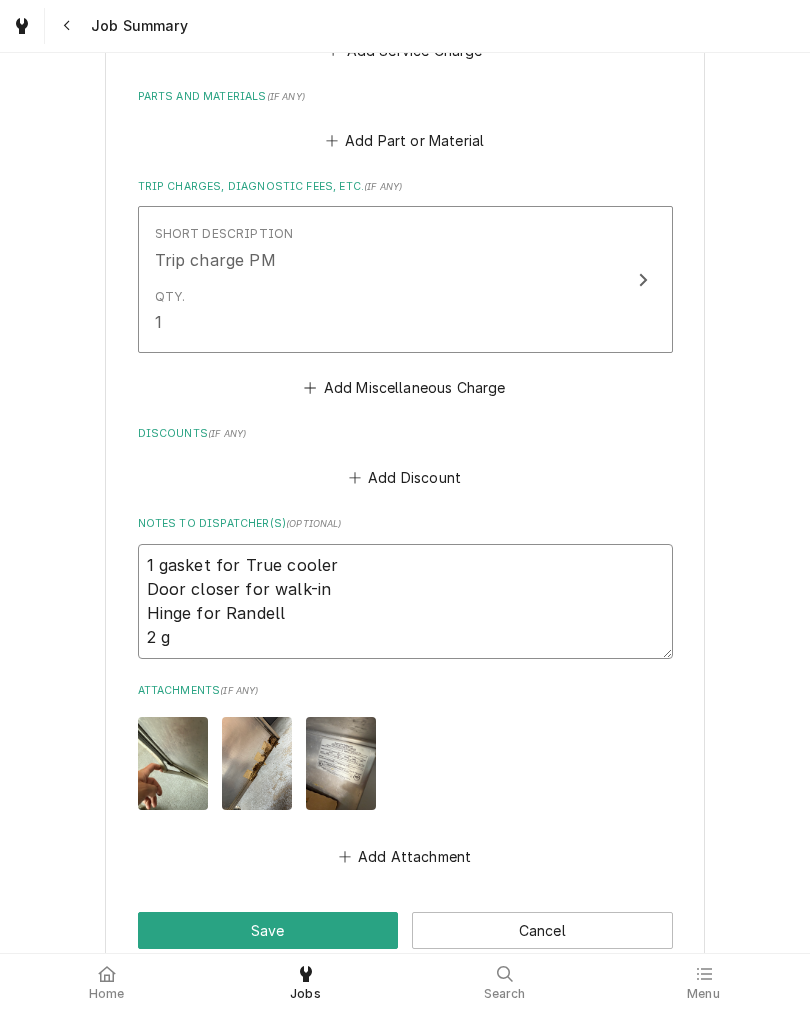 type on "x" 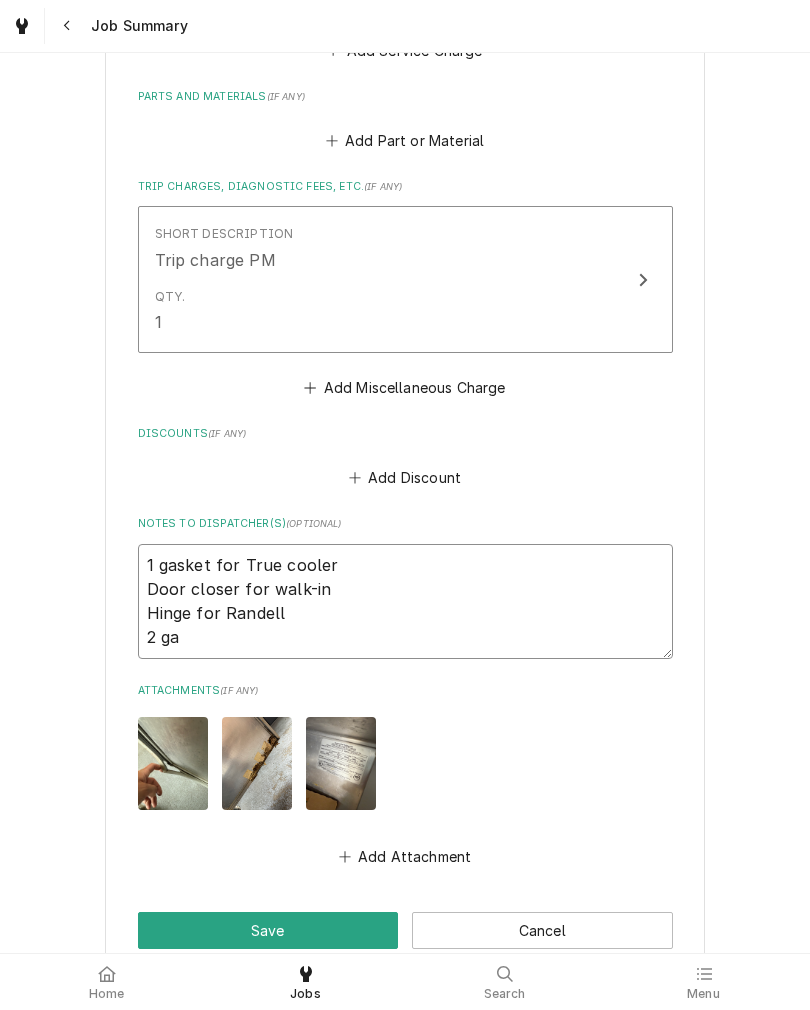 type on "x" 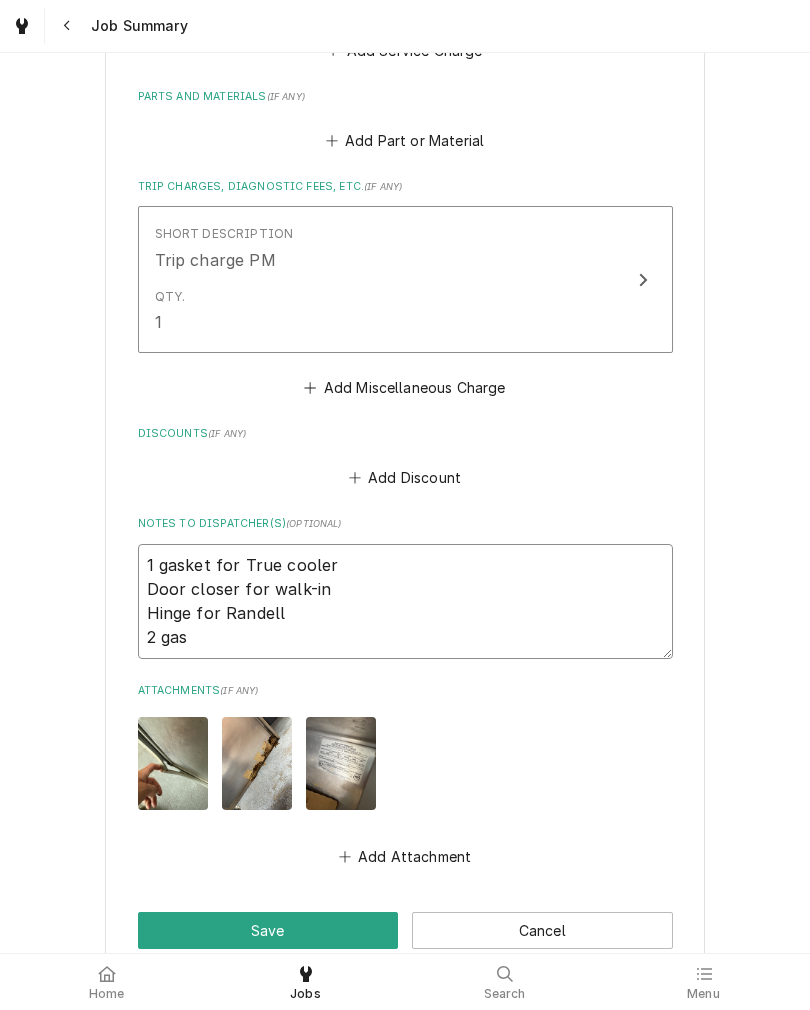 type on "x" 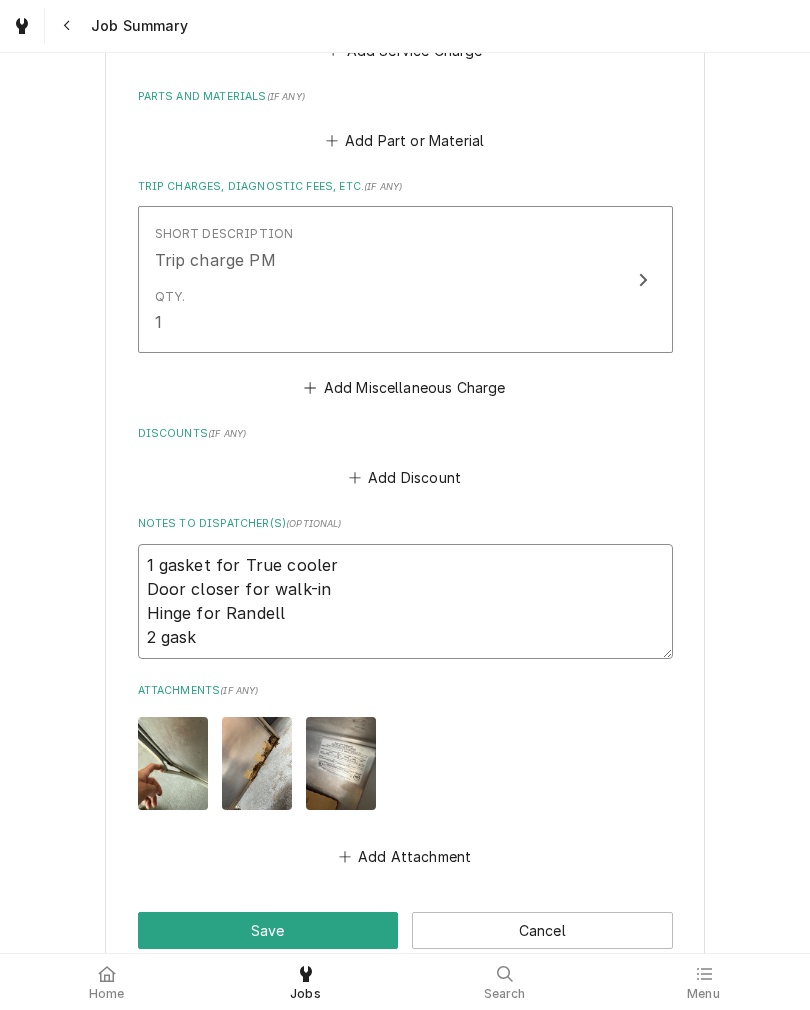 type on "x" 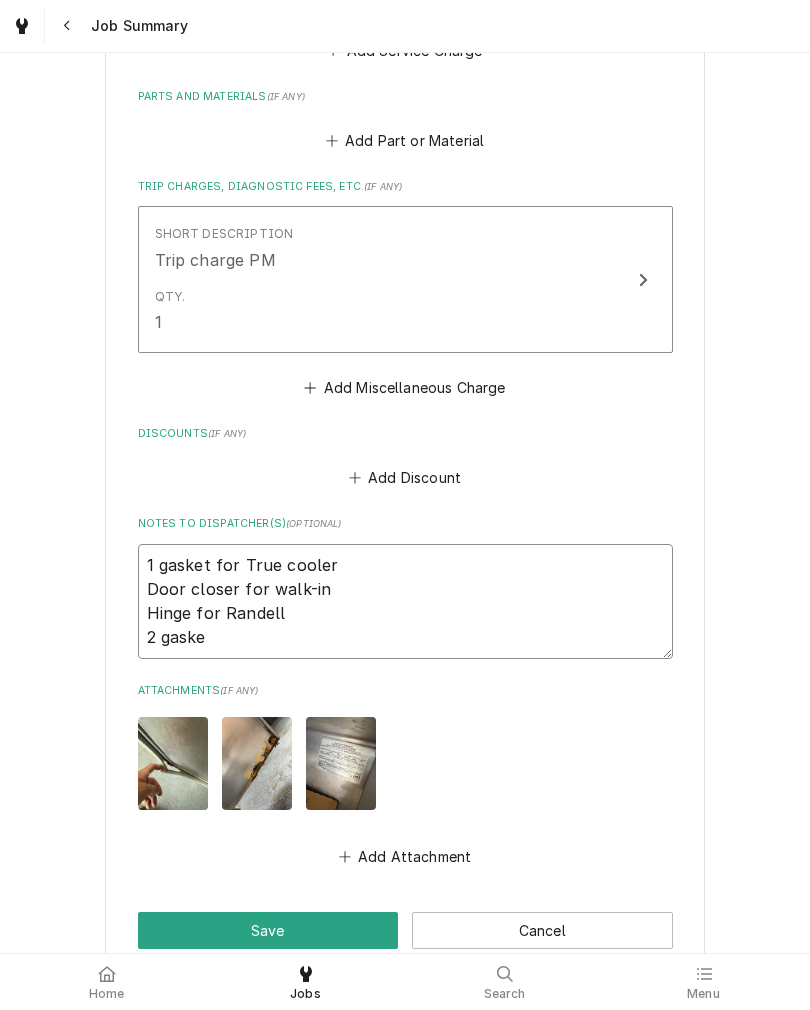 type on "x" 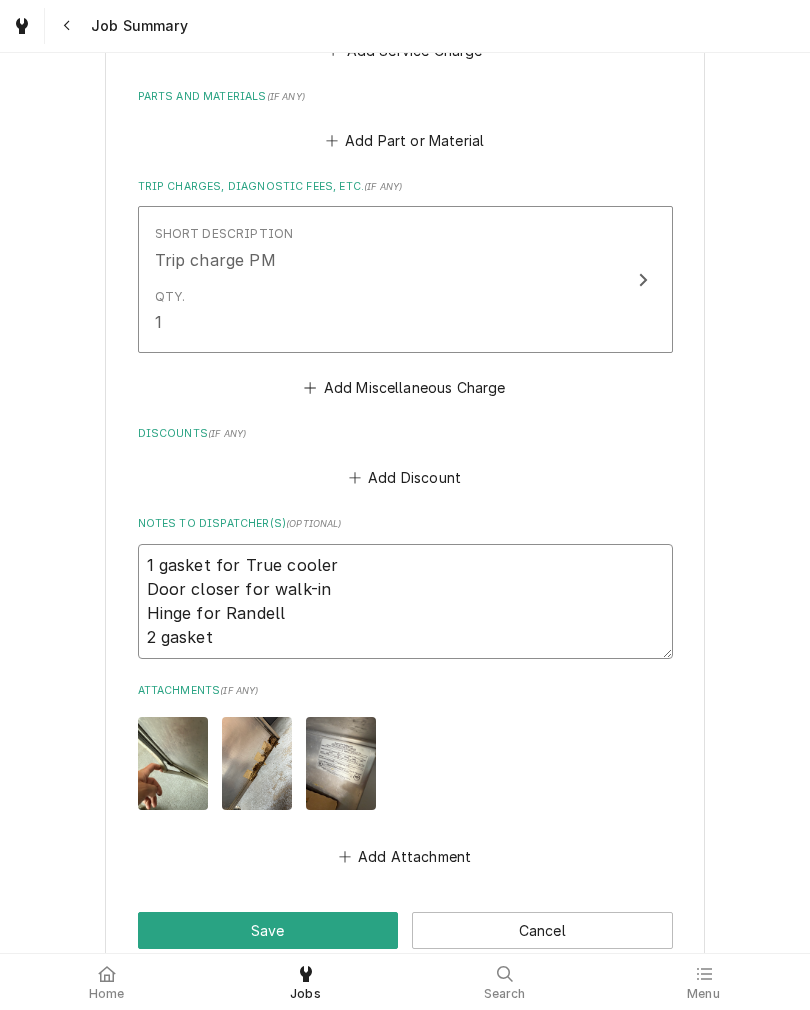 type on "x" 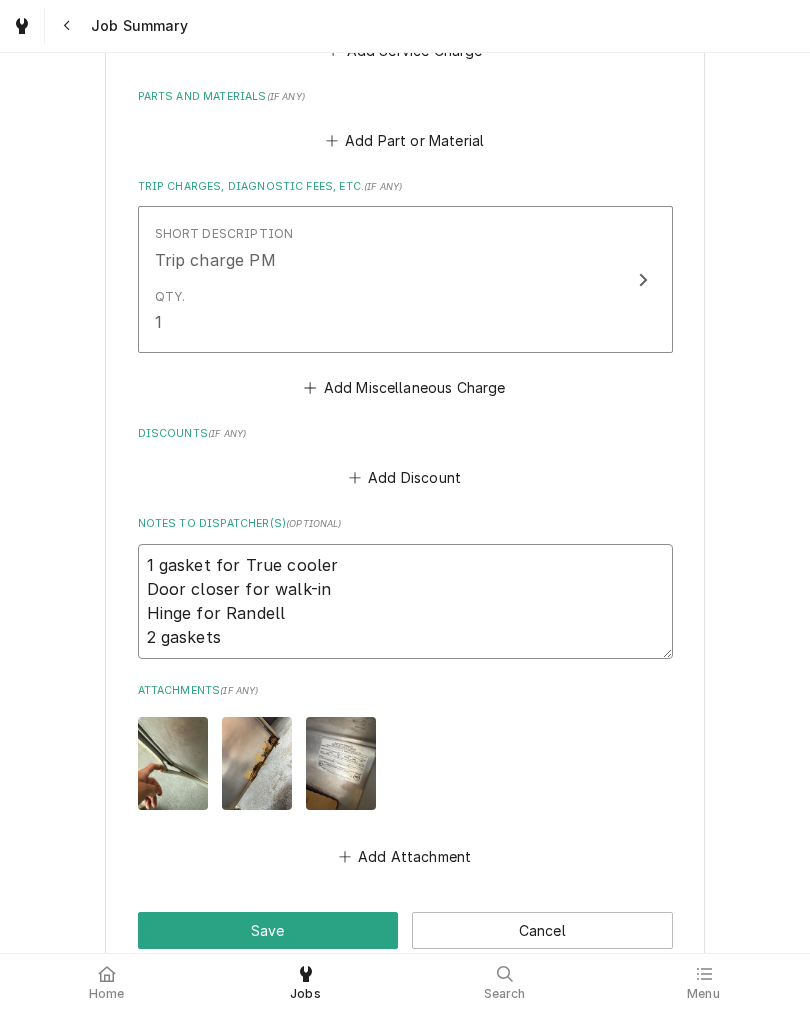 type on "x" 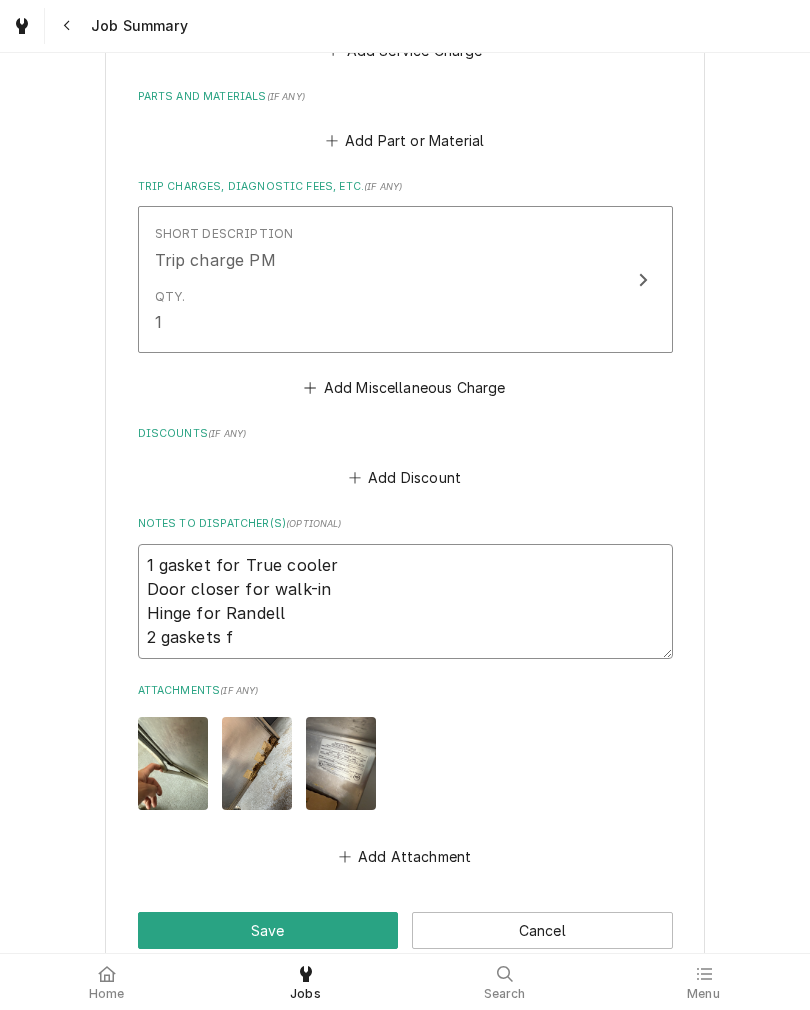 type on "x" 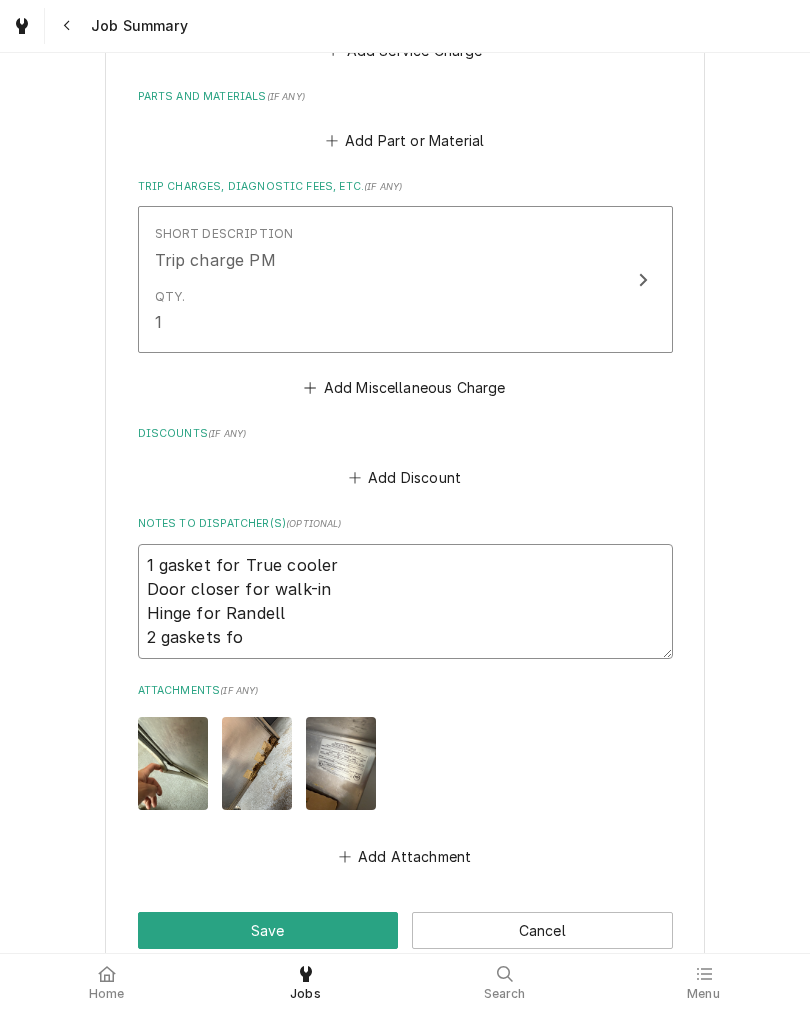 type on "x" 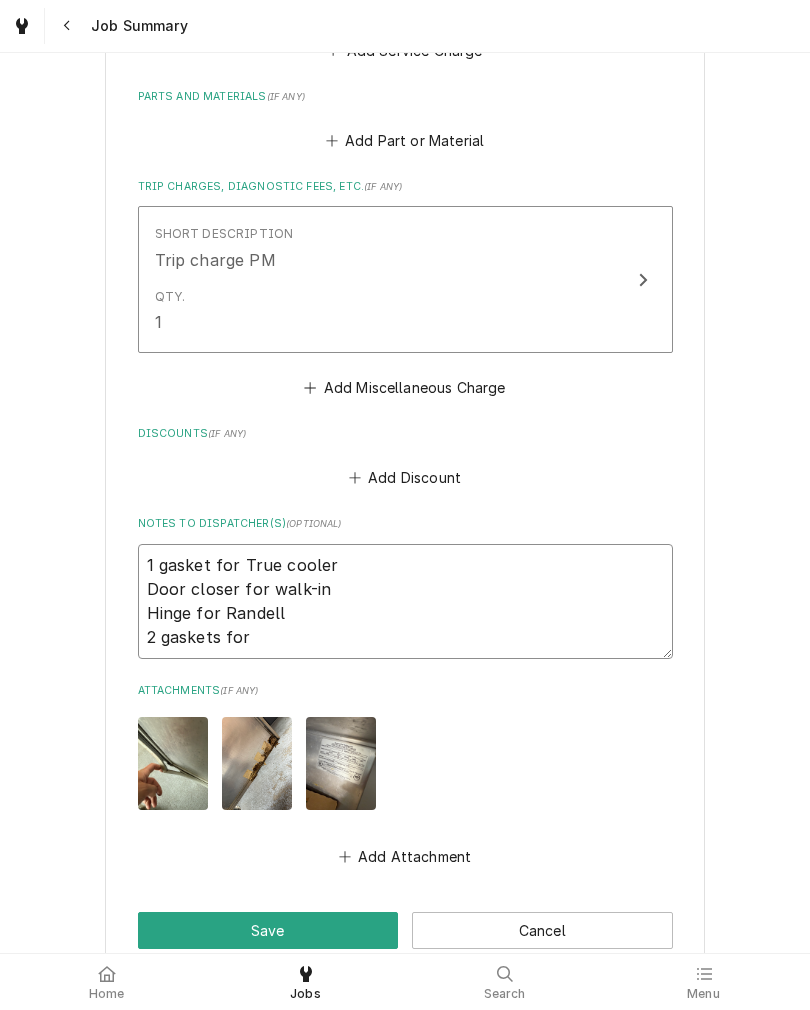 type on "x" 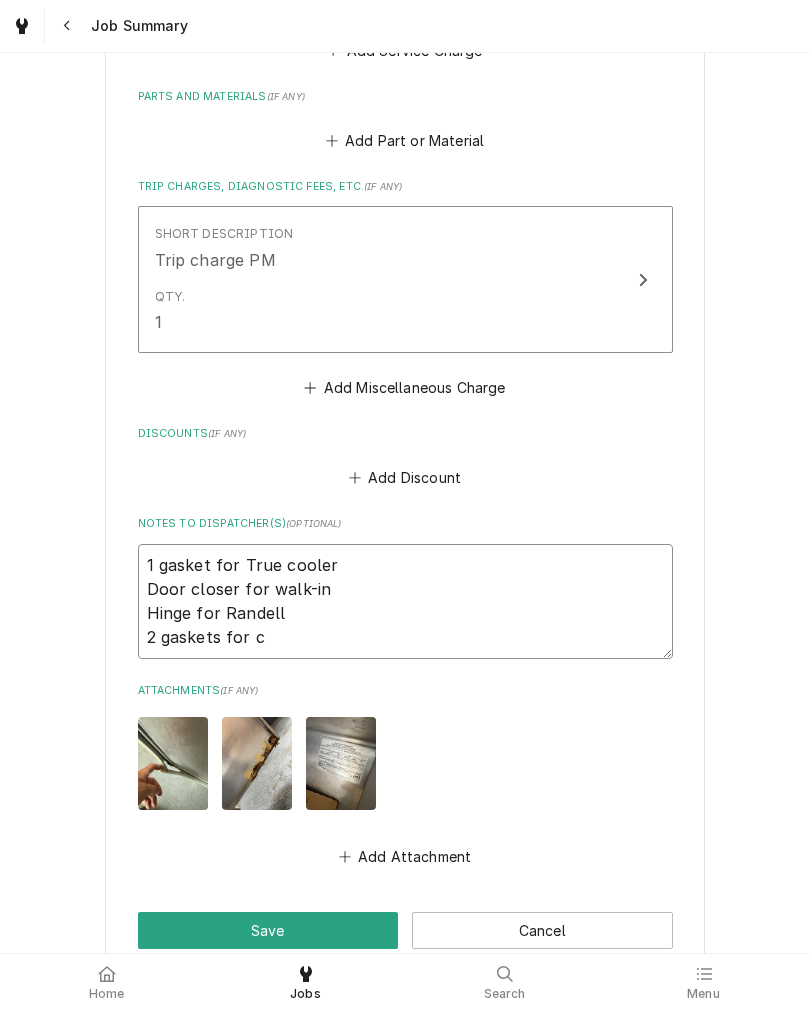 type on "x" 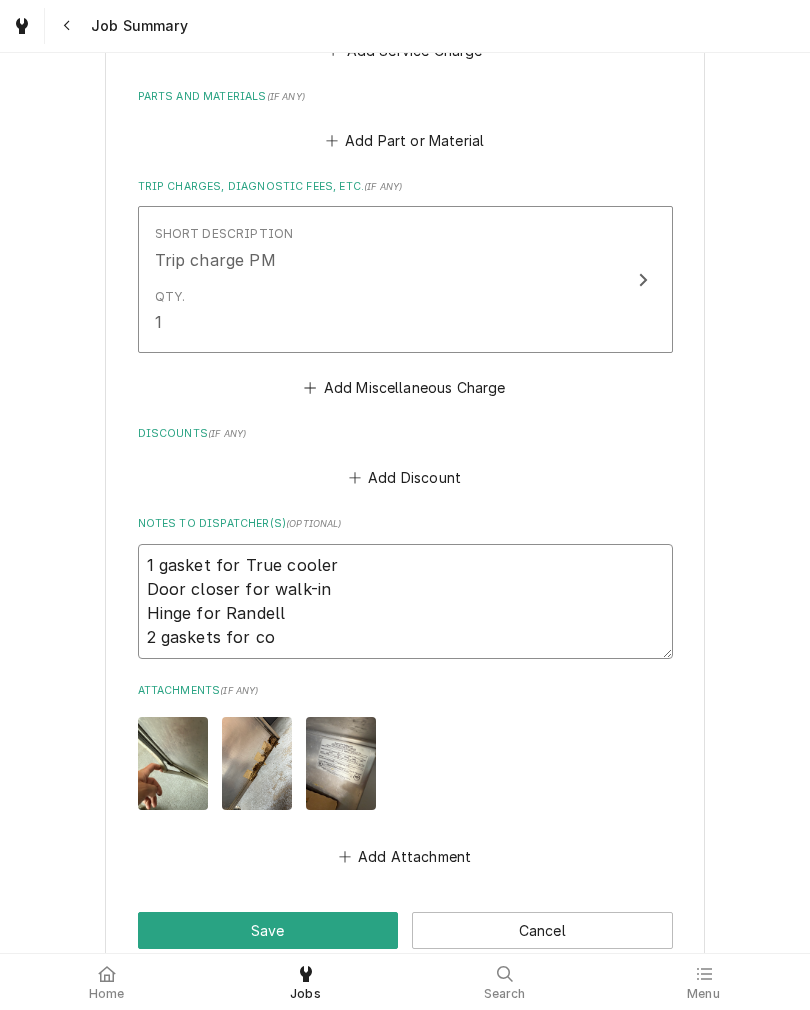 type on "x" 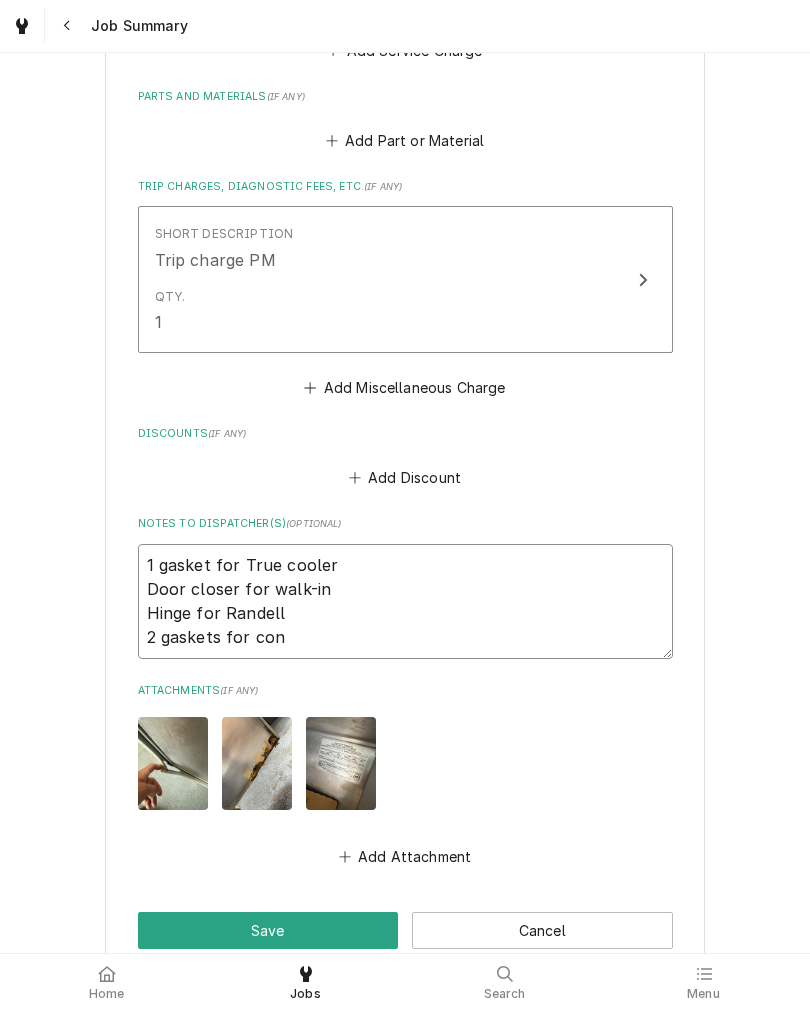 type on "x" 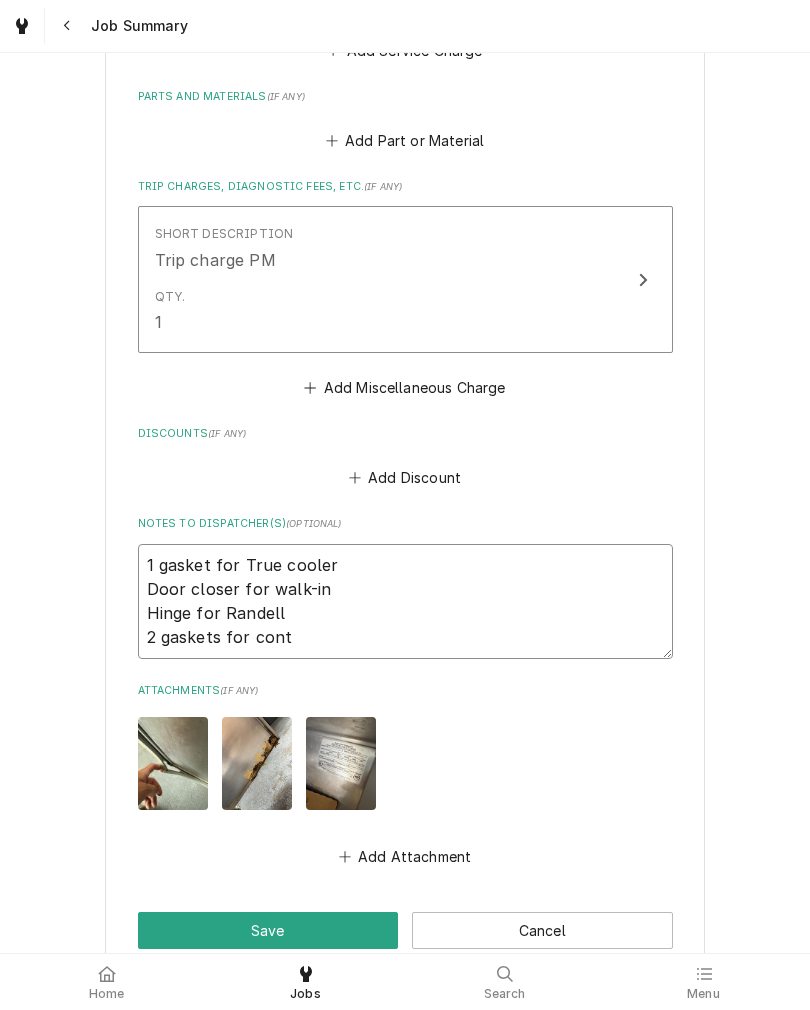 type on "x" 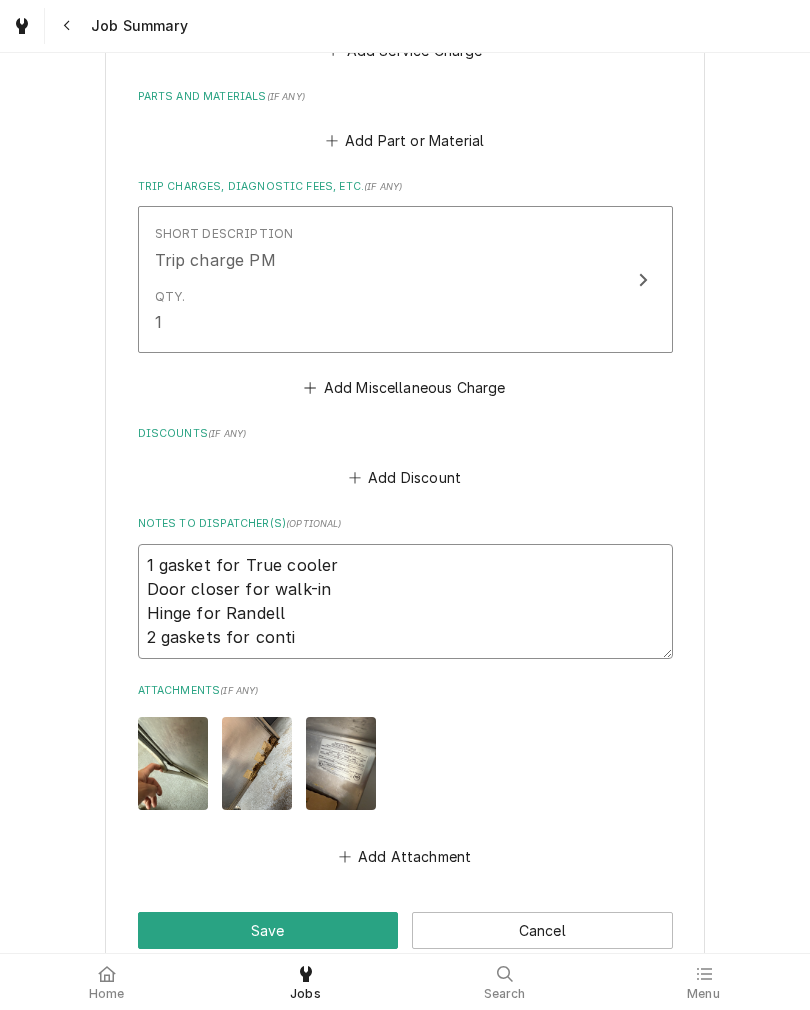 type on "x" 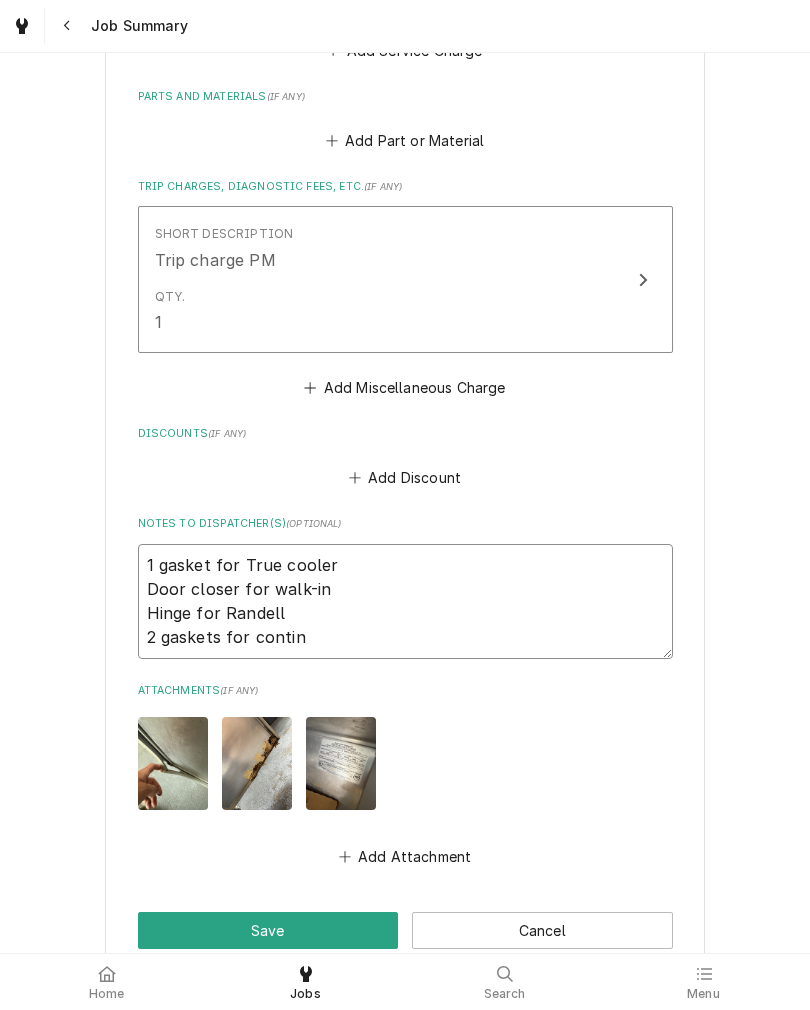 type on "x" 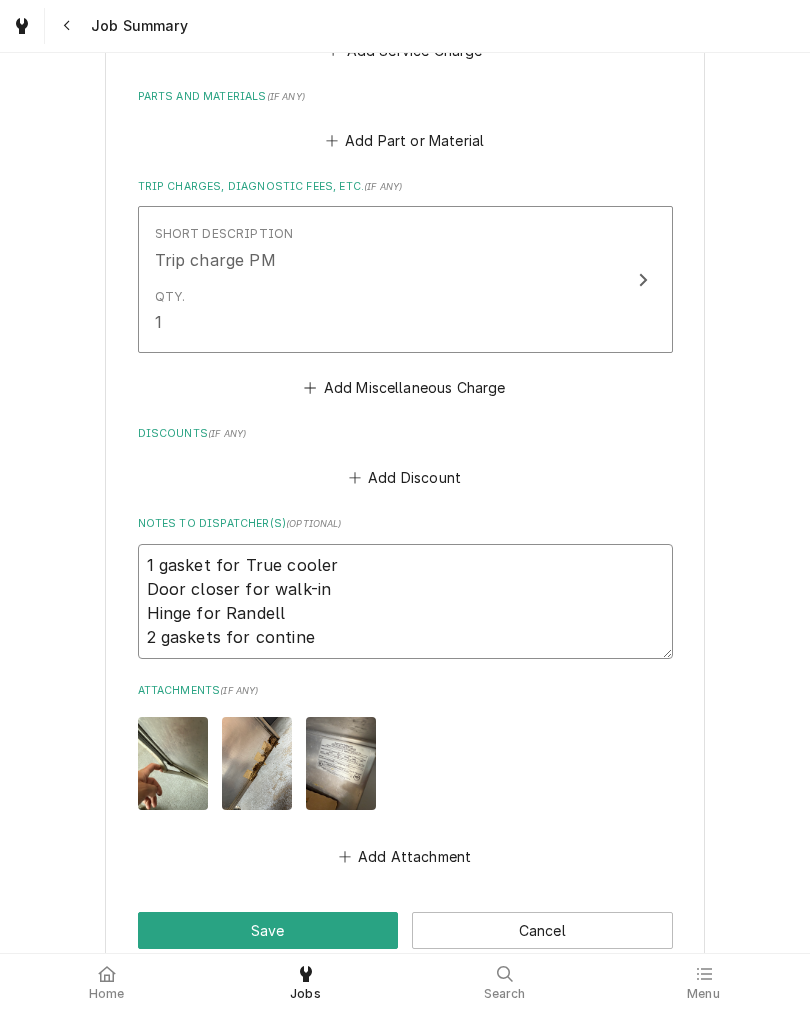 type on "x" 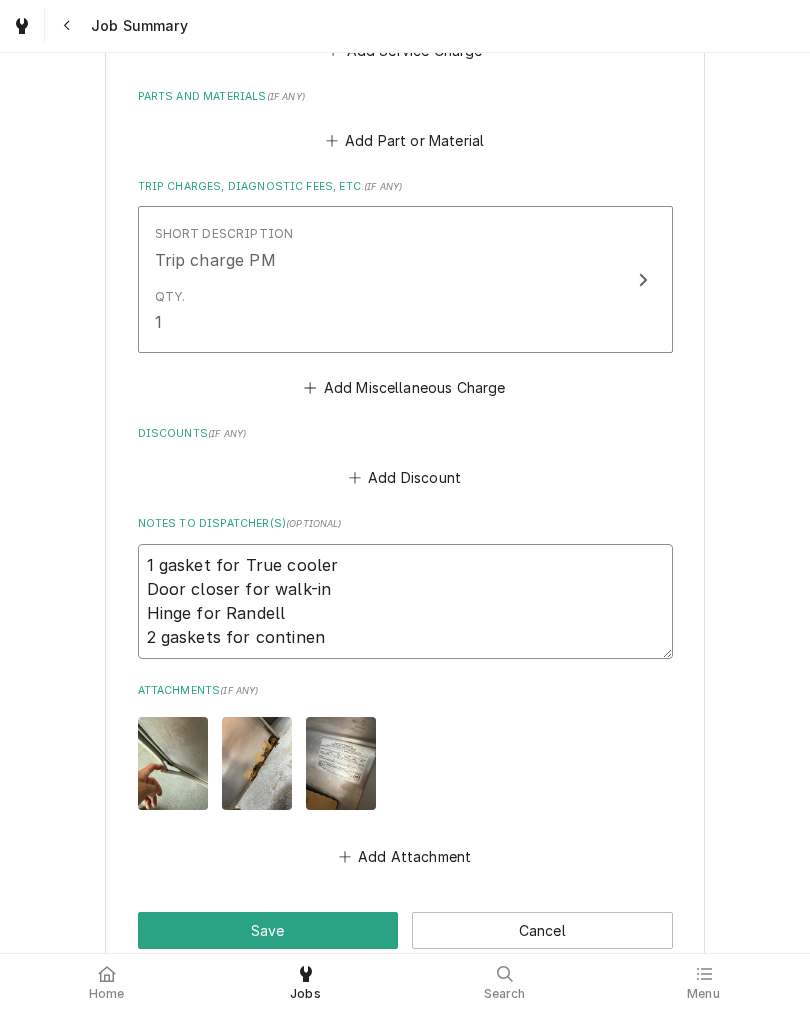 type on "x" 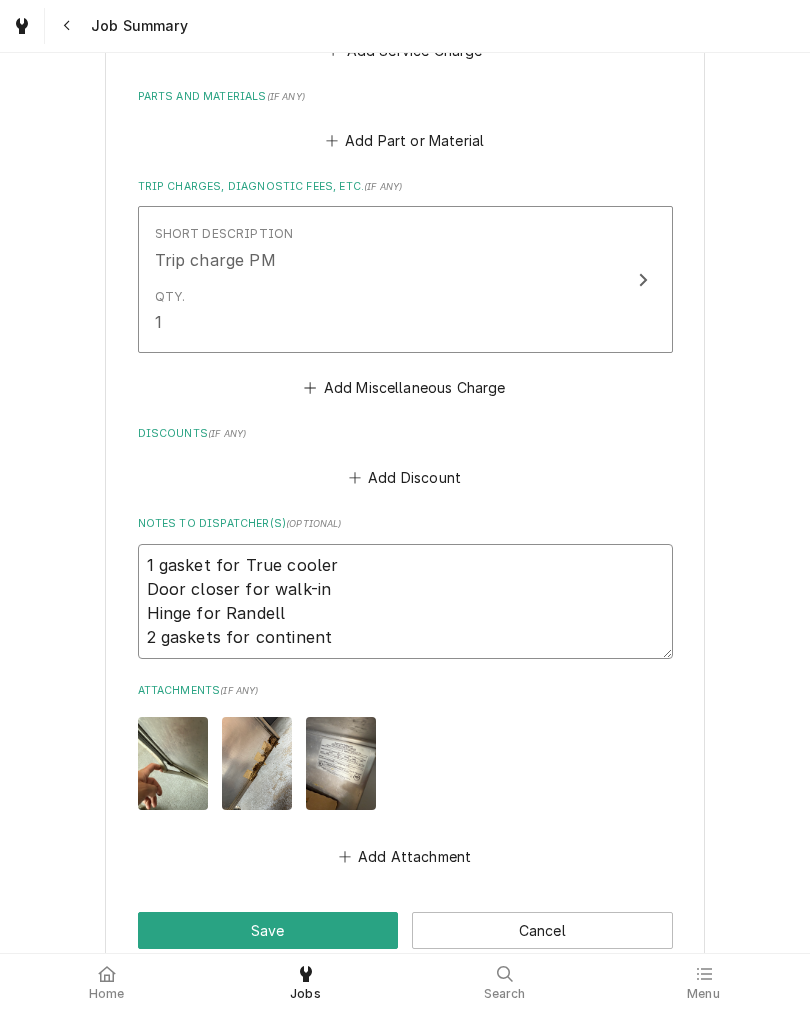 type on "x" 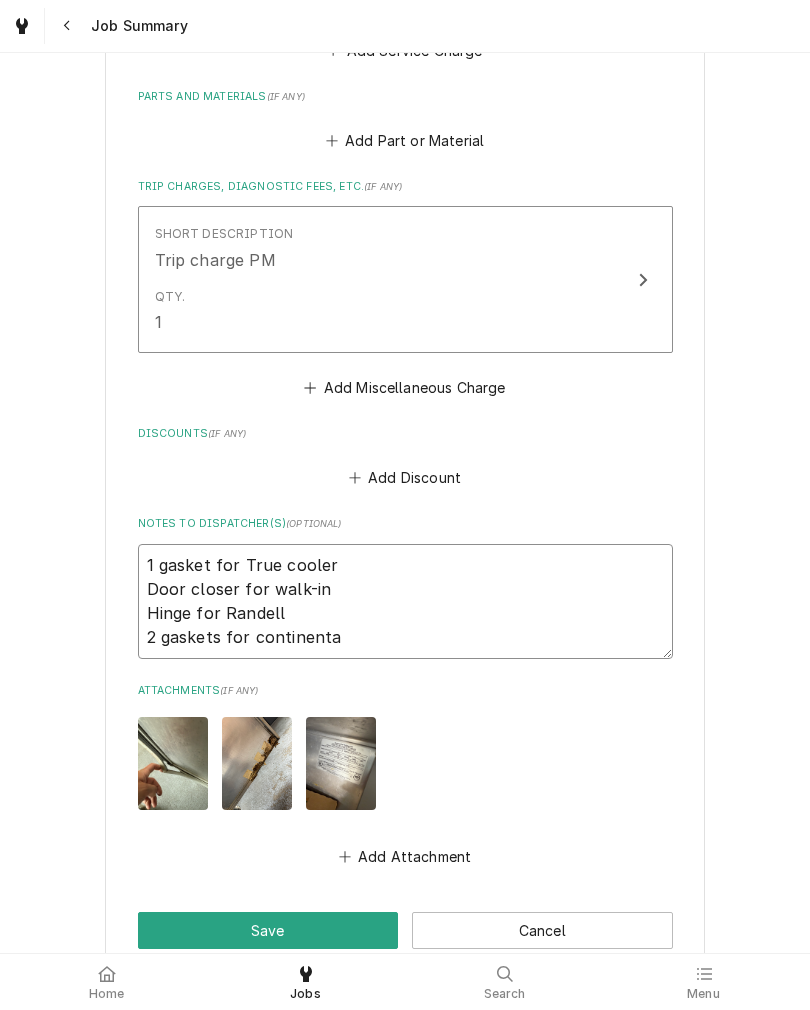 type on "x" 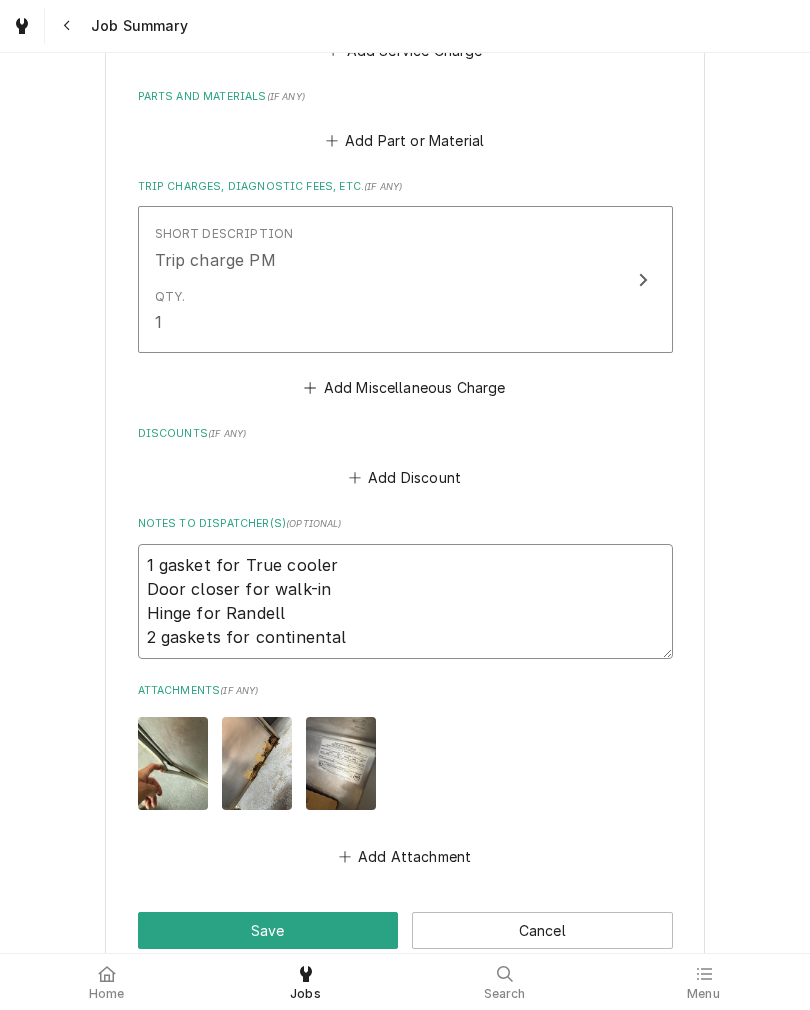 type on "1 gasket for True cooler
Door closer for walk-in
Hinge for Randell
2 gaskets for continental" 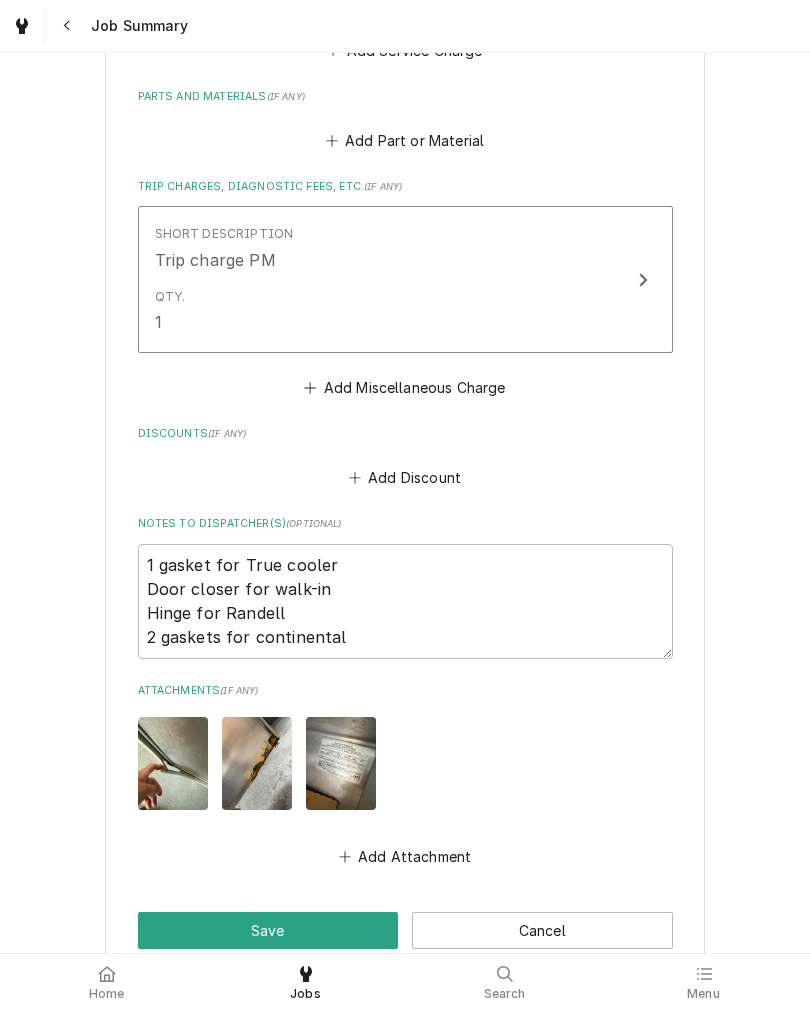 click at bounding box center [405, 763] 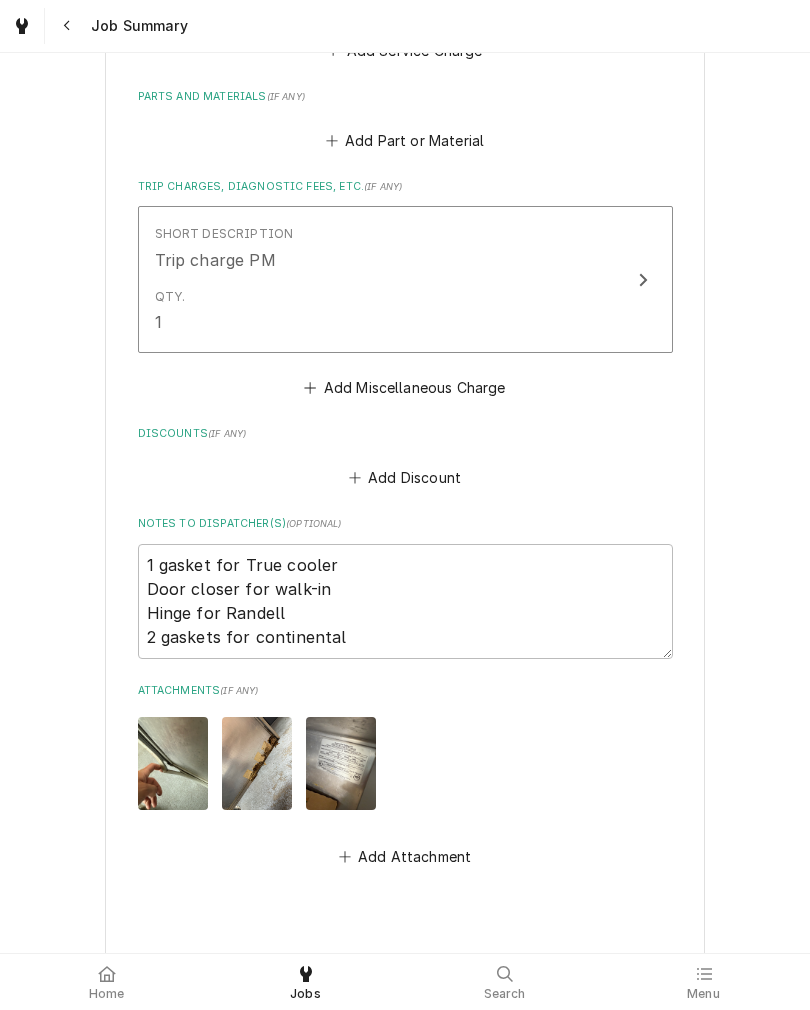type on "x" 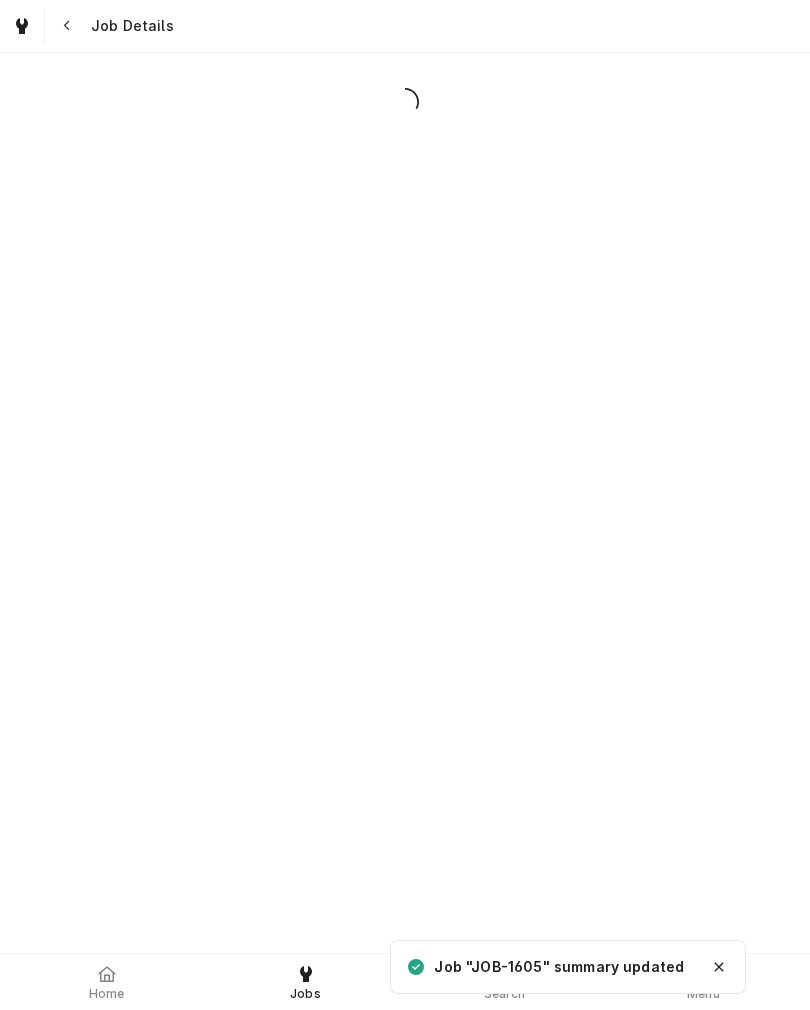 scroll, scrollTop: 0, scrollLeft: 0, axis: both 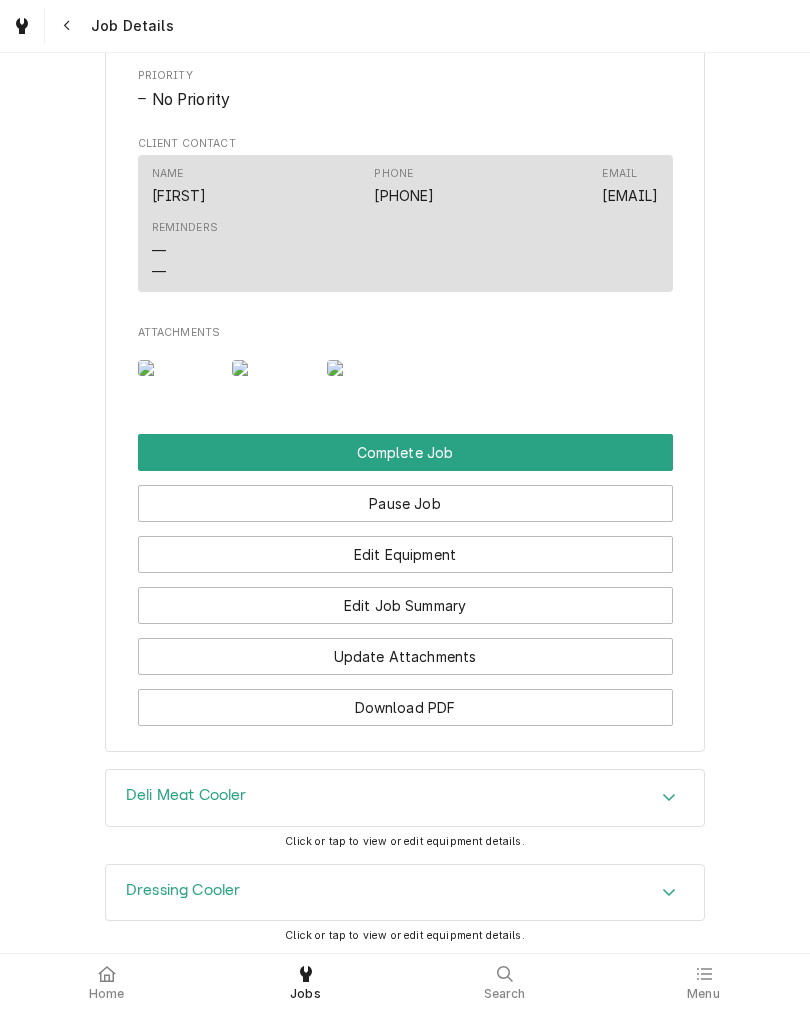 click on "Update Attachments" at bounding box center (405, 656) 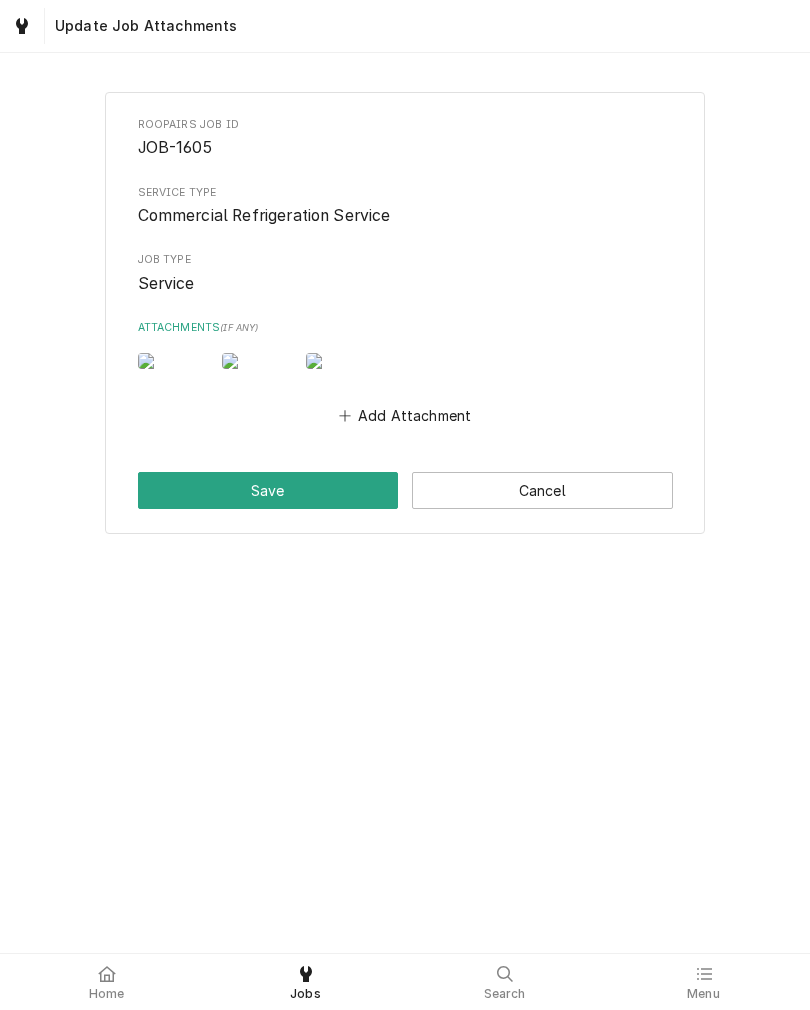 click on "Add Attachment" at bounding box center [405, 416] 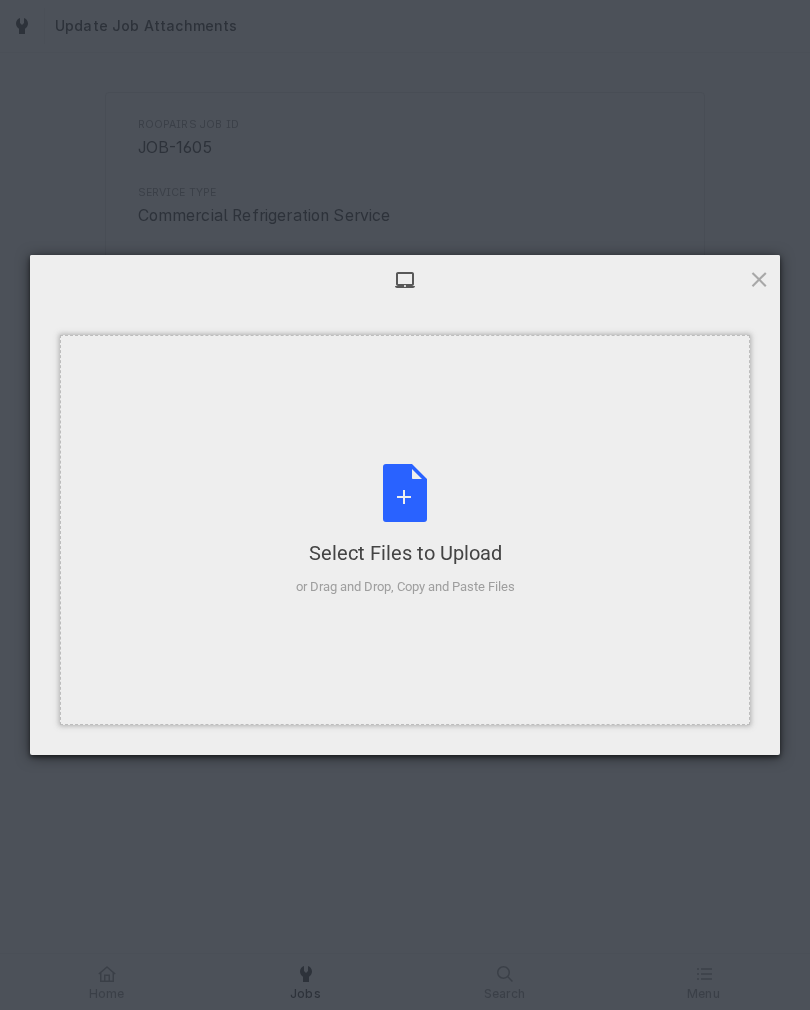 click on "Select Files to Upload
or Drag and Drop, Copy and Paste Files" at bounding box center [405, 530] 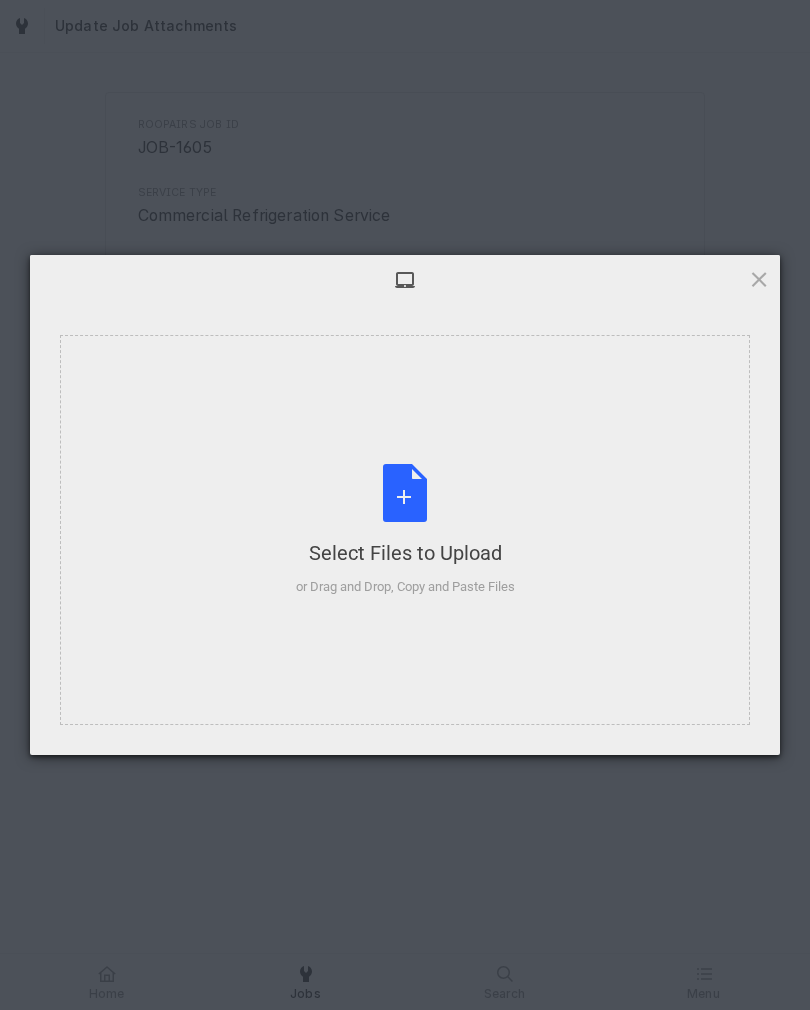 click at bounding box center (759, 279) 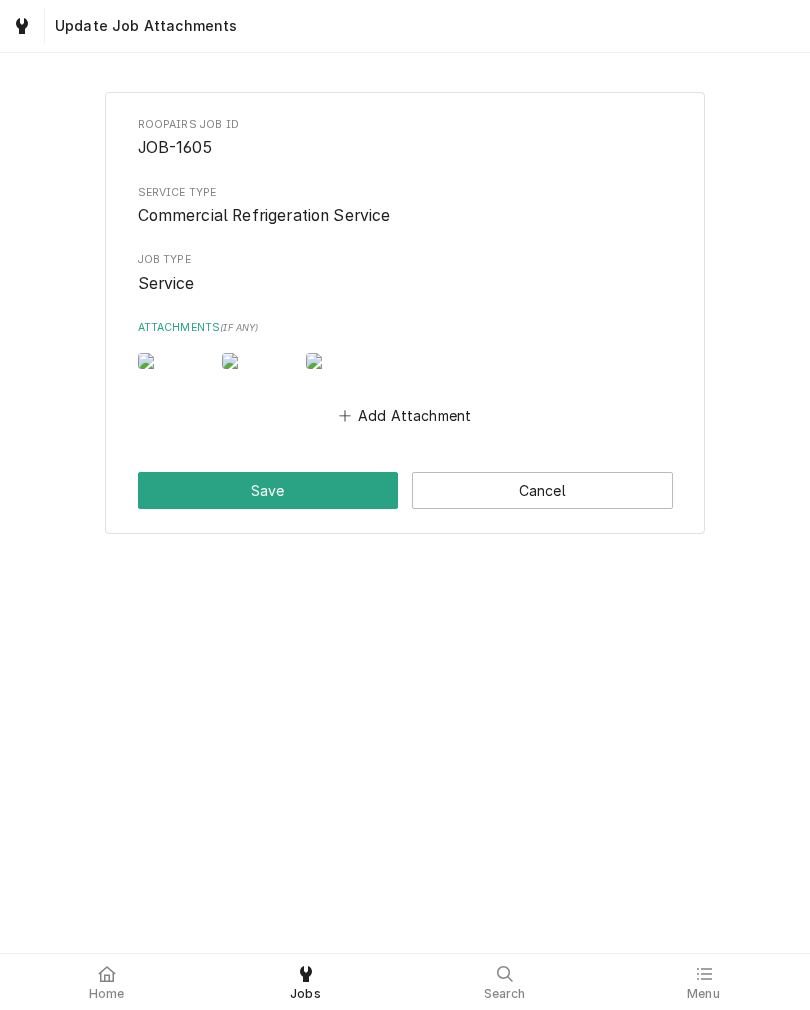 click on "Save" at bounding box center (268, 490) 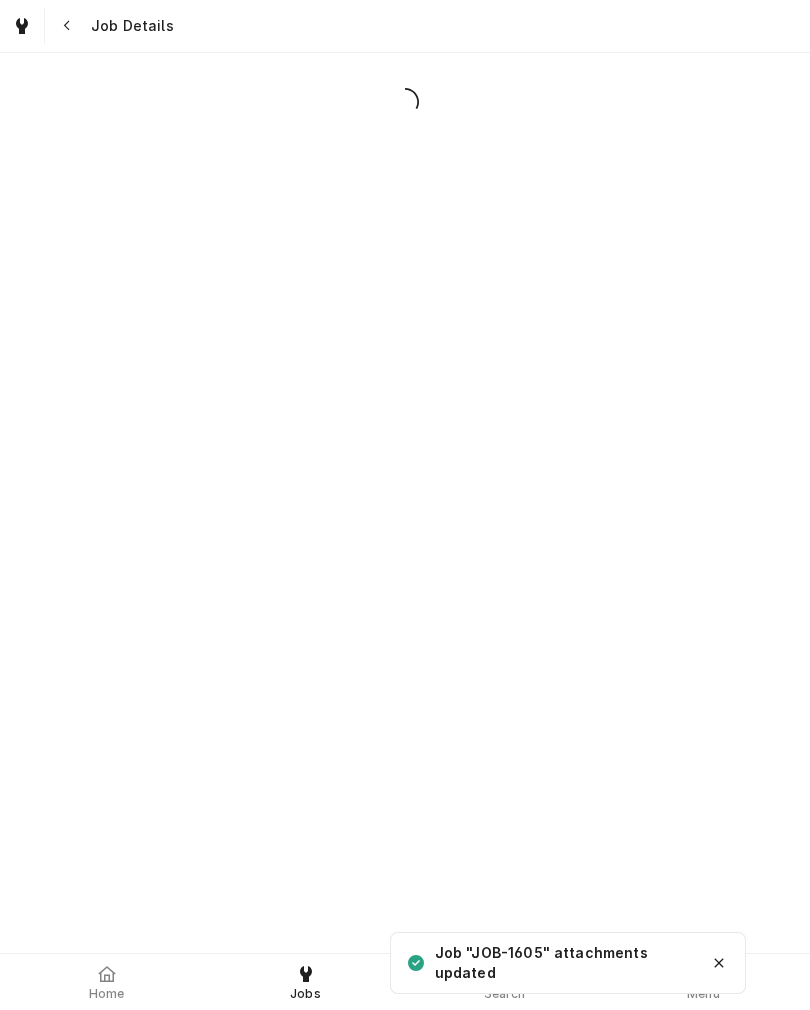 scroll, scrollTop: 0, scrollLeft: 0, axis: both 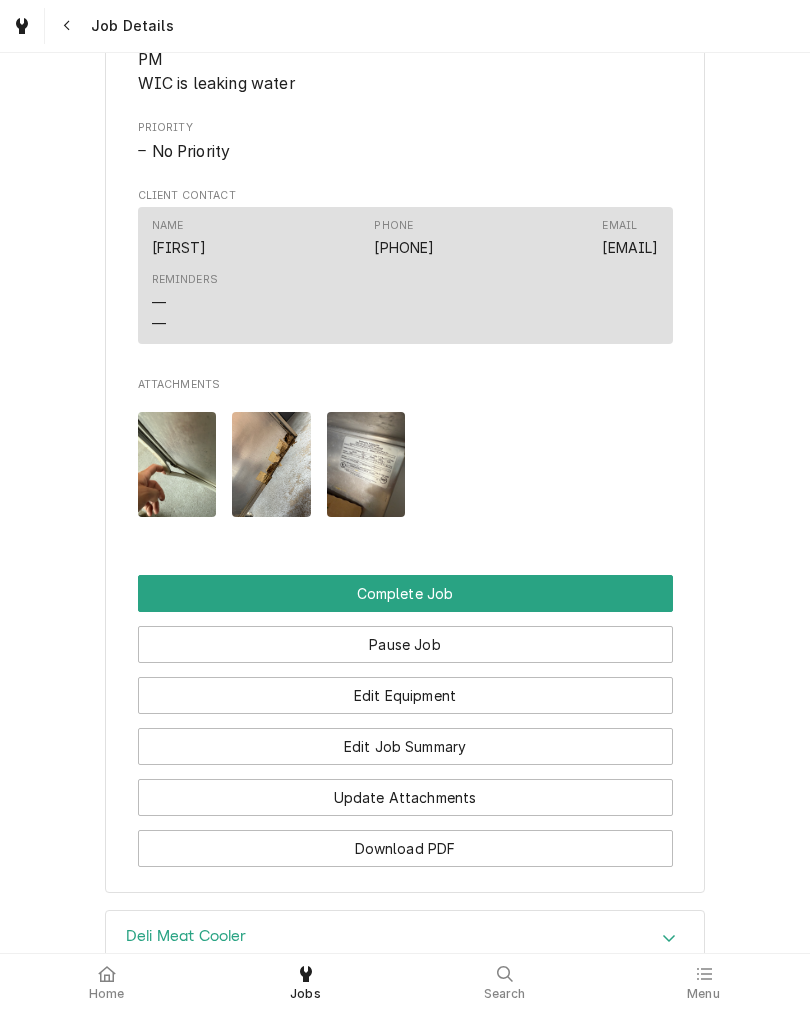 click on "Edit Job Summary" at bounding box center (405, 746) 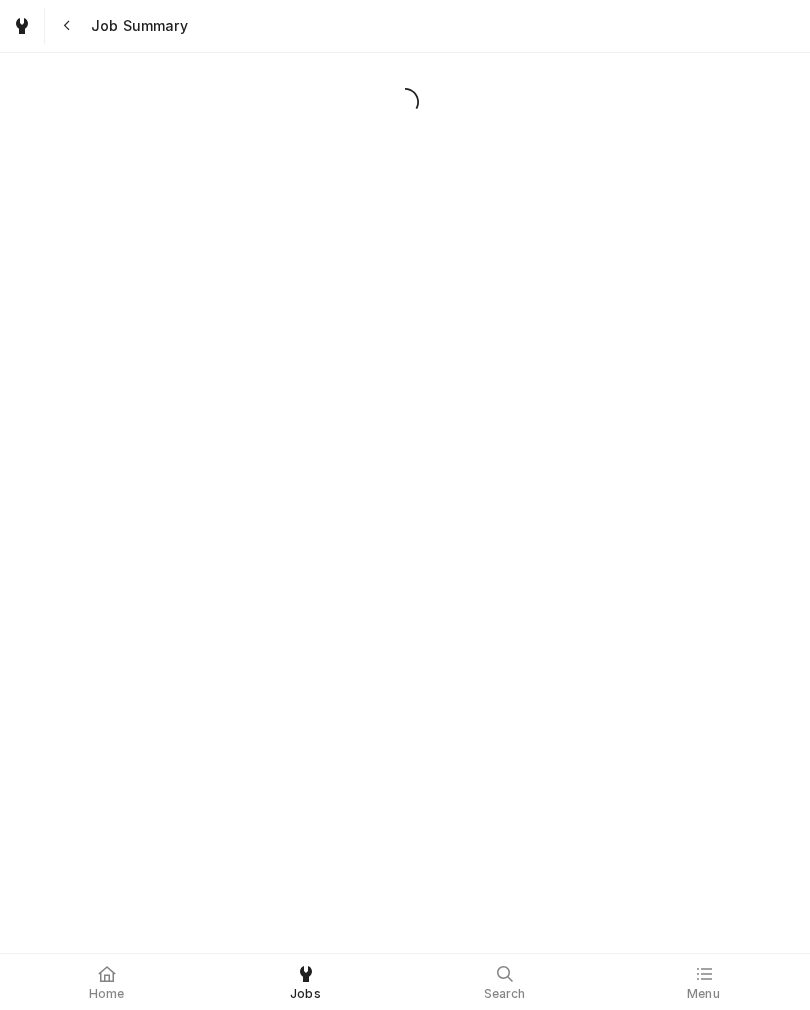 scroll, scrollTop: 0, scrollLeft: 0, axis: both 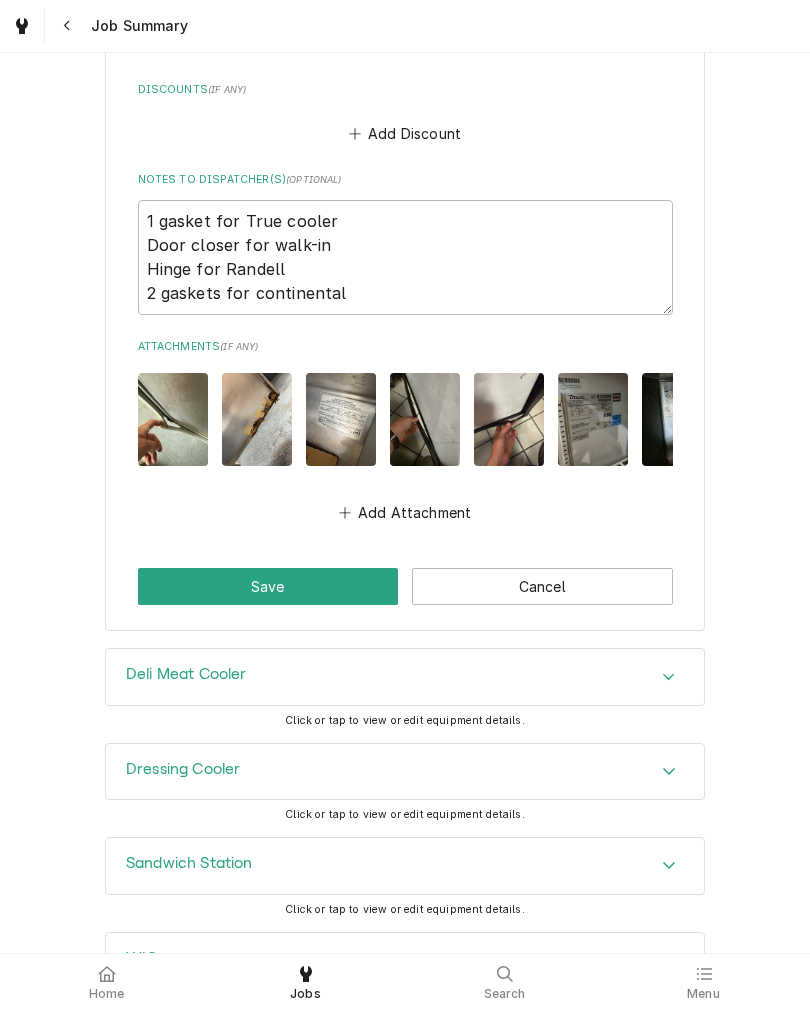 click on "Save" at bounding box center [268, 586] 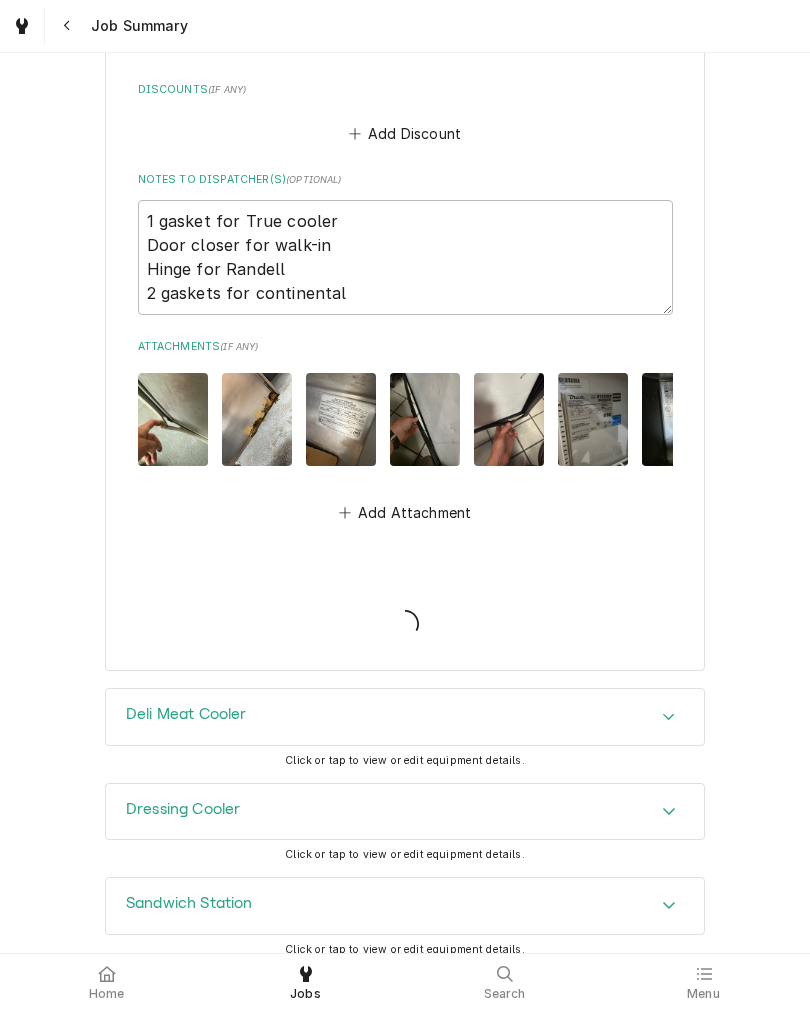 type on "x" 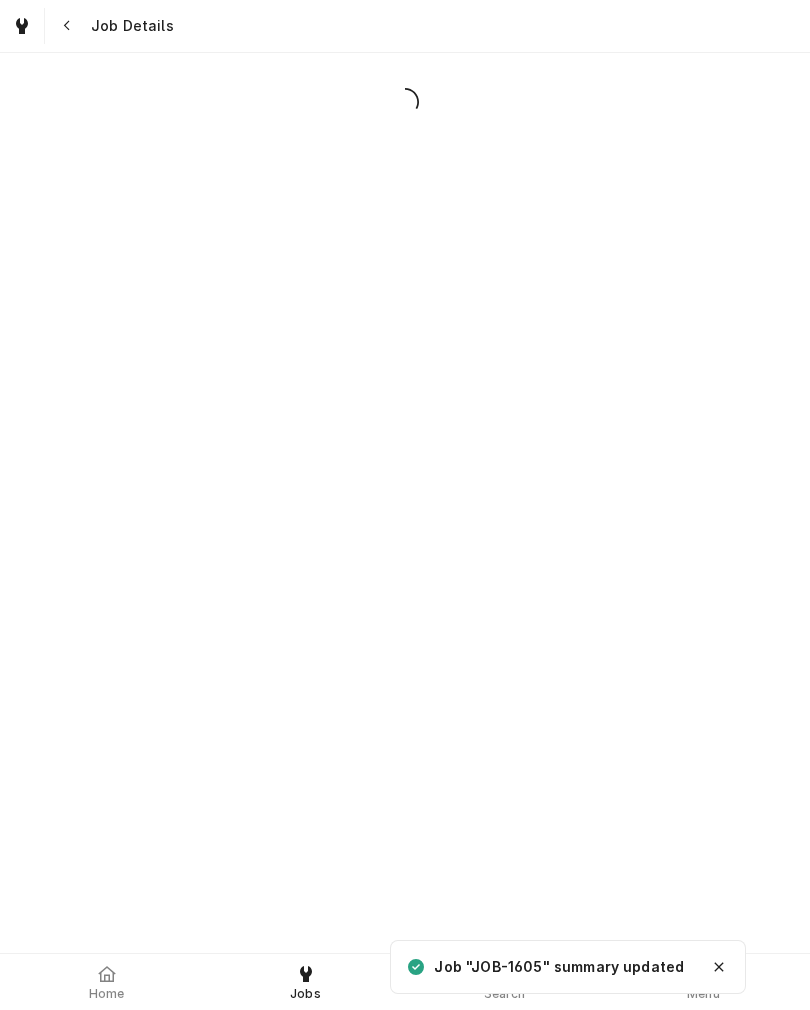 scroll, scrollTop: 0, scrollLeft: 0, axis: both 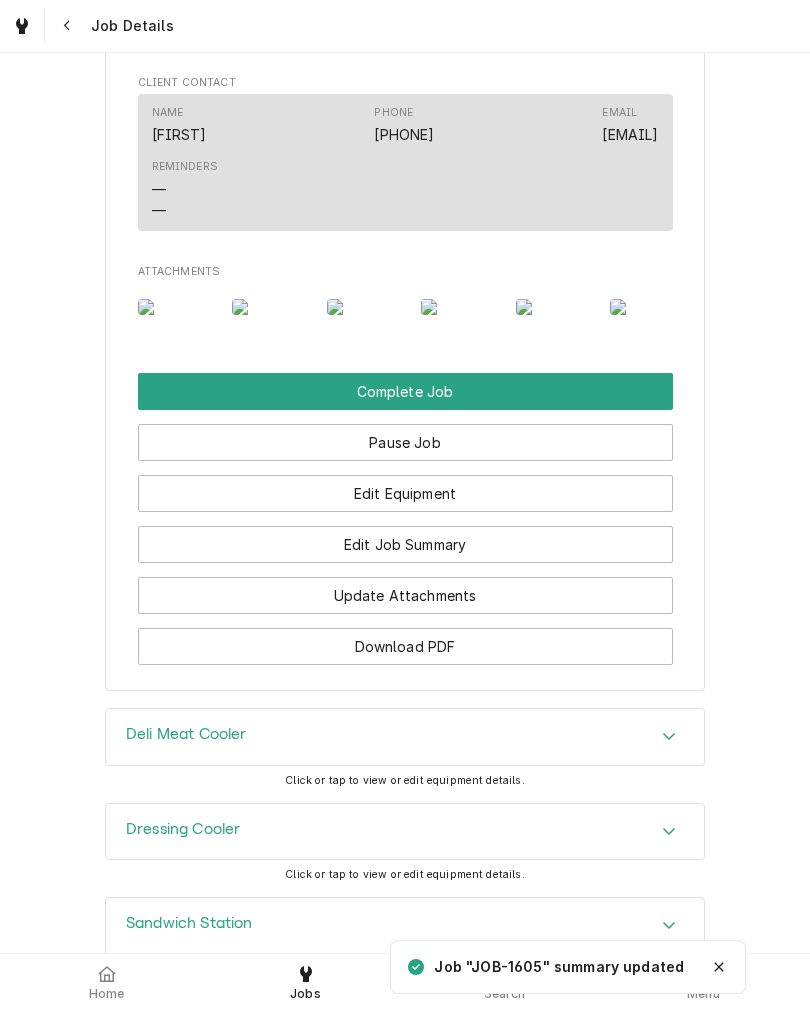 click on "Complete Job" at bounding box center [405, 391] 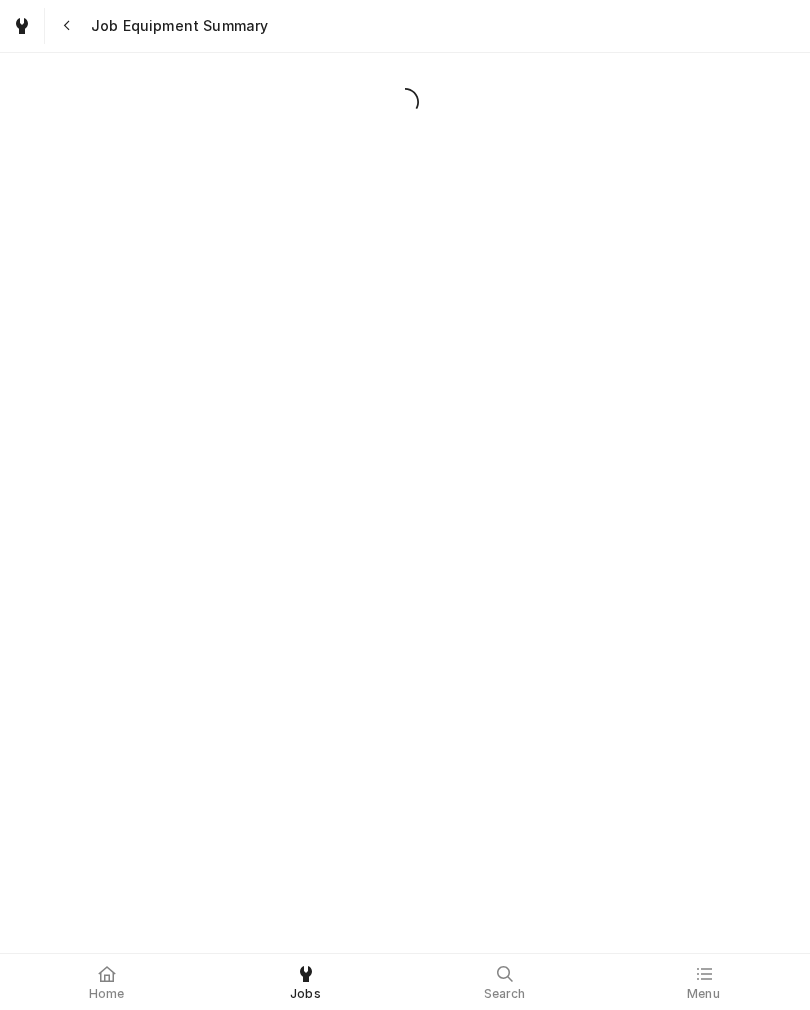 scroll, scrollTop: 0, scrollLeft: 0, axis: both 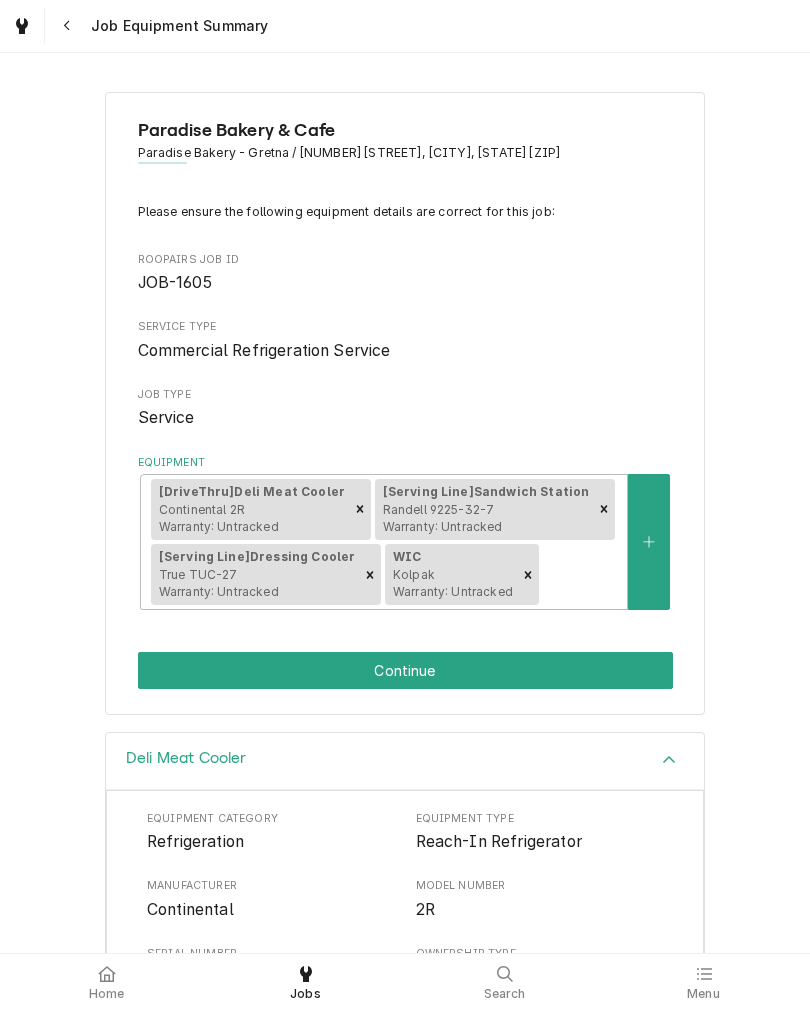 click on "Continue" at bounding box center (405, 670) 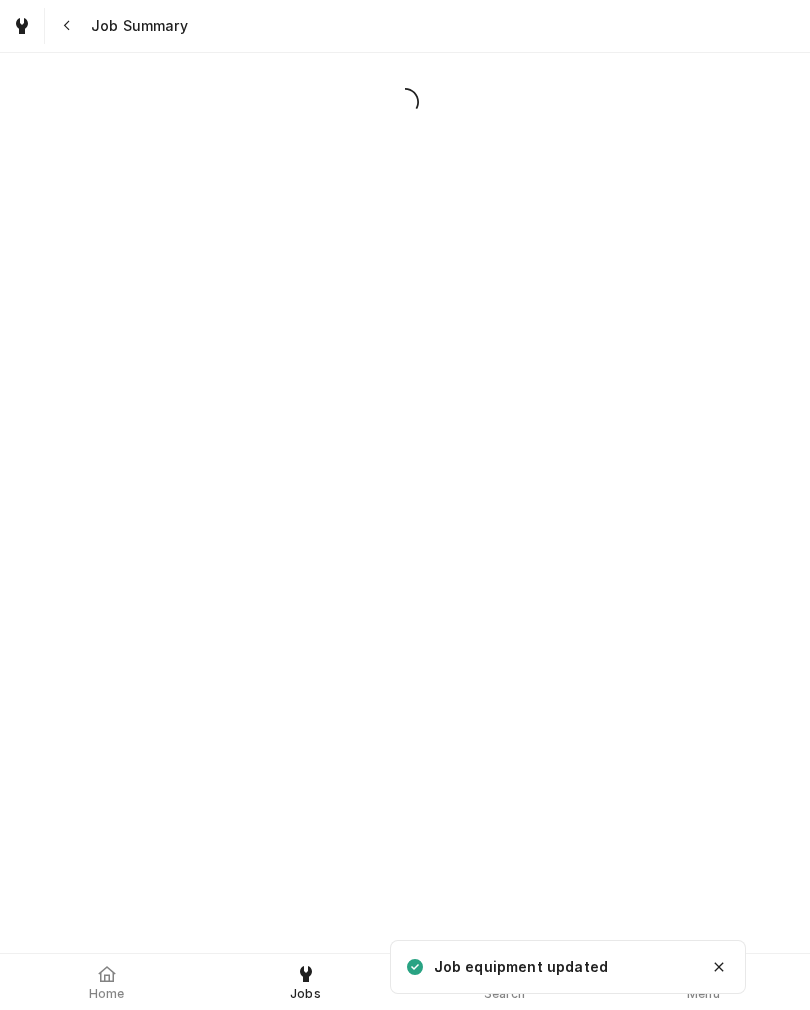 scroll, scrollTop: 0, scrollLeft: 0, axis: both 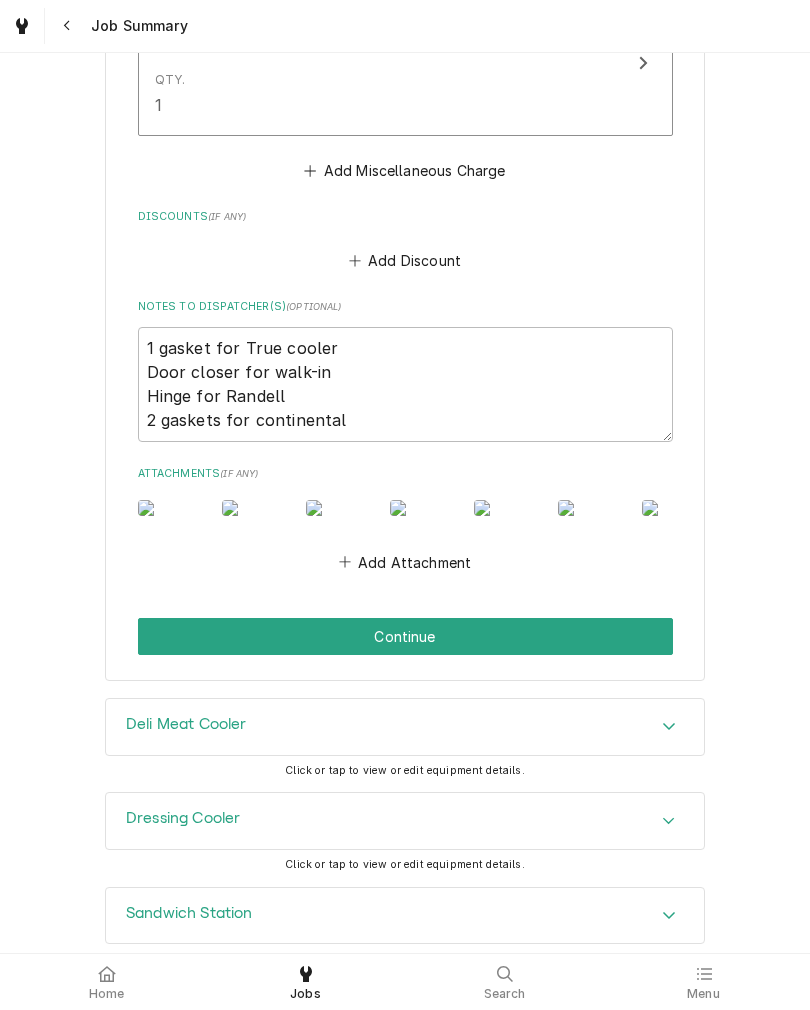 click on "Continue" at bounding box center (405, 636) 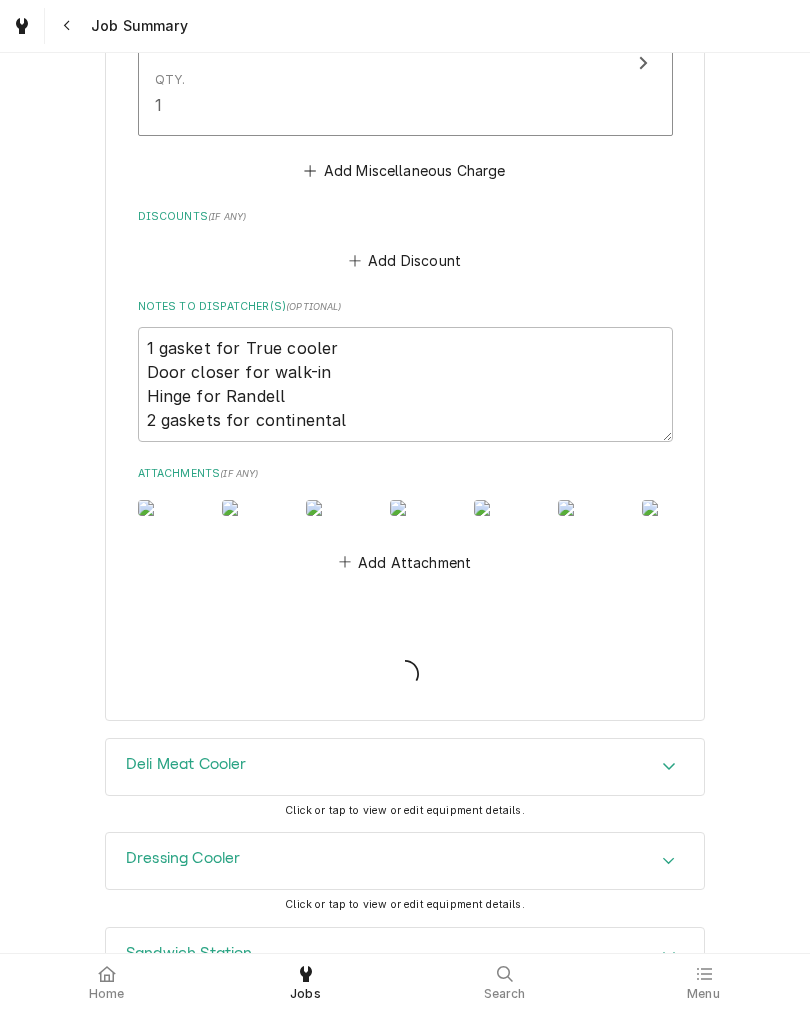 type on "x" 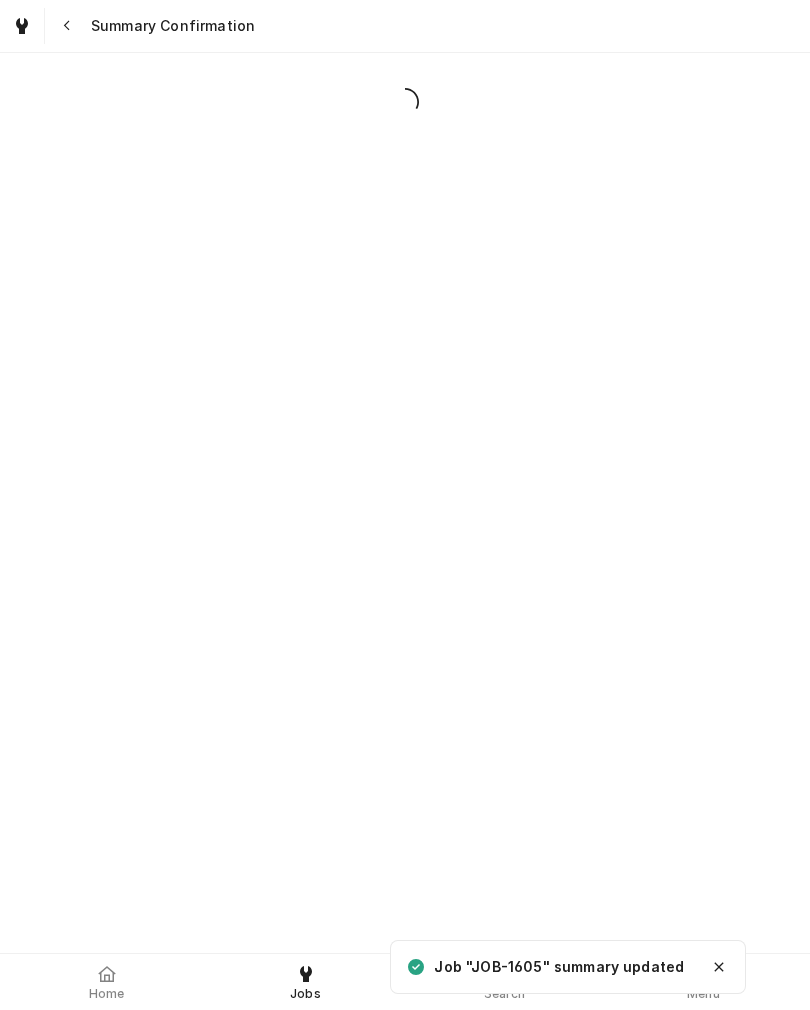 scroll, scrollTop: 0, scrollLeft: 0, axis: both 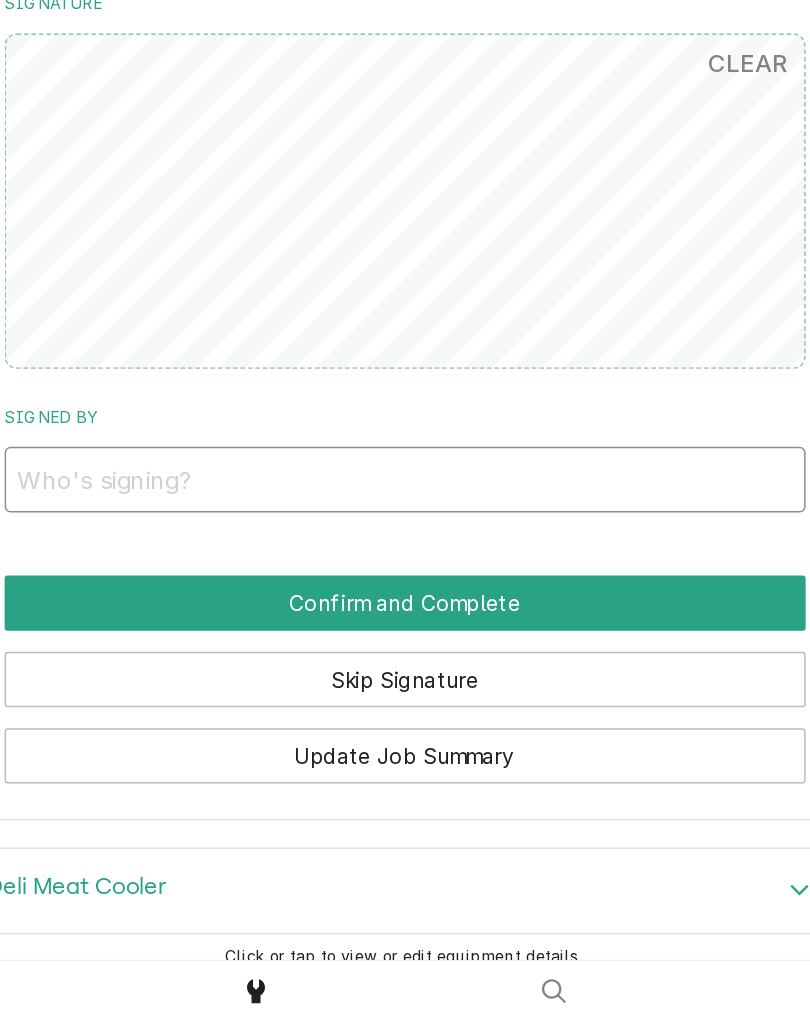 click on "Signed By" at bounding box center [405, 632] 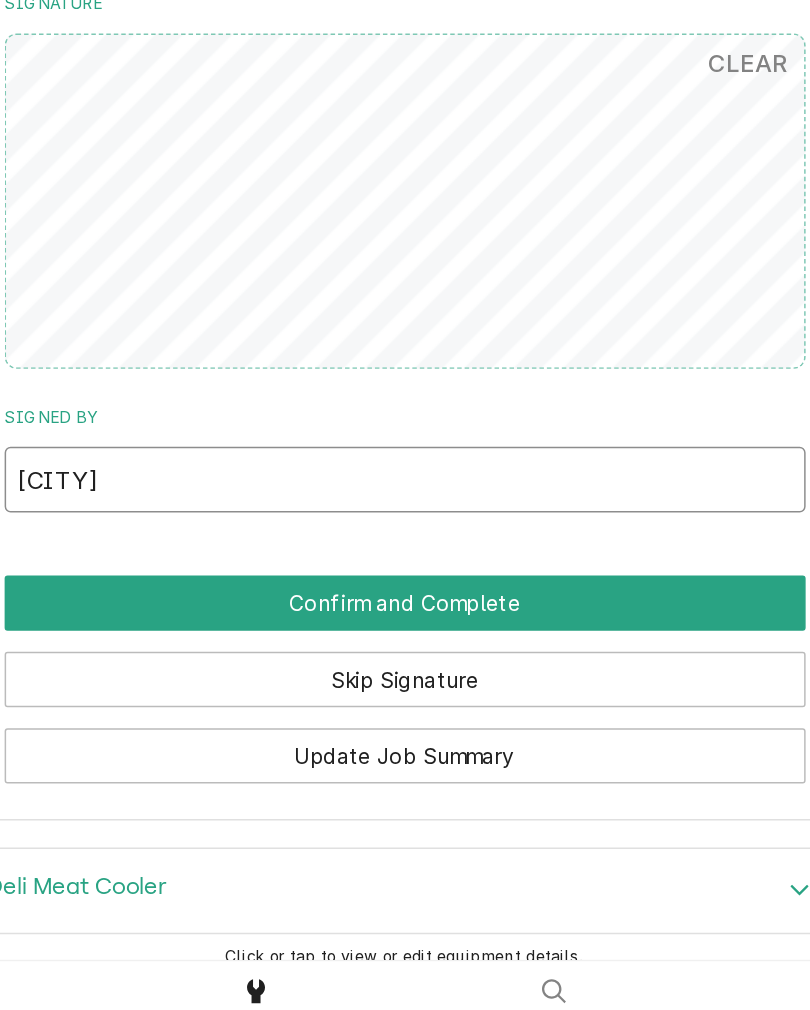 type on "Savannah" 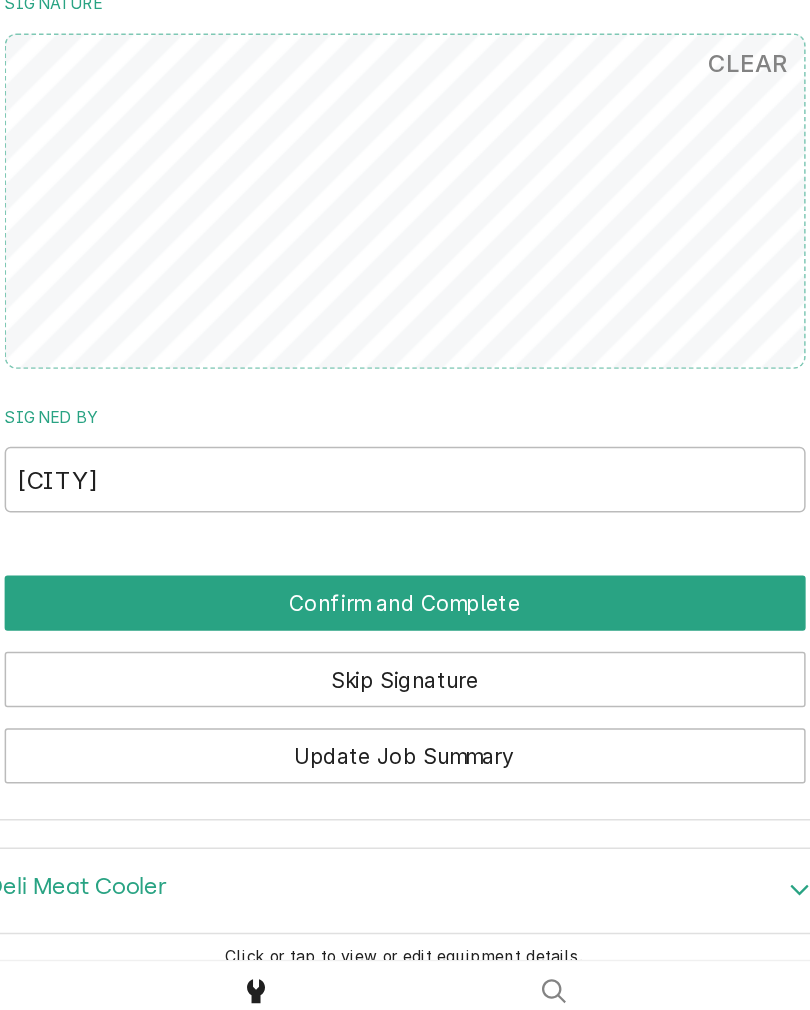 click on "Paradise Bakery & Cafe Paradise Bakery - Gretna / 21209 Nebraska Crossing Dr, Gretna, NE 68028 Please have Paradise Bakery & Cafe review the work summary and provide a signature to complete this service: Roopairs Job ID JOB-1605 Service Type Commercial Refrigeration Service Job Type Service Total Time Logged 3h 17min Service Charges Short Description Commercial Refrigeration Service Service Date Aug 5, 2025 Qty. 1 Service  Summary Cleaned condensers on refrigeration equipment inside and on roof. Parts and Materials (No parts and materials charges) Trip Charges, Diagnostic Fees, etc. Short Description Trip charge PM Qty. 1 Discounts (No discounts) Attachments Signature CLEAR Signed By Savannah Confirm and Complete Skip Signature Update Job Summary" at bounding box center [405, -29] 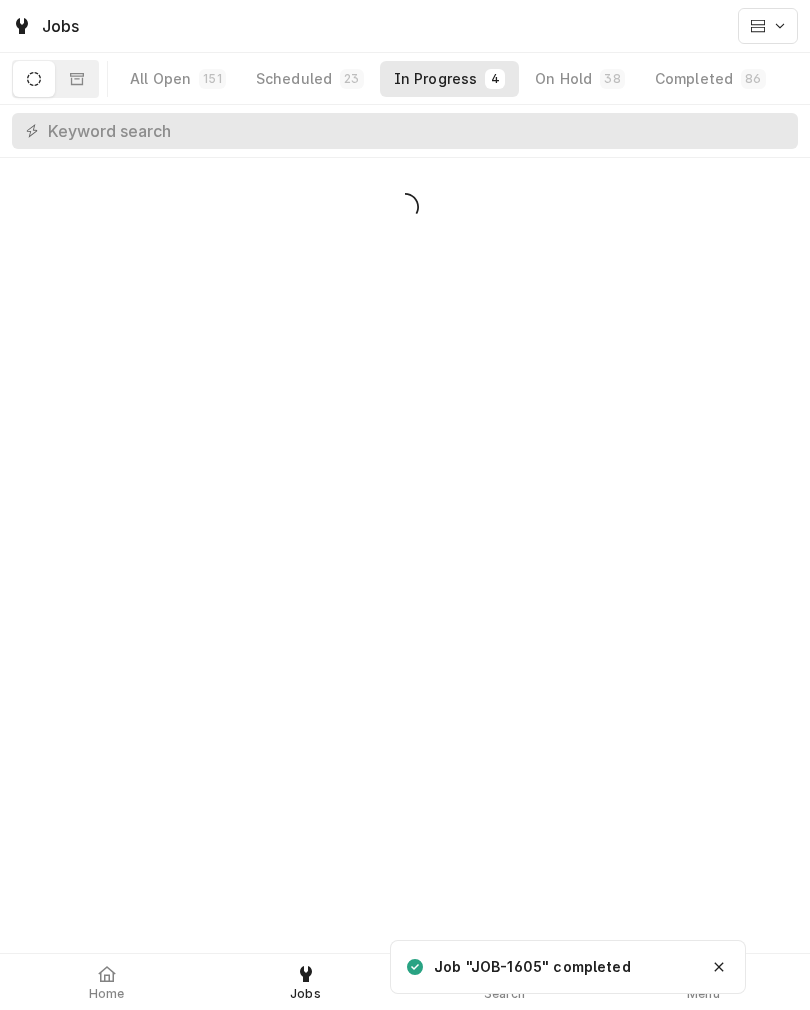 scroll, scrollTop: 0, scrollLeft: 0, axis: both 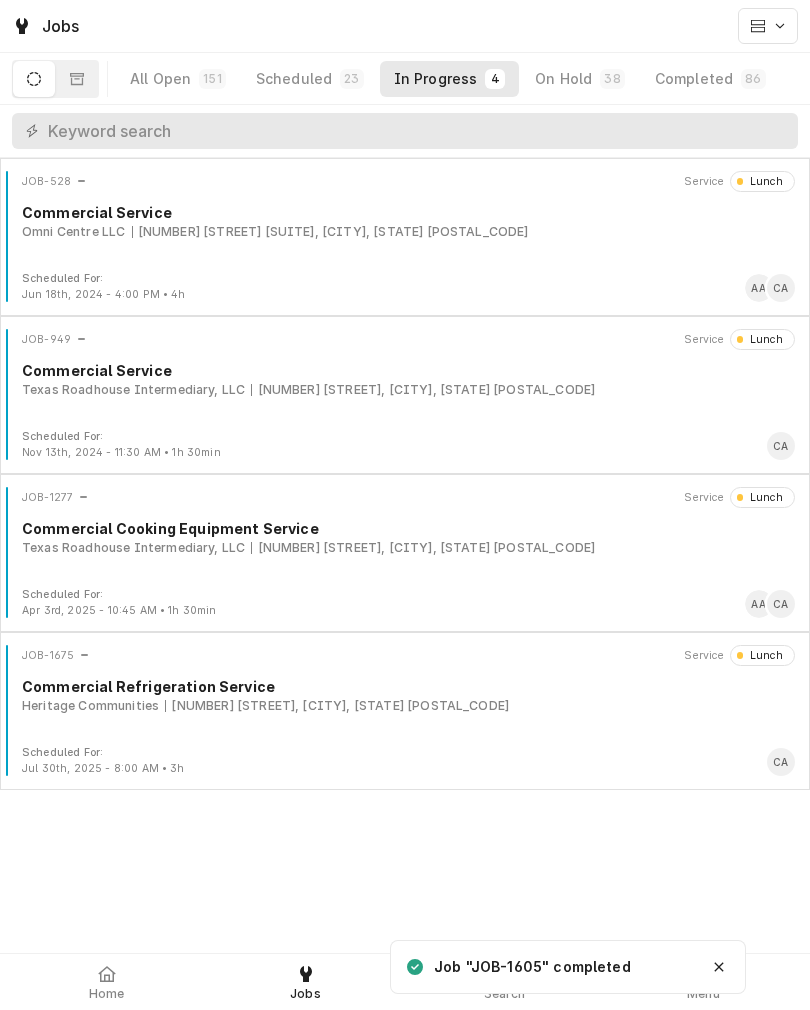click on "JOB-1605 completed JOB-528 Service Lunch Commercial Service Omni Centre LLC [NUMBER] [STREET] [SUITE], [CITY], [STATE] [POSTAL_CODE] Scheduled For: [DATE] - [TIME] • [DURATION] AA CA JOB-949 Service Lunch Commercial Service Texas Roadhouse Intermediary, LLC [NUMBER] [STREET], [CITY], [STATE] [POSTAL_CODE] Scheduled For: [DATE] - [TIME] • [DURATION] CA JOB-1277 Service Lunch Commercial Cooking Equipment Service Texas Roadhouse Intermediary, LLC [NUMBER] [STREET], [CITY], [STATE] [POSTAL_CODE] Scheduled For: [DATE] - [TIME] • [DURATION] AA CA JOB-1675 Service Lunch Commercial Refrigeration Service Heritage Communities [NUMBER] [STREET], [STATE] [POSTAL_CODE] Scheduled For: [DATE] - [TIME] • [DURATION] CA Date — Time — Duration — Labels No labels Reason For Call Not mentioned" at bounding box center (405, 584) 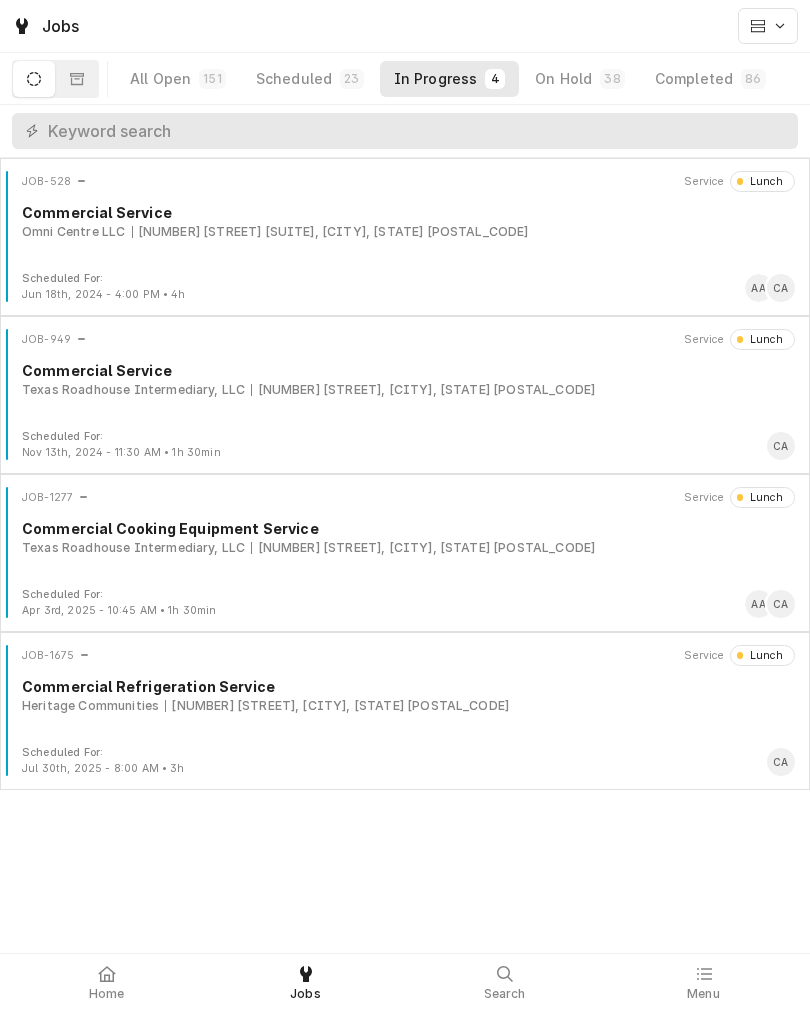 click at bounding box center (107, 974) 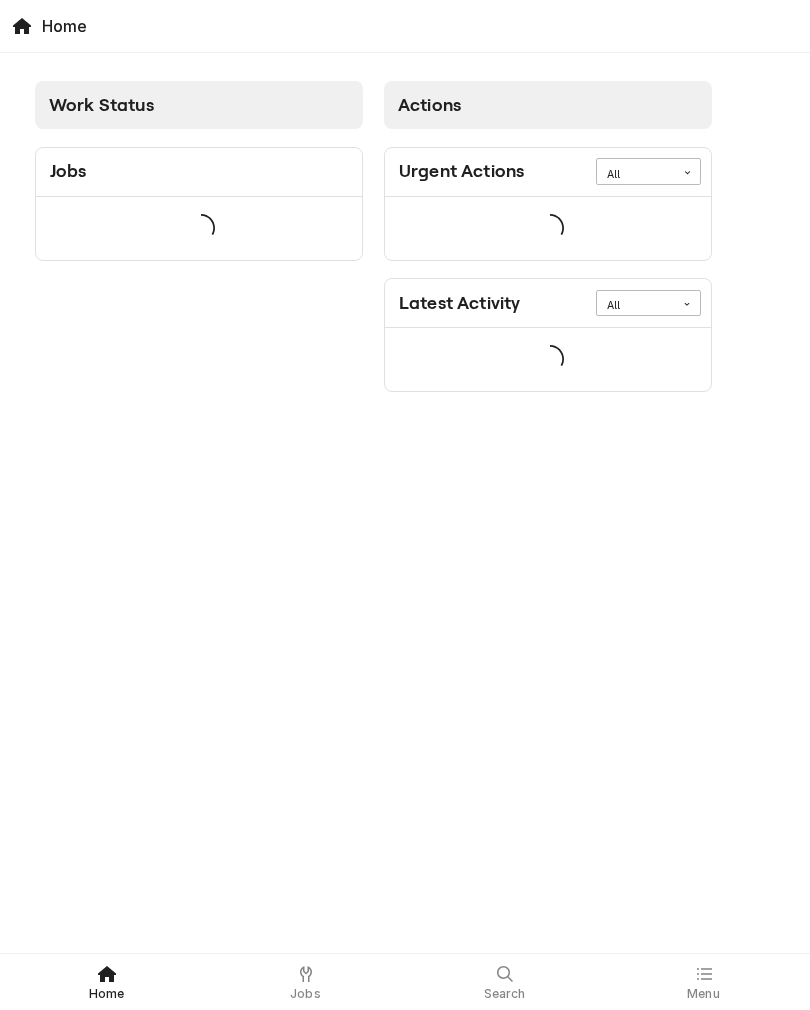 scroll, scrollTop: 0, scrollLeft: 0, axis: both 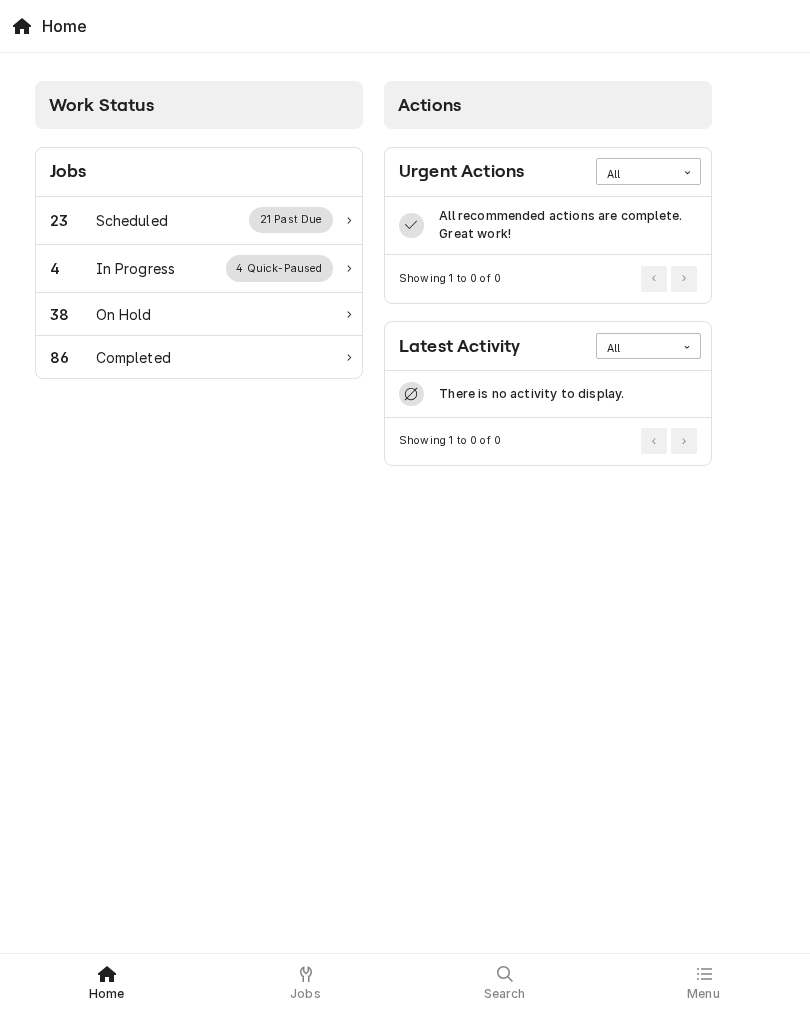 click on "Scheduled" at bounding box center (132, 220) 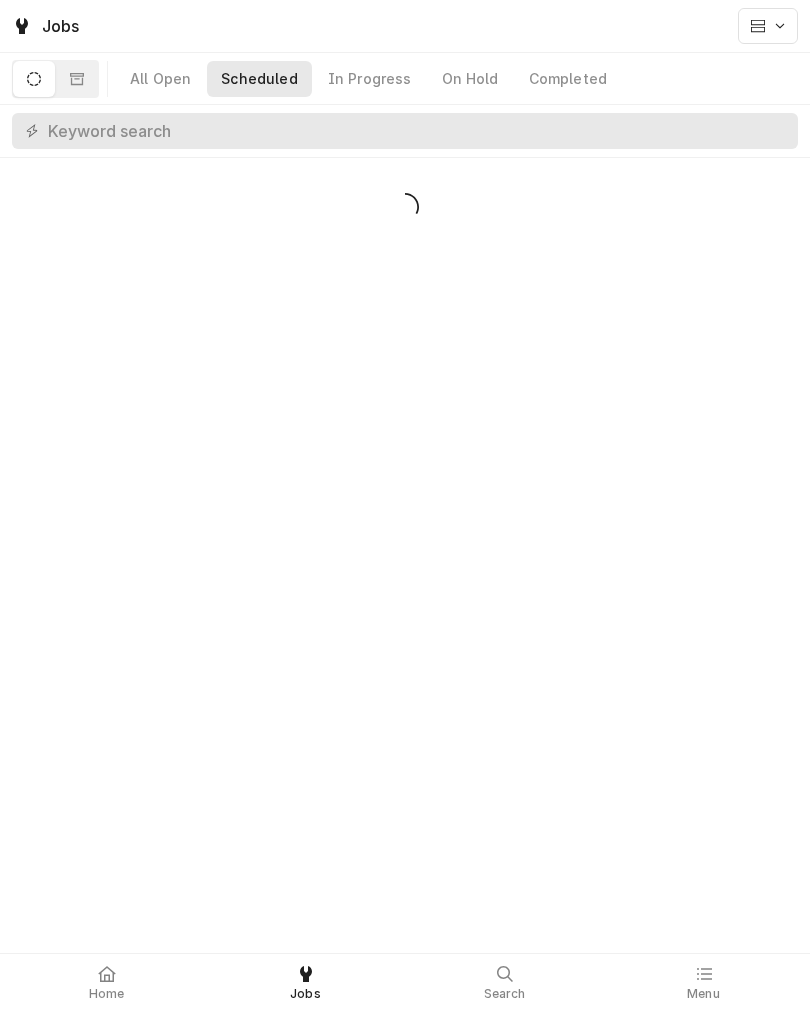 scroll, scrollTop: 0, scrollLeft: 0, axis: both 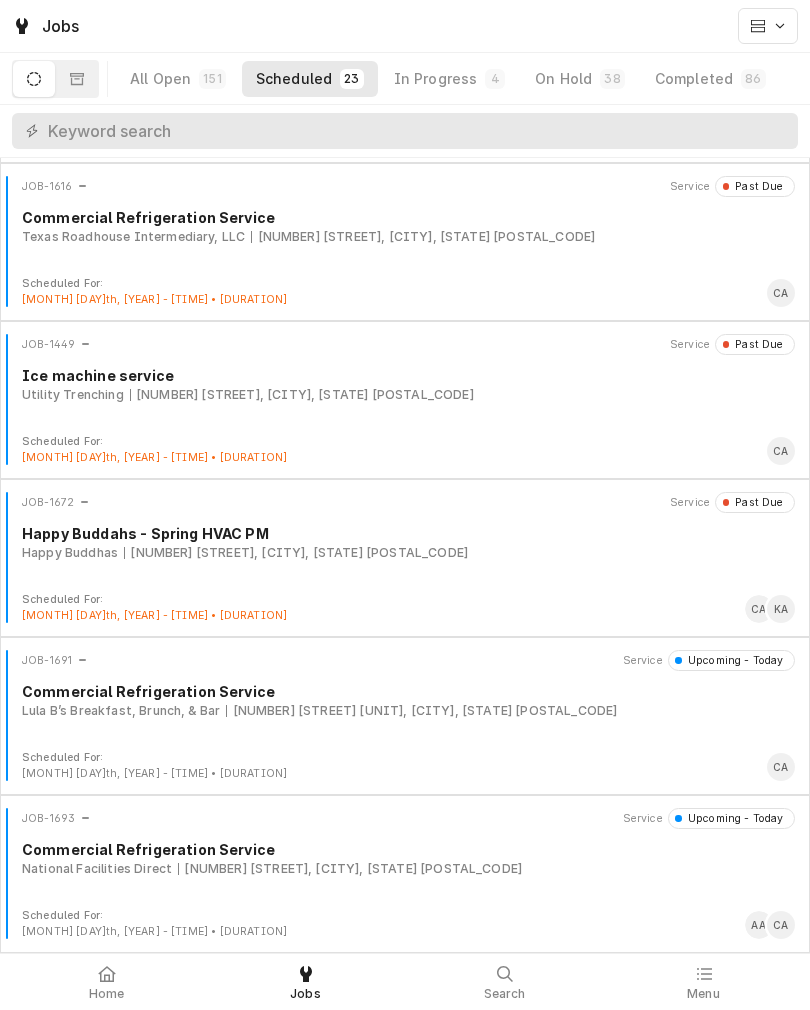 click on "On Hold 38" at bounding box center [579, 79] 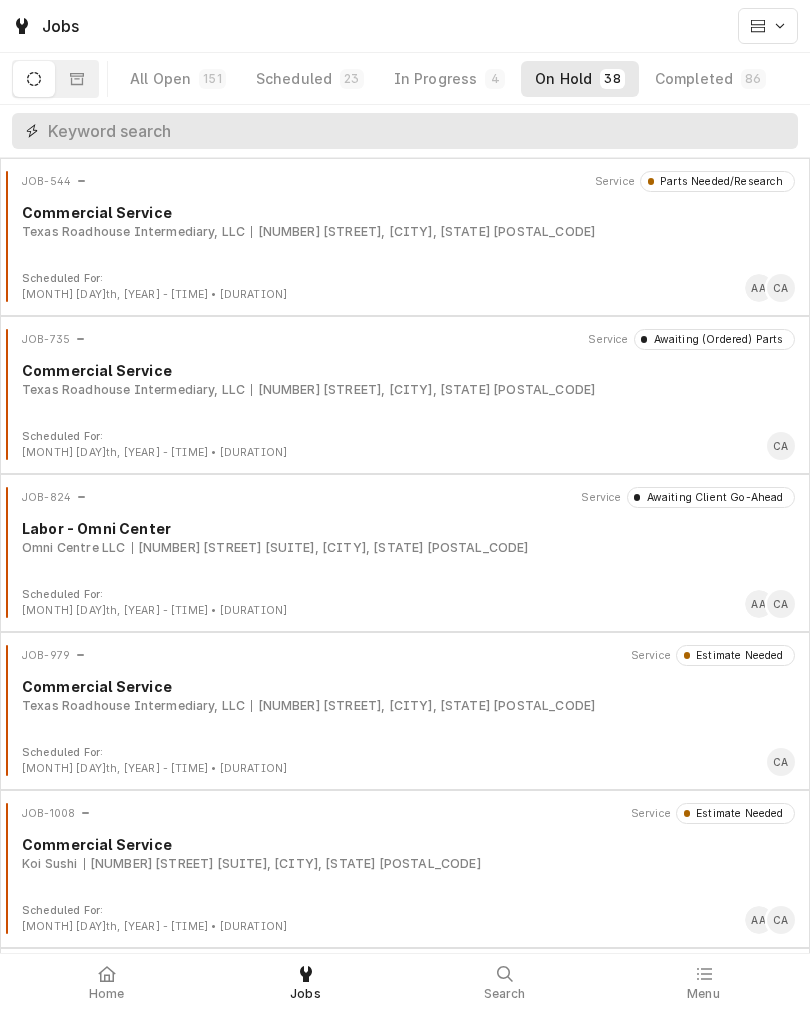click at bounding box center (418, 131) 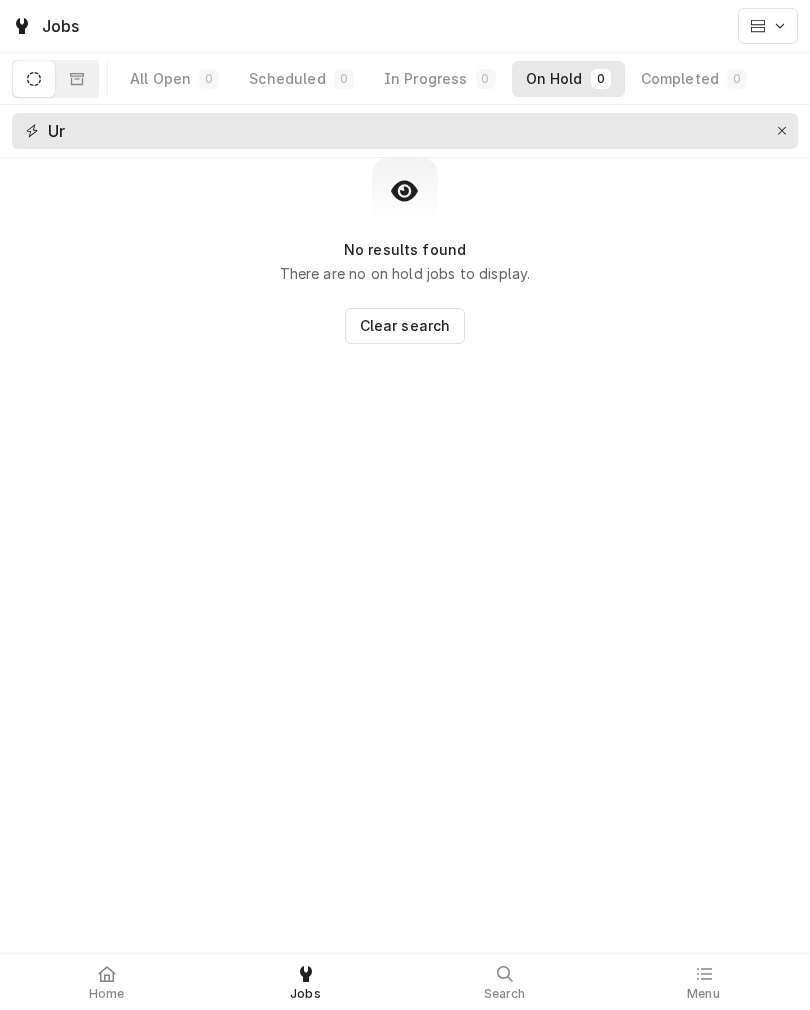 type on "U" 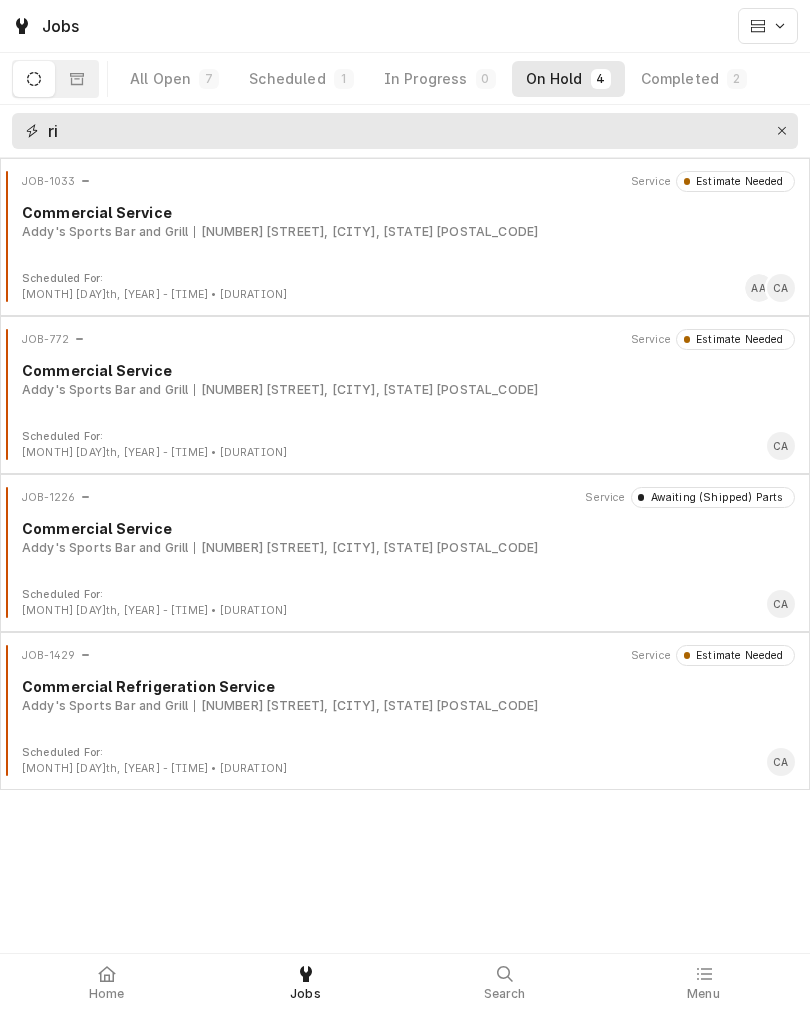 type on "r" 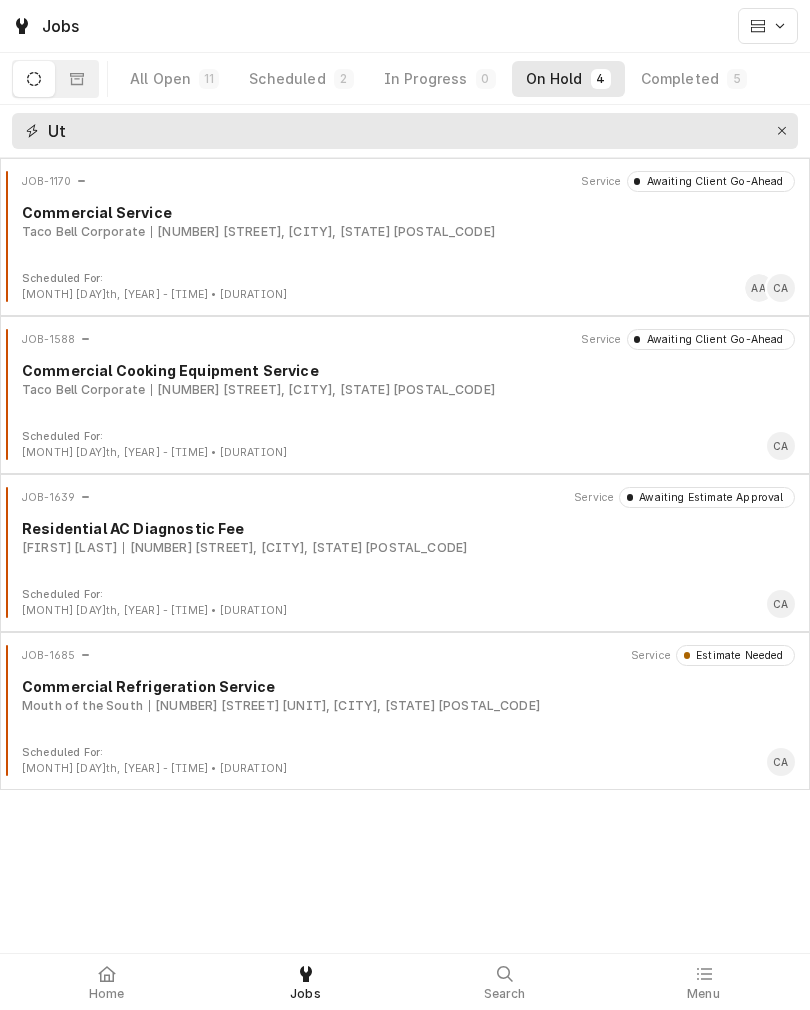 type on "Ut" 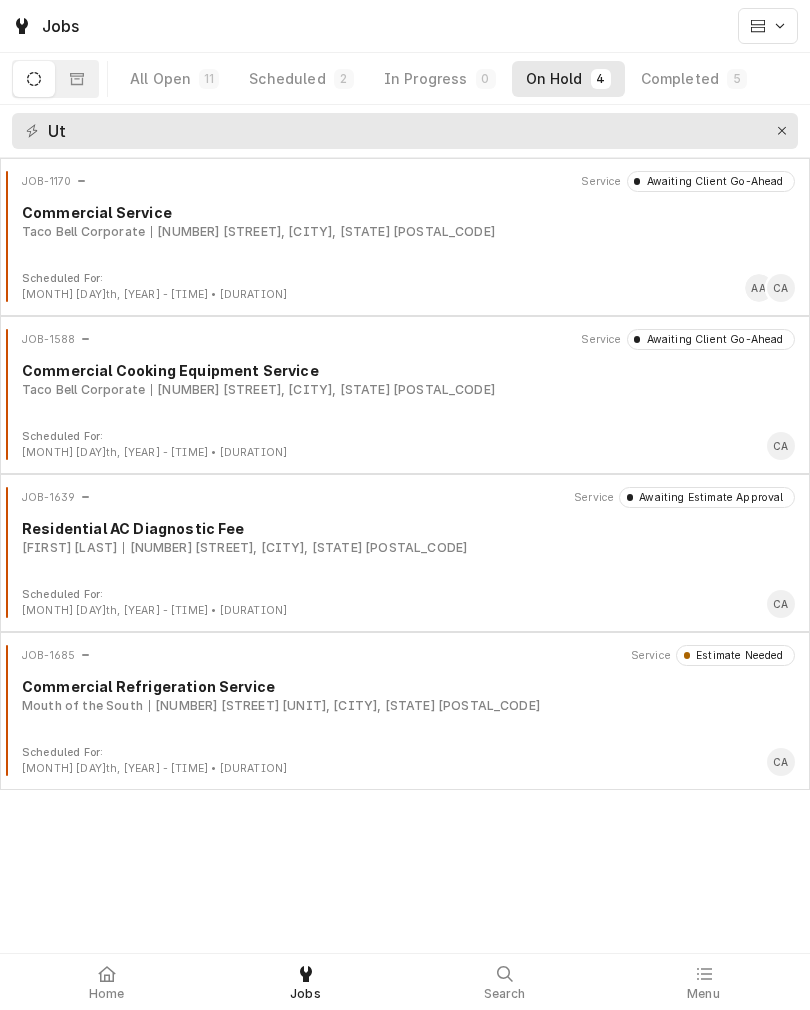 click on "Scheduled" at bounding box center [287, 79] 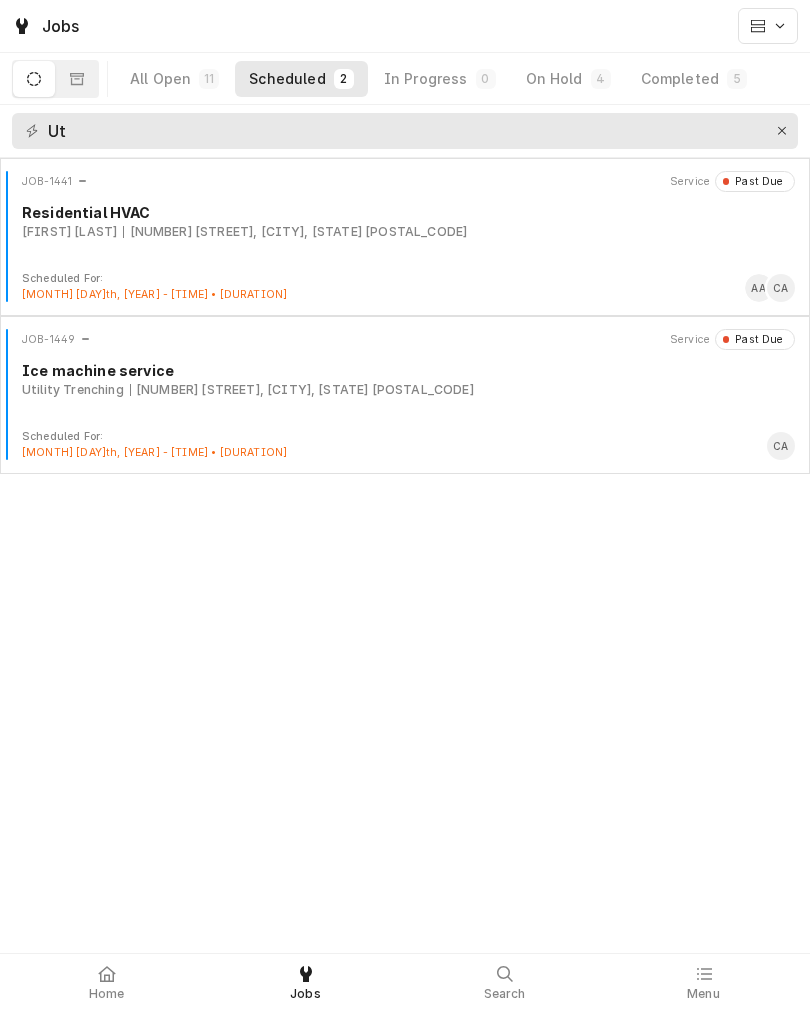 click on "Scheduled For: [MONTH] [DAY]th, [YEAR] - [TIME] • [DURATION] [STATE]" at bounding box center (405, 445) 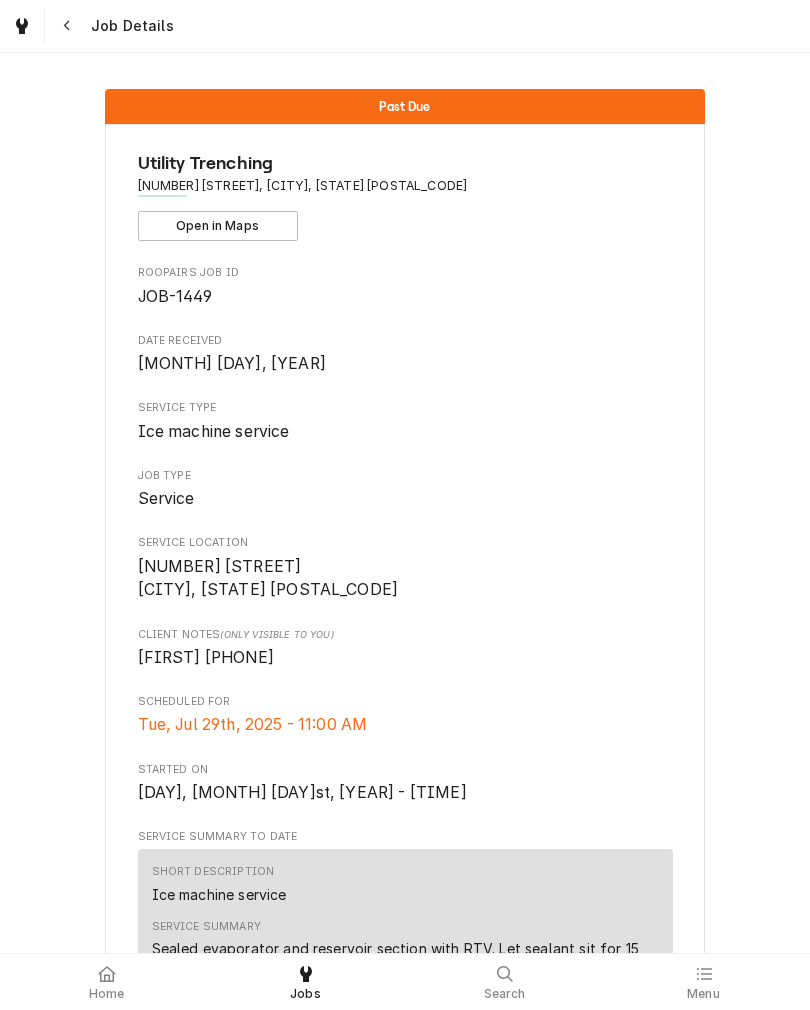 scroll, scrollTop: 0, scrollLeft: 0, axis: both 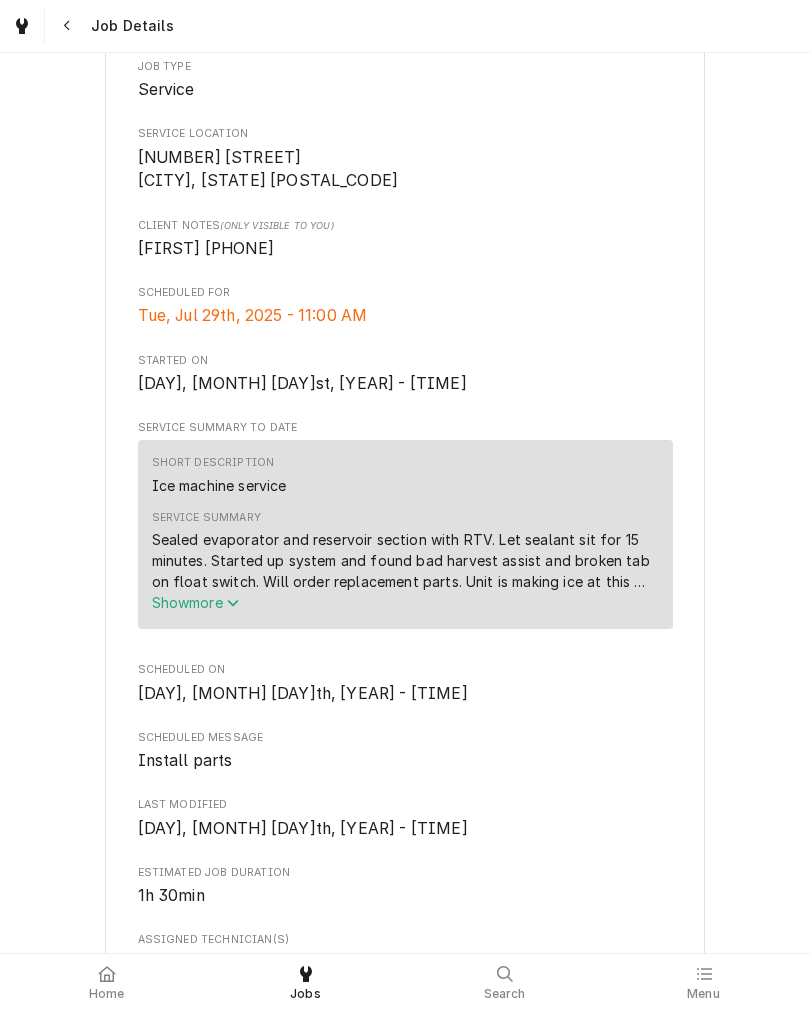 click on "Show  more" at bounding box center [196, 602] 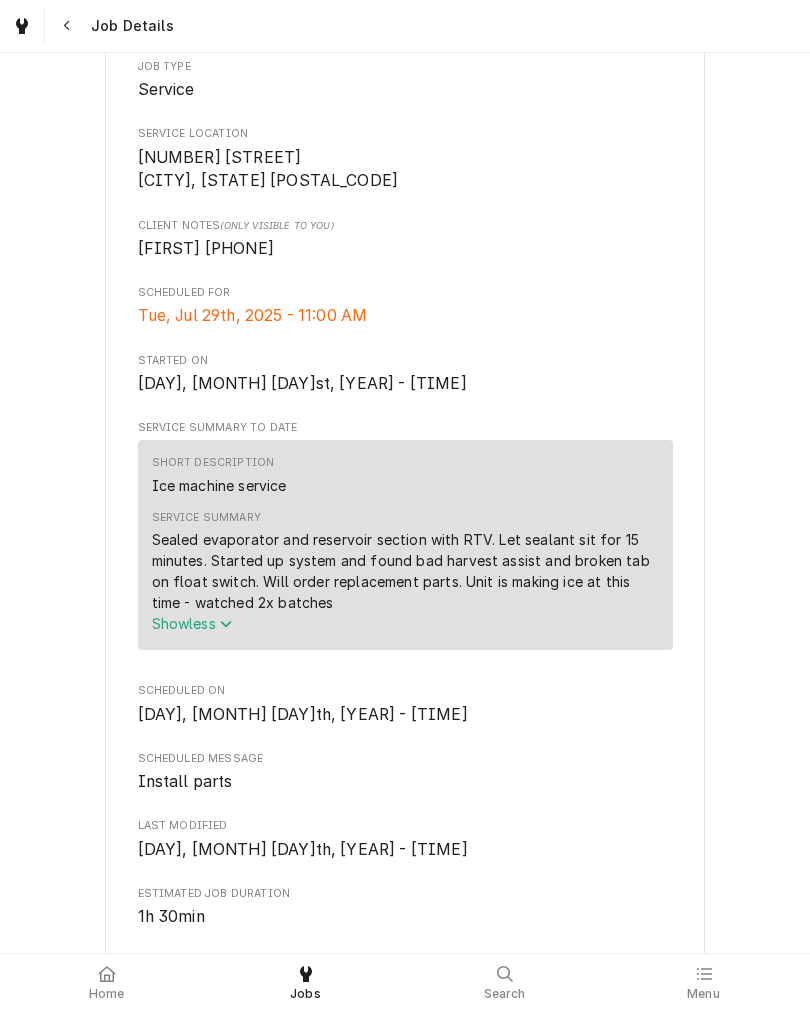click on "Home" at bounding box center (107, 994) 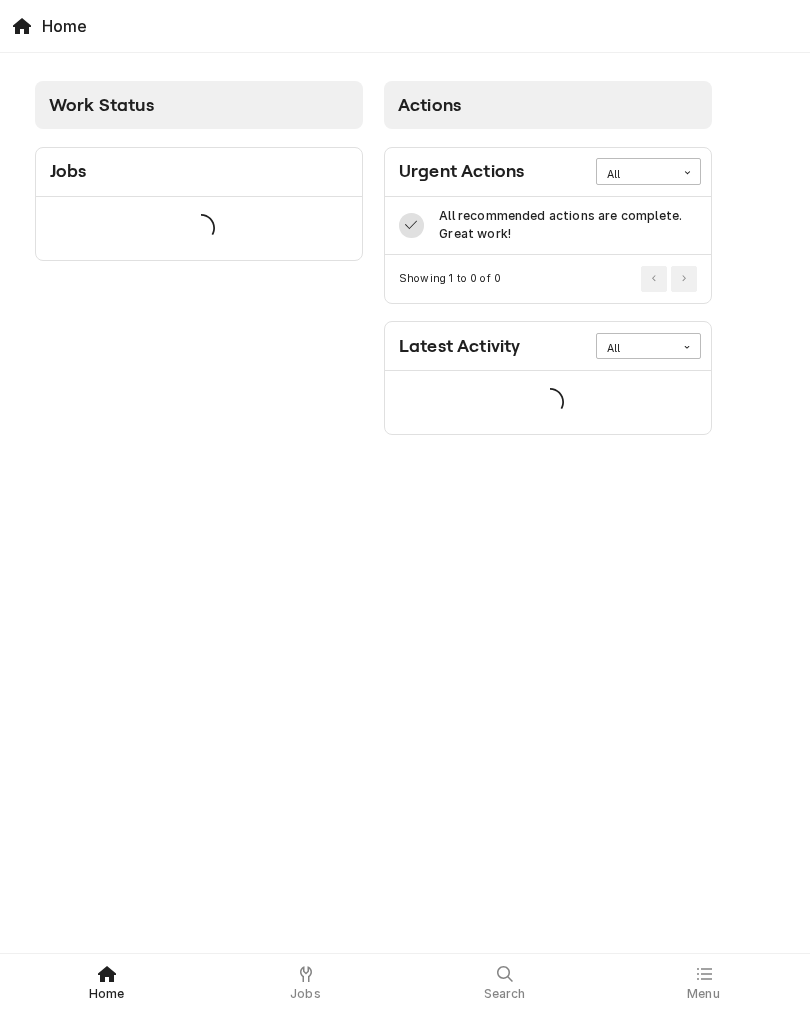 scroll, scrollTop: 0, scrollLeft: 0, axis: both 